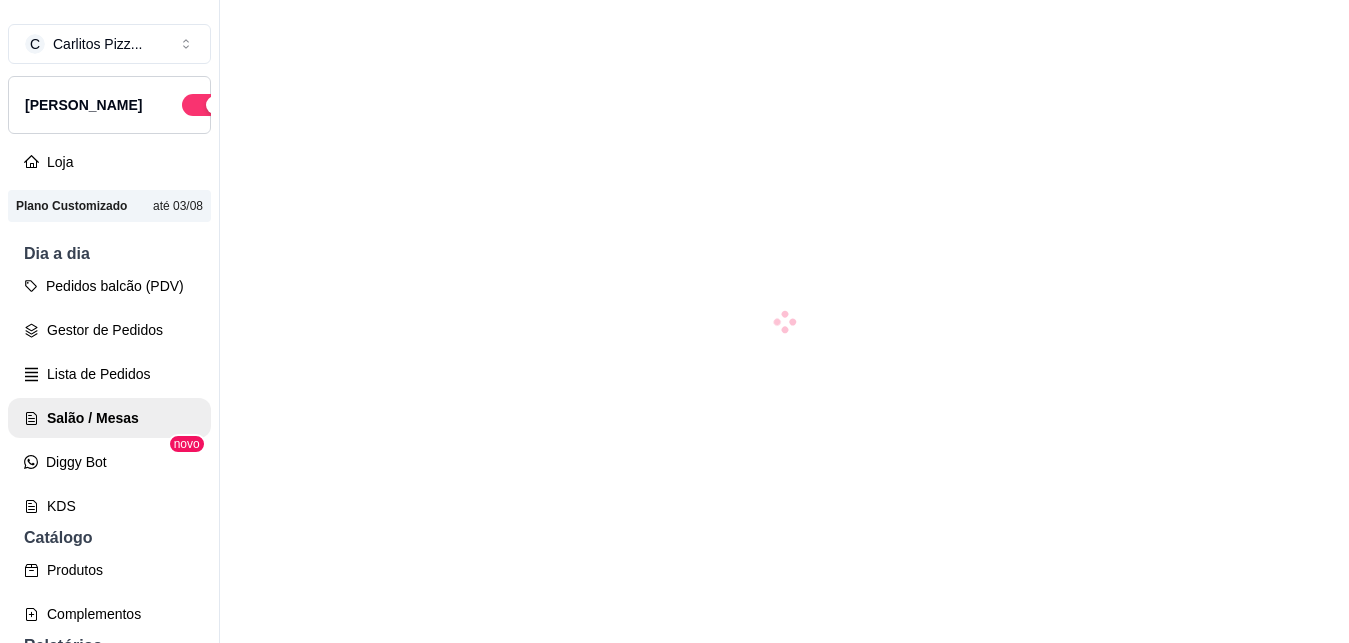 scroll, scrollTop: 0, scrollLeft: 0, axis: both 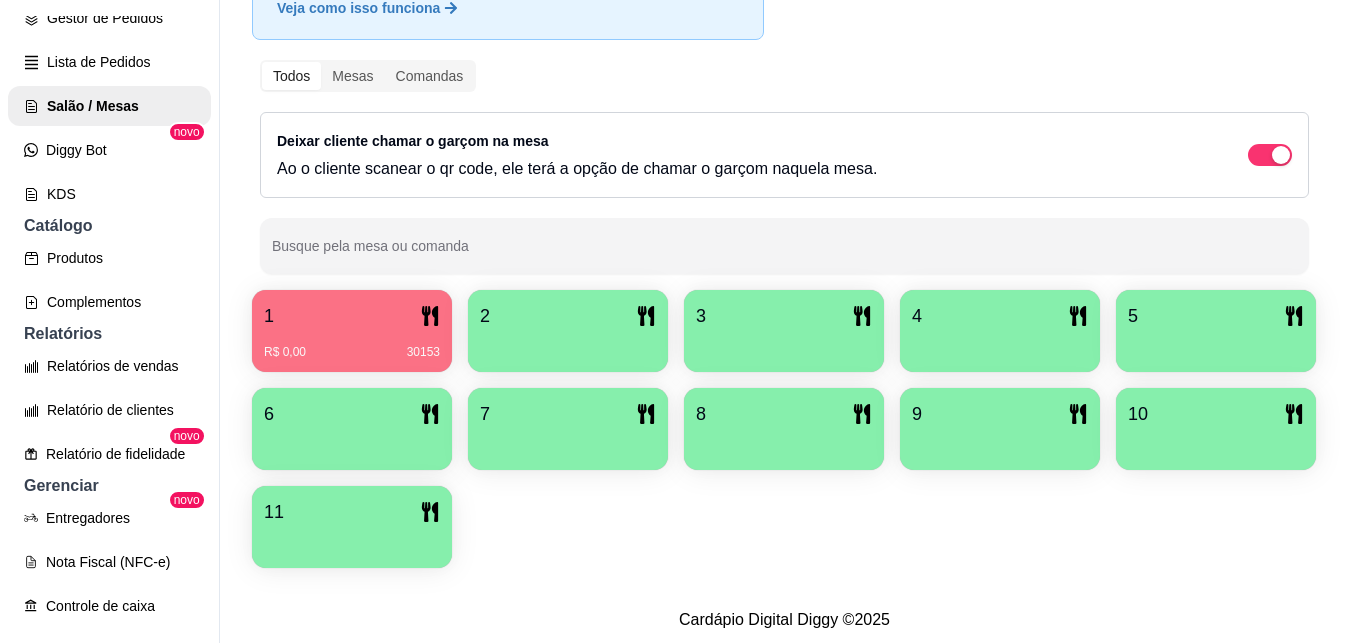 click on "1 R$ 0,00 30153" at bounding box center (352, 331) 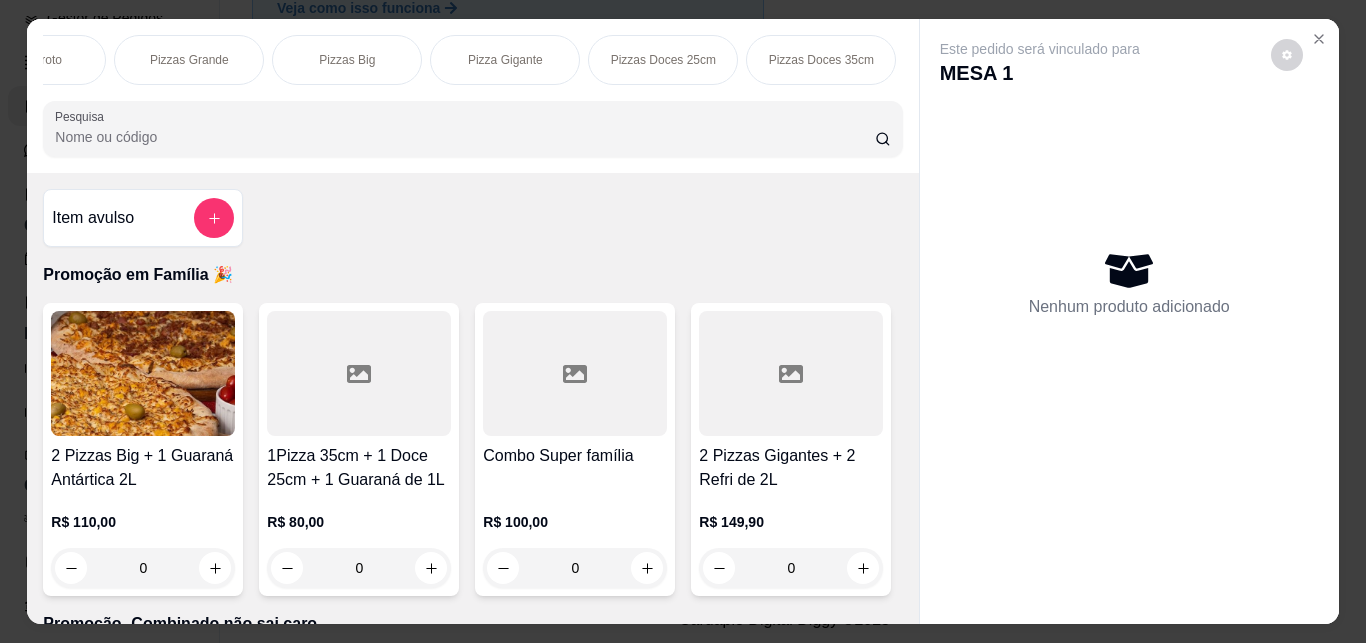 scroll, scrollTop: 0, scrollLeft: 415, axis: horizontal 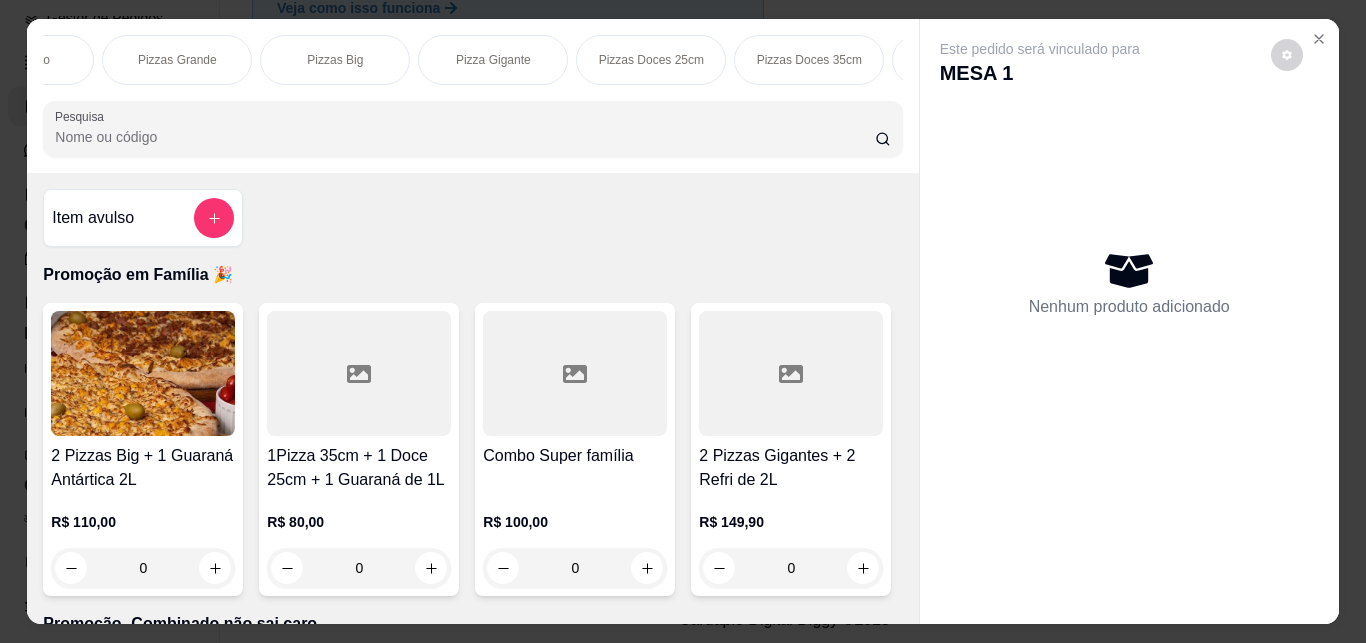 click on "Pizzas Big" at bounding box center (335, 60) 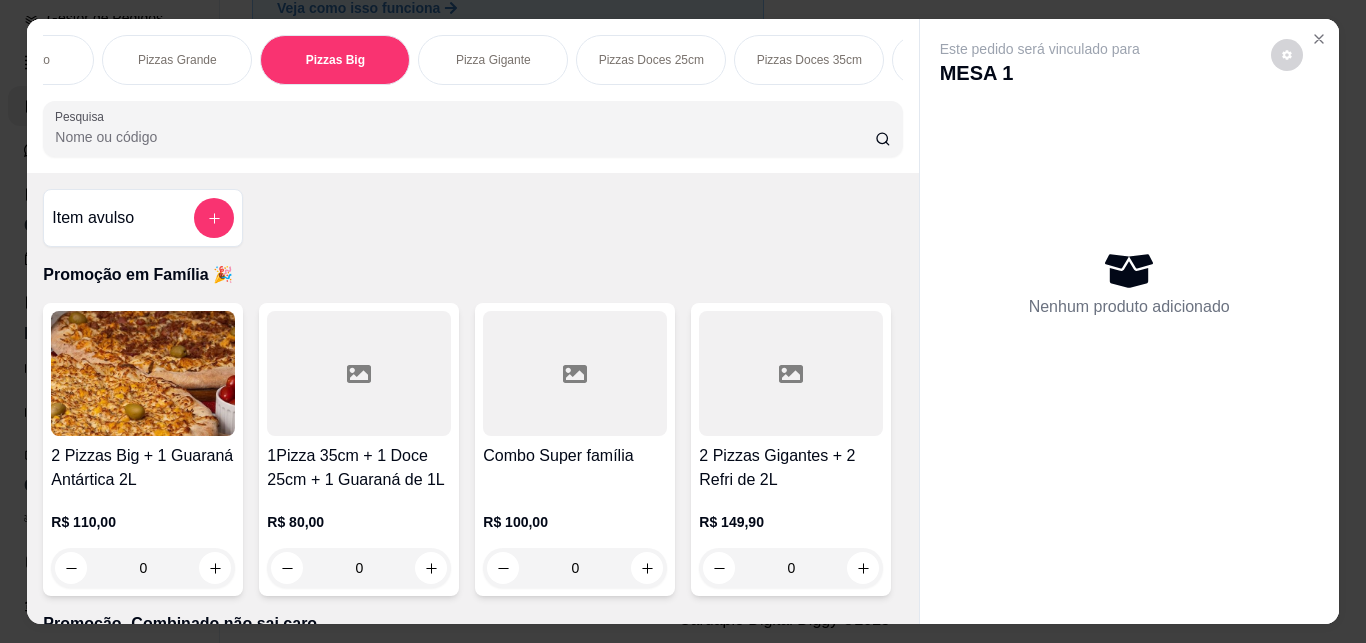 scroll, scrollTop: 1699, scrollLeft: 0, axis: vertical 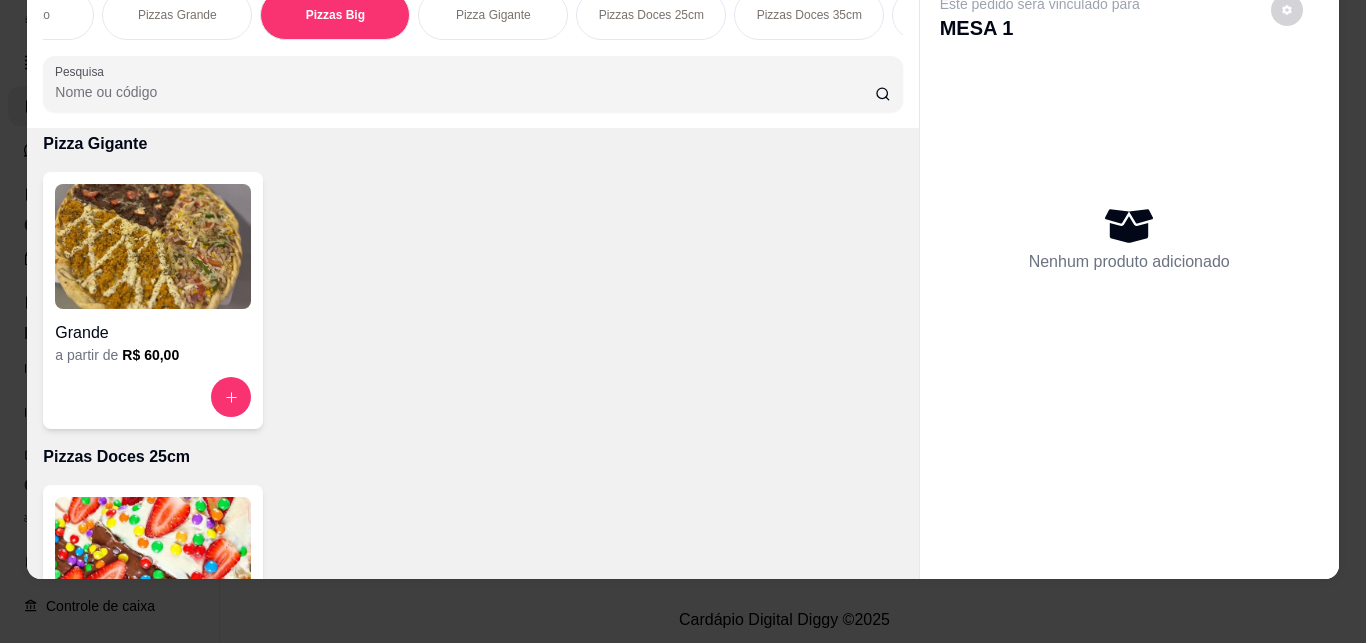 click on "GRANDE" at bounding box center [153, 20] 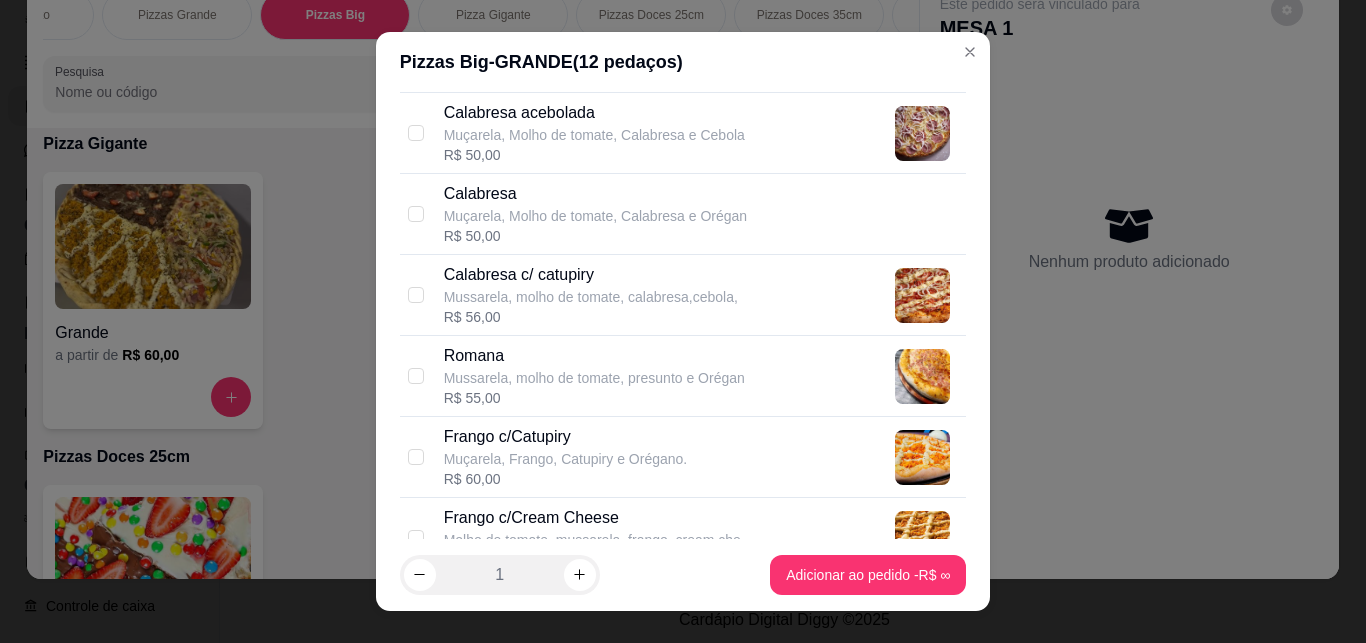 scroll, scrollTop: 470, scrollLeft: 0, axis: vertical 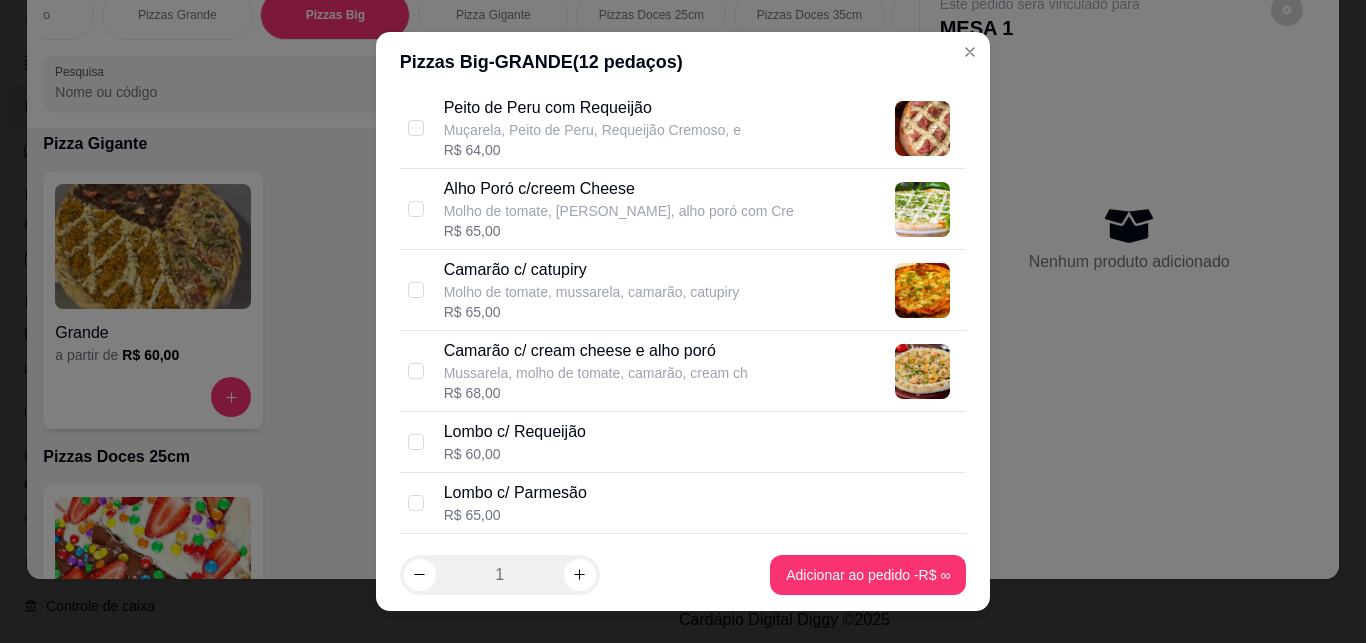 click on "R$ 65,00" at bounding box center [592, 312] 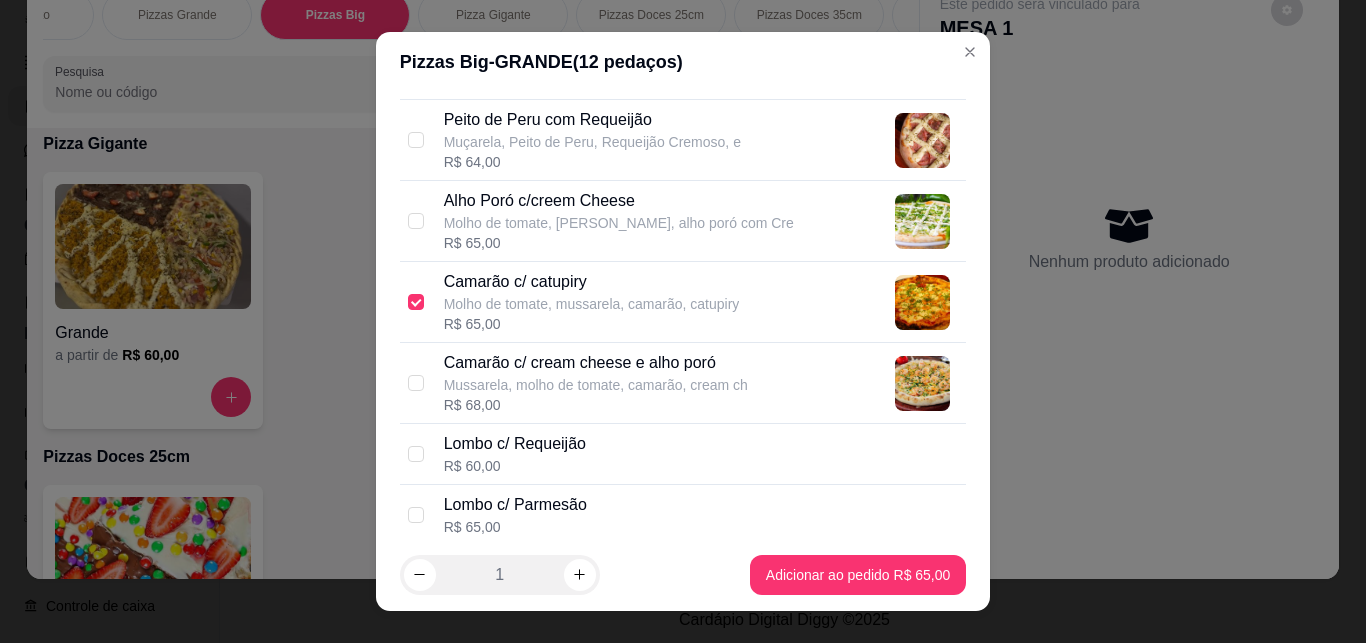 scroll, scrollTop: 1553, scrollLeft: 0, axis: vertical 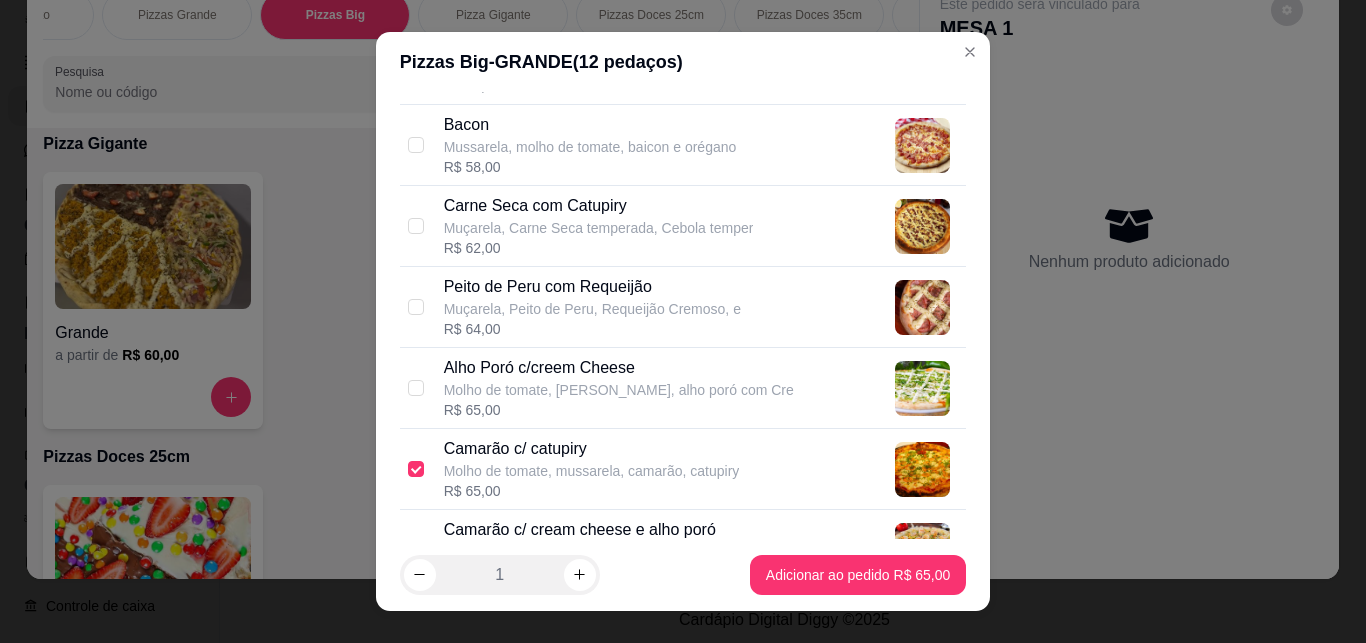 click on "Carne Seca com Catupiry Muçarela, Carne Seca temperada, Cebola temper R$ 62,00" at bounding box center (701, 226) 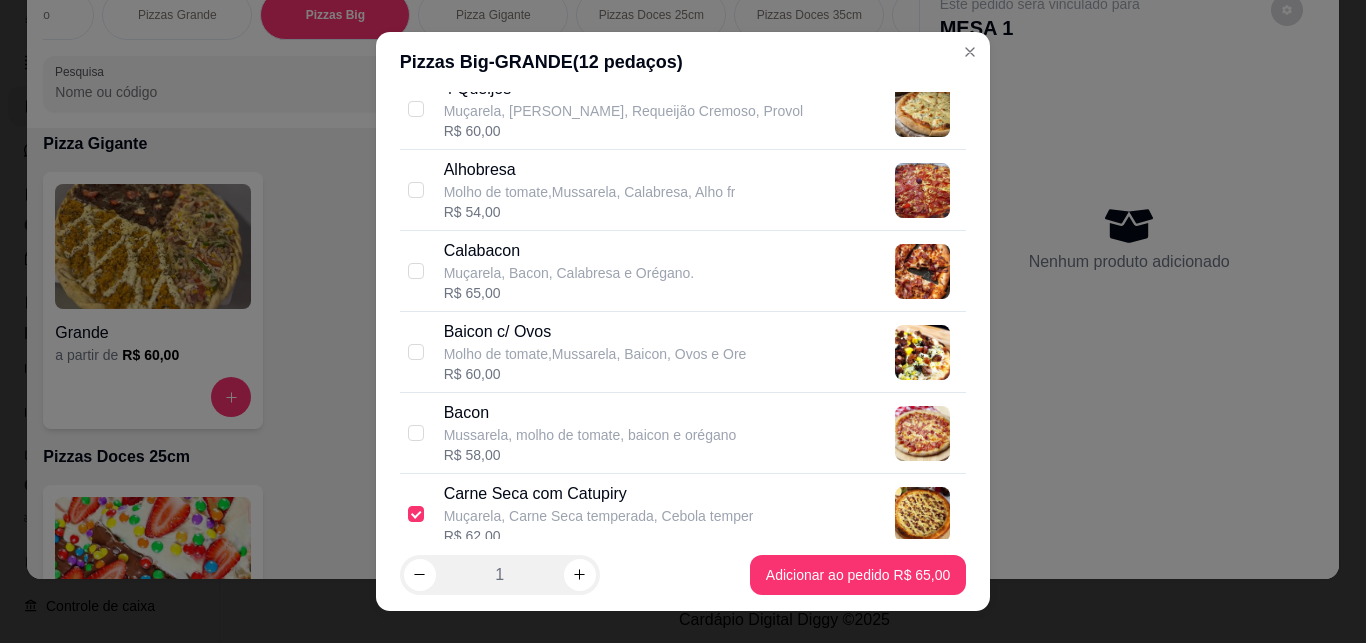 scroll, scrollTop: 1247, scrollLeft: 0, axis: vertical 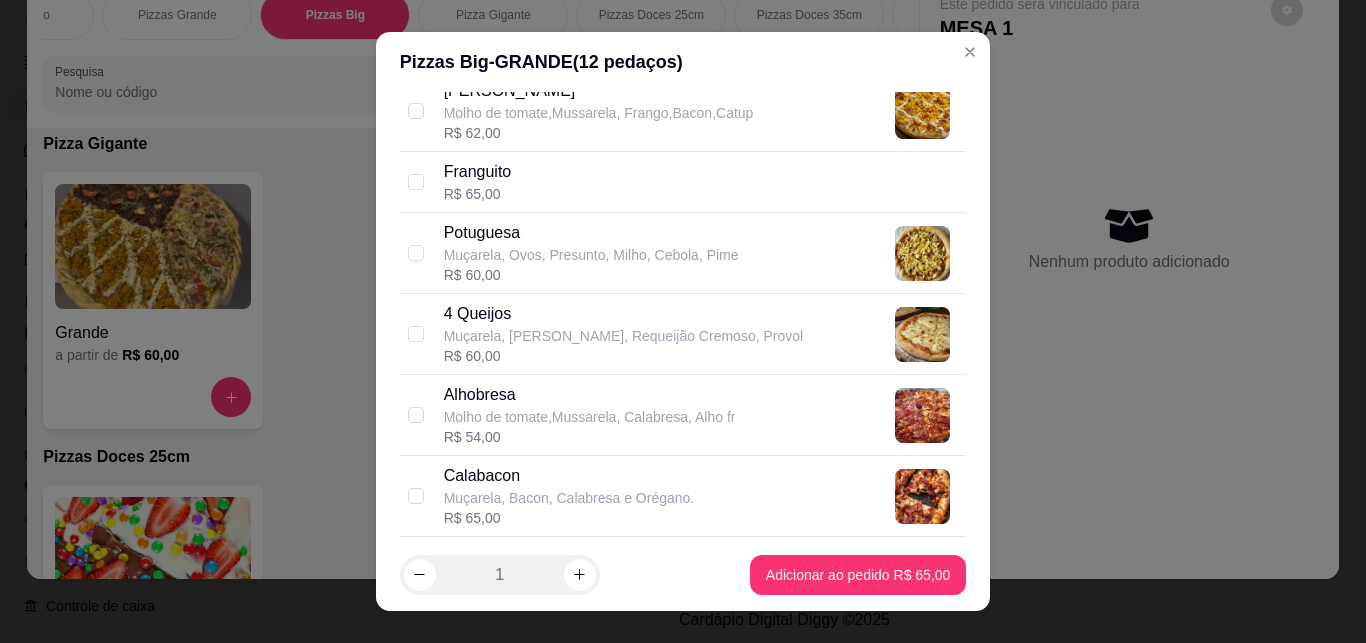 click on "Potuguesa Muçarela, Ovos, Presunto, Milho, Cebola, Pime R$ 60,00" at bounding box center [701, 253] 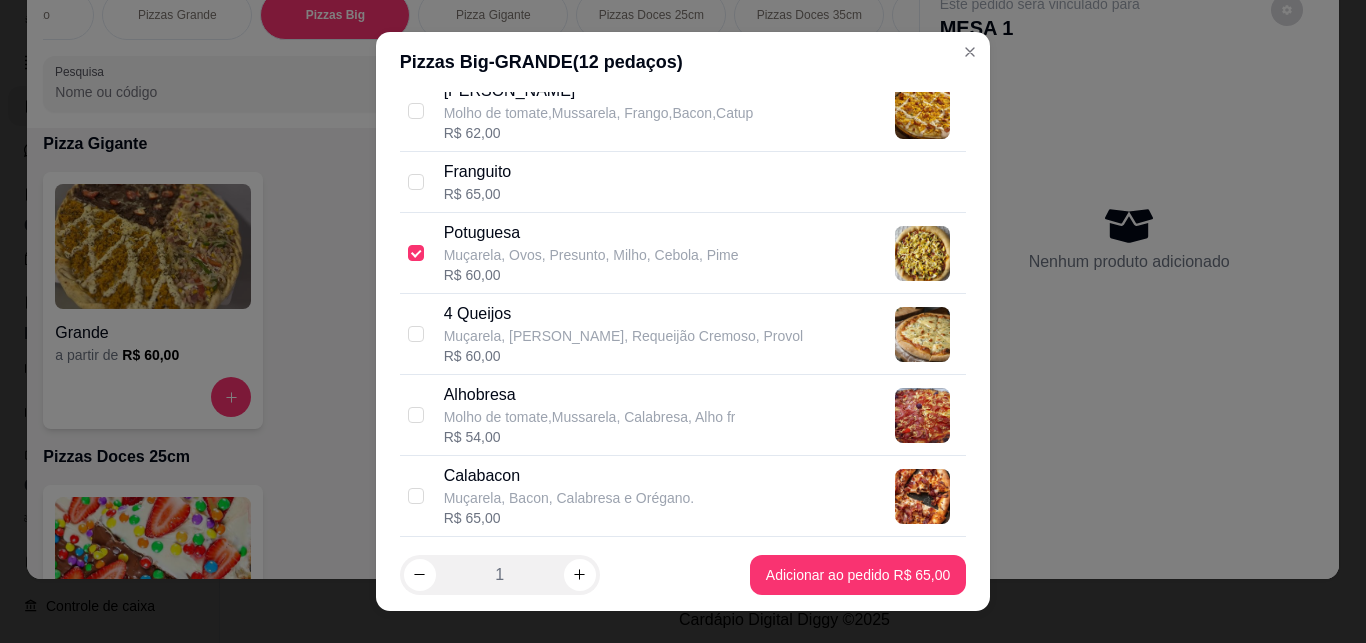 scroll, scrollTop: 1025, scrollLeft: 0, axis: vertical 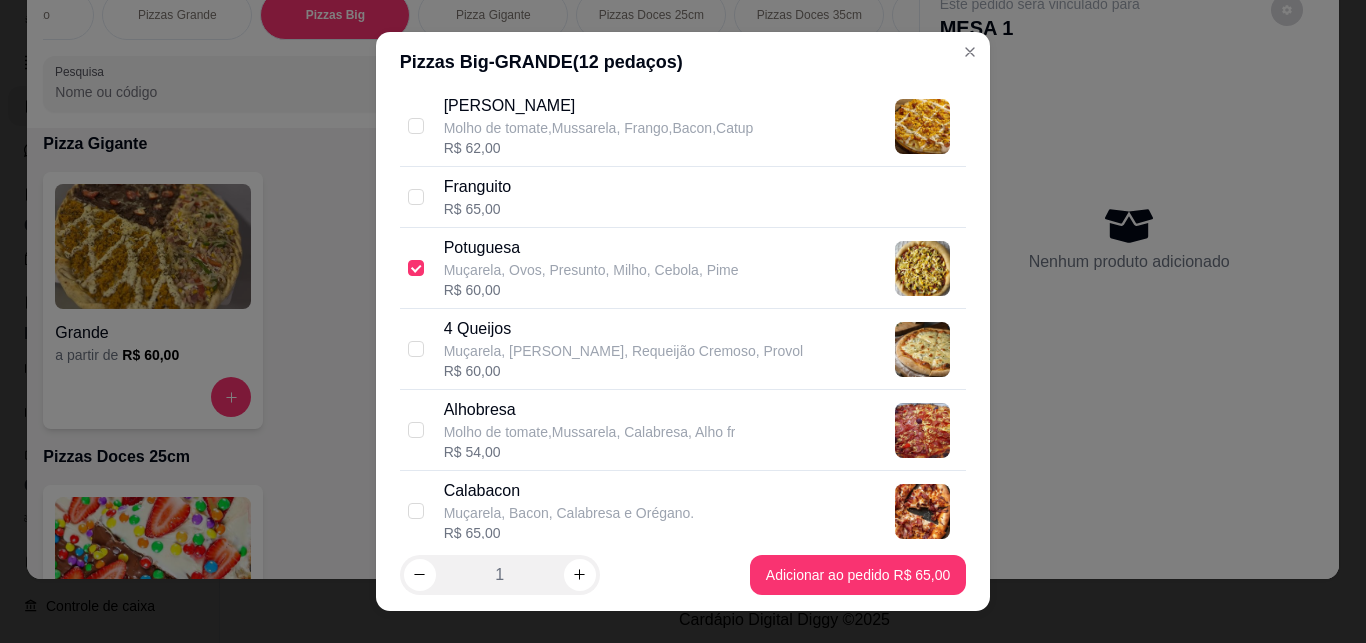 checkbox on "true" 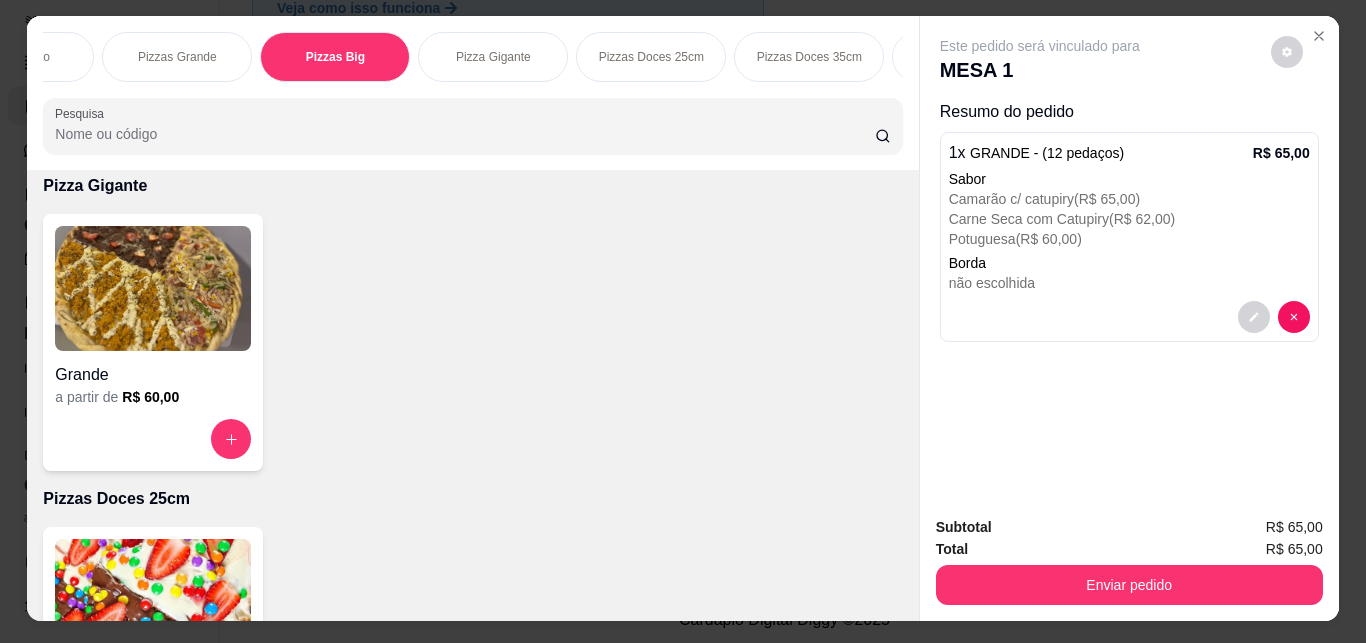 scroll, scrollTop: 3, scrollLeft: 3, axis: both 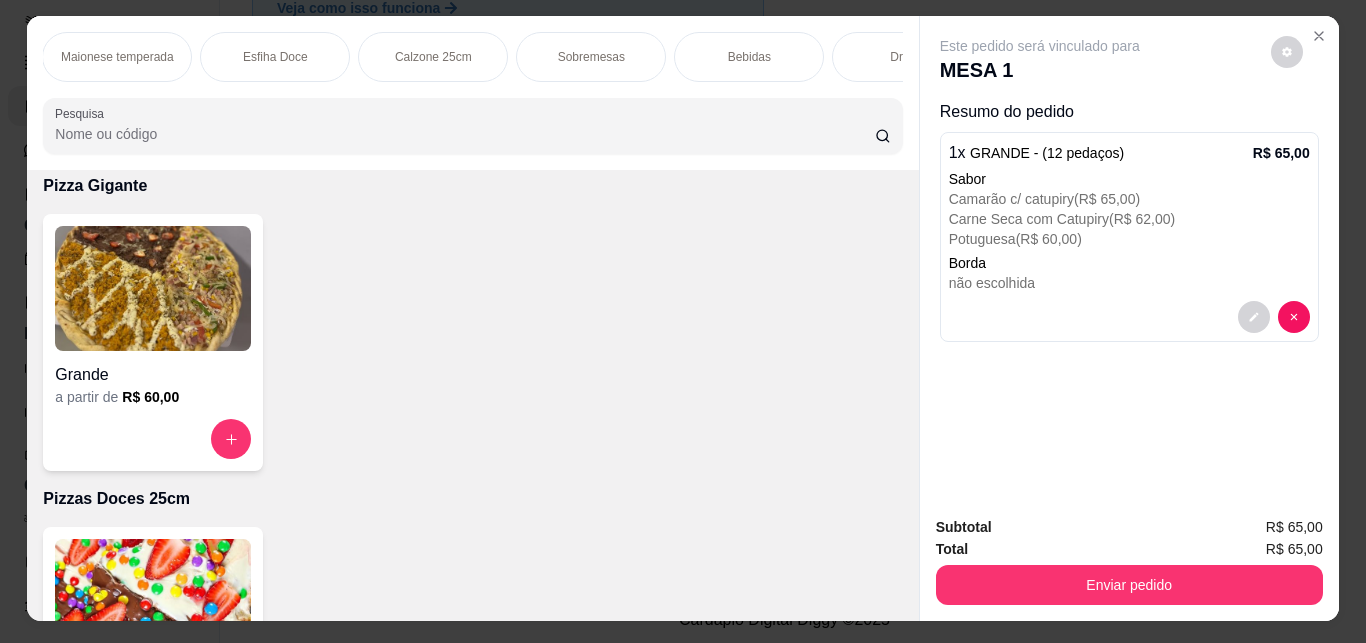 click on "Bebidas" at bounding box center [749, 57] 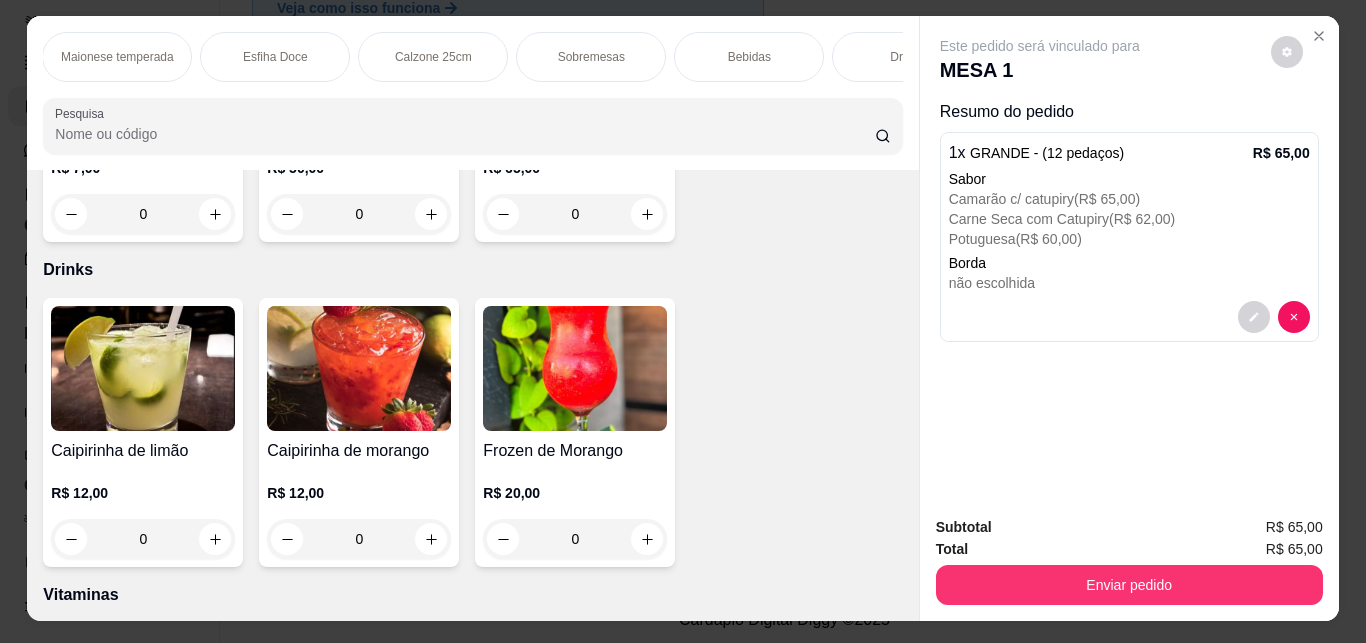 scroll, scrollTop: 53, scrollLeft: 3, axis: both 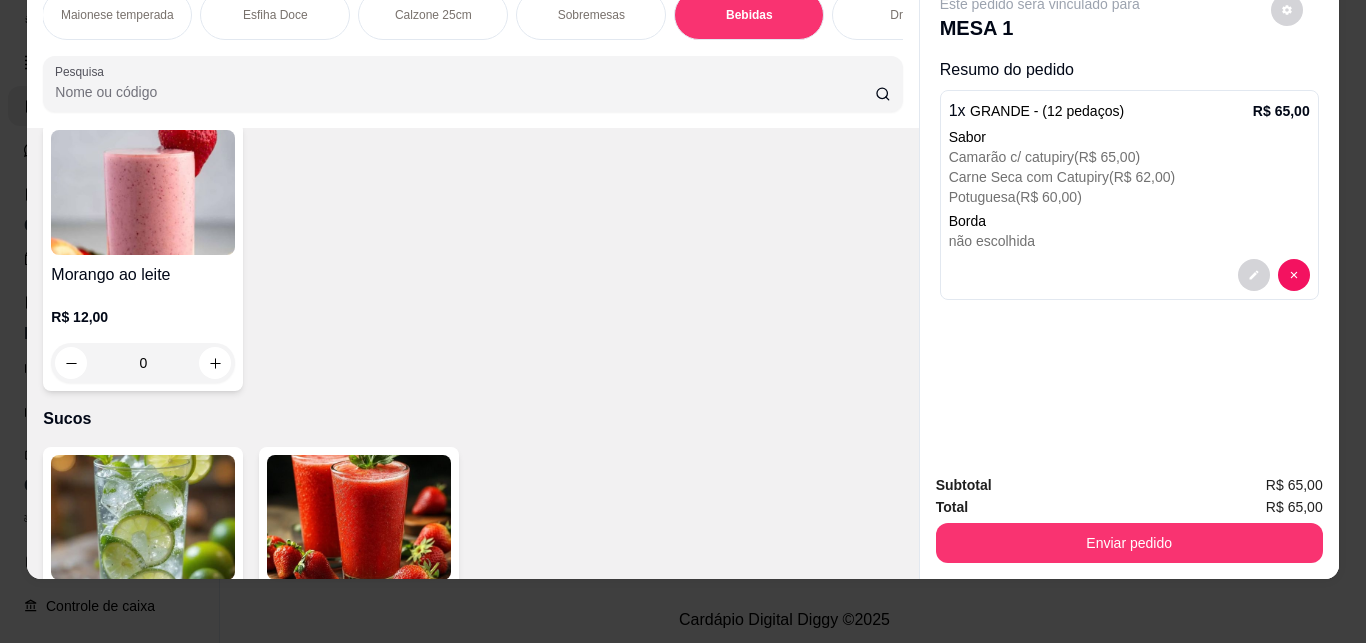 click 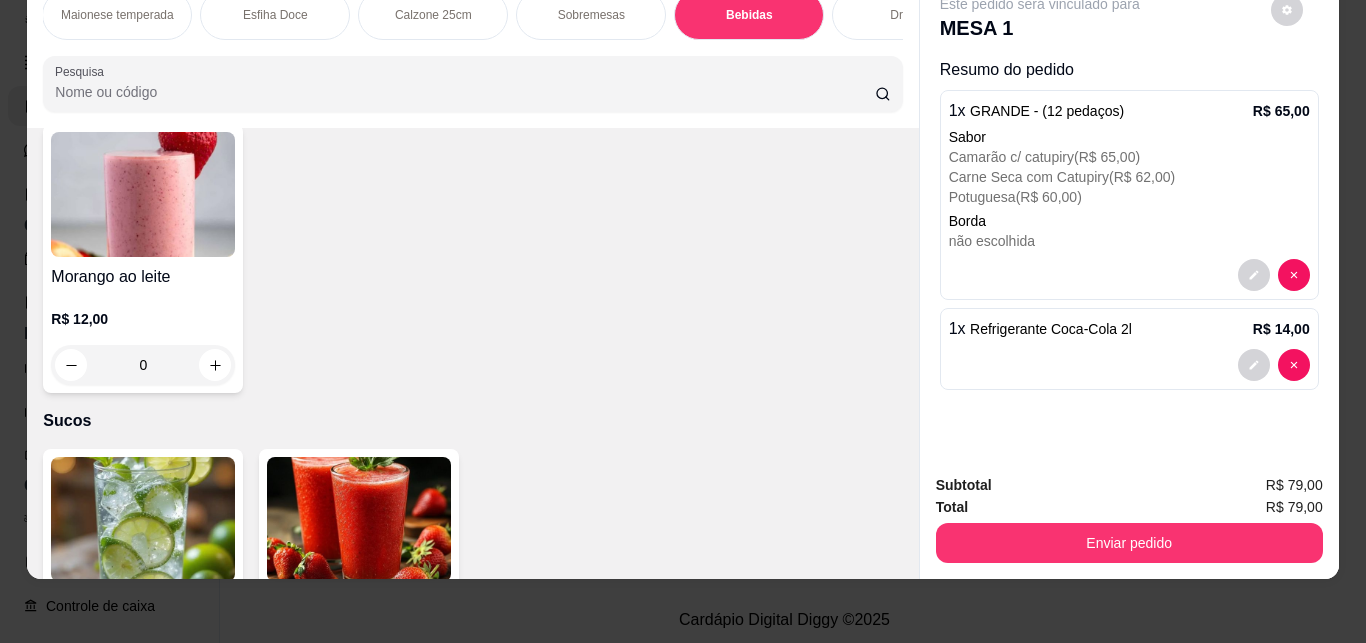 click on "Total R$ 79,00" at bounding box center (1129, 507) 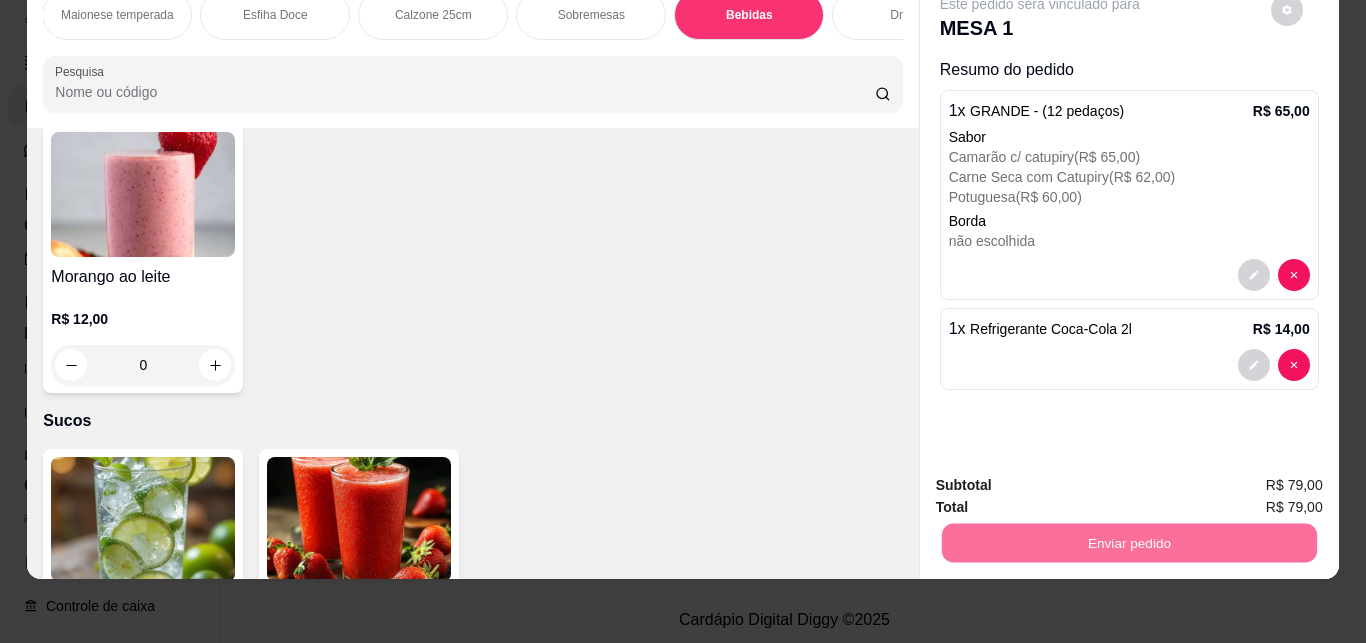click on "Não registrar e enviar pedido" at bounding box center [1059, 477] 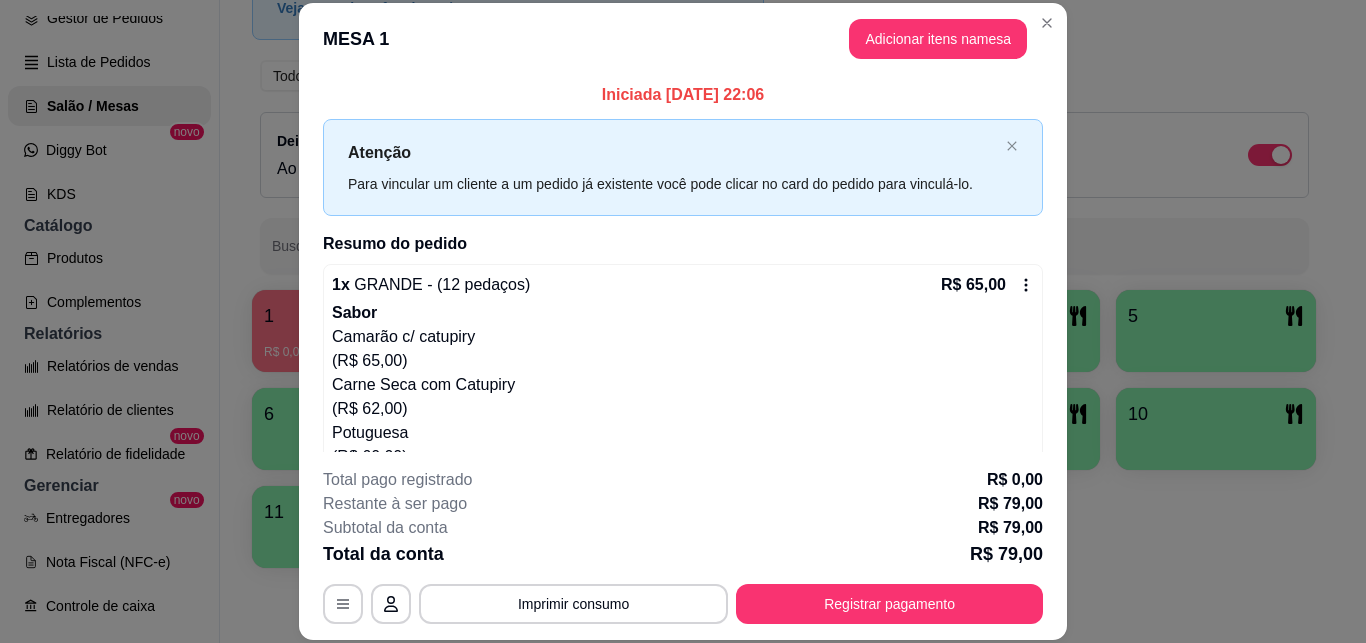 click on "1 R$ 0,00 30153 2 3 4 5 6 7 8 9 10 11" at bounding box center (784, 429) 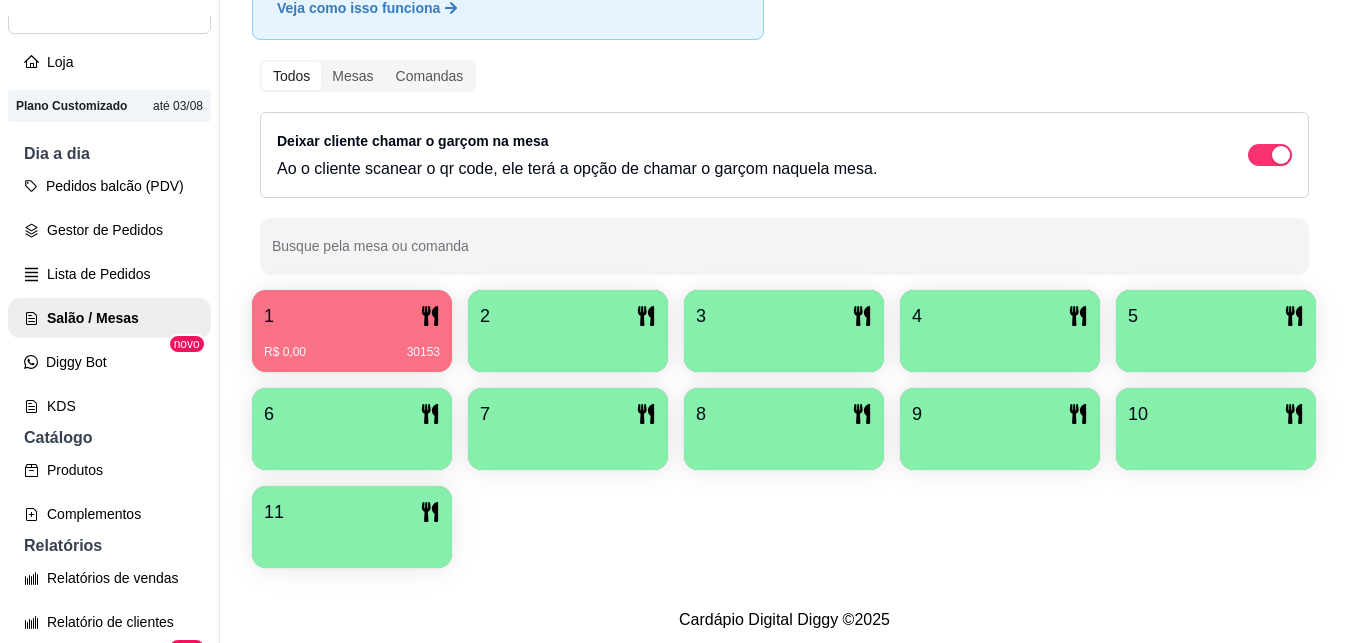 scroll, scrollTop: 0, scrollLeft: 0, axis: both 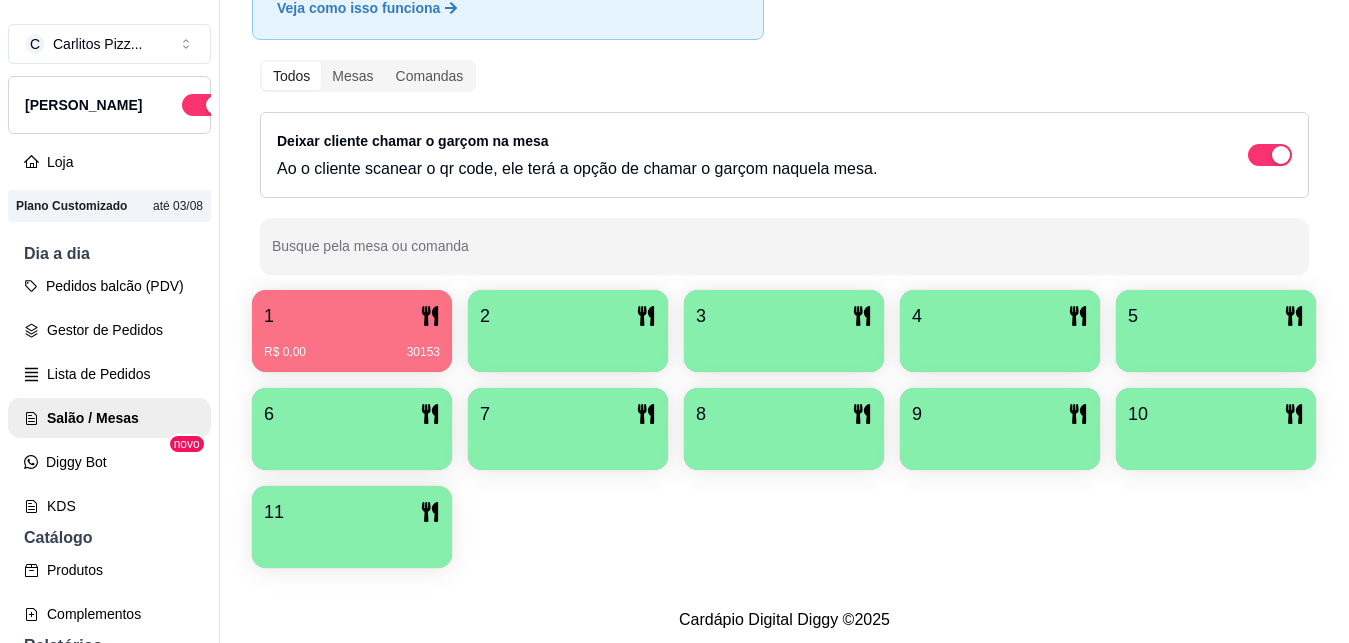 click on "Gestor de Pedidos" at bounding box center [109, 330] 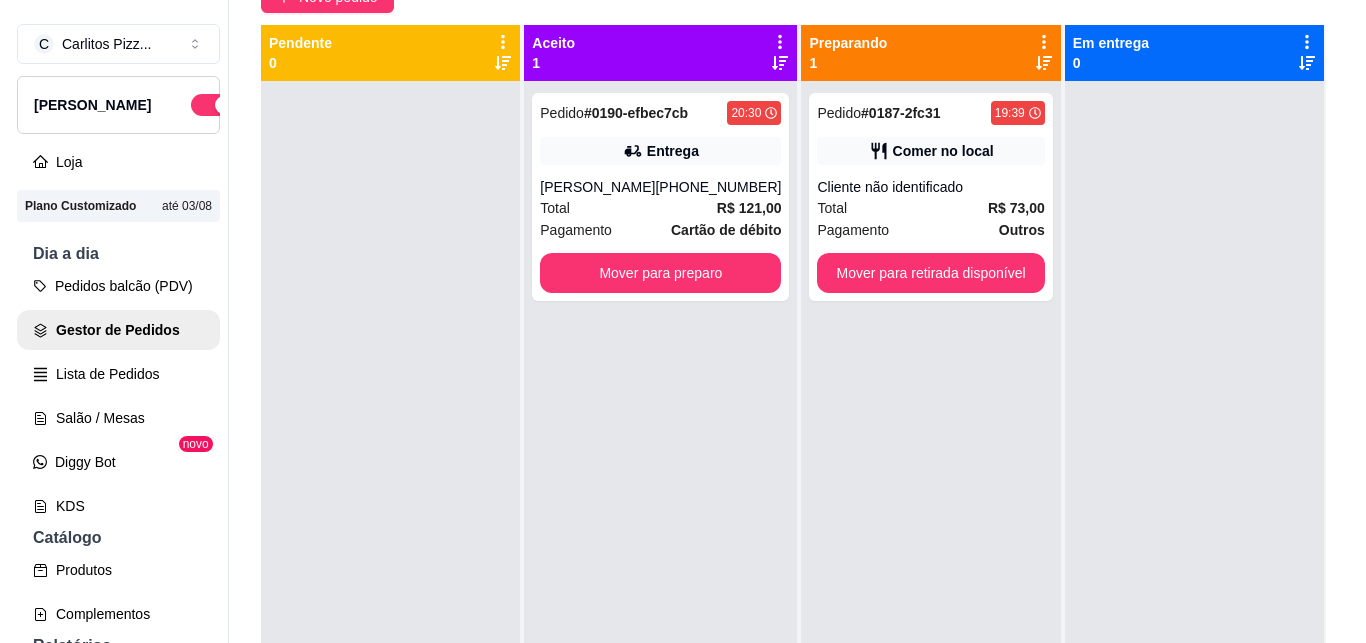 scroll, scrollTop: 0, scrollLeft: 0, axis: both 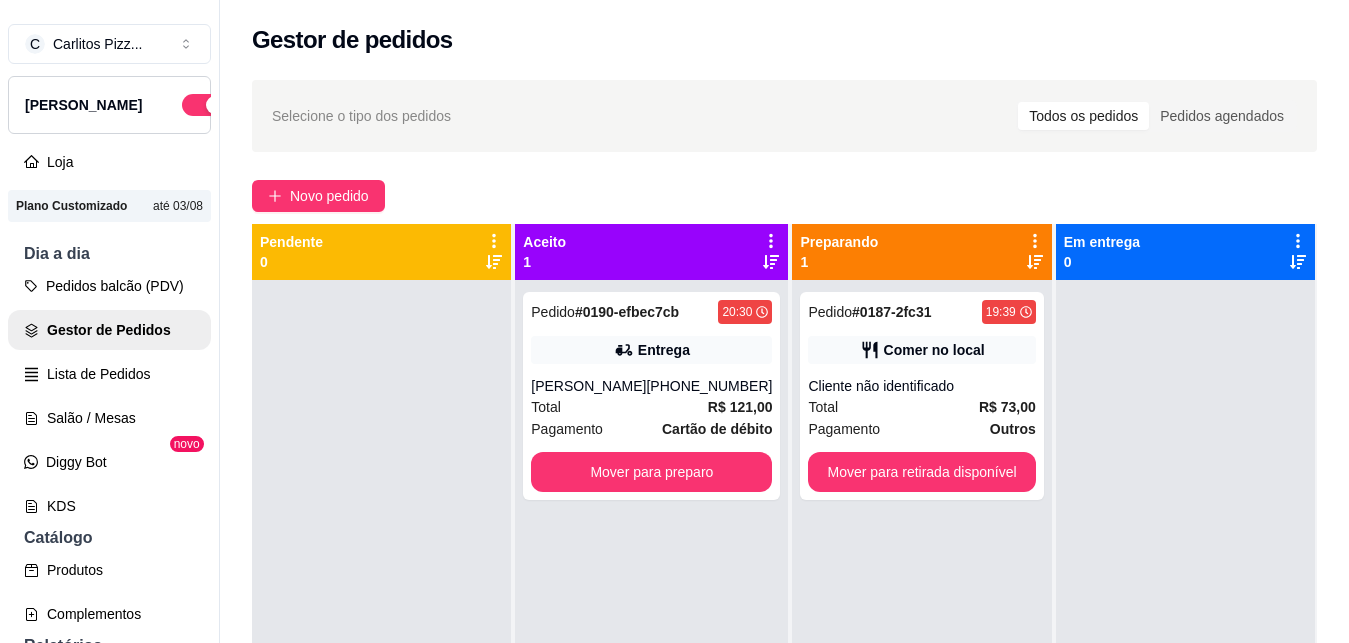 click on "Mover para preparo" at bounding box center [651, 472] 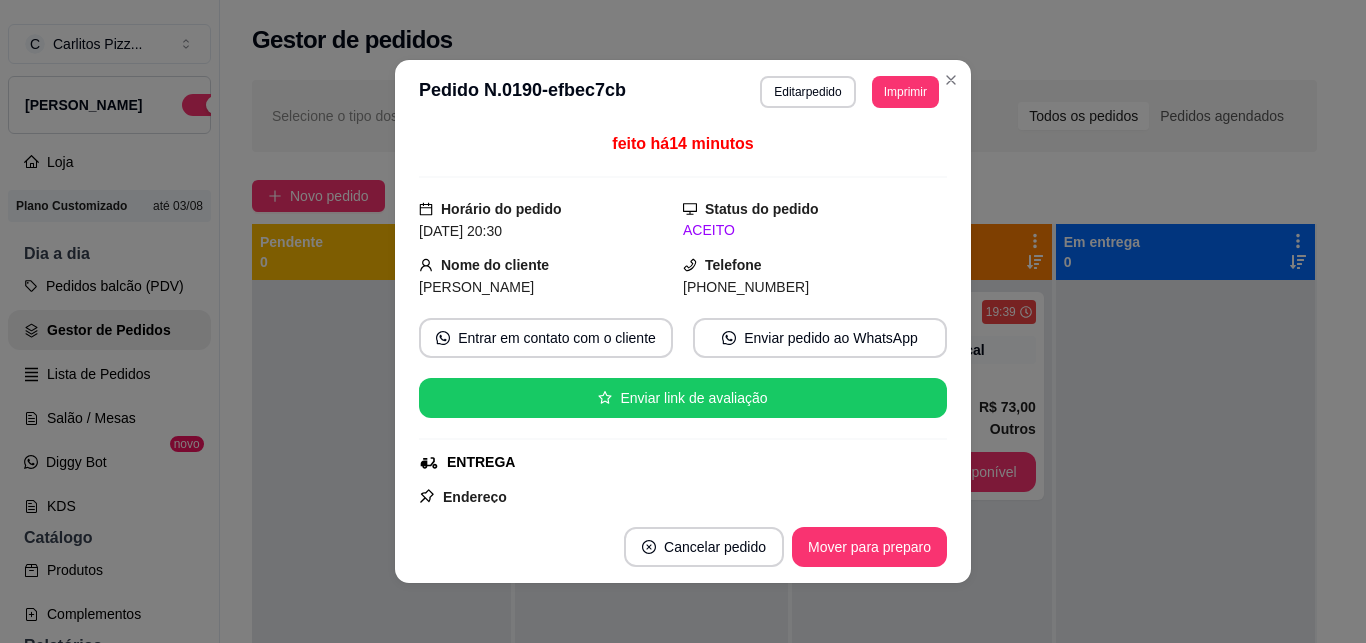 click at bounding box center [1185, 601] 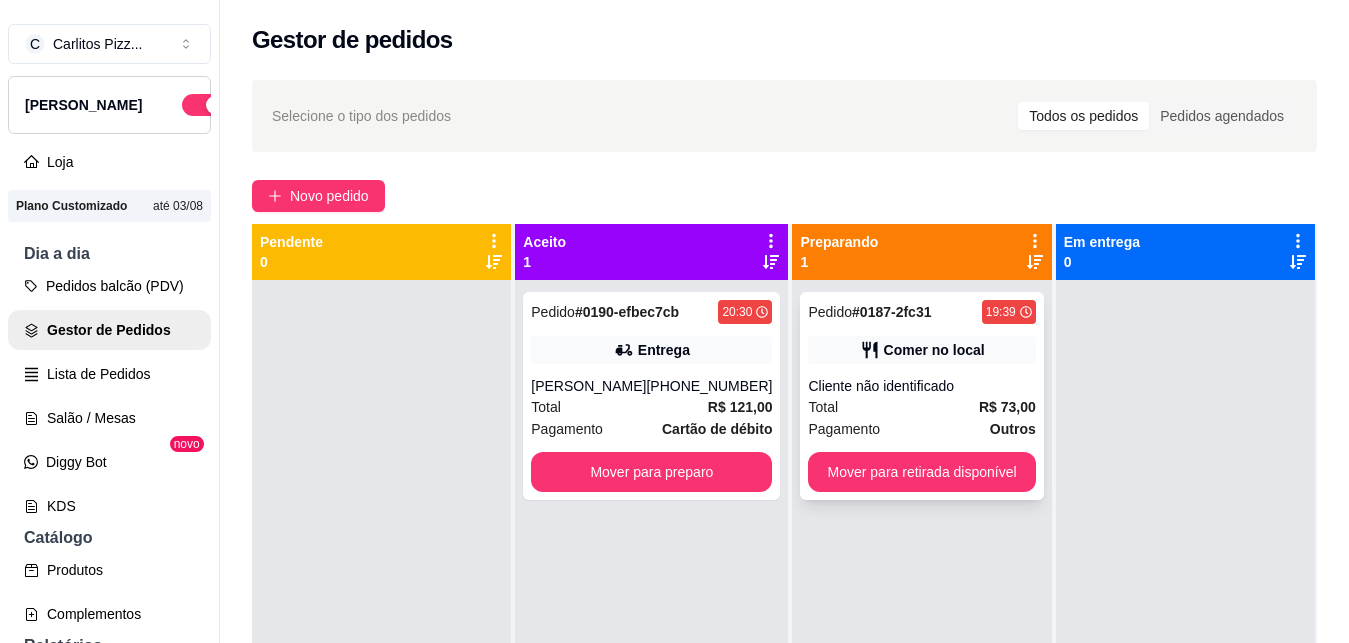 click on "Outros" at bounding box center [1013, 429] 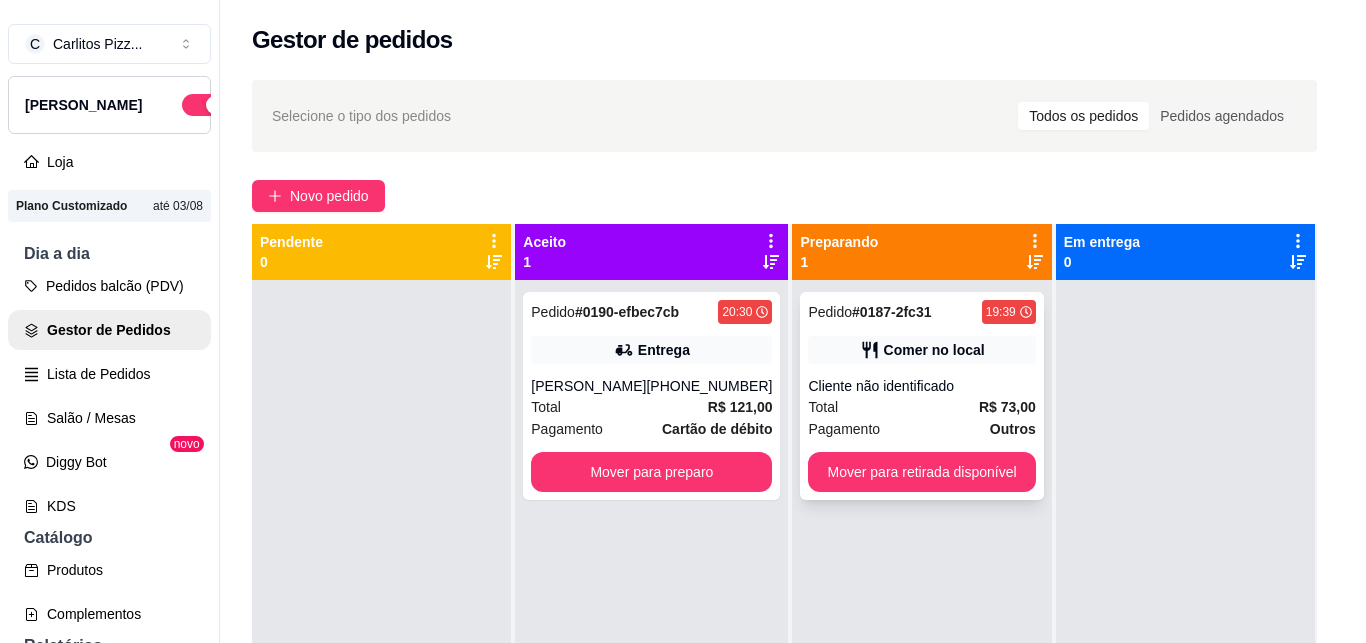 click at bounding box center (1185, 601) 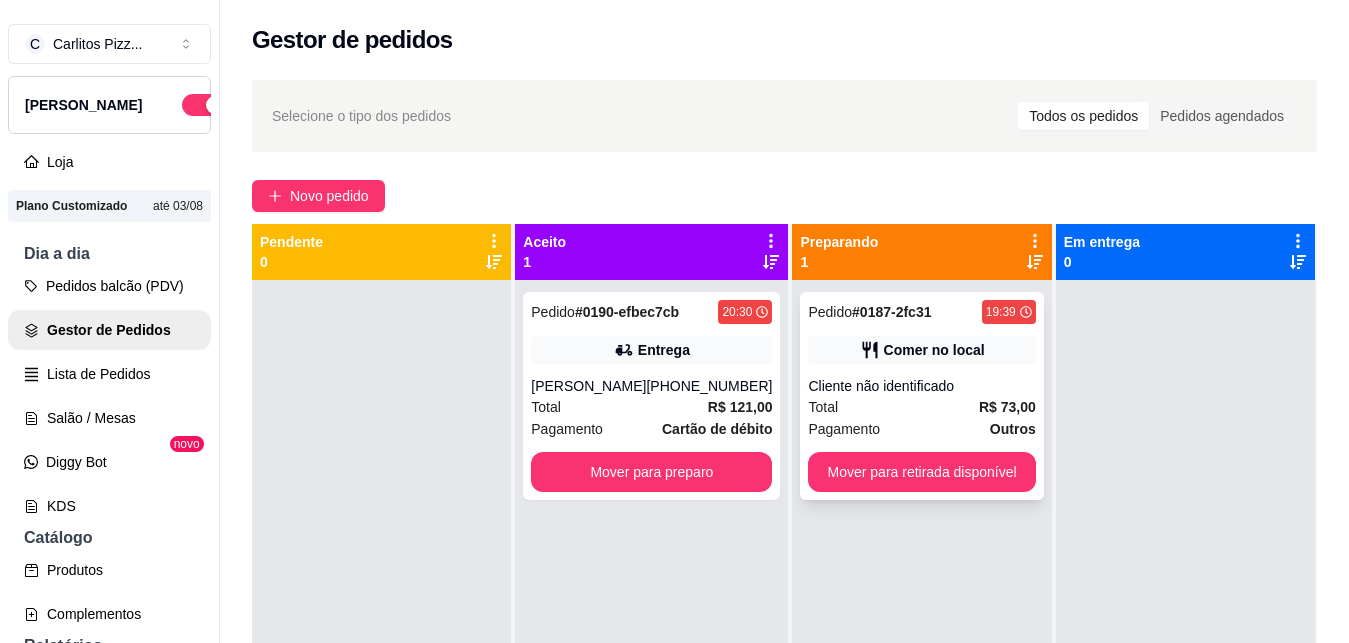 click on "Cliente não identificado" at bounding box center [921, 386] 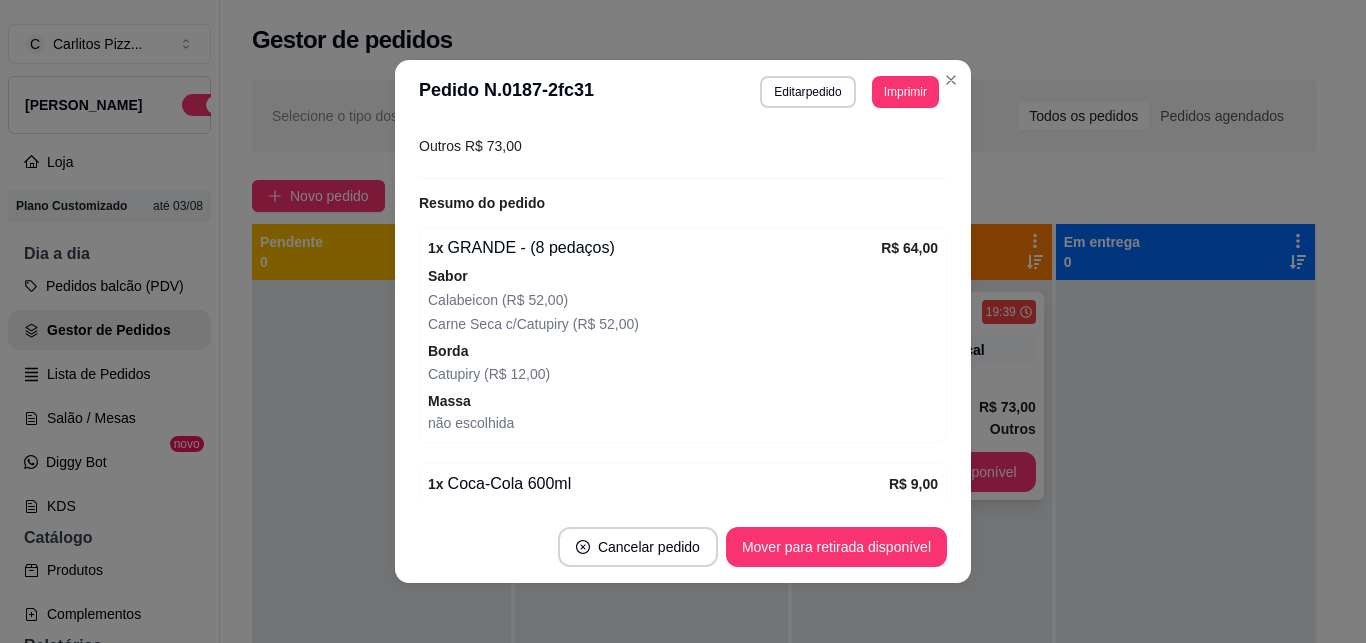 scroll, scrollTop: 426, scrollLeft: 0, axis: vertical 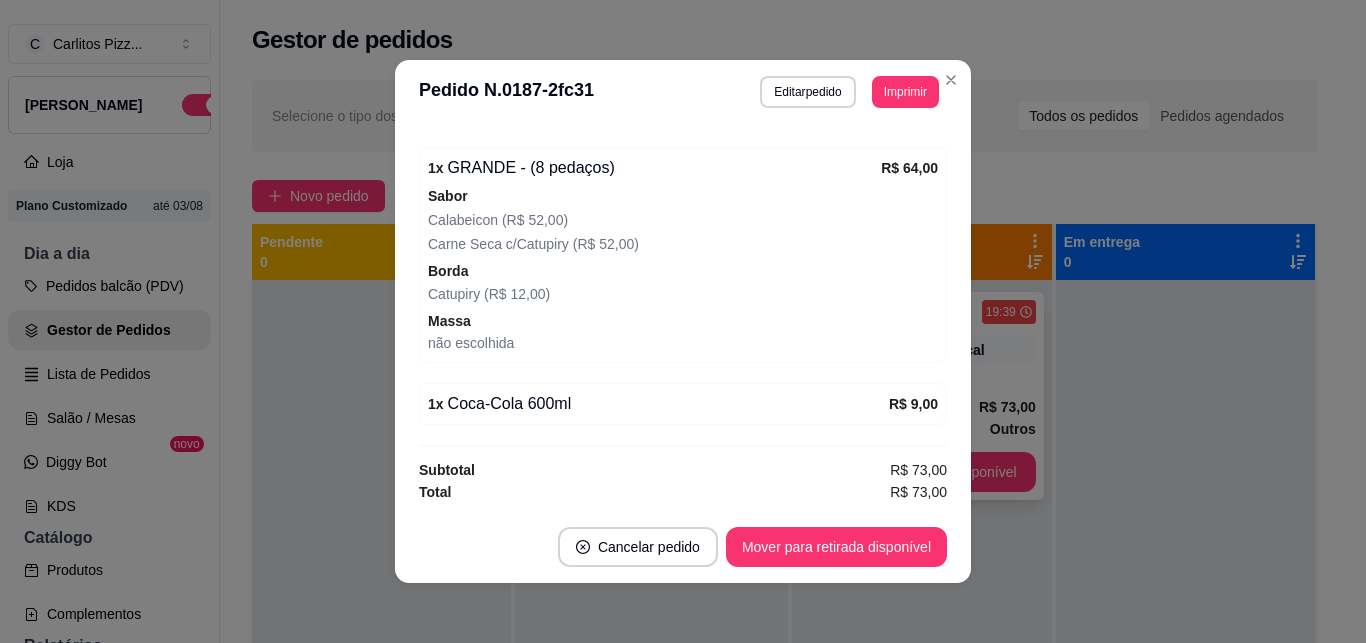 click at bounding box center [1185, 601] 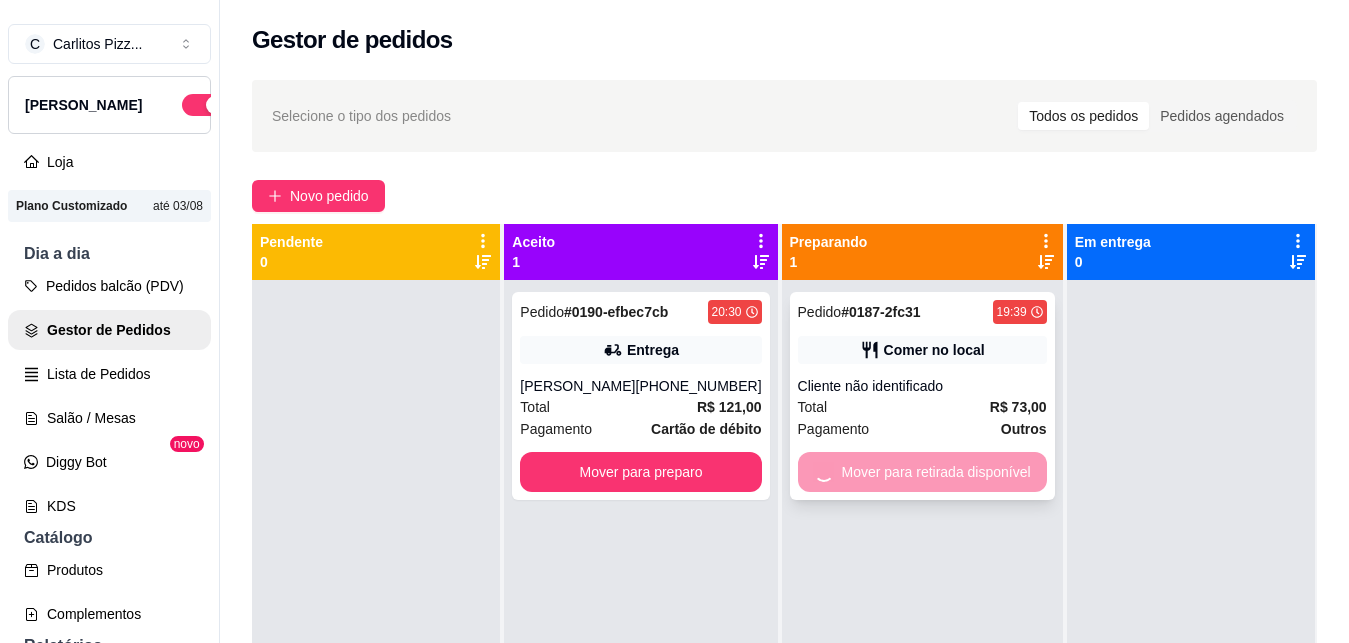 click on "Mover para retirada disponível" at bounding box center (922, 472) 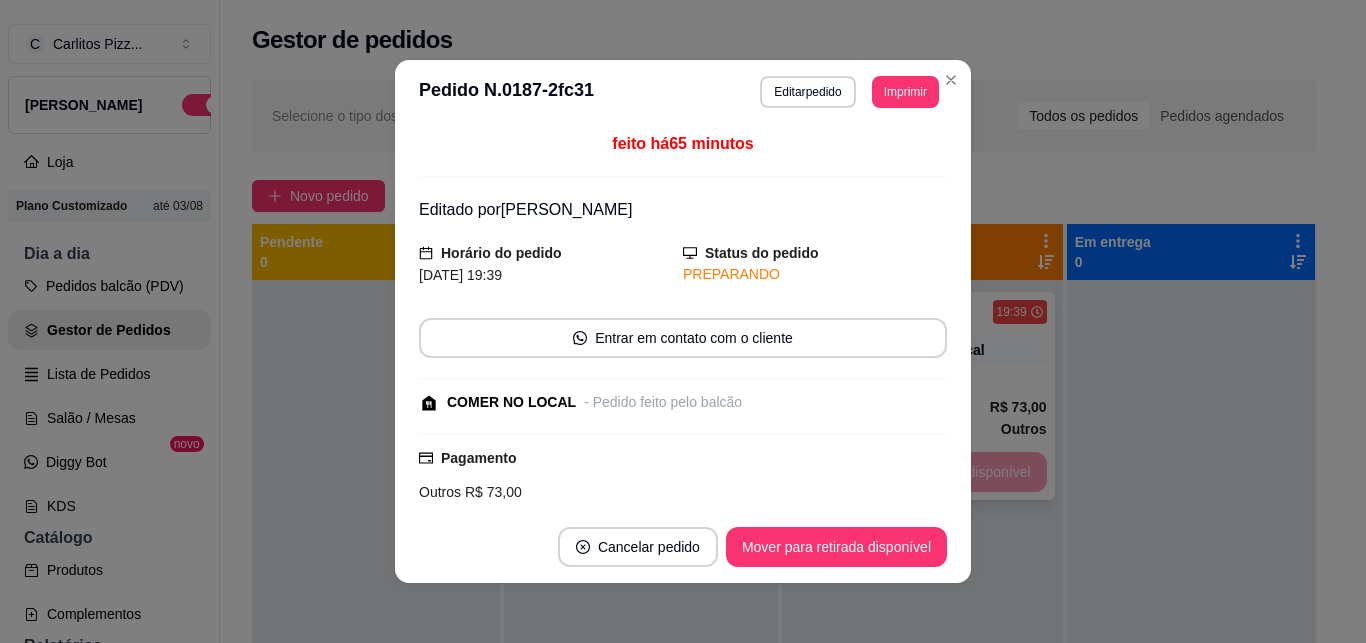click at bounding box center (1191, 601) 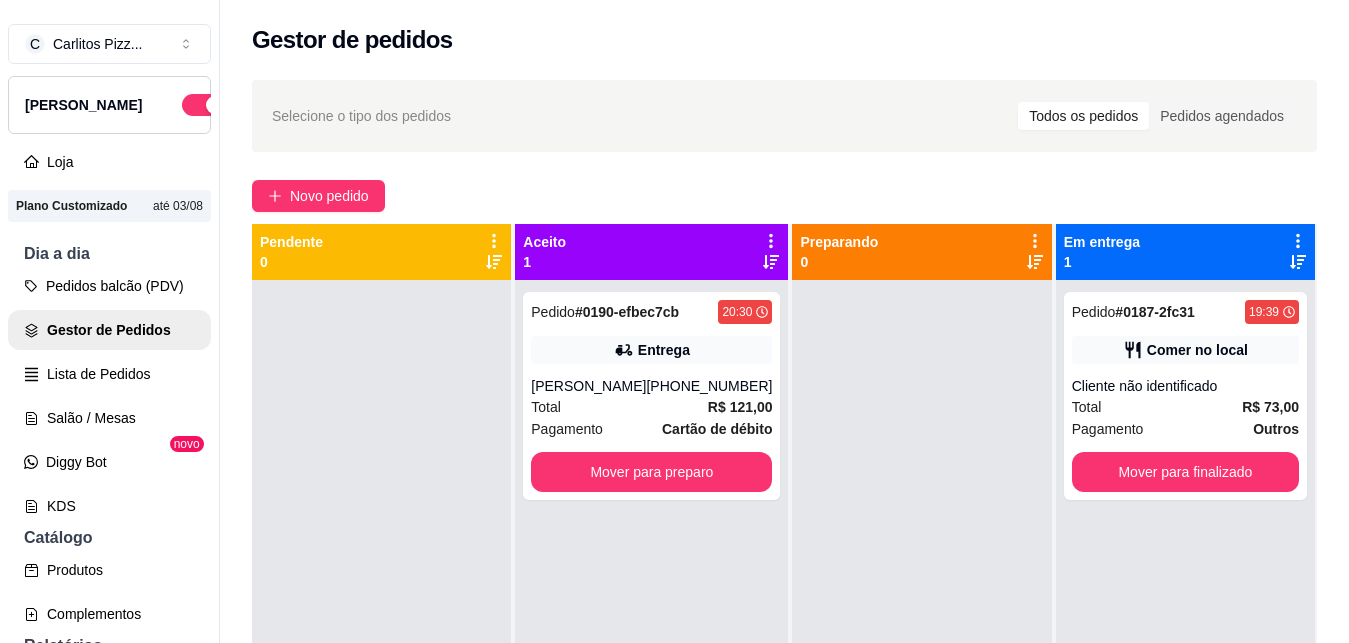click on "Mover para finalizado" at bounding box center (1185, 472) 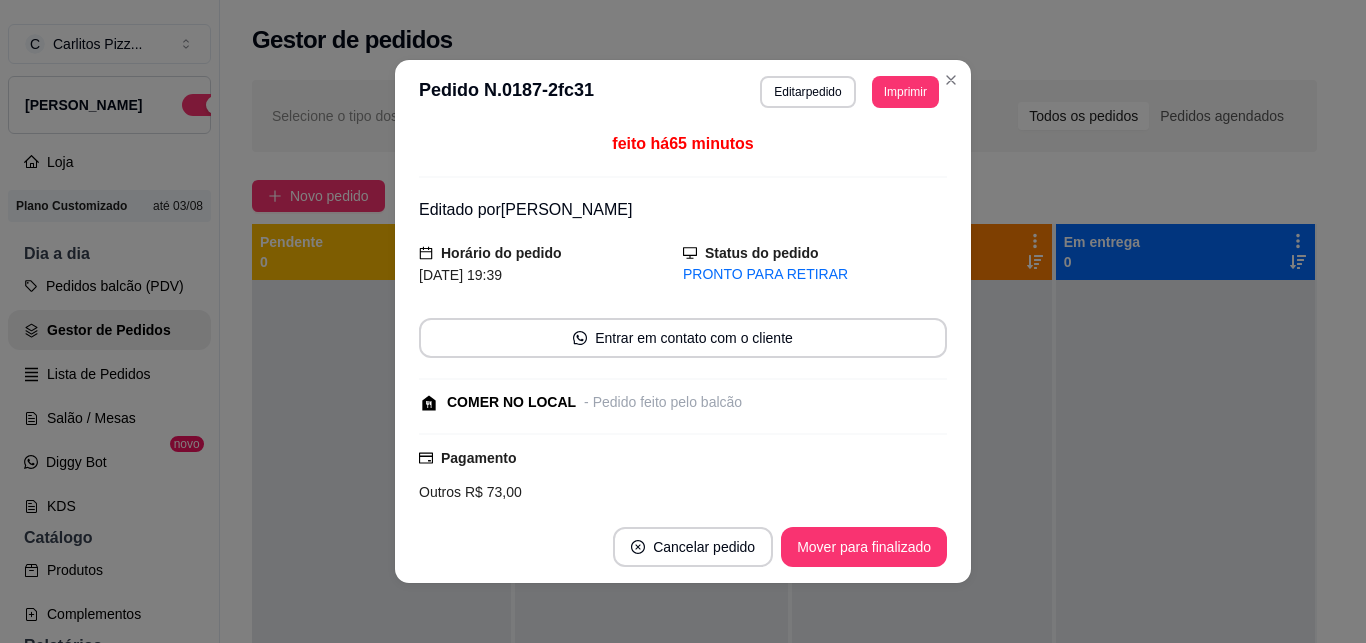 click at bounding box center (1185, 601) 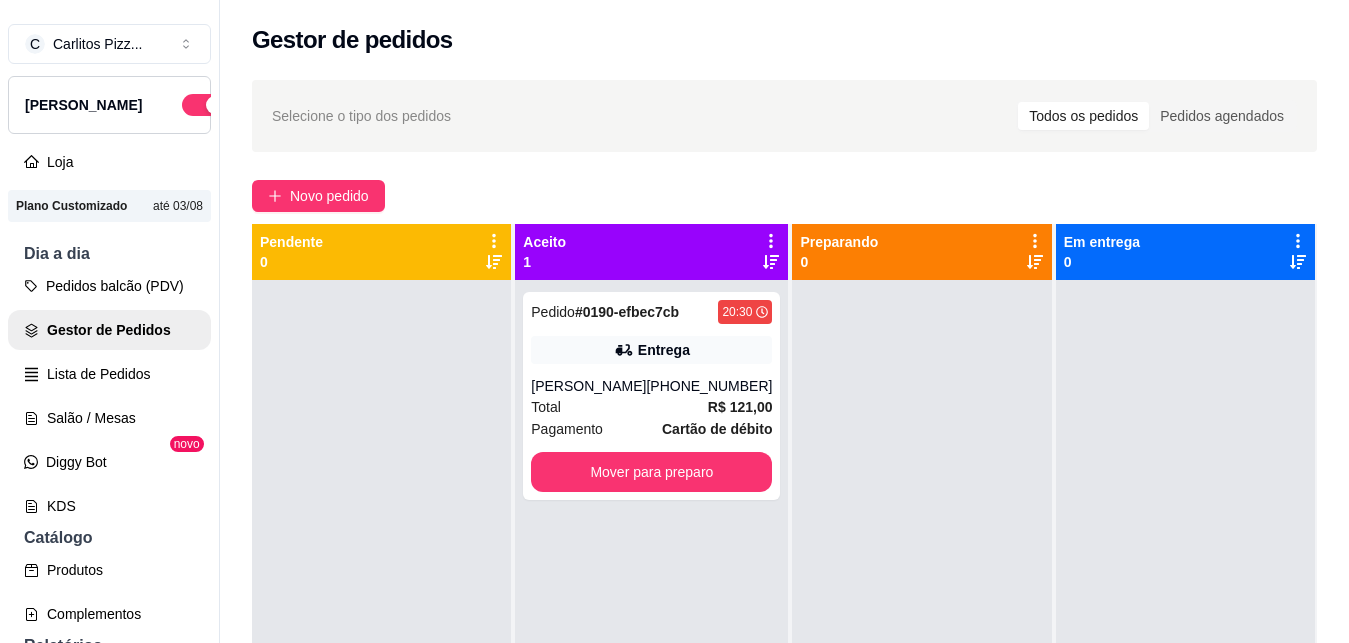 click on "Pedidos balcão (PDV) Gestor de Pedidos Lista de Pedidos Salão / Mesas Diggy Bot novo KDS" at bounding box center (109, 396) 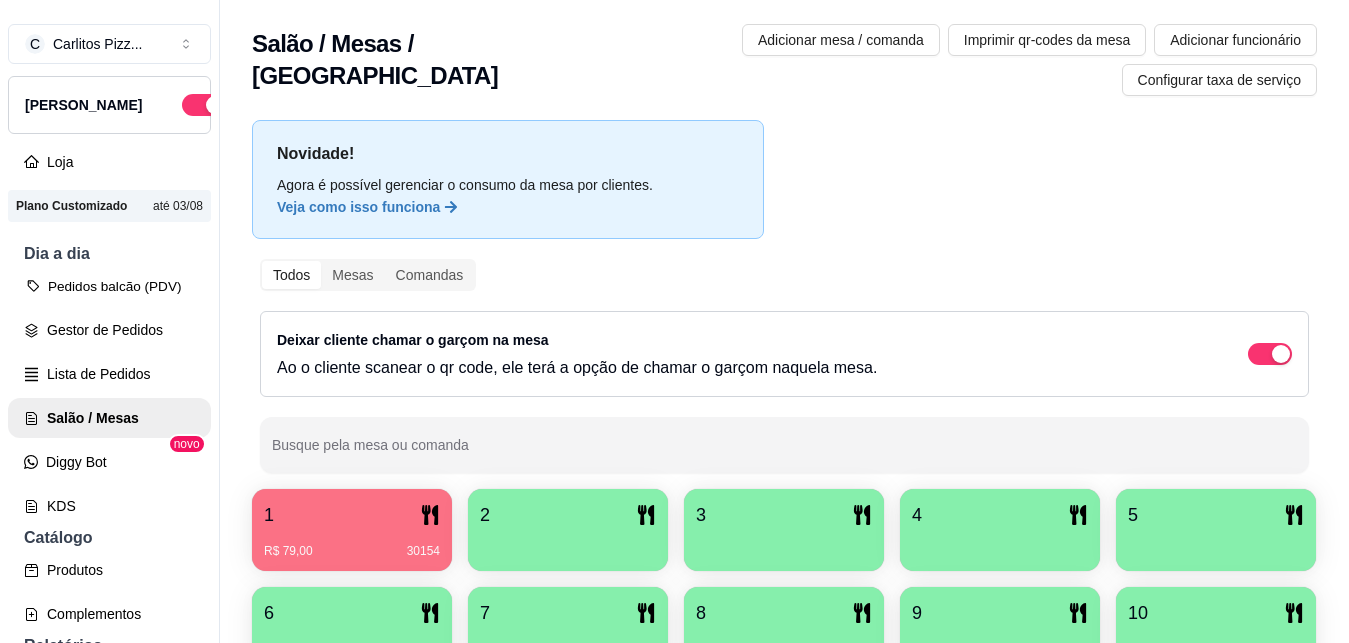 click on "Pedidos balcão (PDV)" at bounding box center [109, 286] 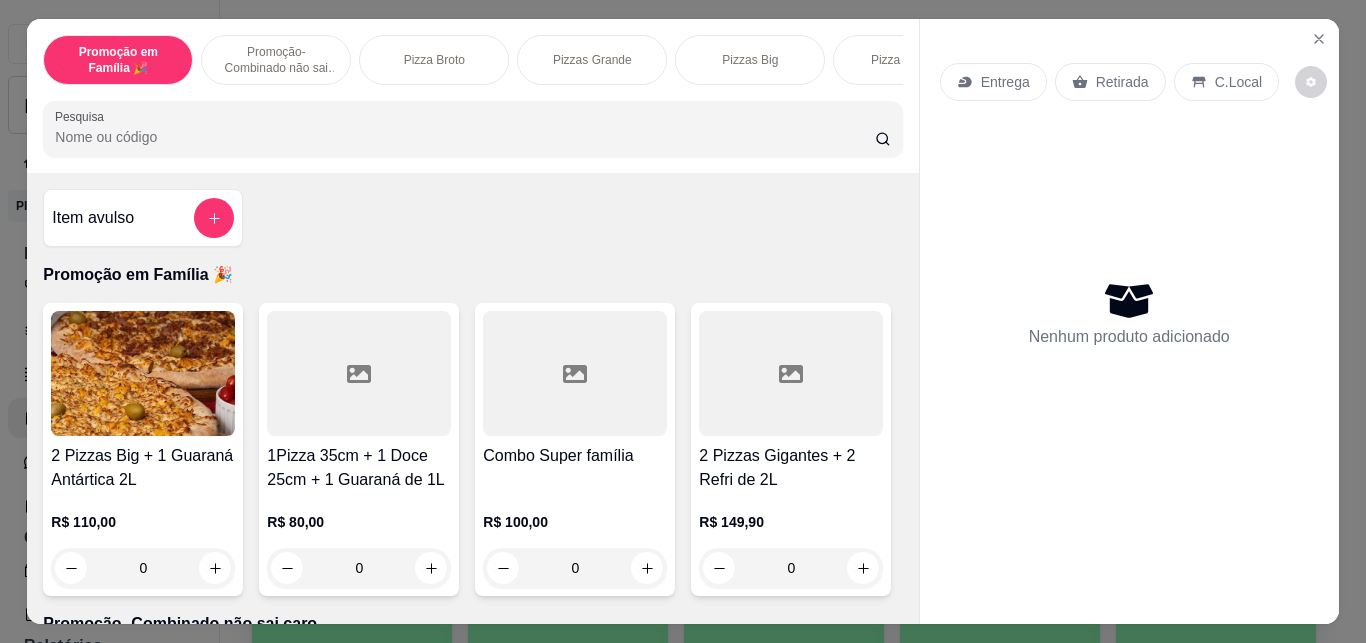 click 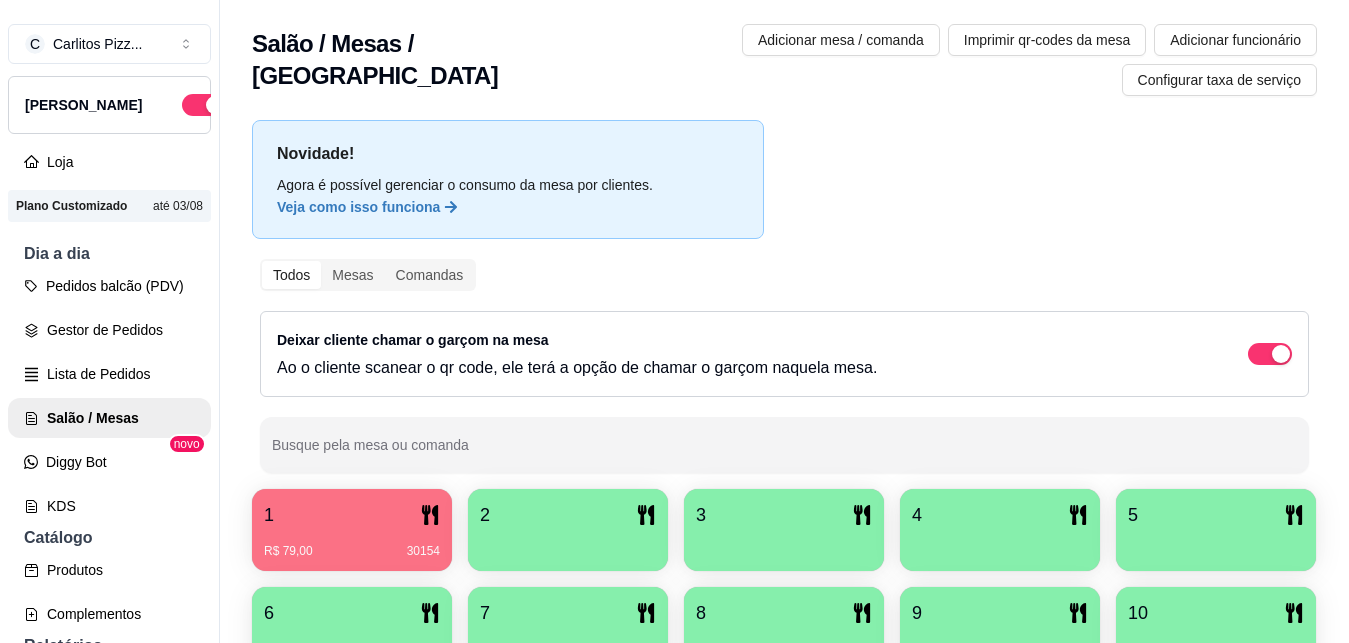 click on "Gestor de Pedidos" at bounding box center (109, 330) 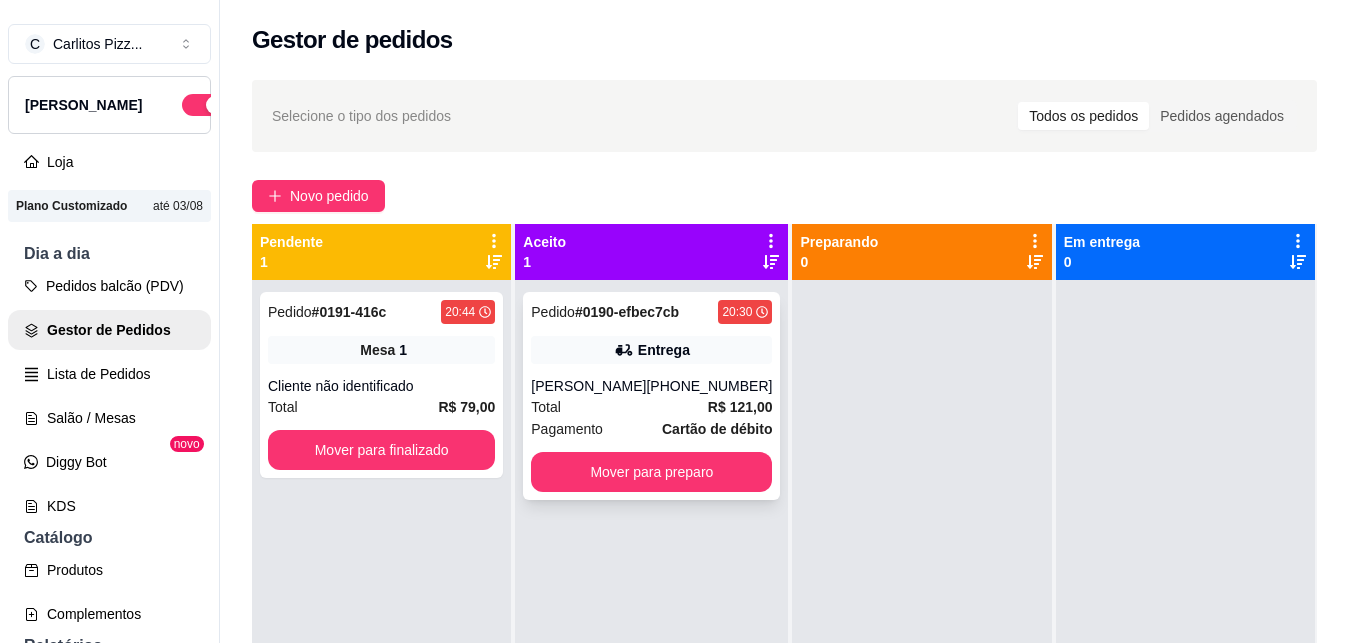 click on "Total R$ 121,00" at bounding box center (651, 407) 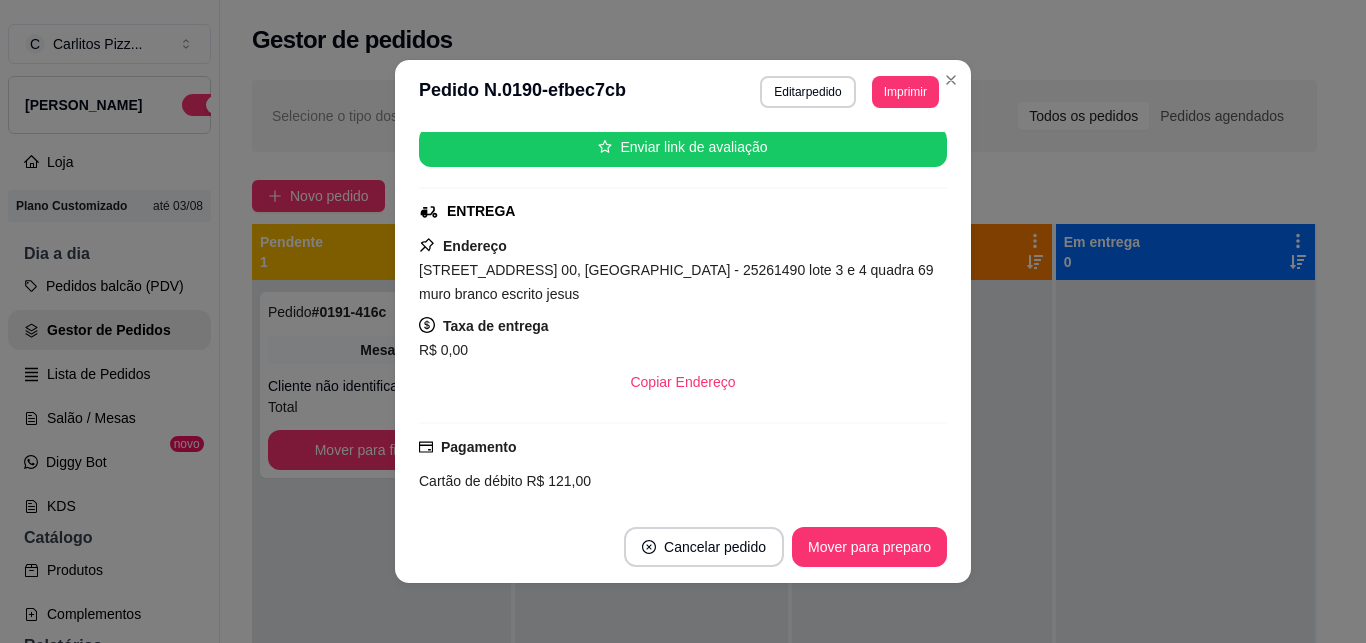 scroll, scrollTop: 250, scrollLeft: 0, axis: vertical 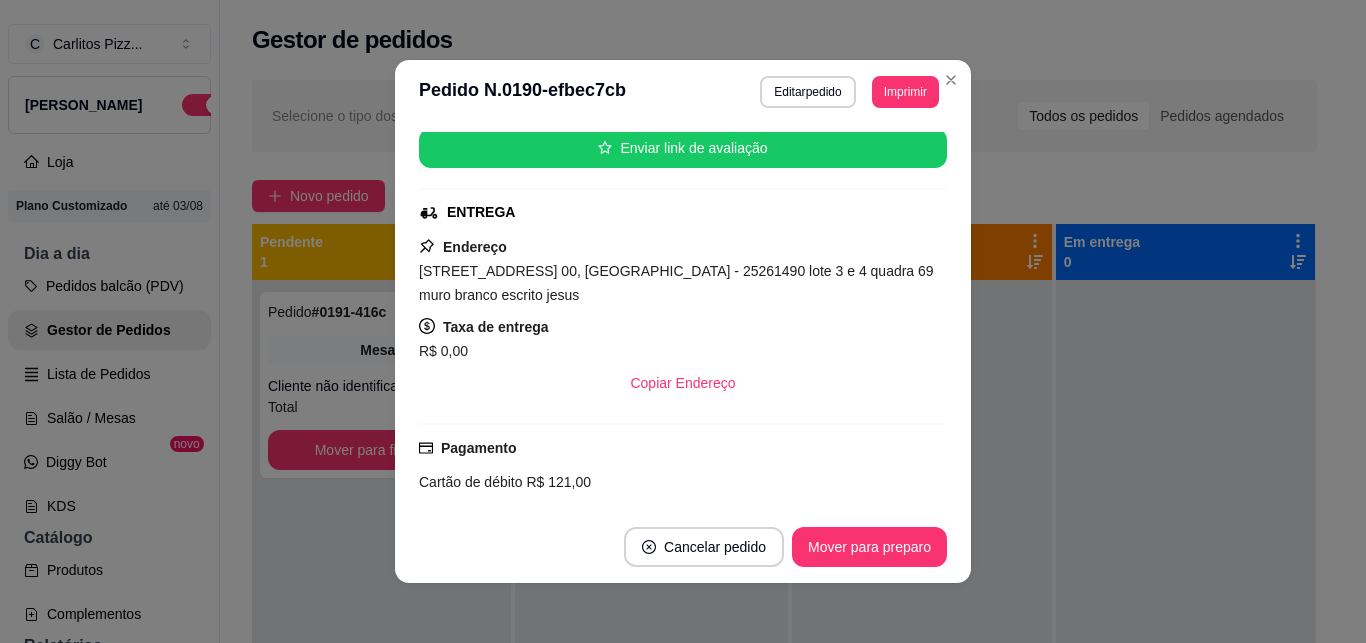 click on "Pedido  # 0191-416c 20:44 Mesa 1 Cliente não identificado Total R$ 79,00 Mover para finalizado" at bounding box center (381, 601) 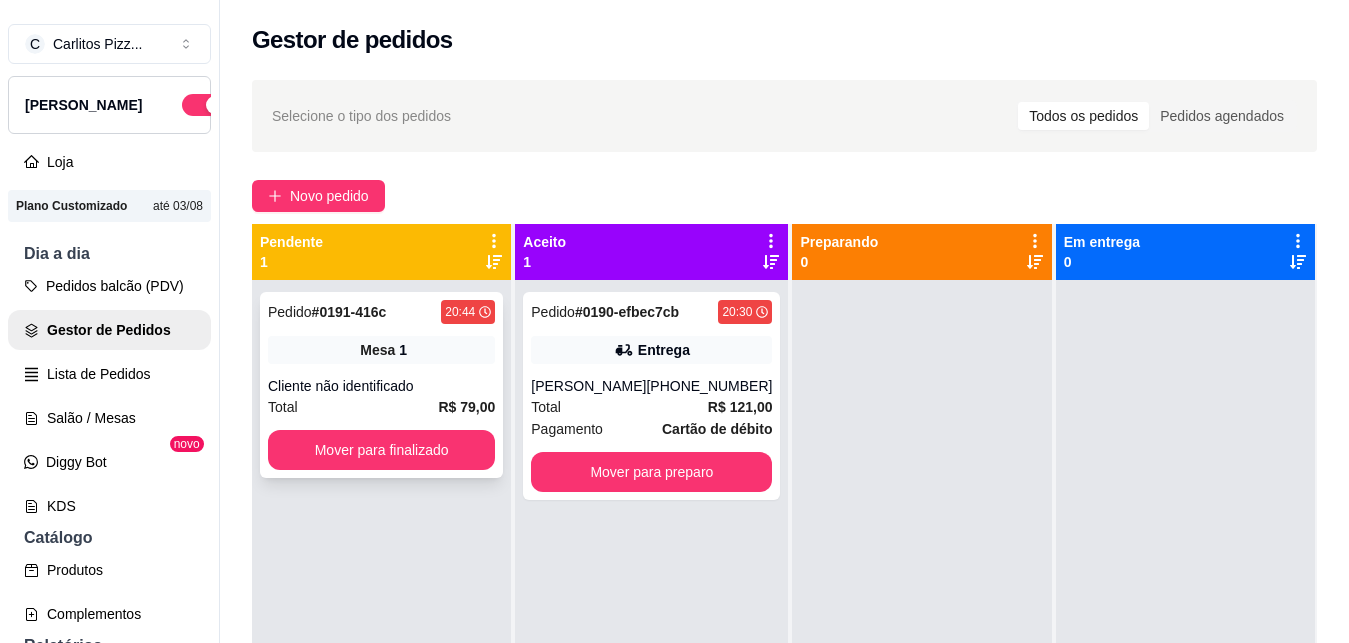 click on "Pedido  # 0191-416c 20:44 Mesa 1 Cliente não identificado Total R$ 79,00 Mover para finalizado" at bounding box center (381, 385) 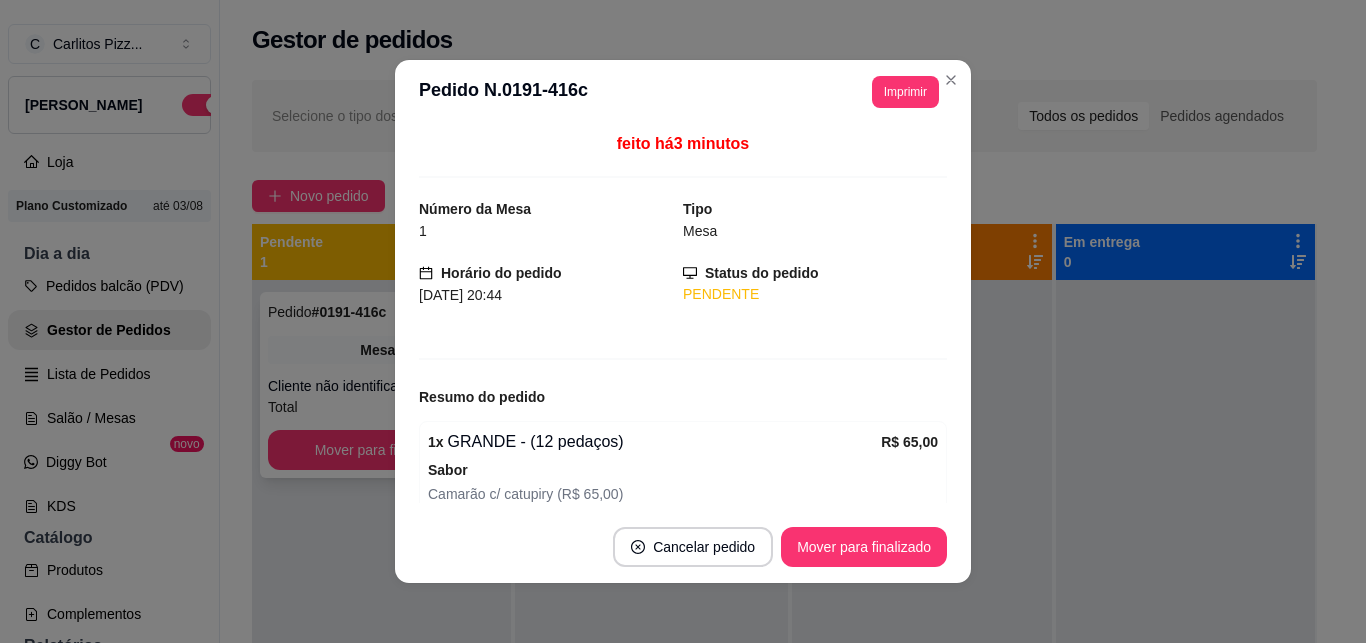 click at bounding box center (1185, 601) 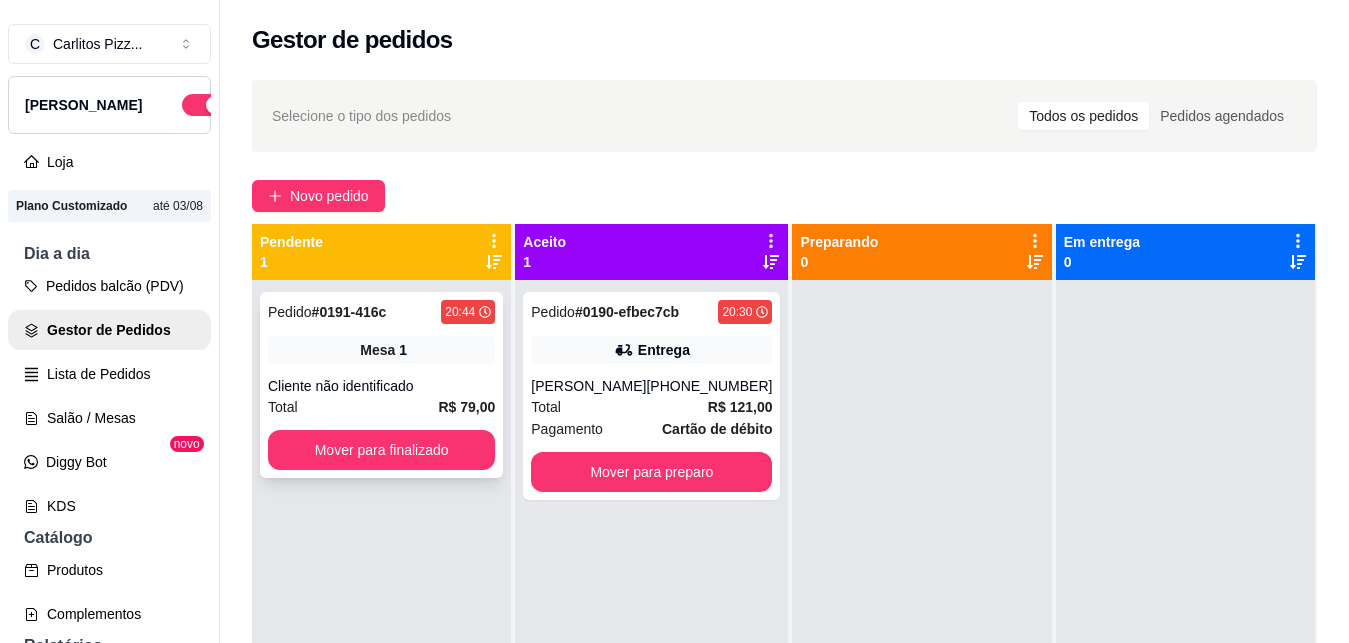 click on "Pedidos balcão (PDV)" at bounding box center [109, 286] 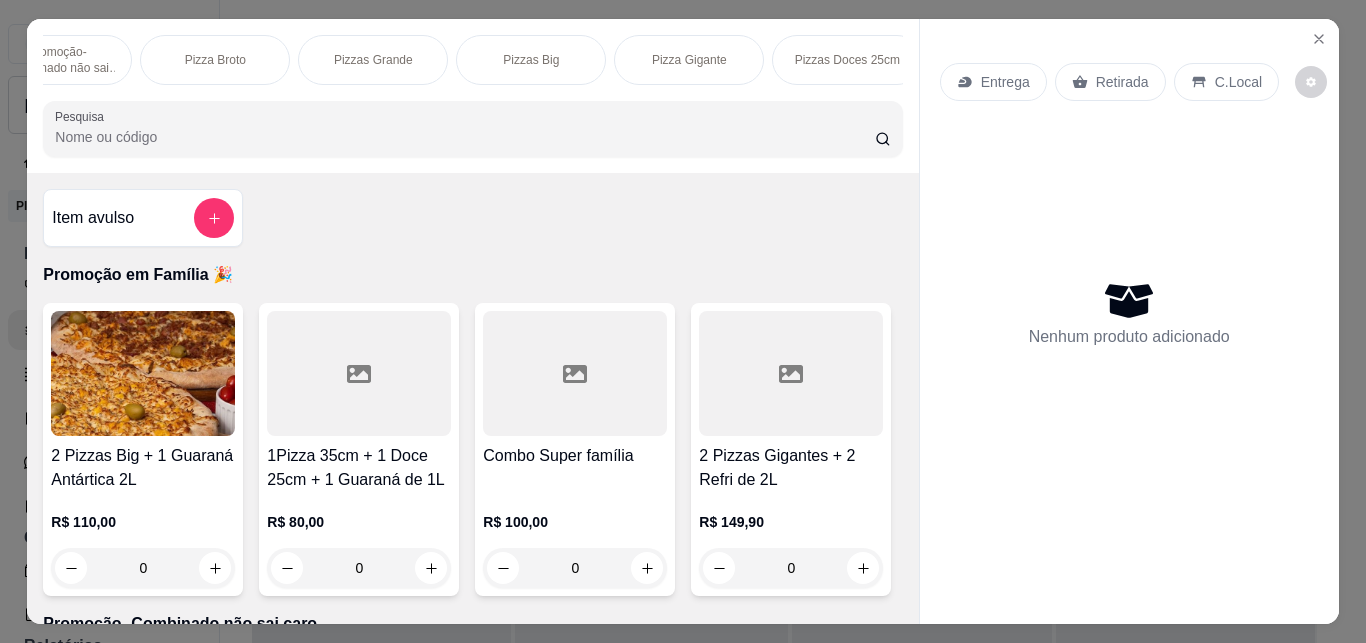 scroll, scrollTop: 0, scrollLeft: 222, axis: horizontal 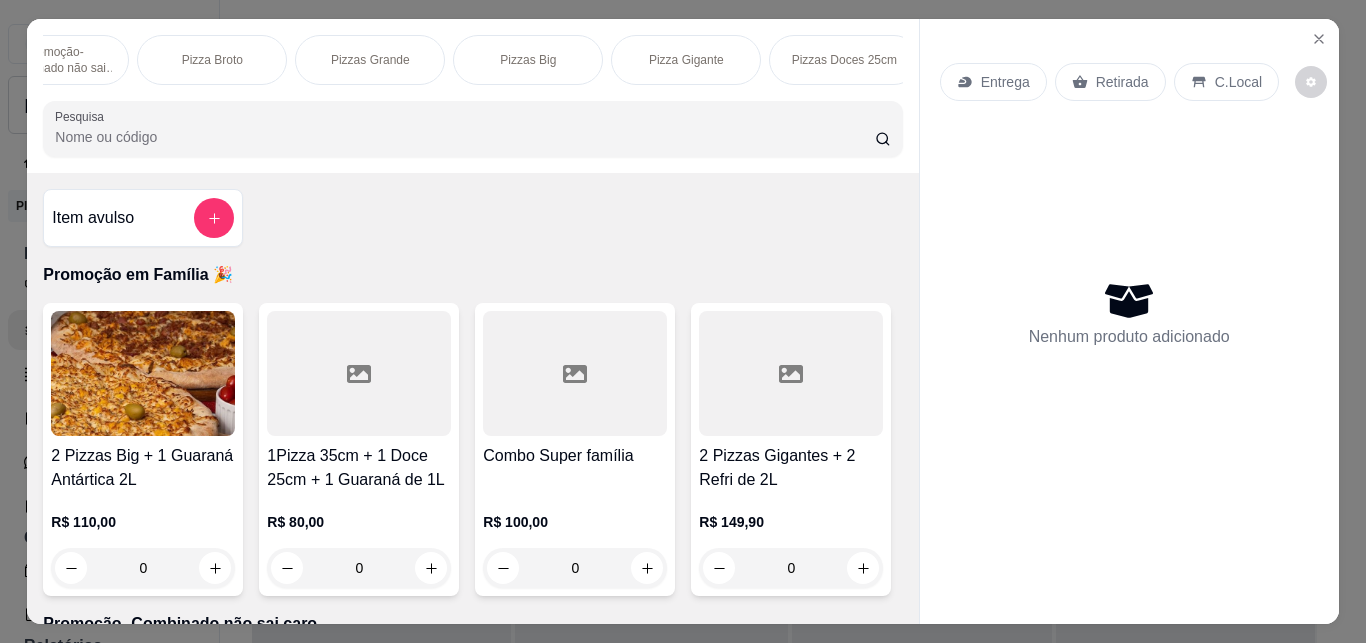click on "Pizzas Big" at bounding box center [528, 60] 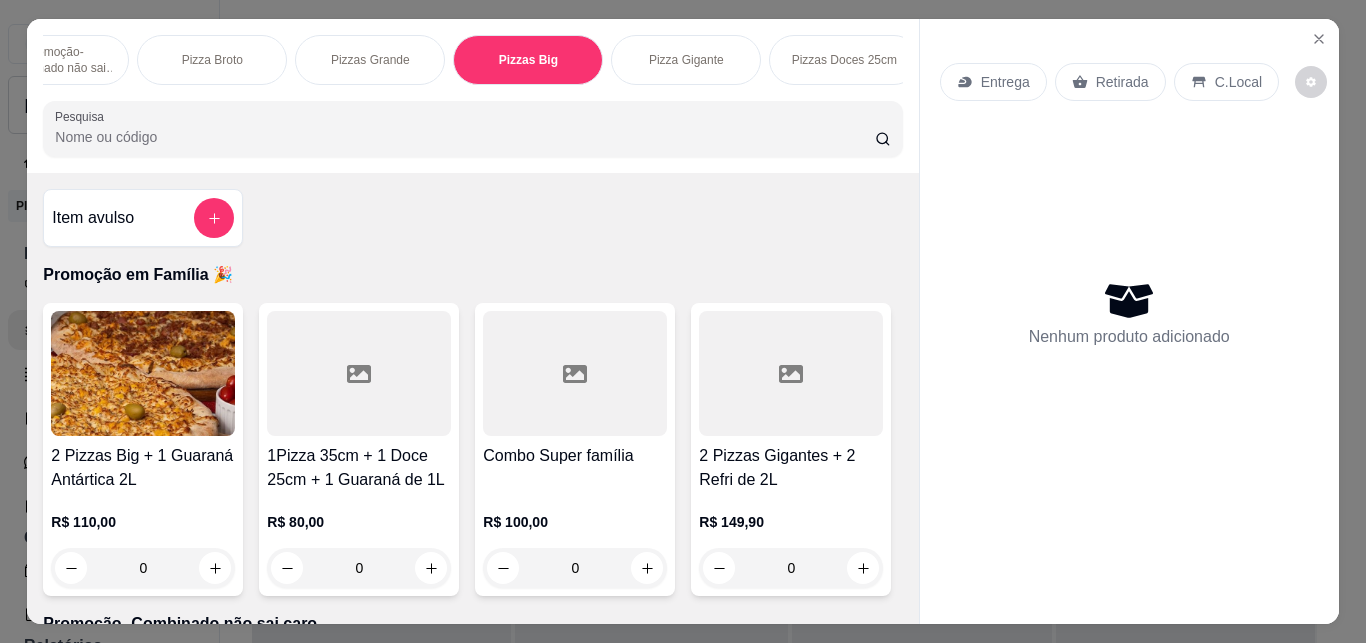 scroll, scrollTop: 1699, scrollLeft: 0, axis: vertical 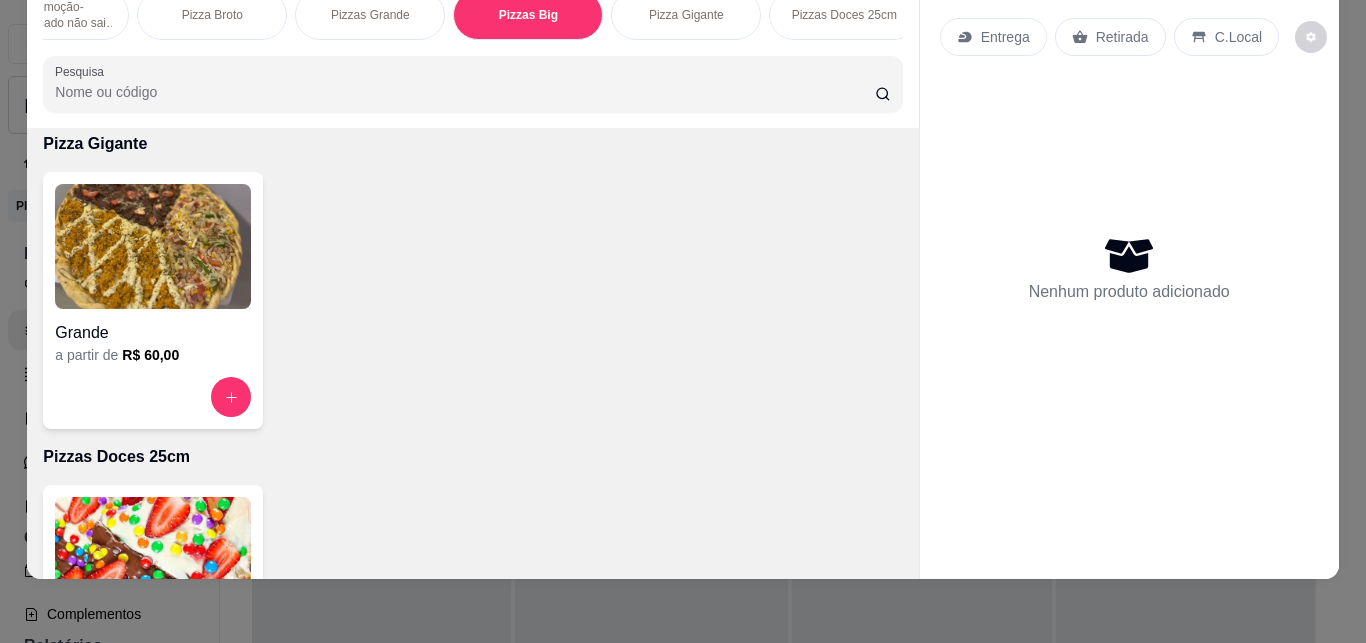 click at bounding box center [153, -67] 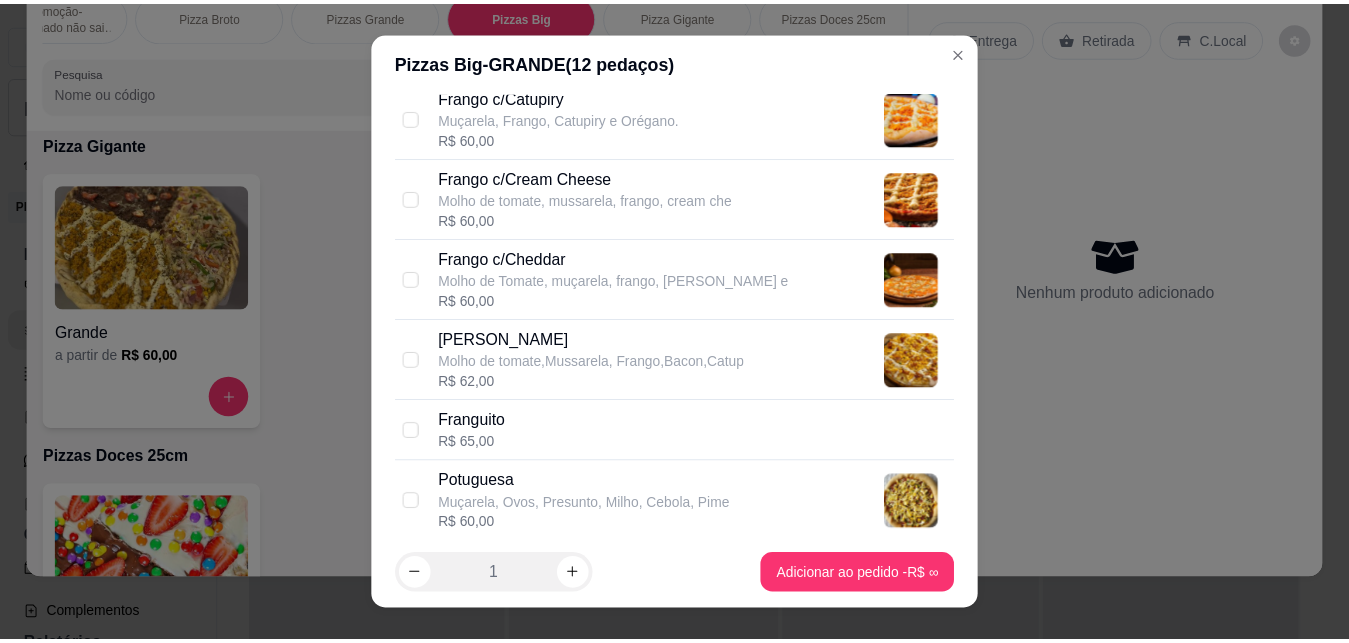 scroll, scrollTop: 788, scrollLeft: 0, axis: vertical 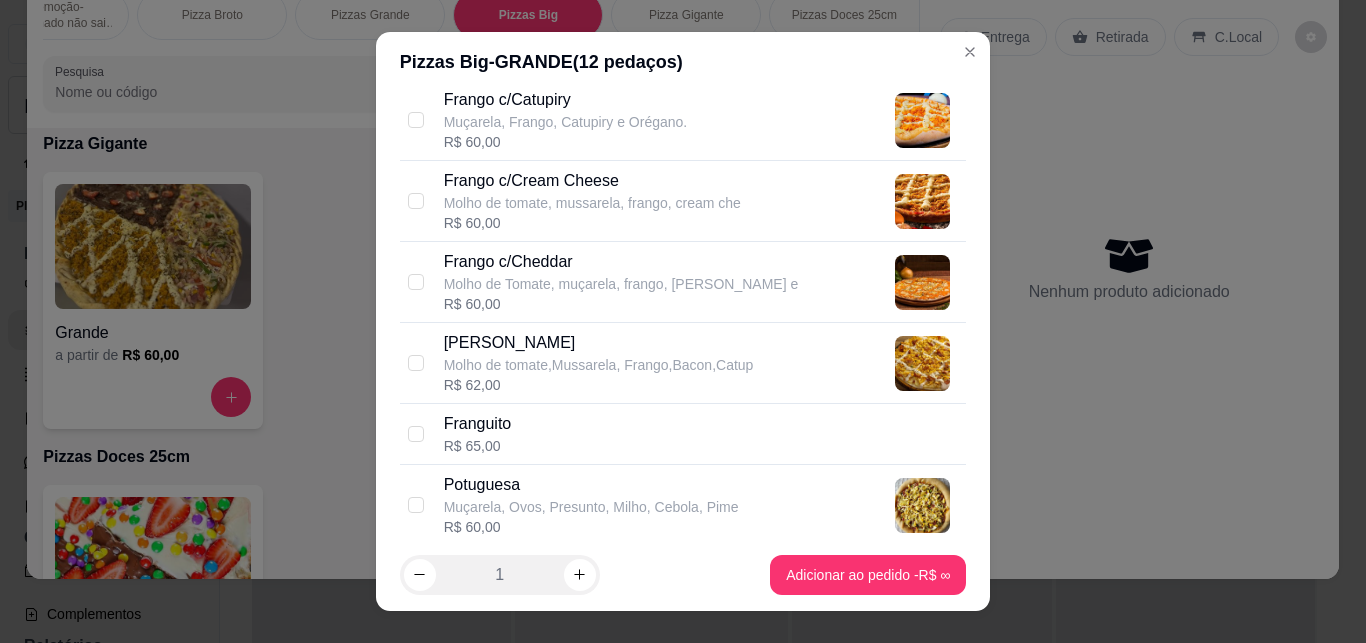 click on "Frango c/Cream  Cheese" at bounding box center (592, 181) 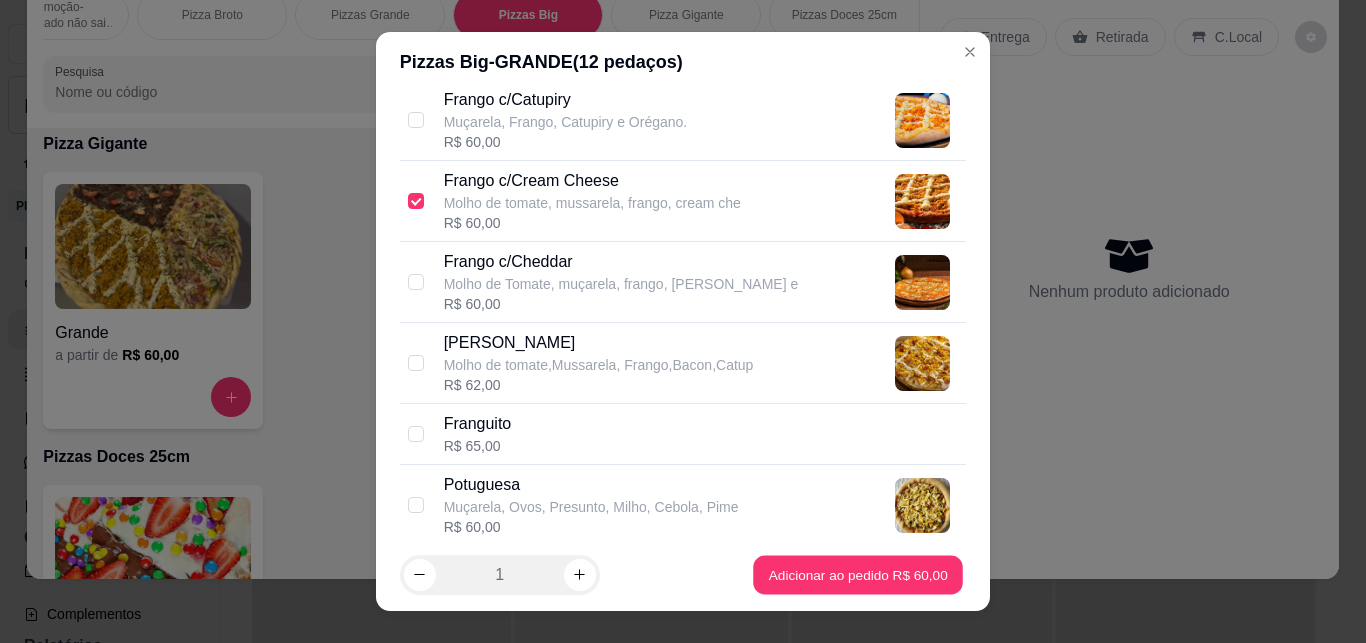 click on "Promoção em Família 🎉 Promoção- Combinado não sai caro  Pizza Broto Pizzas Grande Pizzas Big Pizza Gigante  Pizzas Doces 25cm Pizzas Doces 35cm Esfiha Salgada Maionese temperada  Esfiha Doce Calzone 25cm Sobremesas  Bebidas Drinks  Vitaminas  Sucos  Pesquisa Item avulso Promoção em Família 🎉 2 Pizzas Big + 1 Guaraná Antártica 2L   R$ 110,00 0 1Pizza 35cm + 1 Doce 25cm + 1 Guaraná de 1L   R$ 80,00 0 Combo Super família     R$ 100,00 0 2 Pizzas Gigantes + 2 Refri de 2L   R$ 149,90 0 Promoção- Combinado não sai caro  Combinadinho    R$ 18,00 0 Combo família    R$ 39,50 0 Combo Junior    R$ 21,50 0 Pizza Broto Pequena  a partir de     R$ 25,00 Pizzas Grande GRANDE a partir de     R$ 40,00 Pizzas Big GRANDE a partir de     R$ 45,00 Pizza Gigante  Grande a partir de     R$ 60,00 Pizzas Doces 25cm Grande a partir de     R$ 30,00 Pizzas Doces 35cm Grande a partir de     R$ 40,00 Esfiha Salgada Carne    R$ 3,50 0 Frango    R$ 3,50 0 Queijo   R$ 4,00 0 Calabresa    R$ 3,50 0   0" at bounding box center [683, 321] 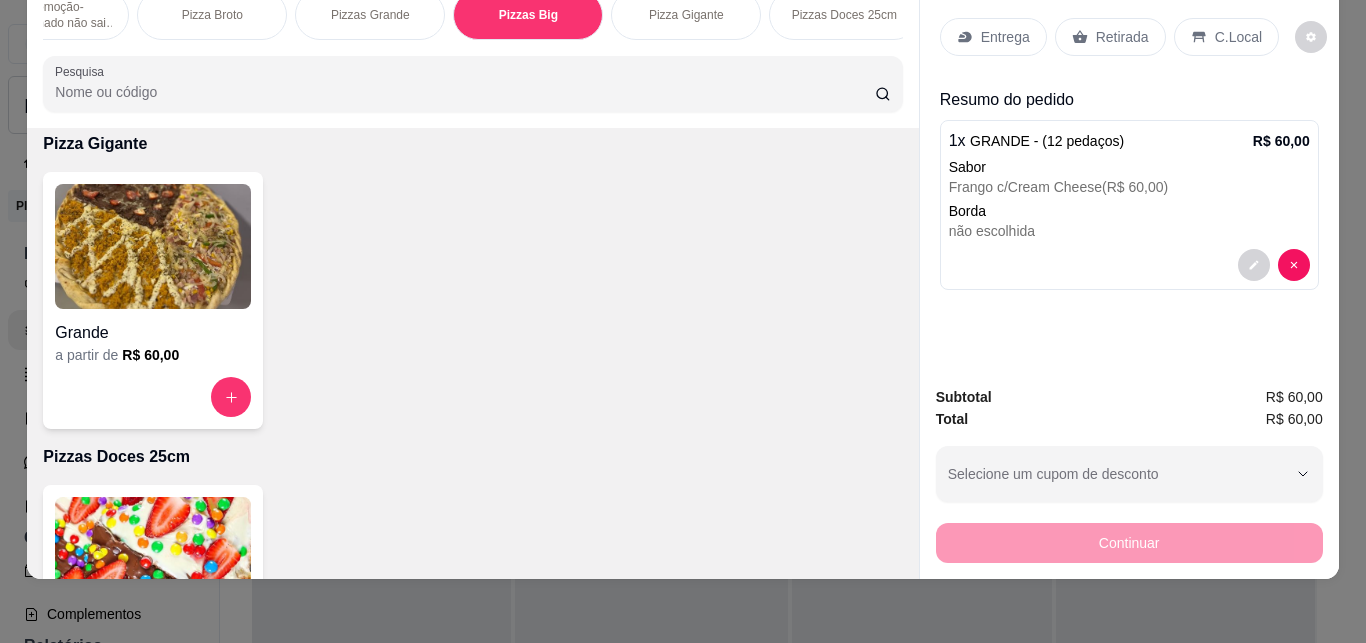 click on "Retirada" at bounding box center (1122, 37) 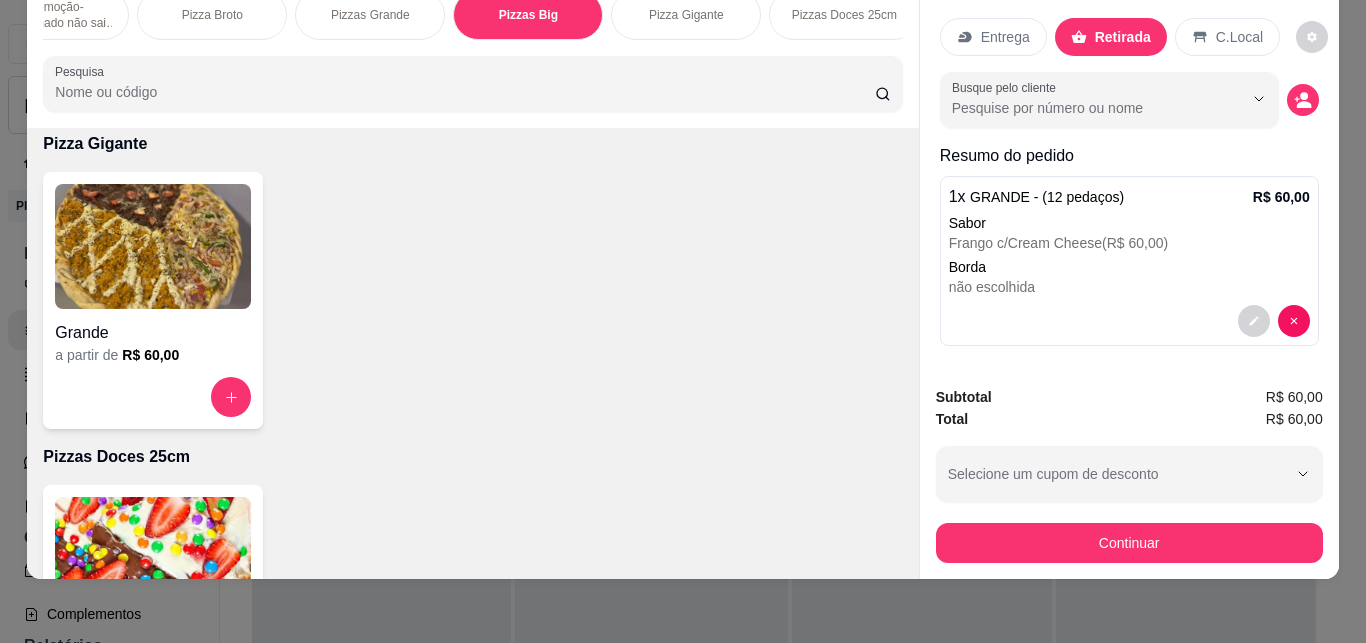 click on "Continuar" at bounding box center (1129, 543) 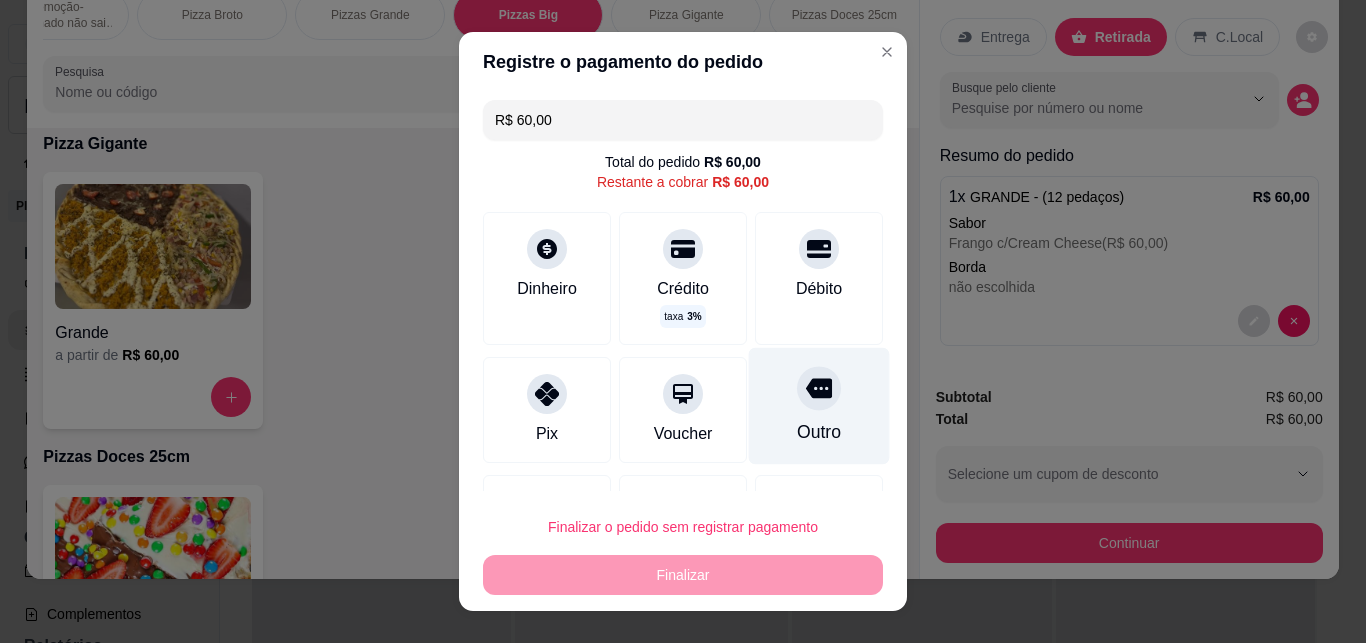 click 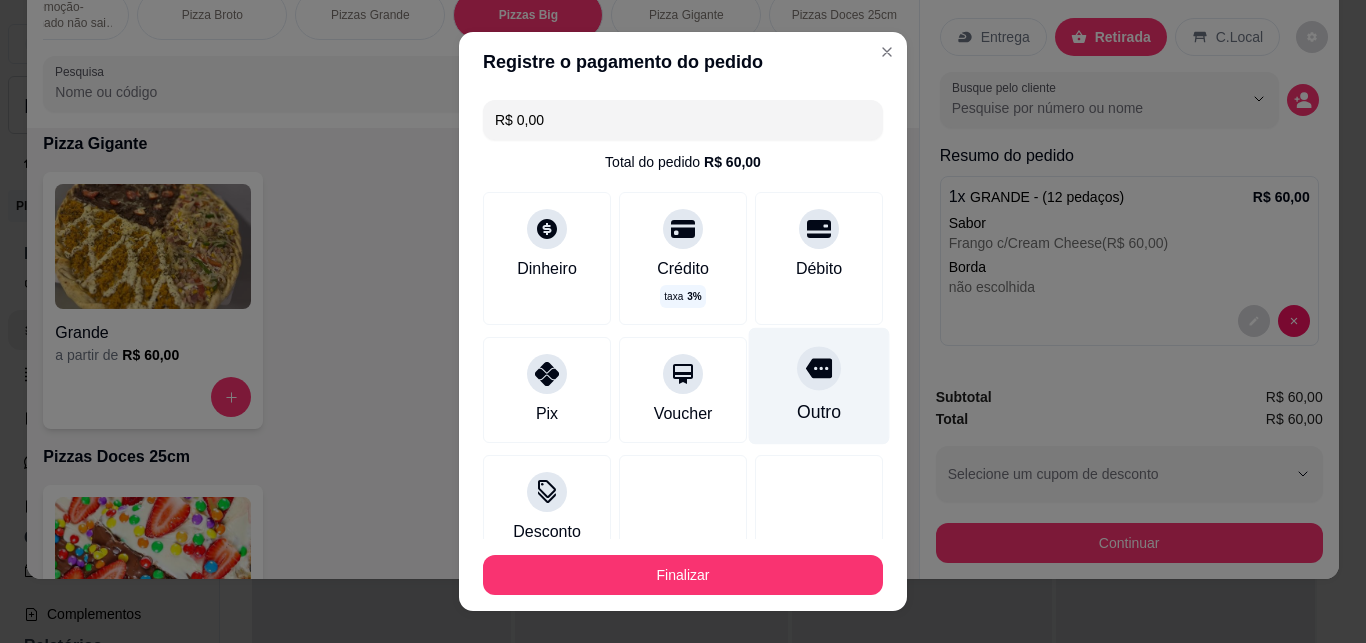 click on "Finalizar" at bounding box center [683, 575] 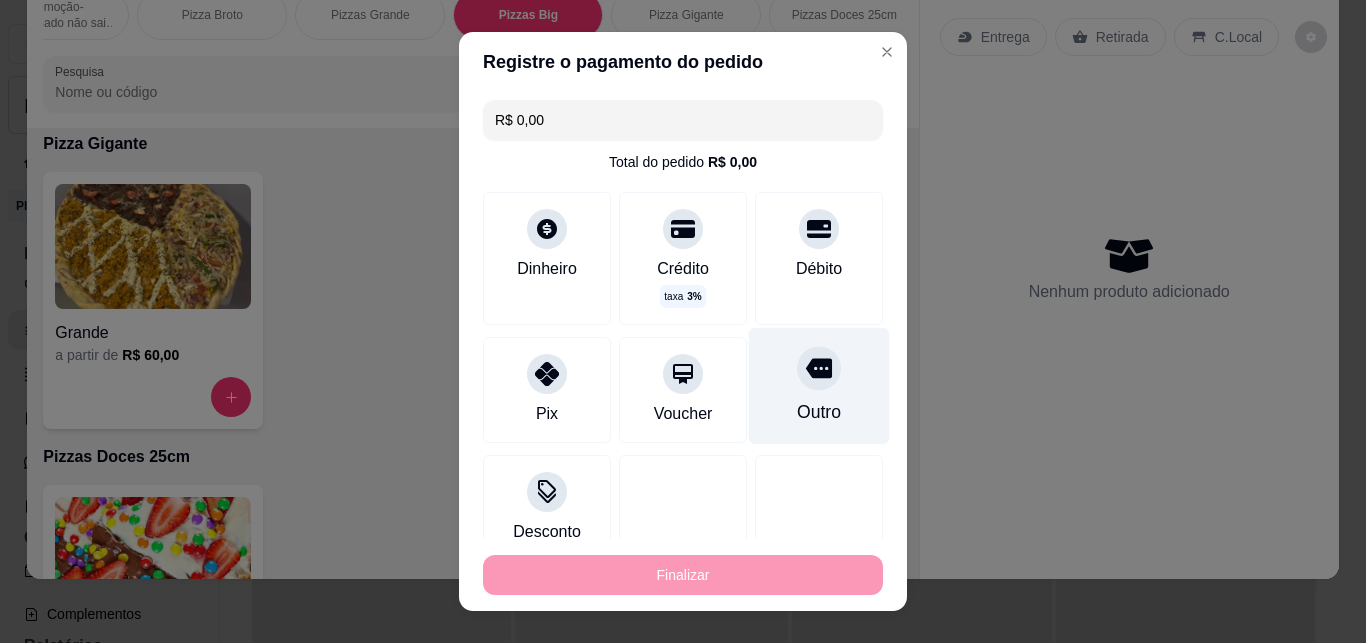 type on "-R$ 60,00" 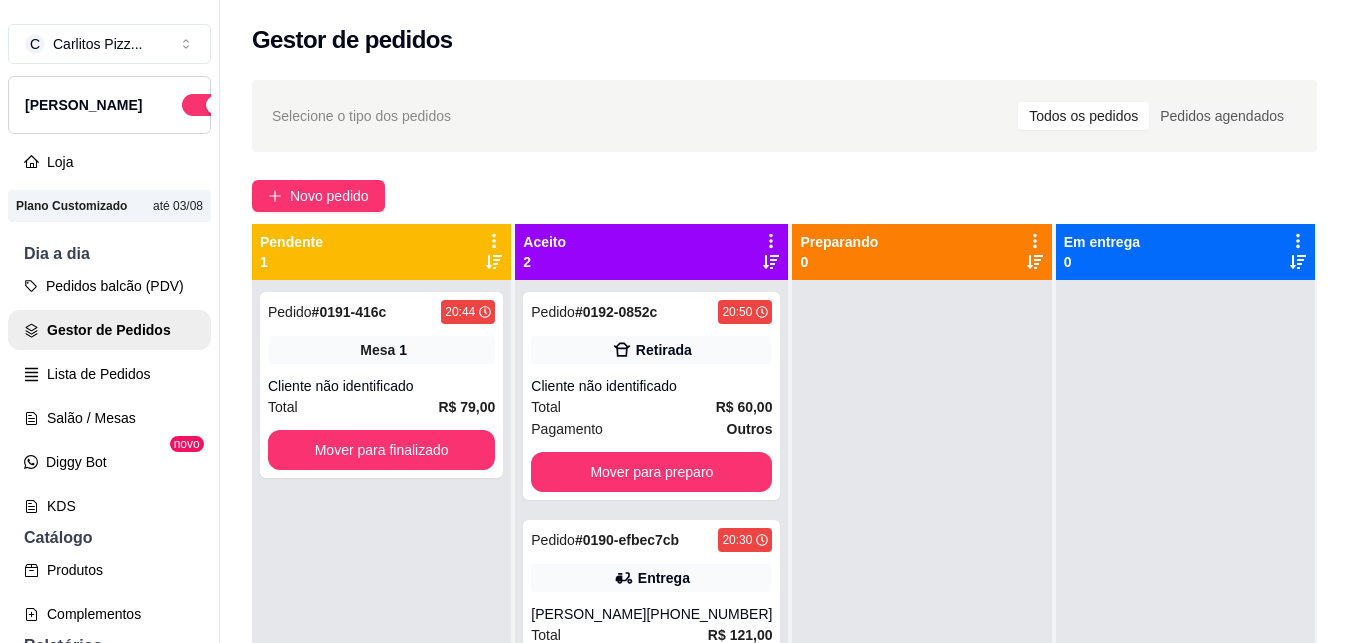 scroll, scrollTop: 56, scrollLeft: 0, axis: vertical 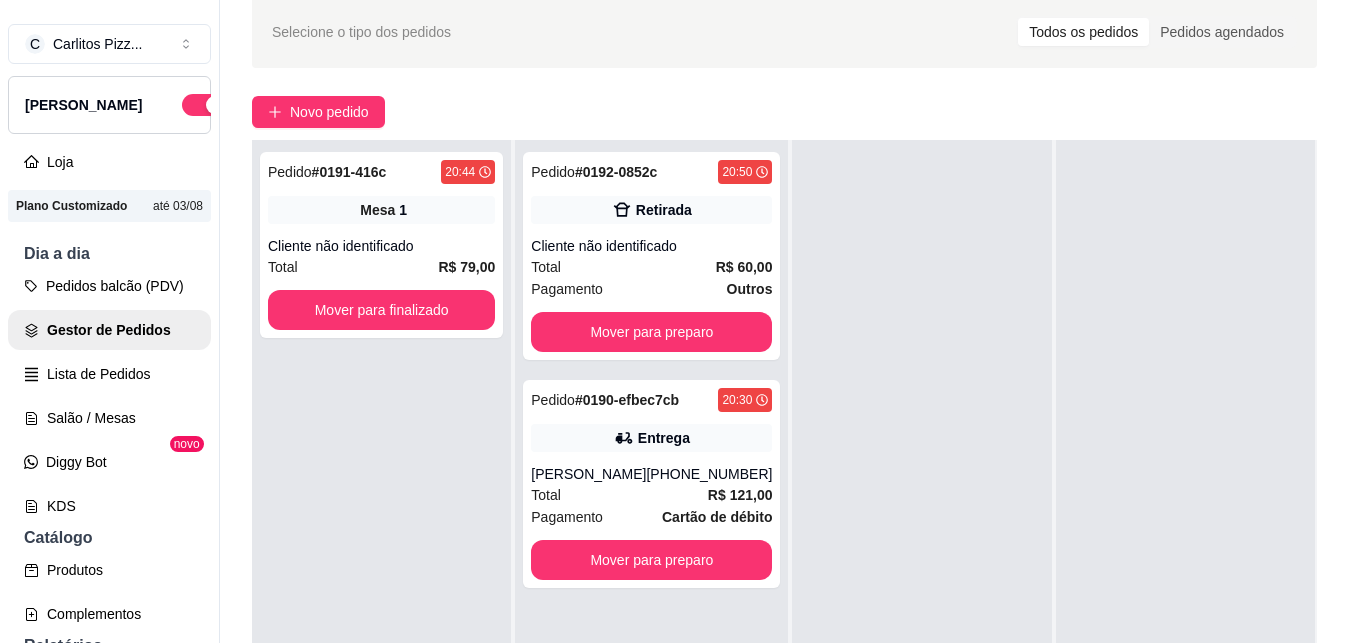 click on "Mover para preparo" at bounding box center [651, 560] 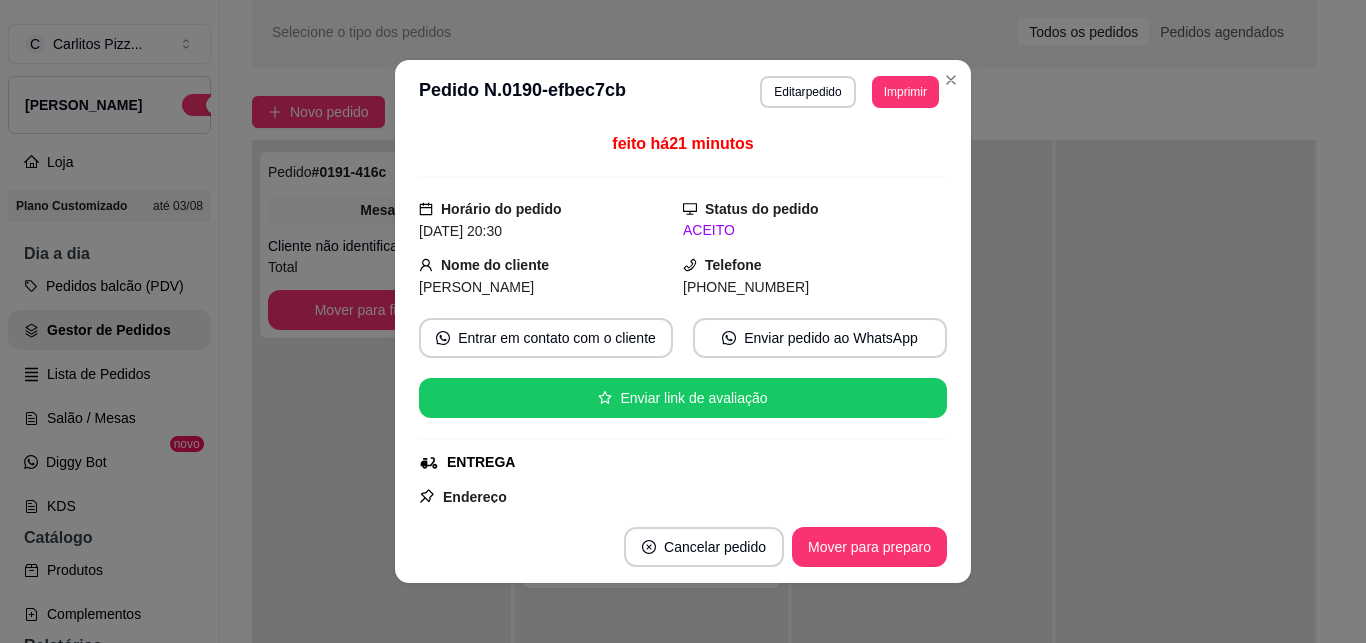 click at bounding box center [1185, 461] 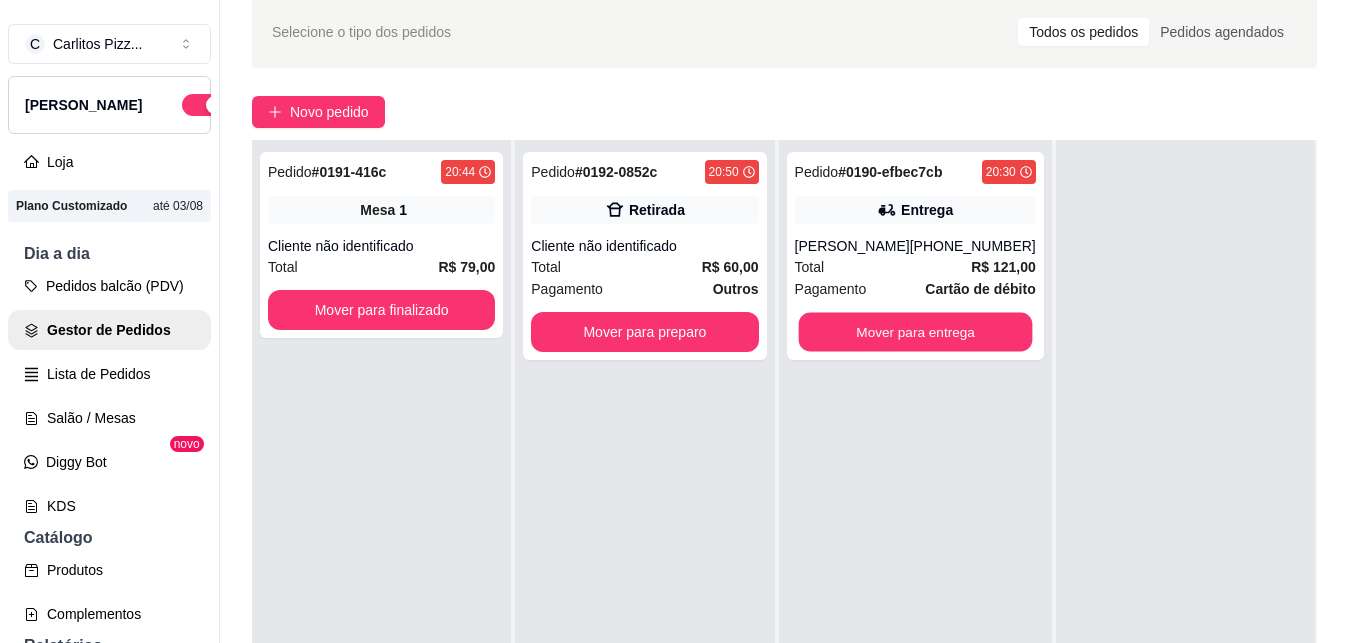 click on "Mover para entrega" at bounding box center (915, 332) 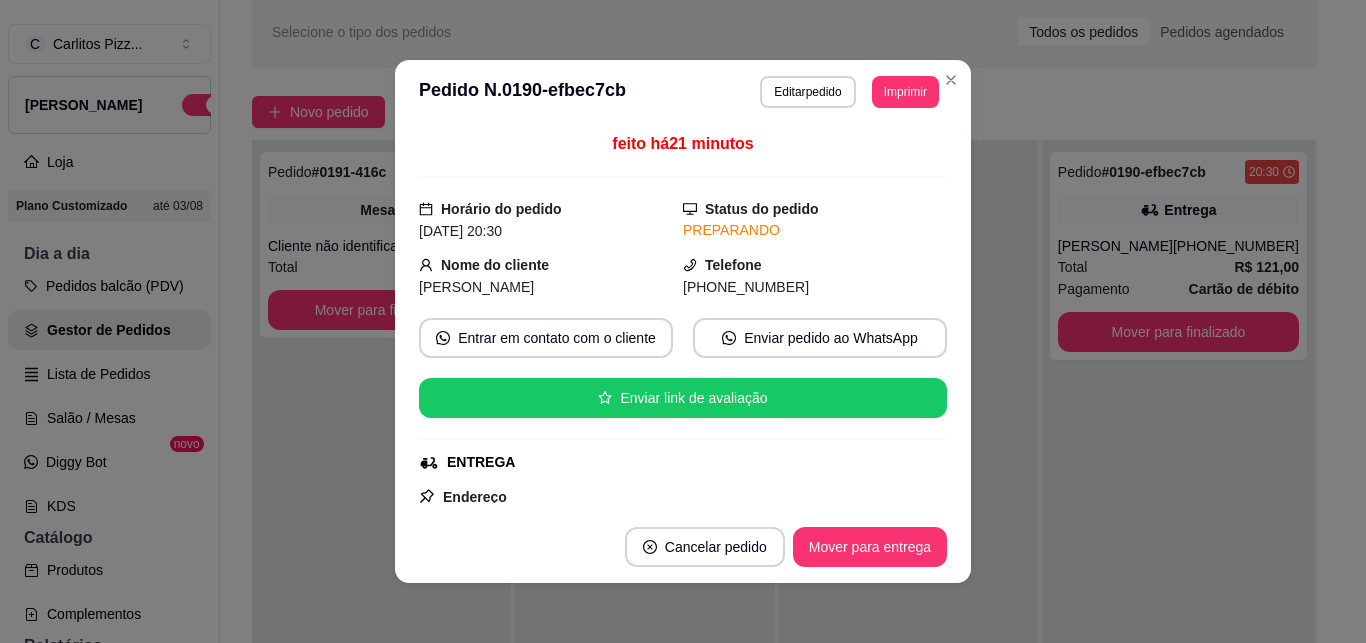 click on "Pedido  # 0190-efbec7cb 20:30 Entrega [PERSON_NAME] [PHONE_NUMBER] Total R$ 121,00 Pagamento Cartão de débito Mover para finalizado" at bounding box center [1178, 461] 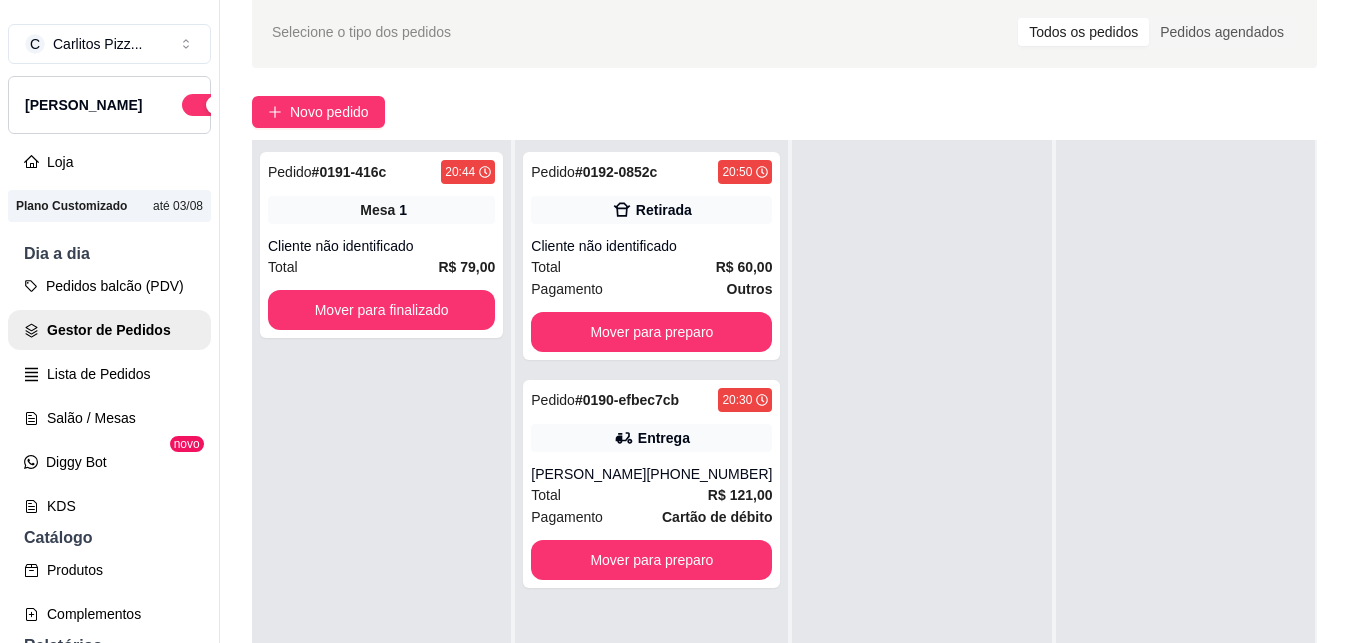 click on "Pedidos balcão (PDV)" at bounding box center (109, 286) 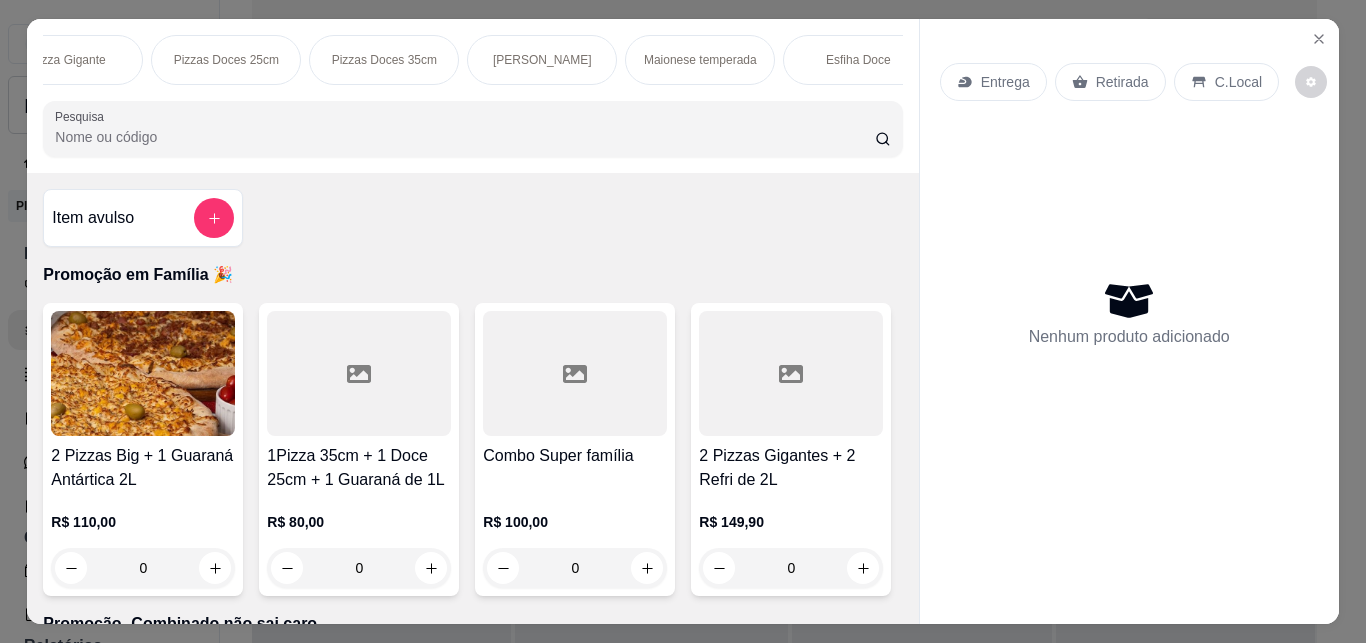 scroll, scrollTop: 0, scrollLeft: 928, axis: horizontal 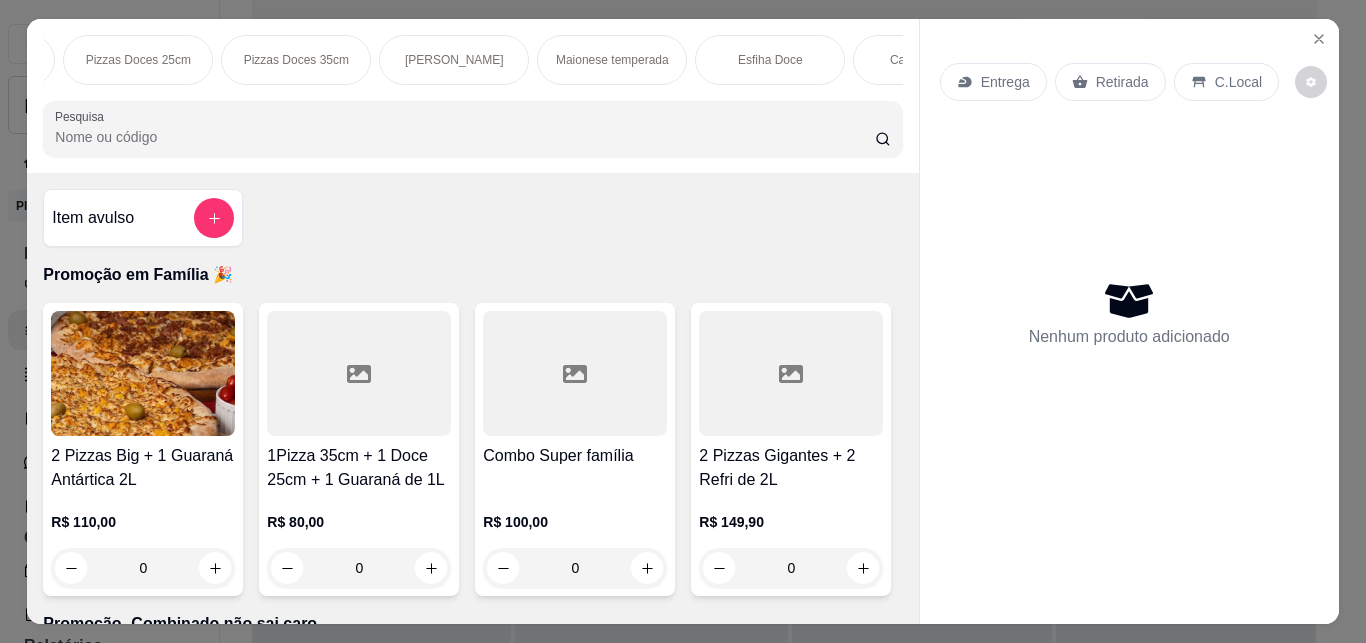 click on "[PERSON_NAME]" at bounding box center [454, 60] 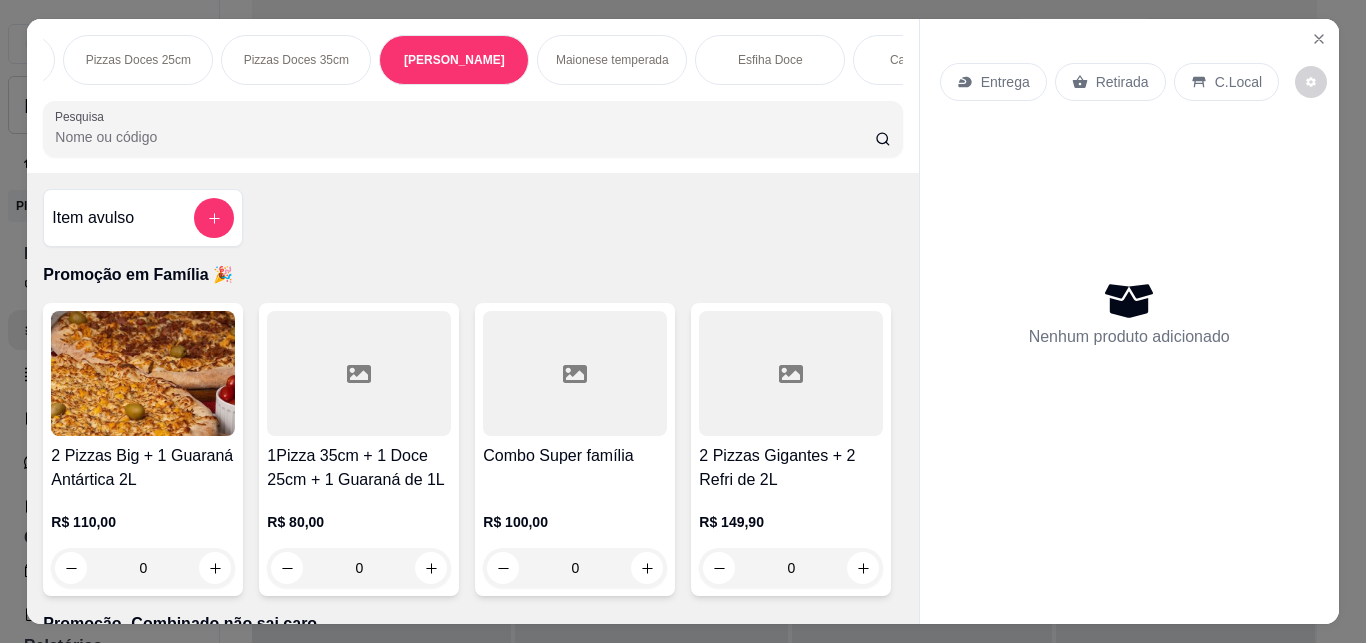 scroll, scrollTop: 2951, scrollLeft: 0, axis: vertical 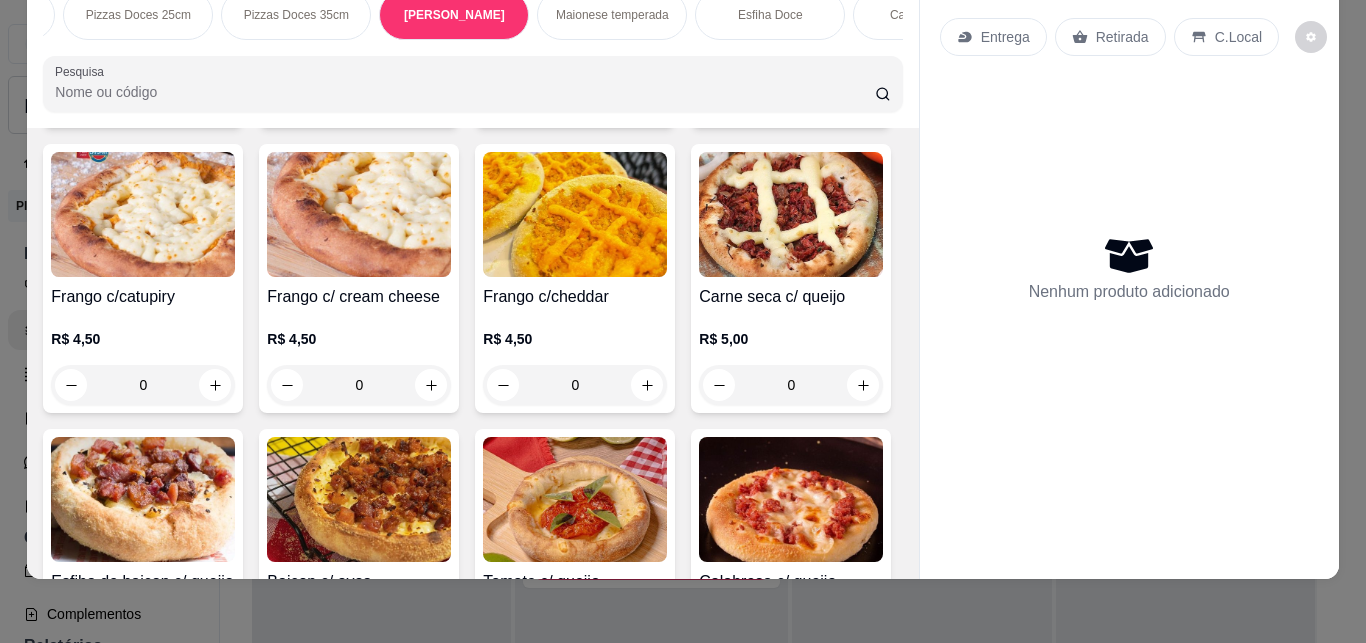 click on "0" at bounding box center (143, 100) 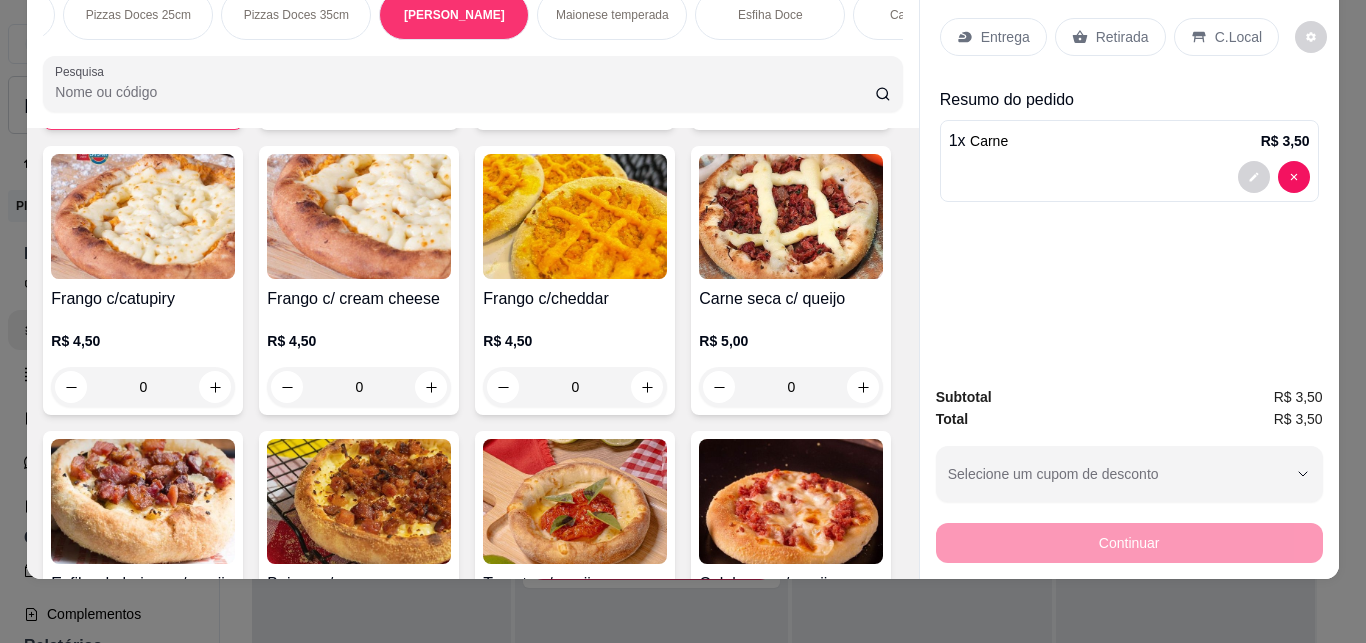 click on "1" at bounding box center (143, 101) 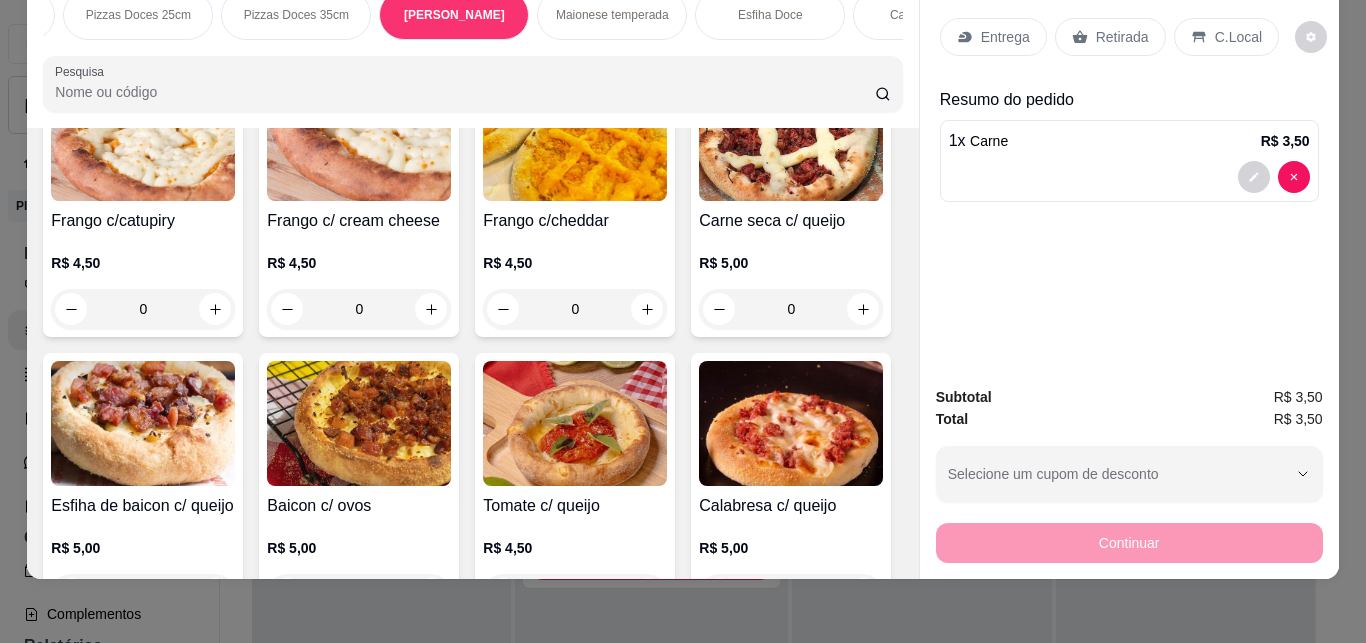 click at bounding box center (214, 23) 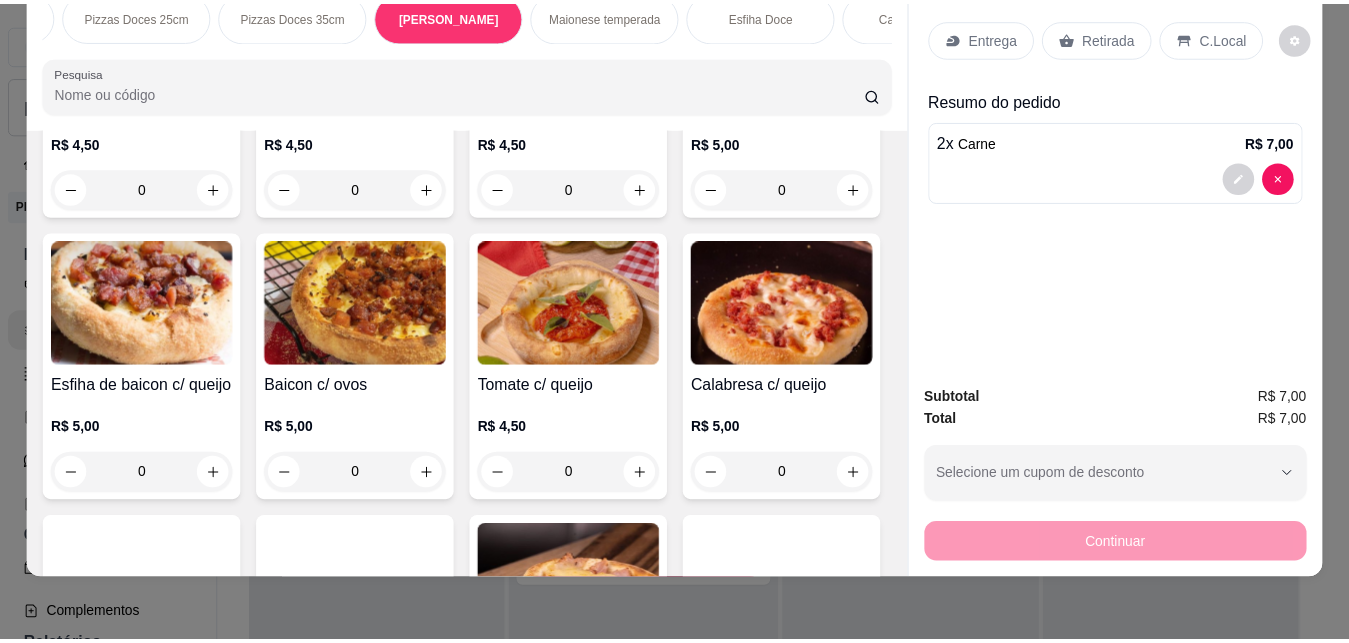 scroll, scrollTop: 3166, scrollLeft: 0, axis: vertical 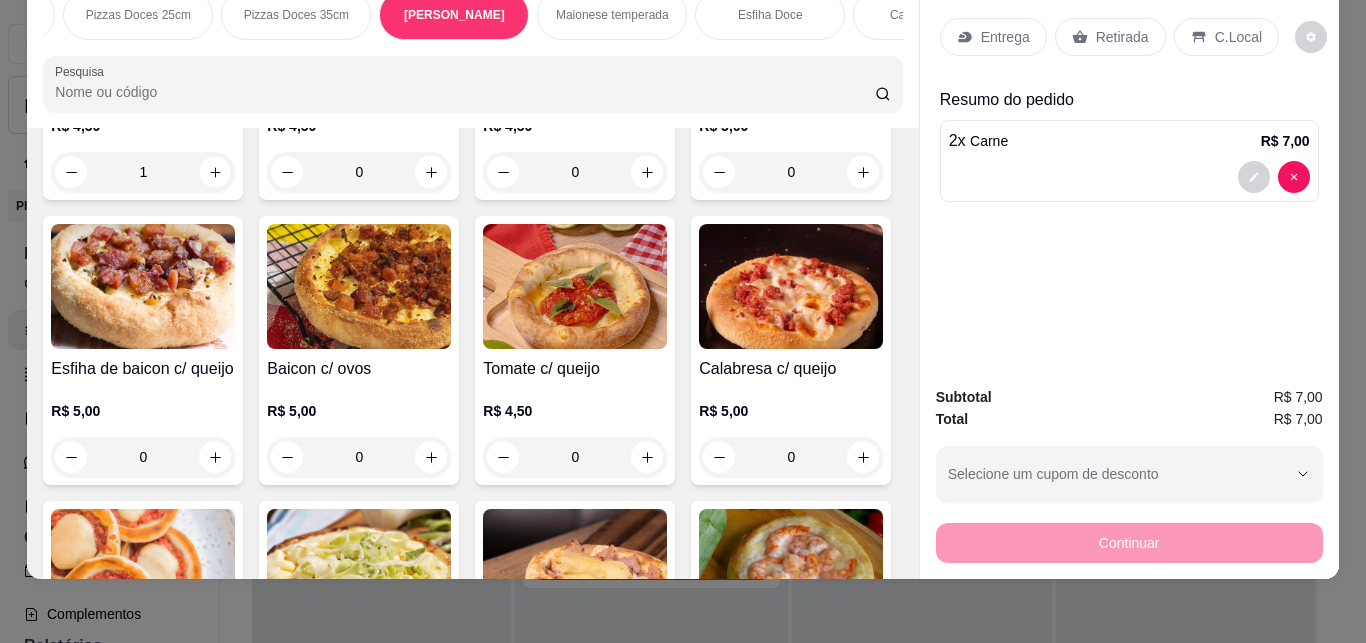 click 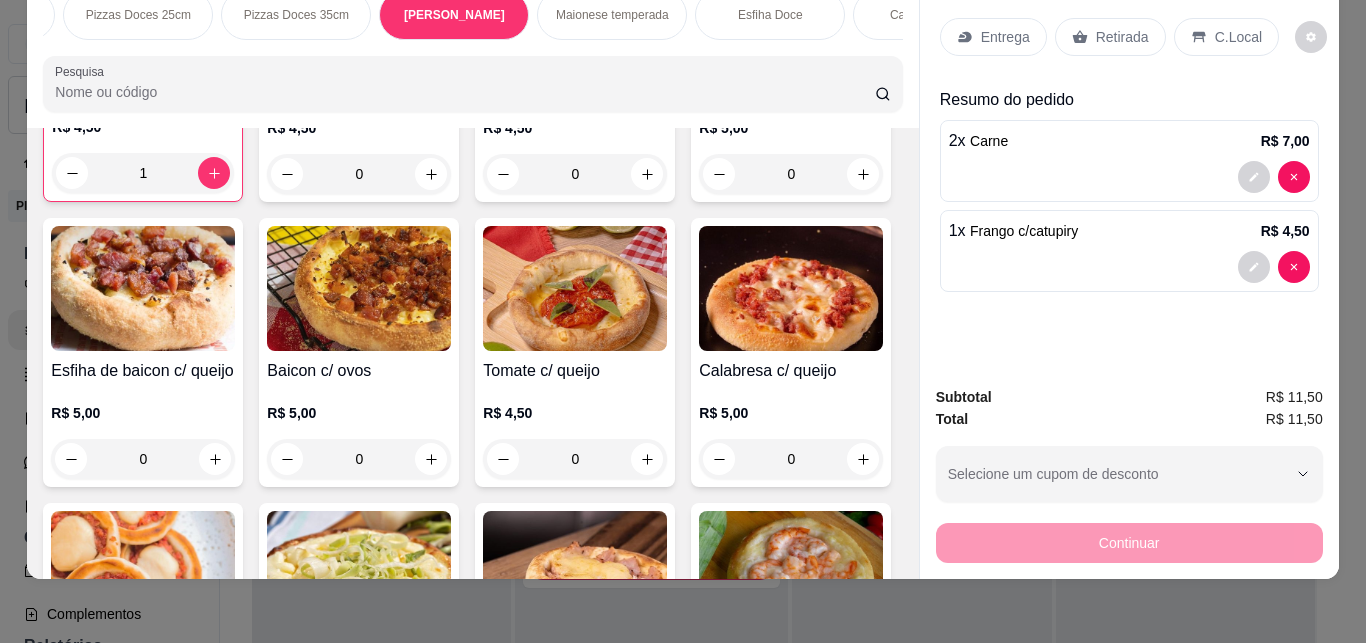 click at bounding box center (214, 173) 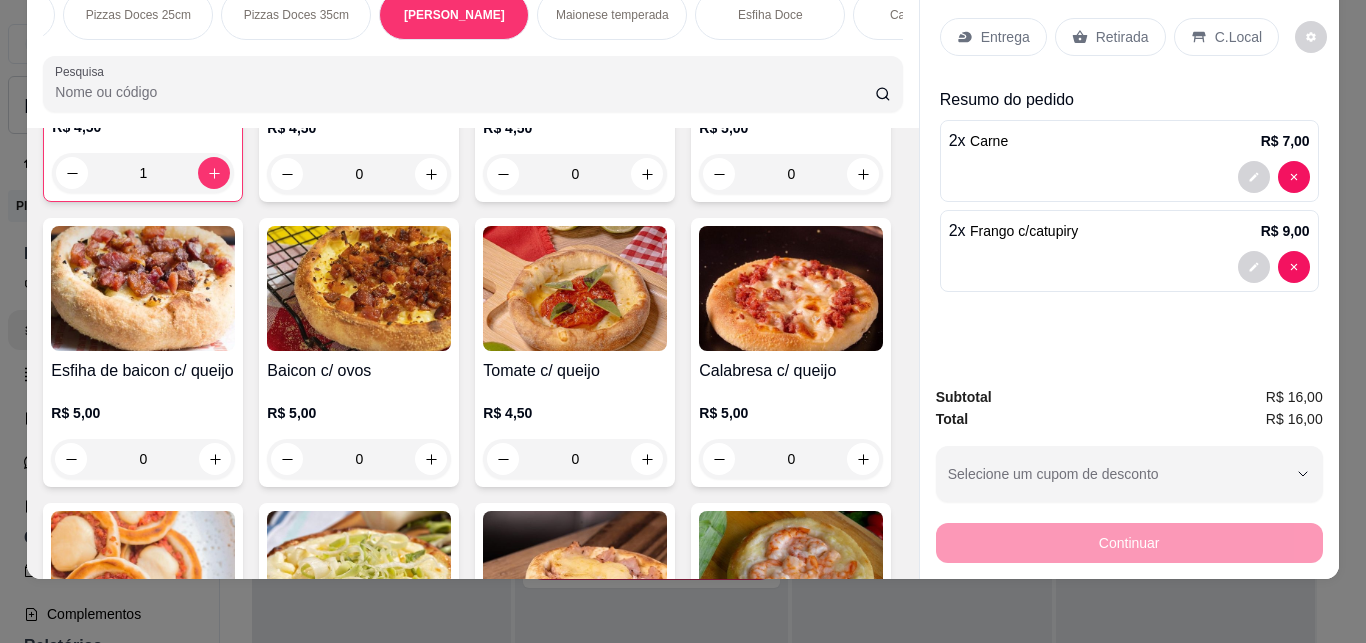 type on "2" 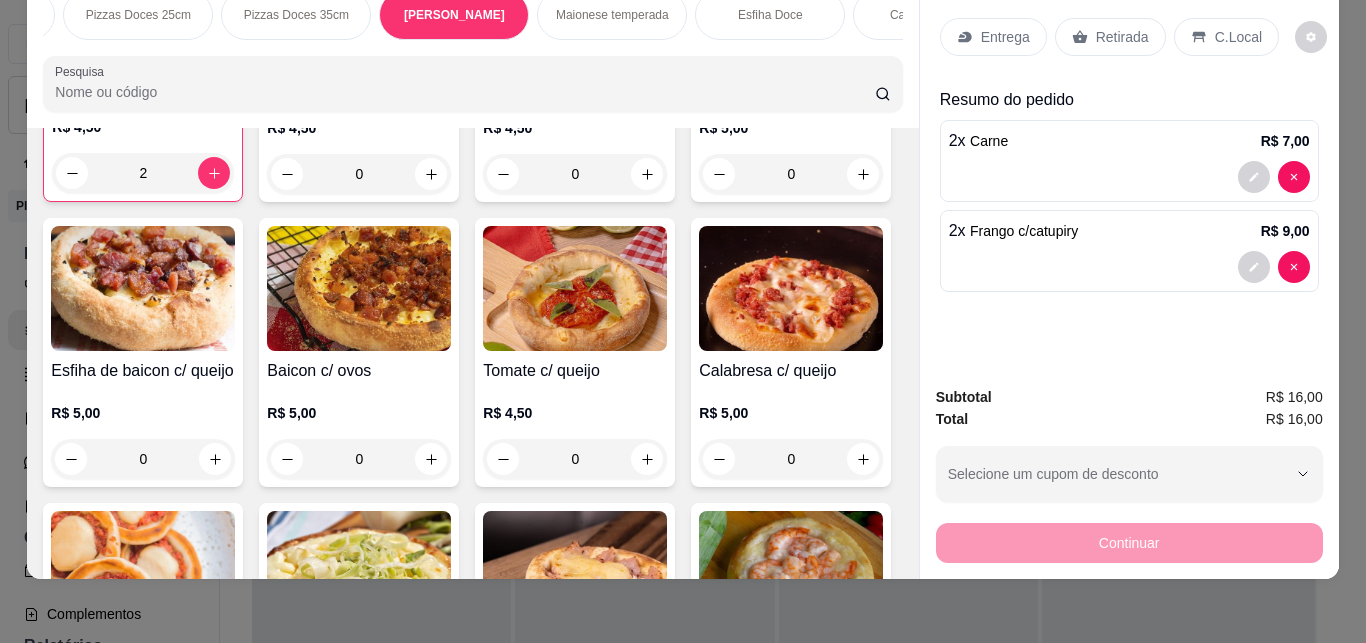 click on "C.Local" at bounding box center (1238, 37) 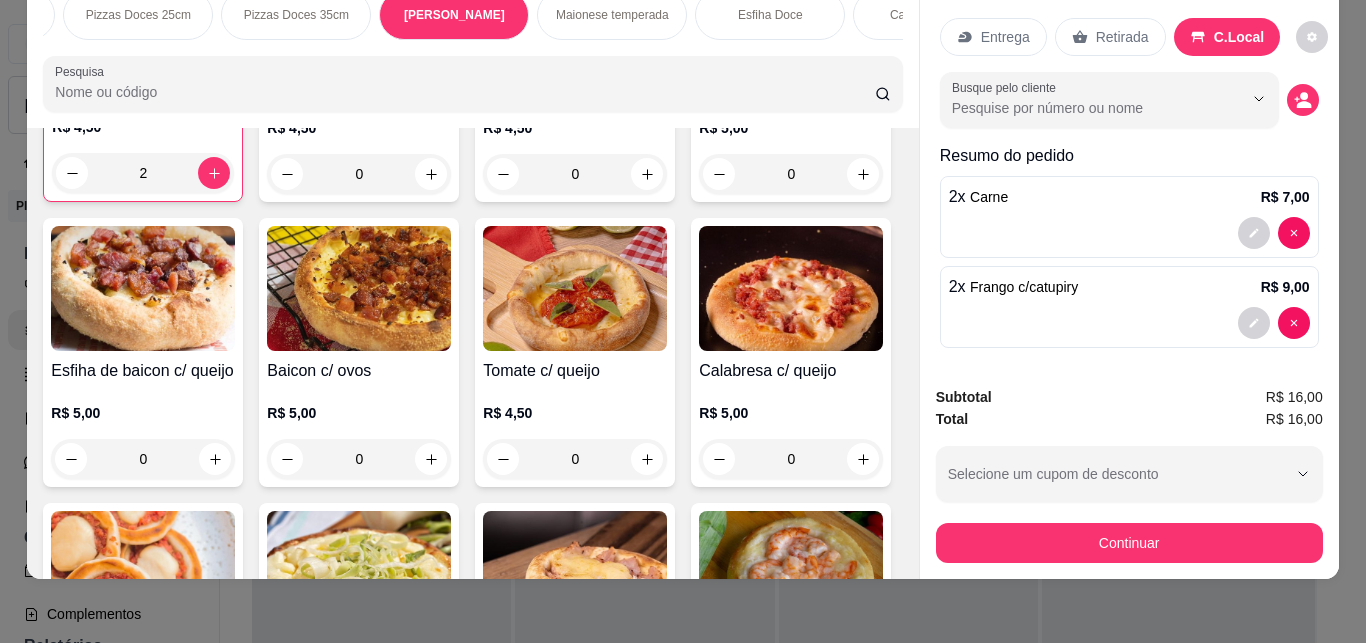 click on "Voucher" at bounding box center (683, 406) 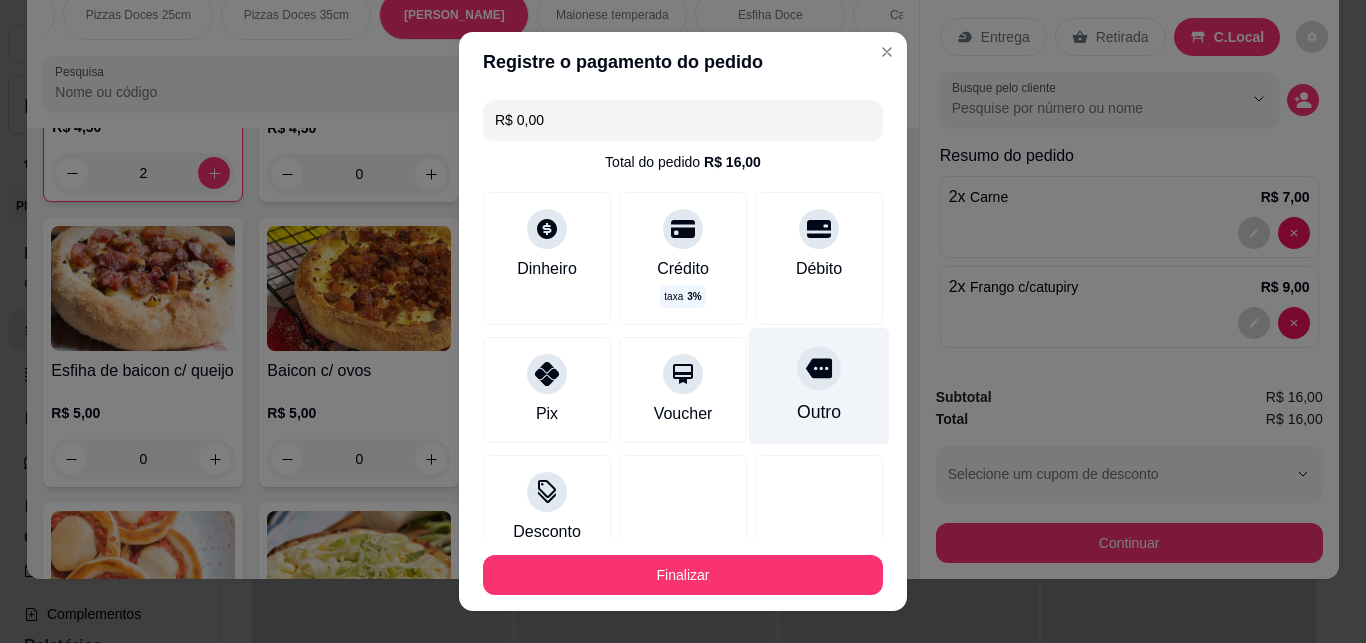 click on "Outro" at bounding box center [819, 412] 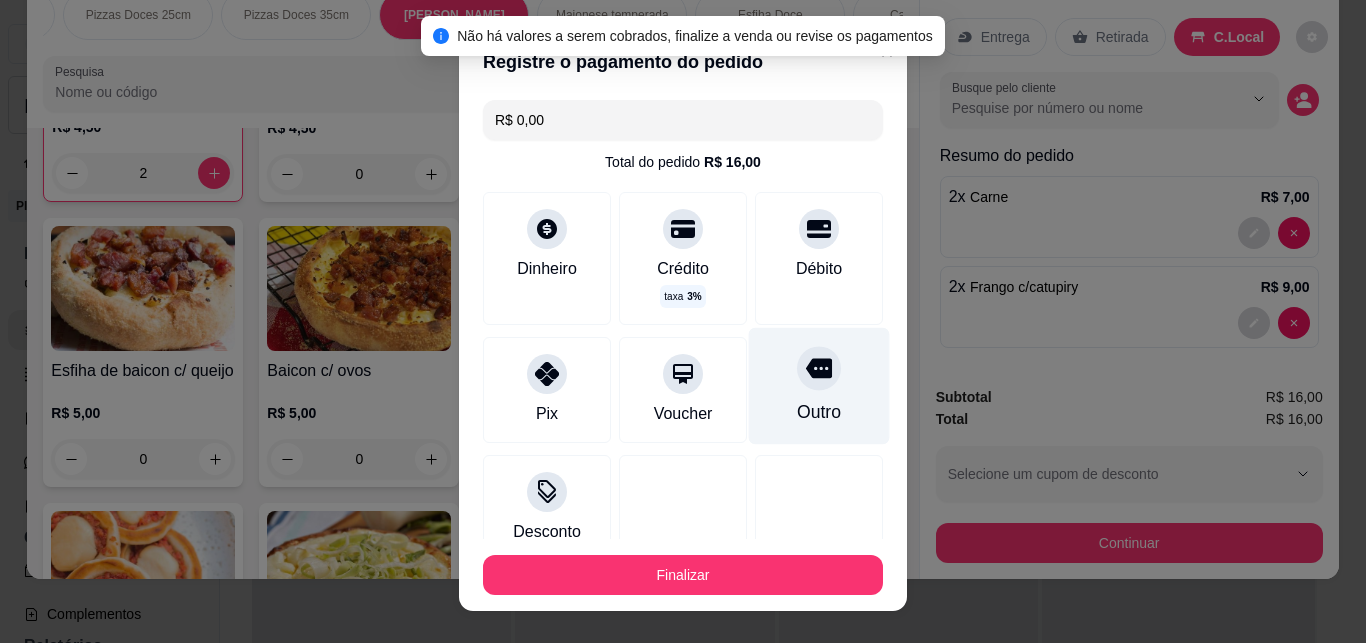 click on "Finalizar" at bounding box center [683, 575] 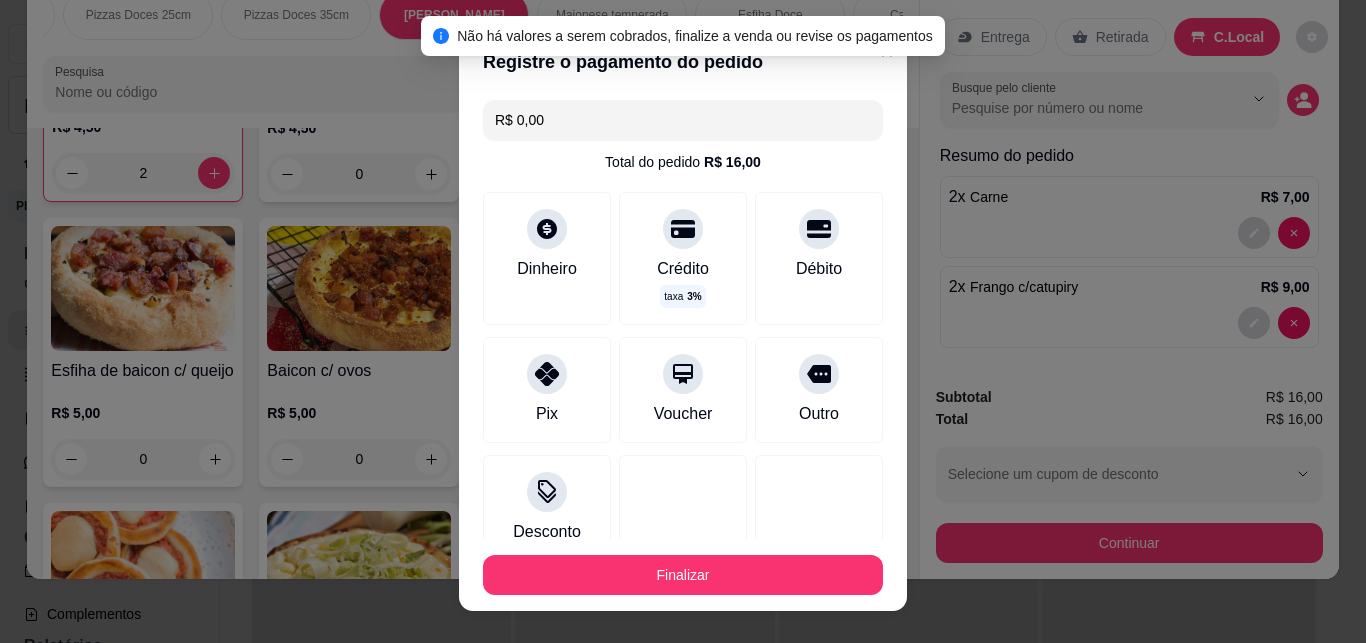 click on "Promoção em Família 🎉 Promoção- Combinado não sai caro  Pizza Broto Pizzas Grande Pizzas Big Pizza Gigante  Pizzas Doces 25cm Pizzas Doces 35cm Esfiha Salgada Maionese temperada  Esfiha Doce Calzone 25cm Sobremesas  Bebidas Drinks  Vitaminas  Sucos  Pesquisa Item avulso Promoção em Família 🎉 2 Pizzas Big + 1 Guaraná Antártica 2L   R$ 110,00 0 1Pizza 35cm + 1 Doce 25cm + 1 Guaraná de 1L   R$ 80,00 0 Combo Super família     R$ 100,00 0 2 Pizzas Gigantes + 2 Refri de 2L   R$ 149,90 0 Promoção- Combinado não sai caro  Combinadinho    R$ 18,00 0 Combo família    R$ 39,50 0 Combo Junior    R$ 21,50 0 Pizza Broto Pequena  a partir de     R$ 25,00 Pizzas Grande GRANDE a partir de     R$ 40,00 Pizzas Big GRANDE a partir de     R$ 45,00 Pizza Gigante  Grande a partir de     R$ 60,00 Pizzas Doces 25cm Grande a partir de     R$ 30,00 Pizzas Doces 35cm Grande a partir de     R$ 40,00 Esfiha Salgada Carne    R$ 3,50 2 Frango    R$ 3,50 0 Queijo   R$ 4,00 0 Calabresa    R$ 3,50 0   2" at bounding box center (683, 321) 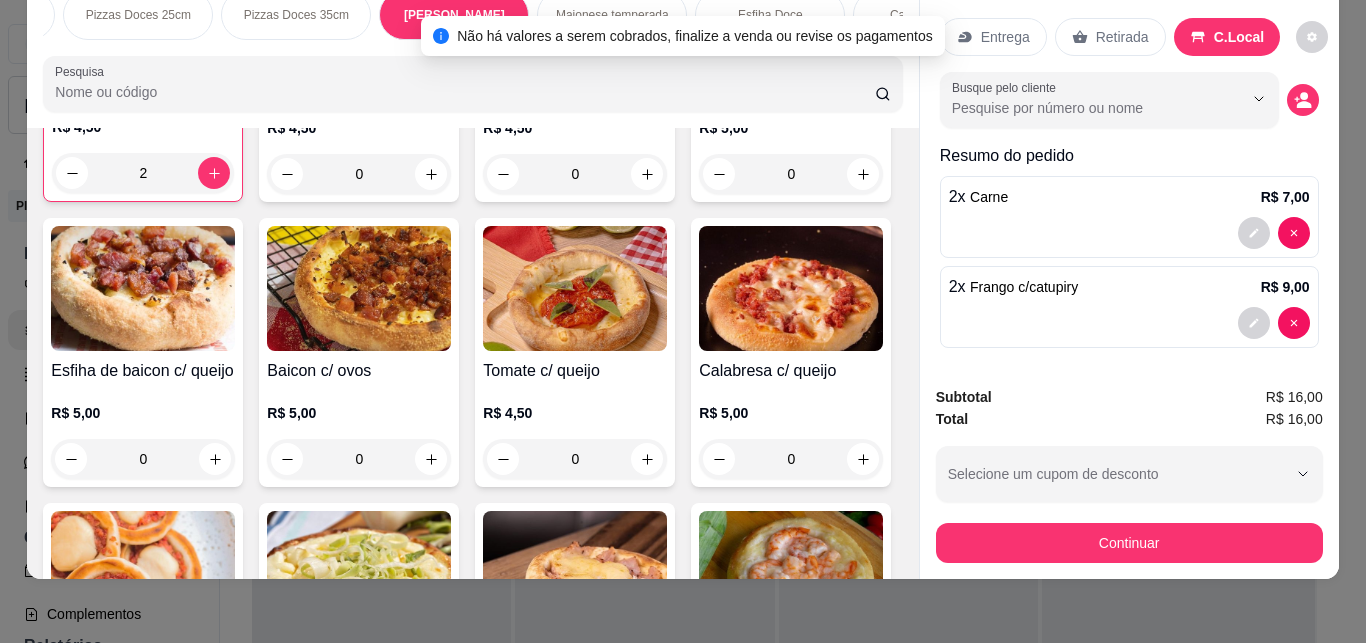 click on "Continuar" at bounding box center [1129, 540] 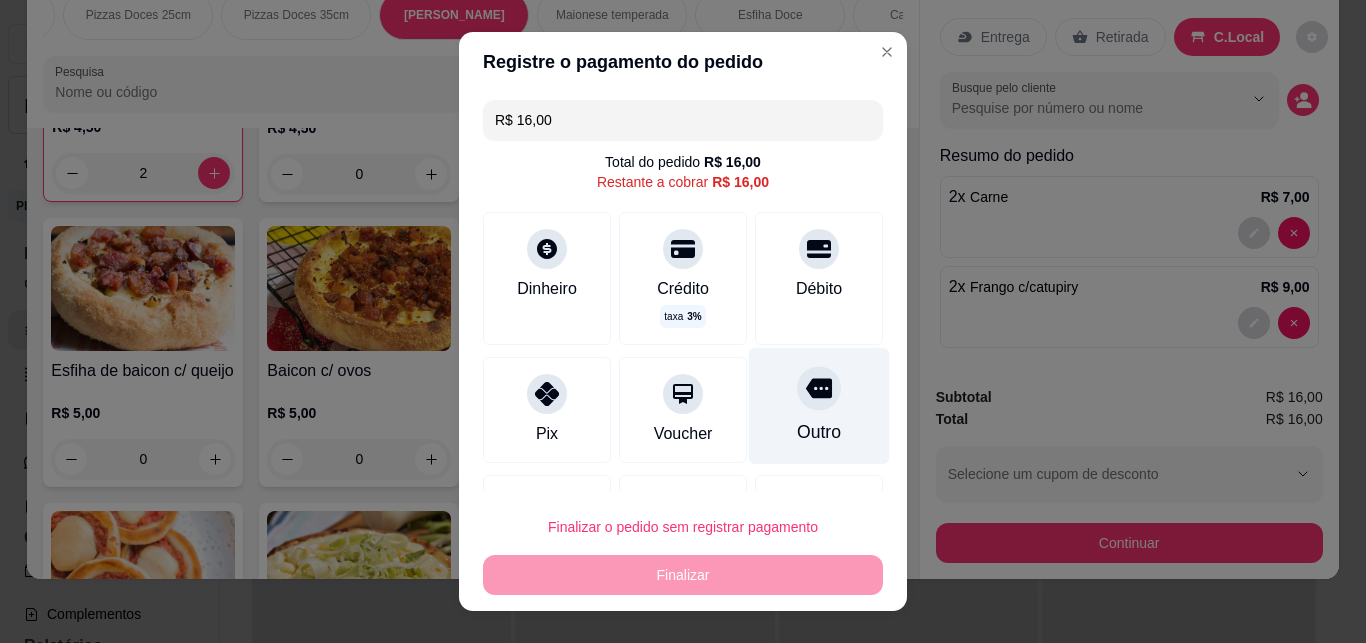 click on "Outro" at bounding box center (819, 406) 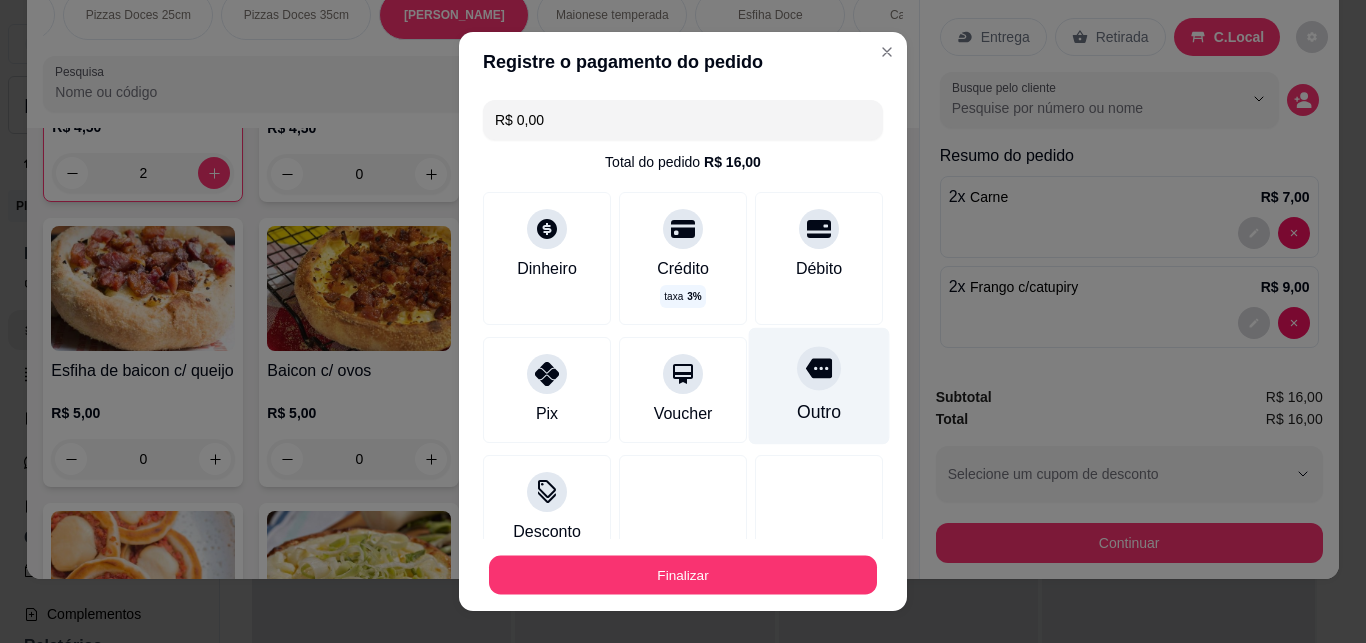 click on "Finalizar" at bounding box center [683, 575] 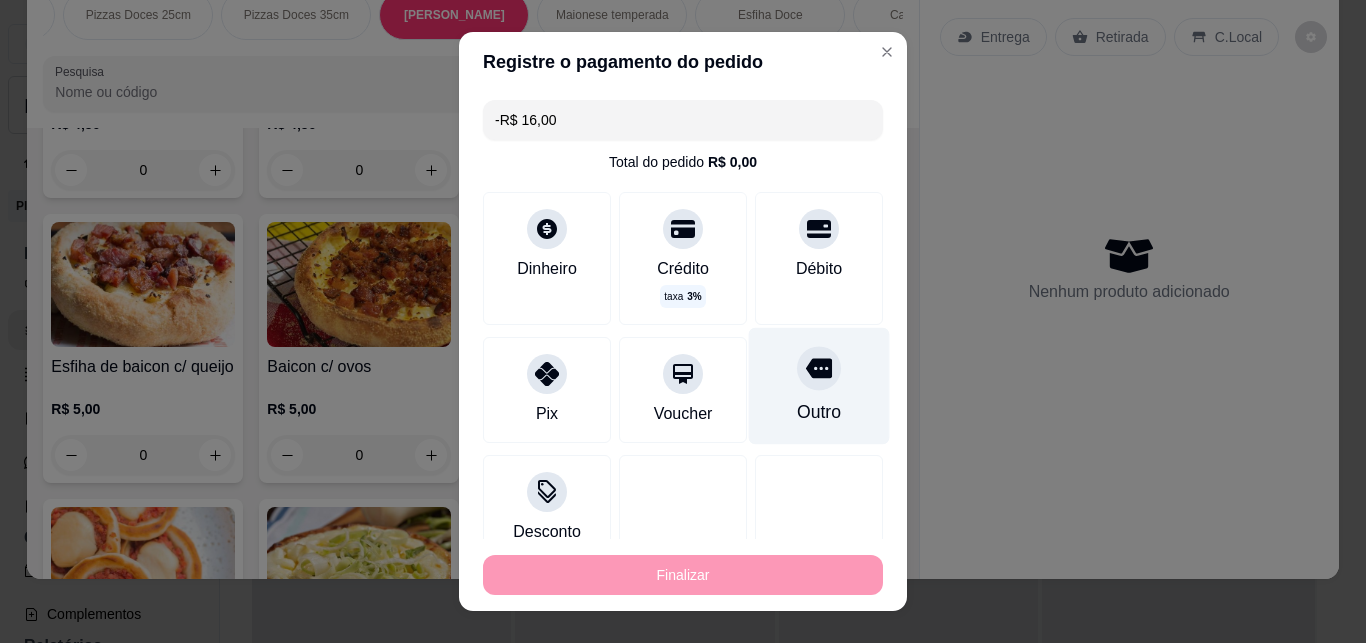 scroll, scrollTop: 0, scrollLeft: 0, axis: both 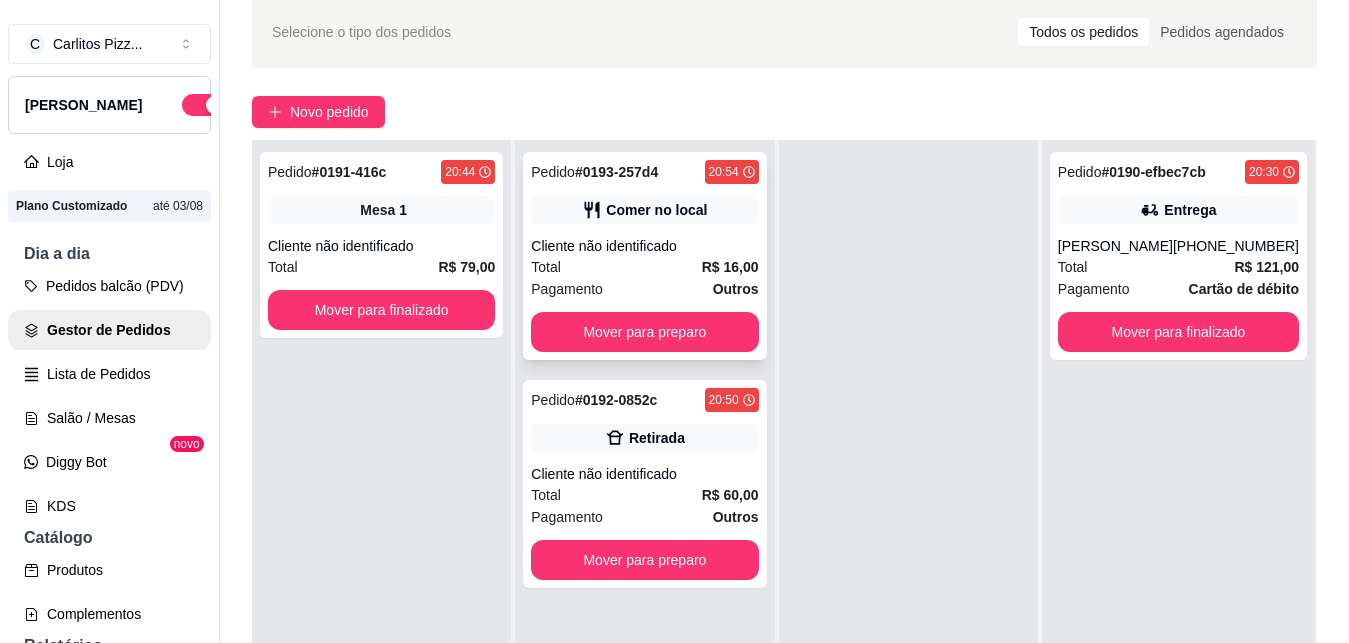 click on "Pagamento Outros" at bounding box center (644, 289) 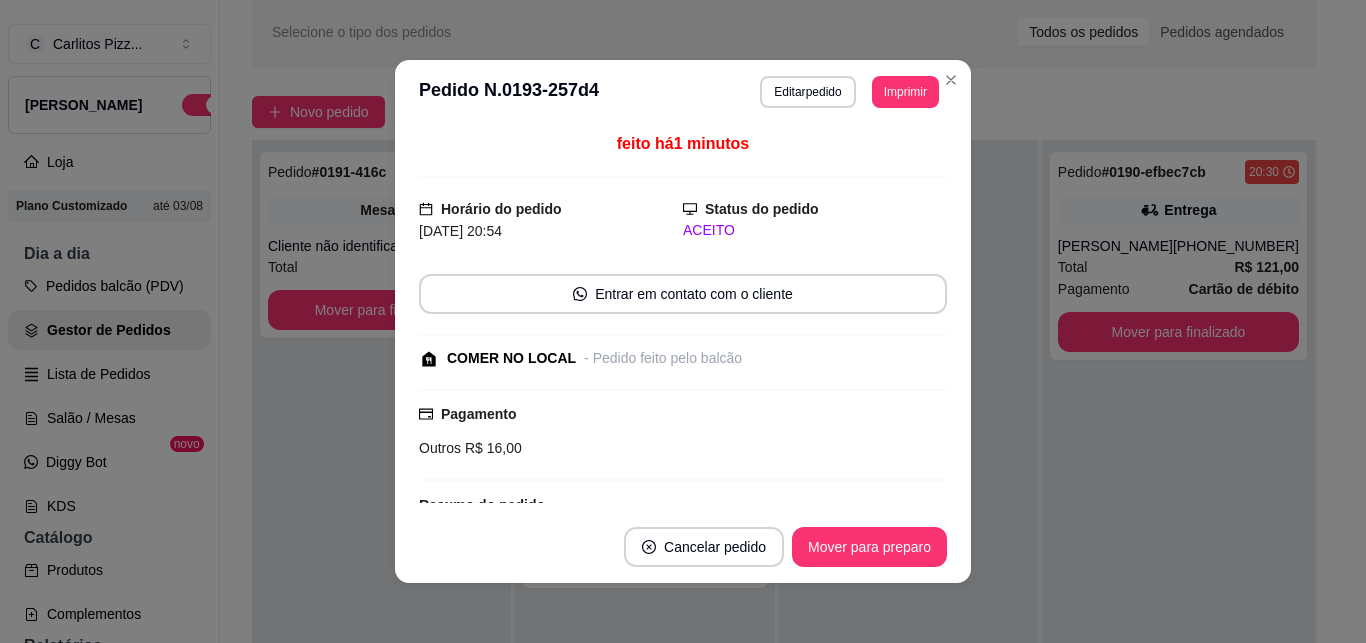 click on "Cancelar pedido" at bounding box center (704, 547) 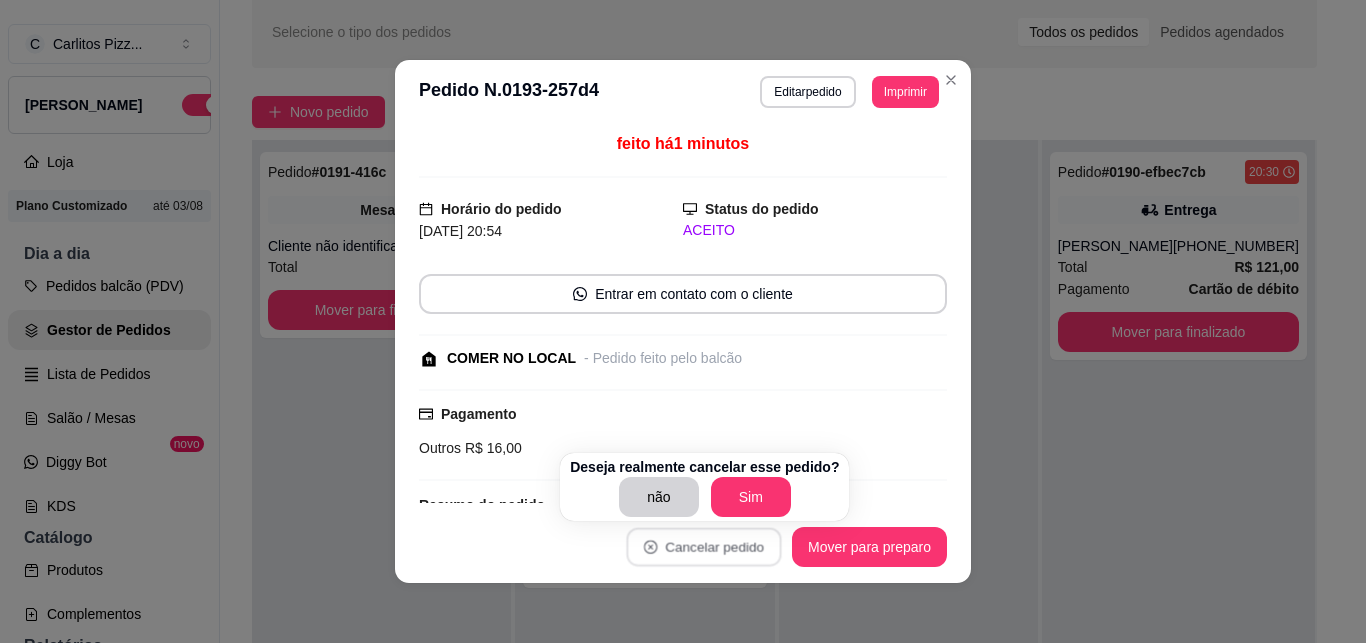 click on "Sim" at bounding box center [751, 497] 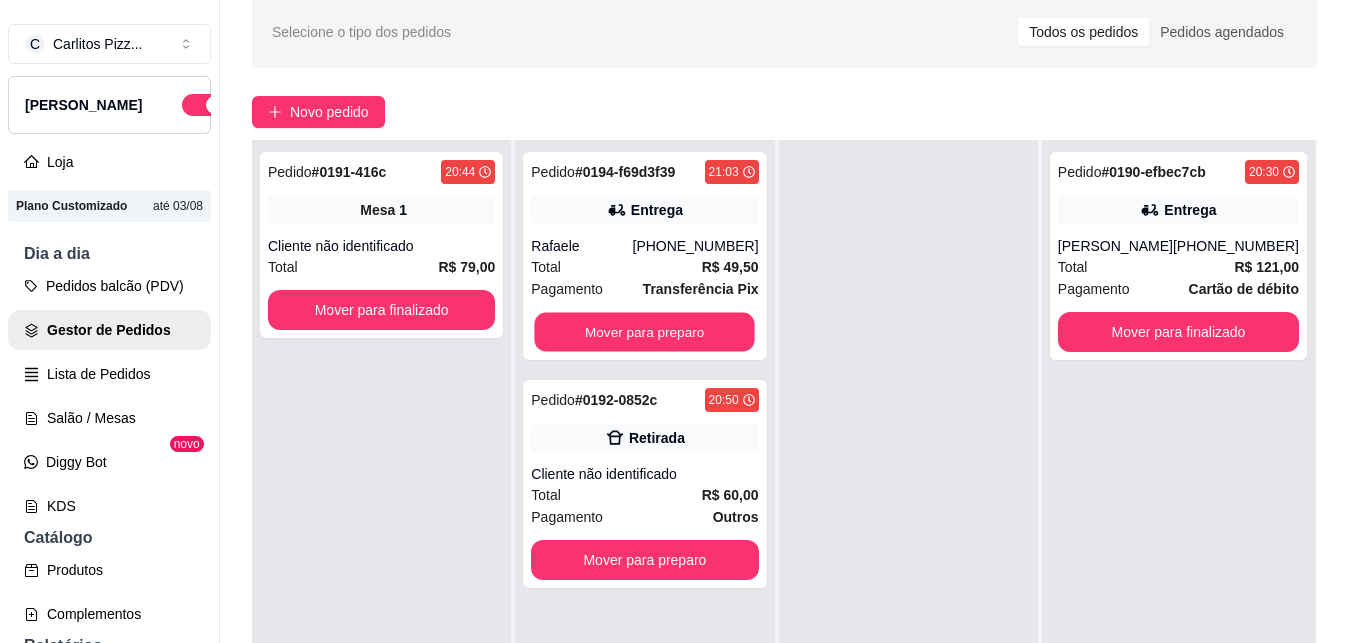 click on "Mover para preparo" at bounding box center (645, 332) 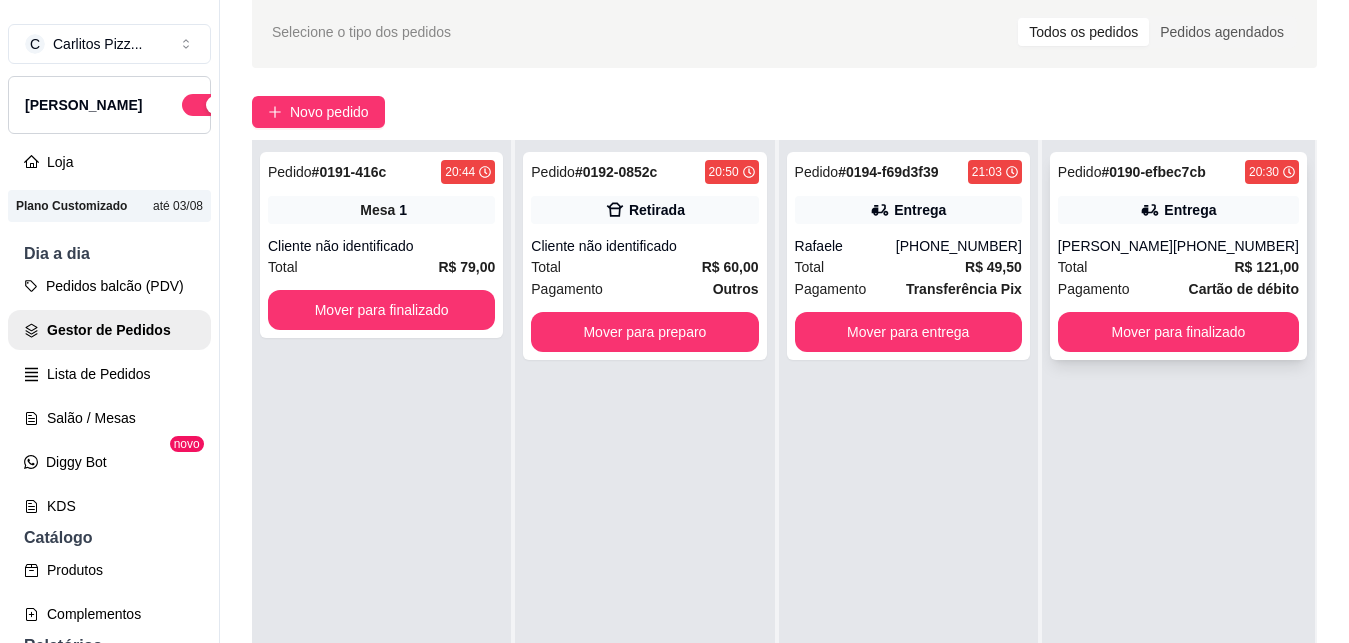 click on "Mover para finalizado" at bounding box center (1178, 332) 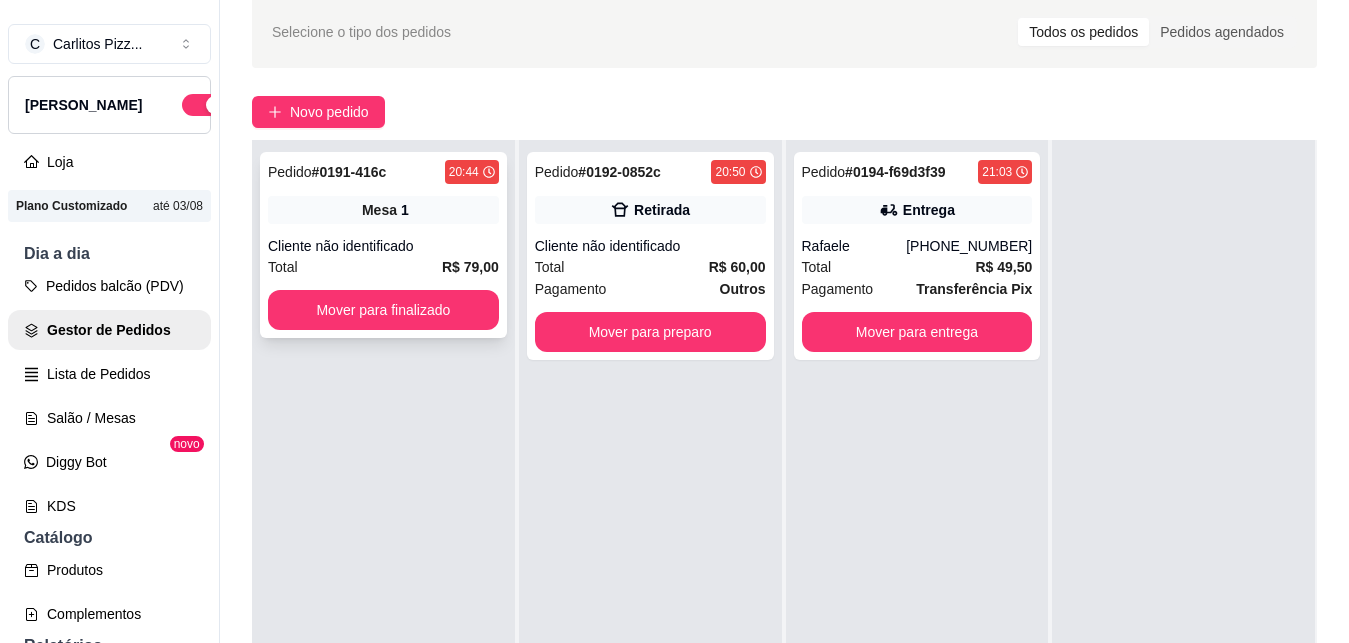 click on "Cliente não identificado" at bounding box center [383, 246] 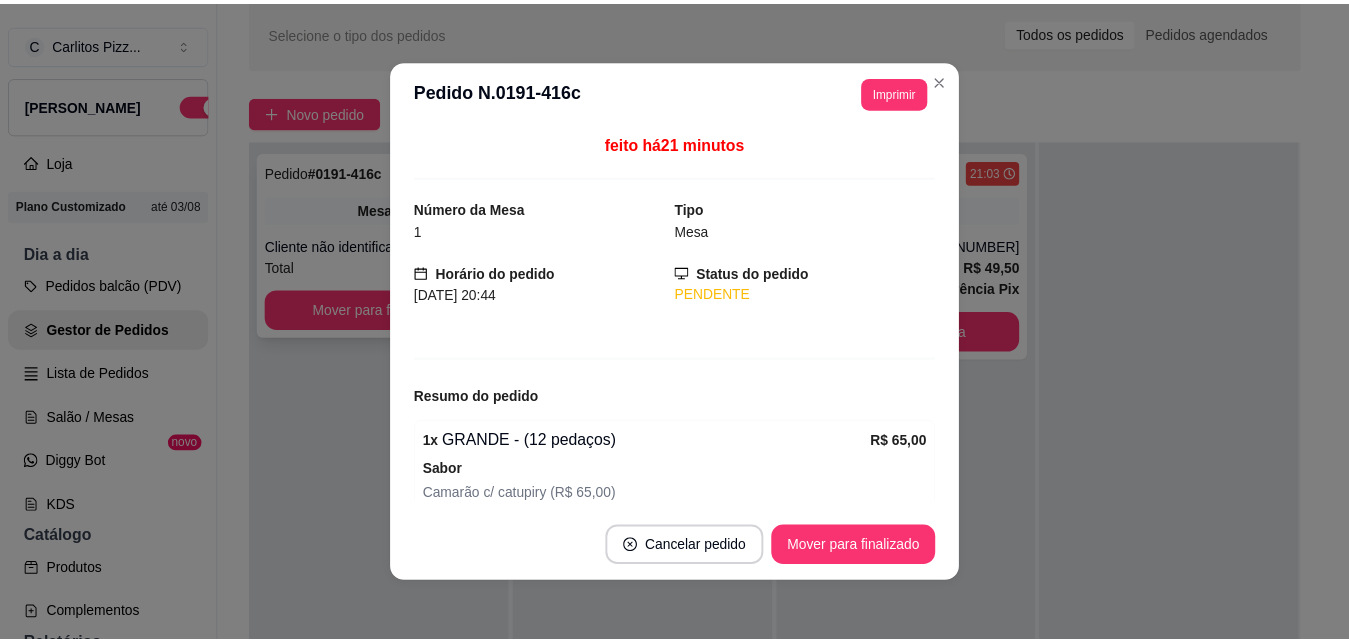 scroll, scrollTop: 296, scrollLeft: 0, axis: vertical 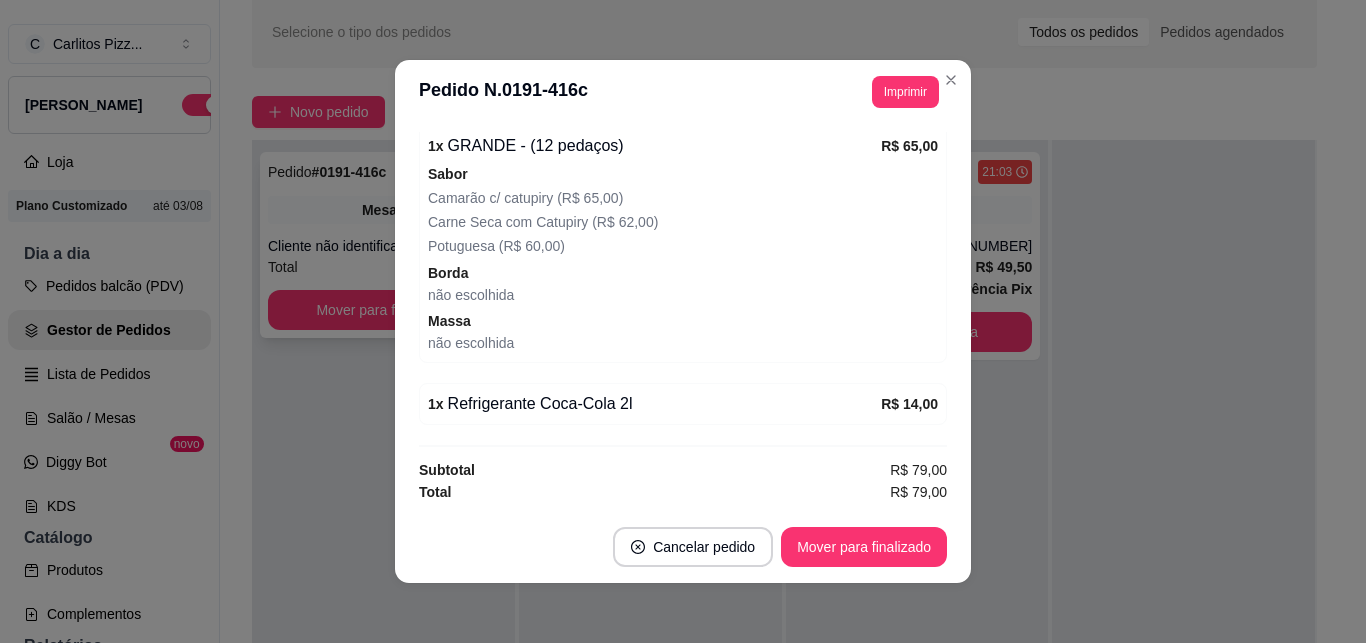 click at bounding box center [1183, 461] 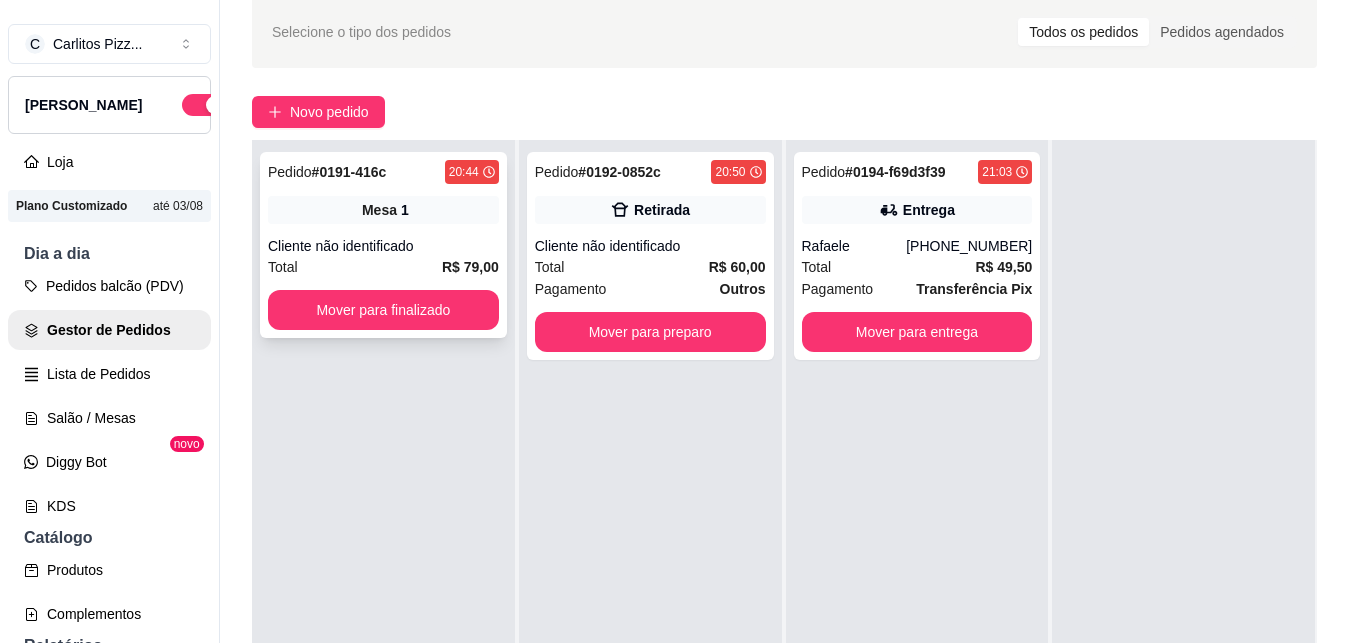 click on "Mover para finalizado" at bounding box center (383, 310) 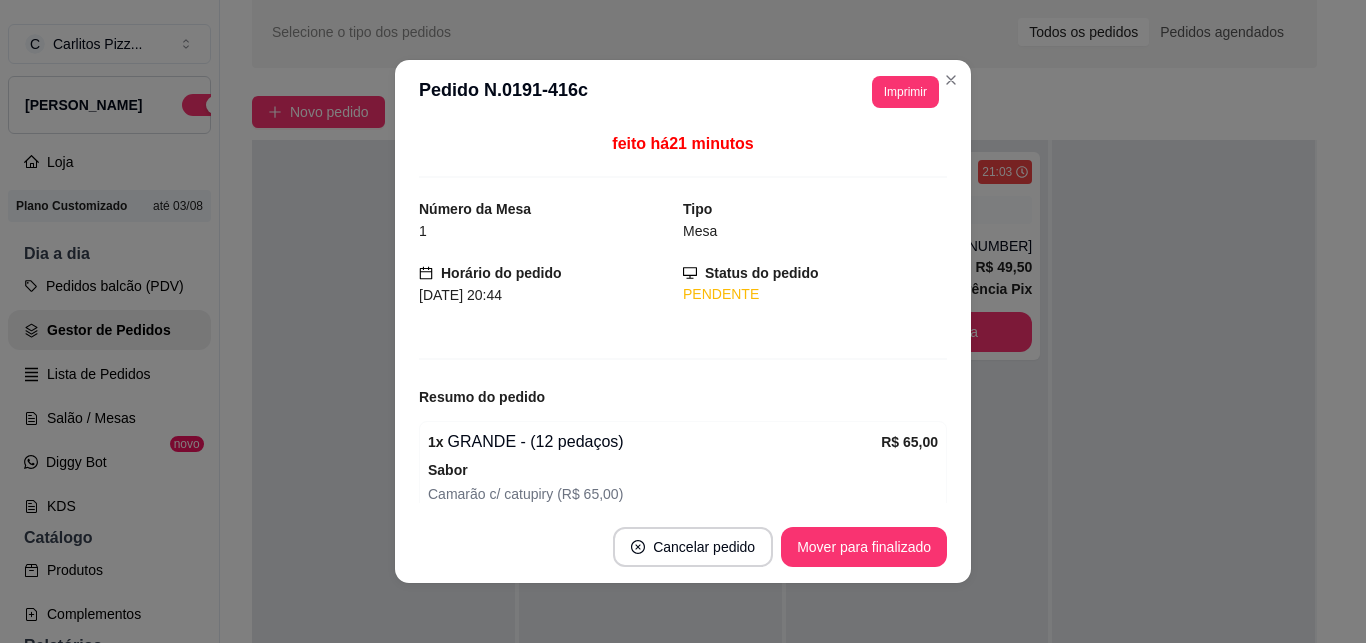 click at bounding box center [1183, 461] 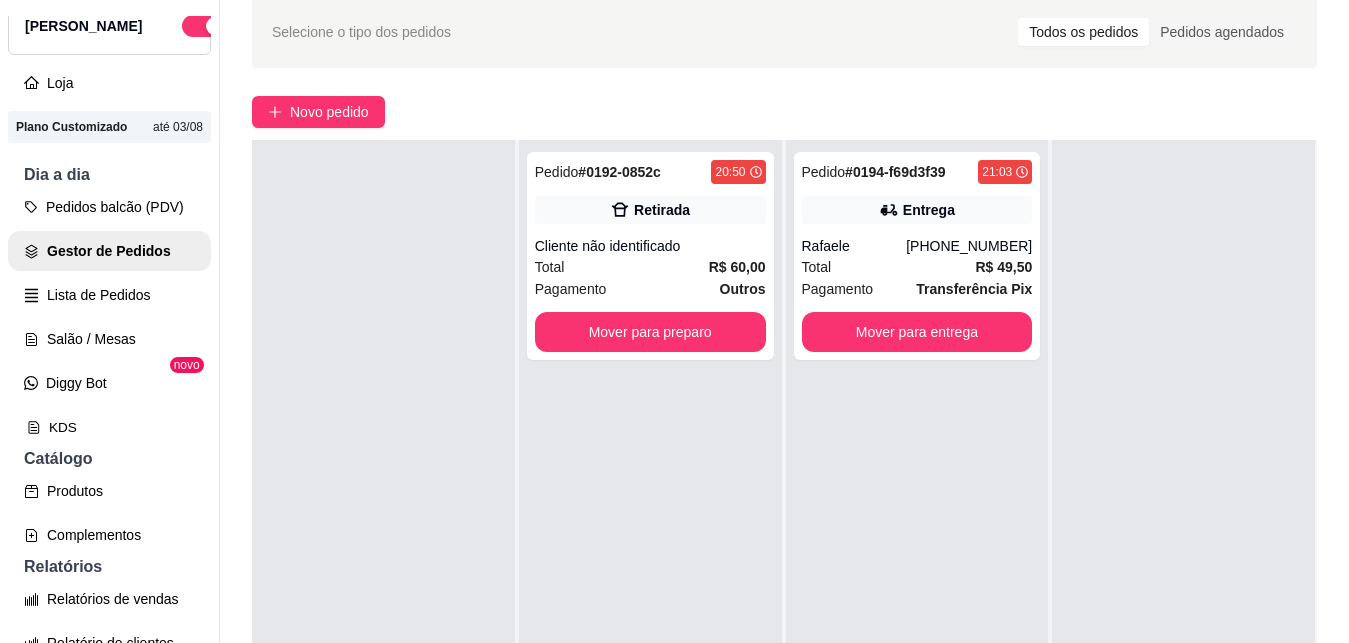 scroll, scrollTop: 112, scrollLeft: 0, axis: vertical 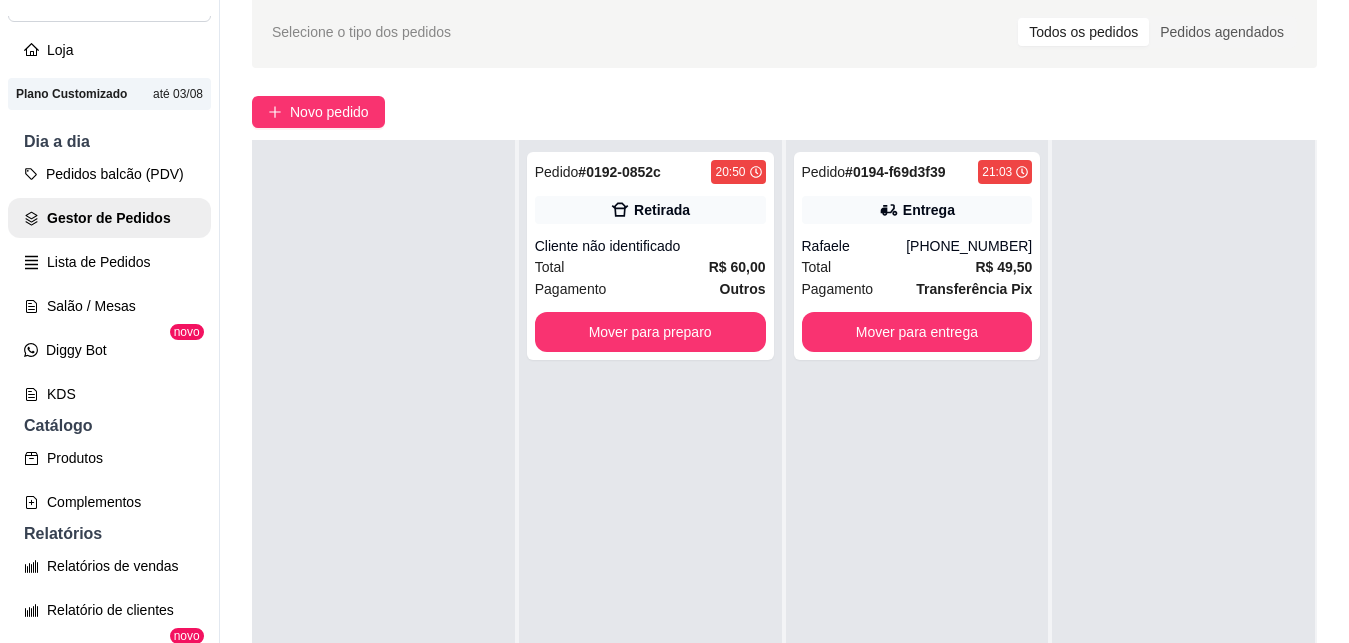 click on "Produtos" at bounding box center [109, 458] 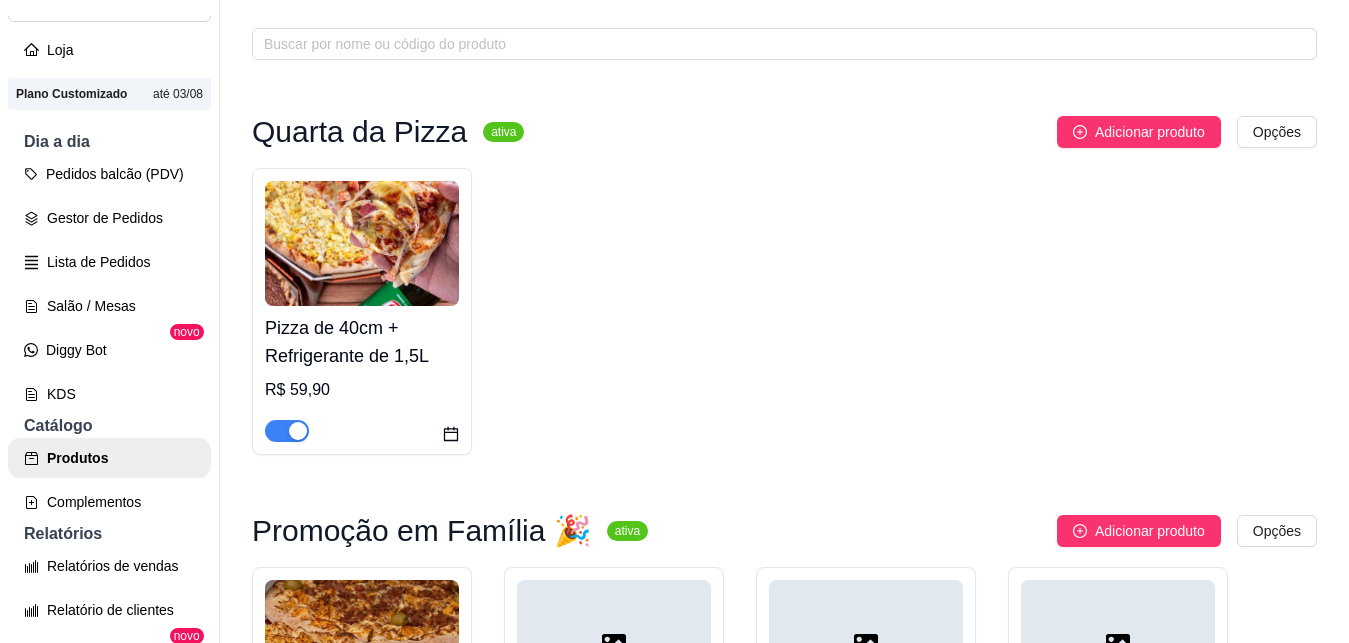 scroll, scrollTop: 0, scrollLeft: 0, axis: both 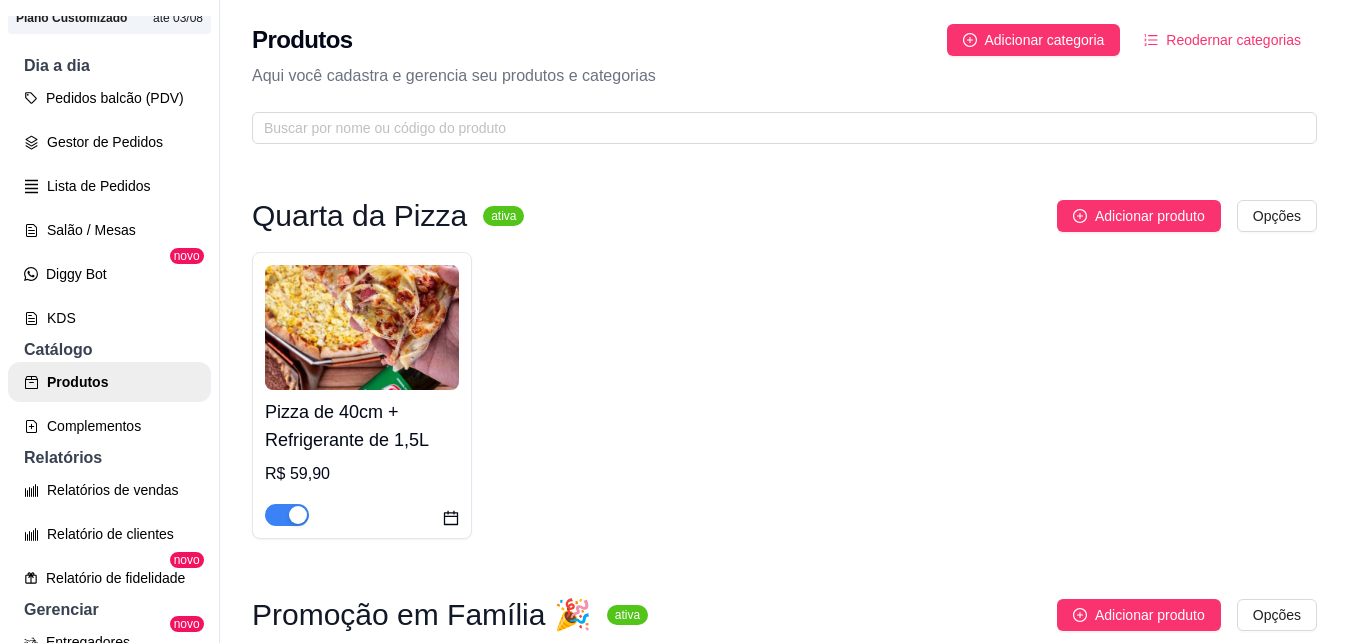 click on "Salão / Mesas" at bounding box center [109, 230] 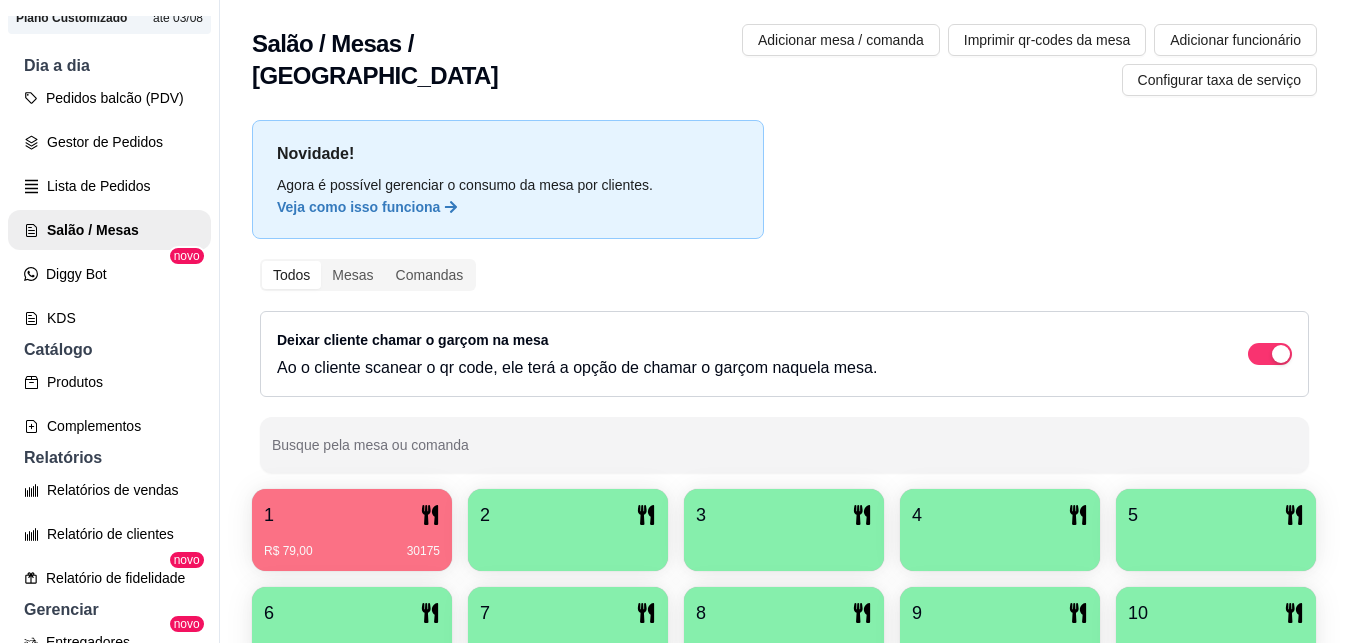 click on "R$ 79,00 30175" at bounding box center [352, 544] 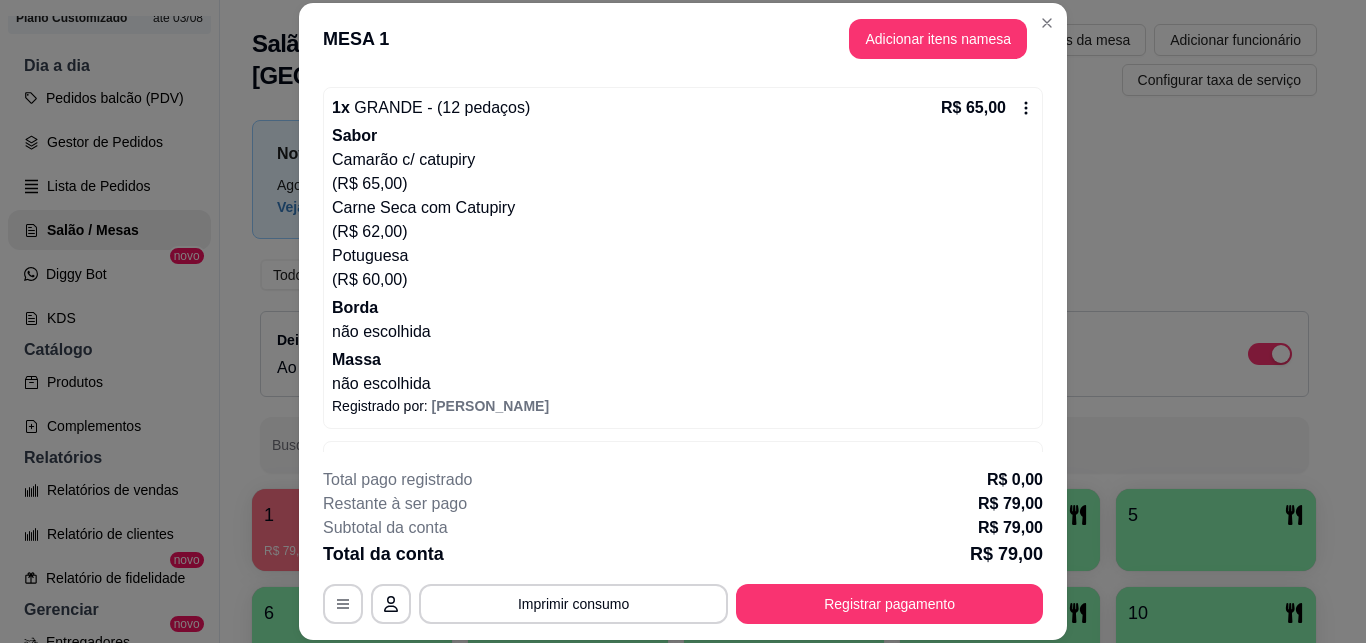 scroll, scrollTop: 240, scrollLeft: 0, axis: vertical 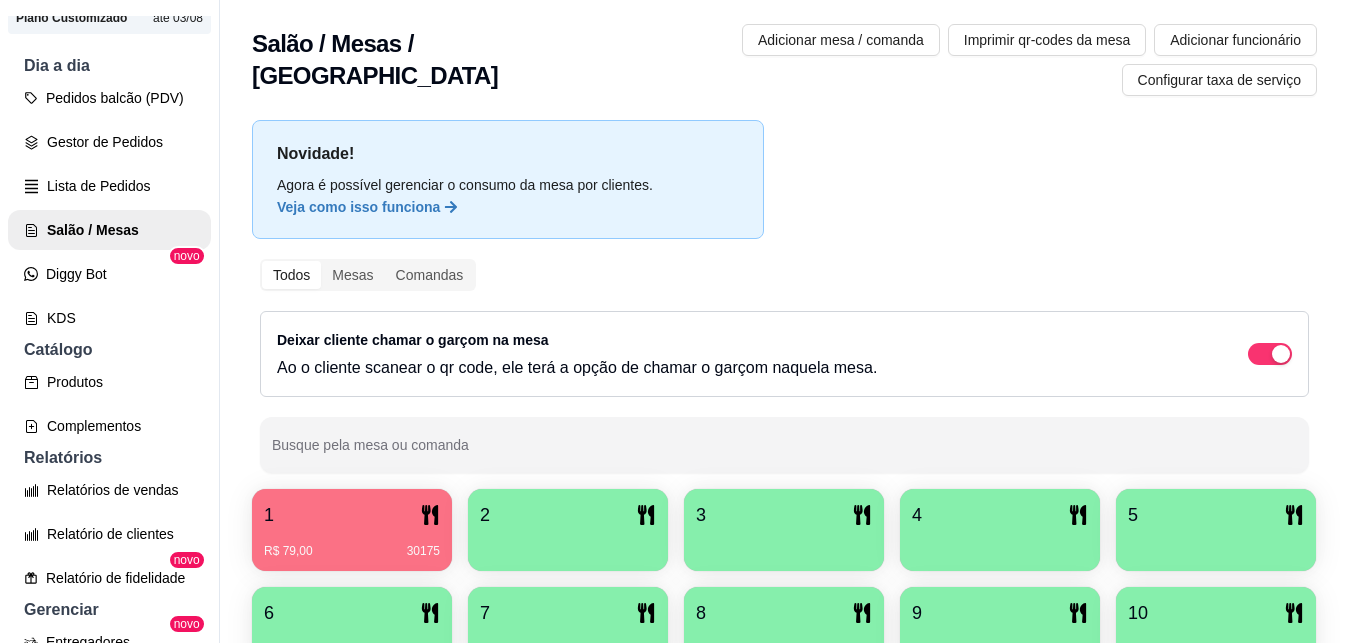 click on "Pedidos balcão (PDV)" at bounding box center (109, 98) 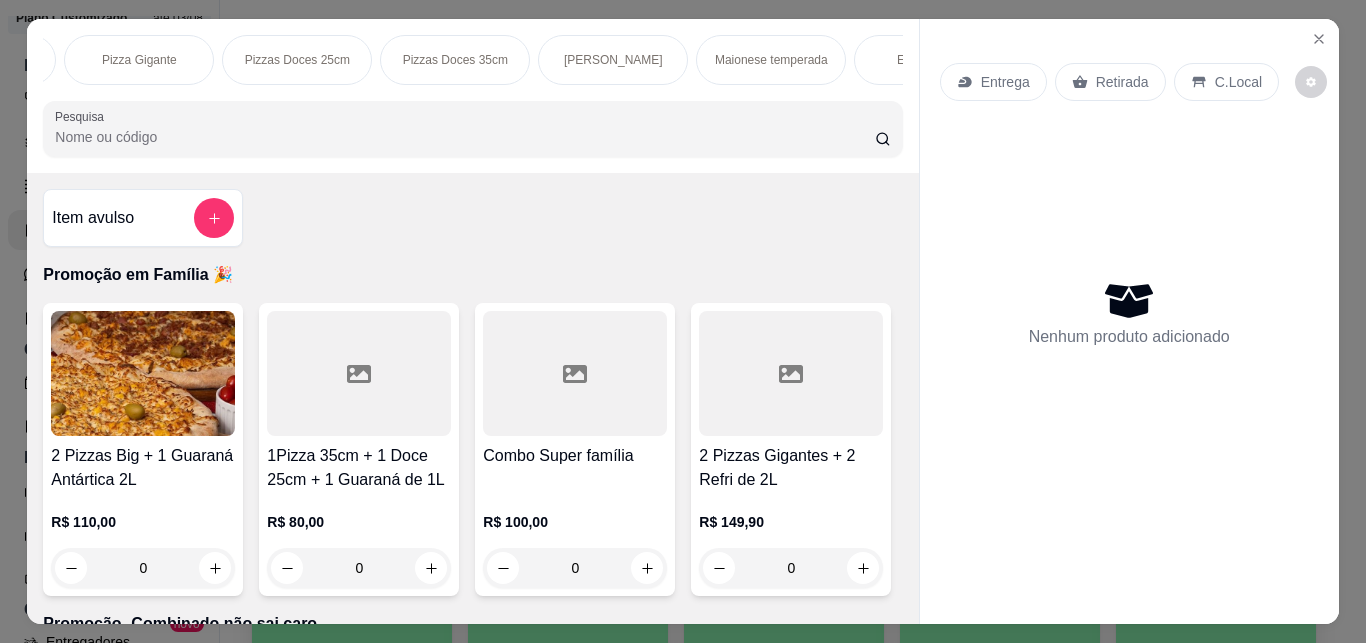 click on "[PERSON_NAME]" at bounding box center (613, 60) 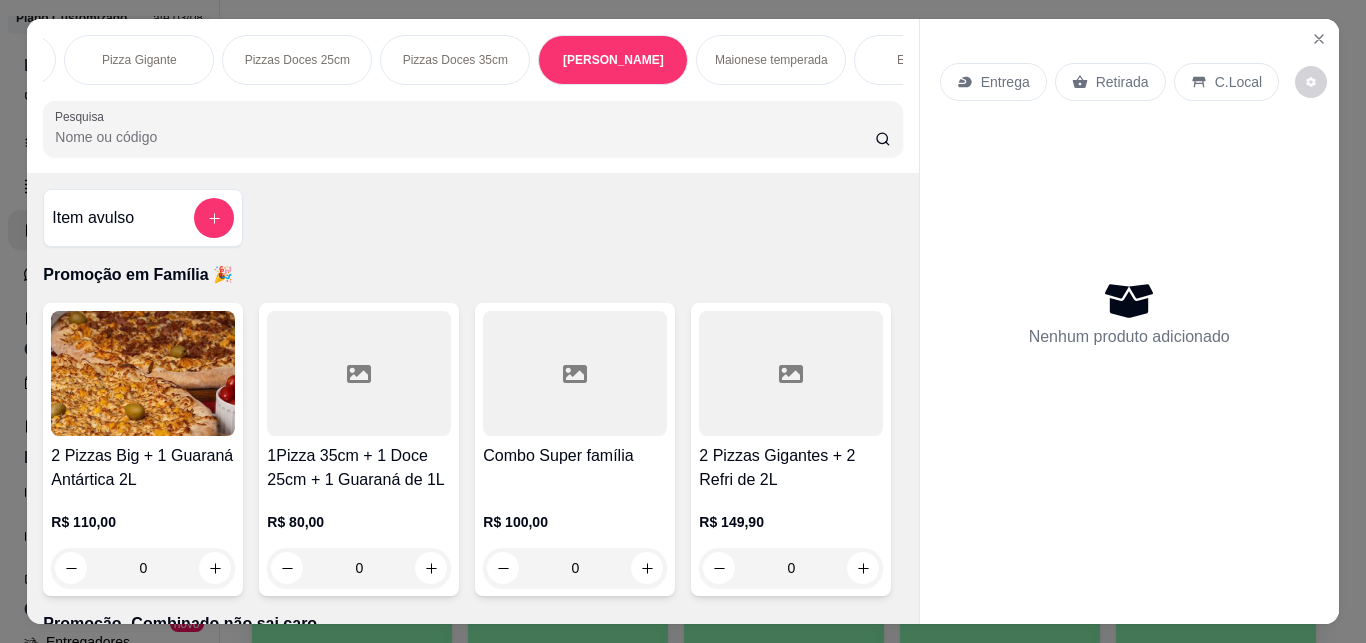 scroll, scrollTop: 0, scrollLeft: 812, axis: horizontal 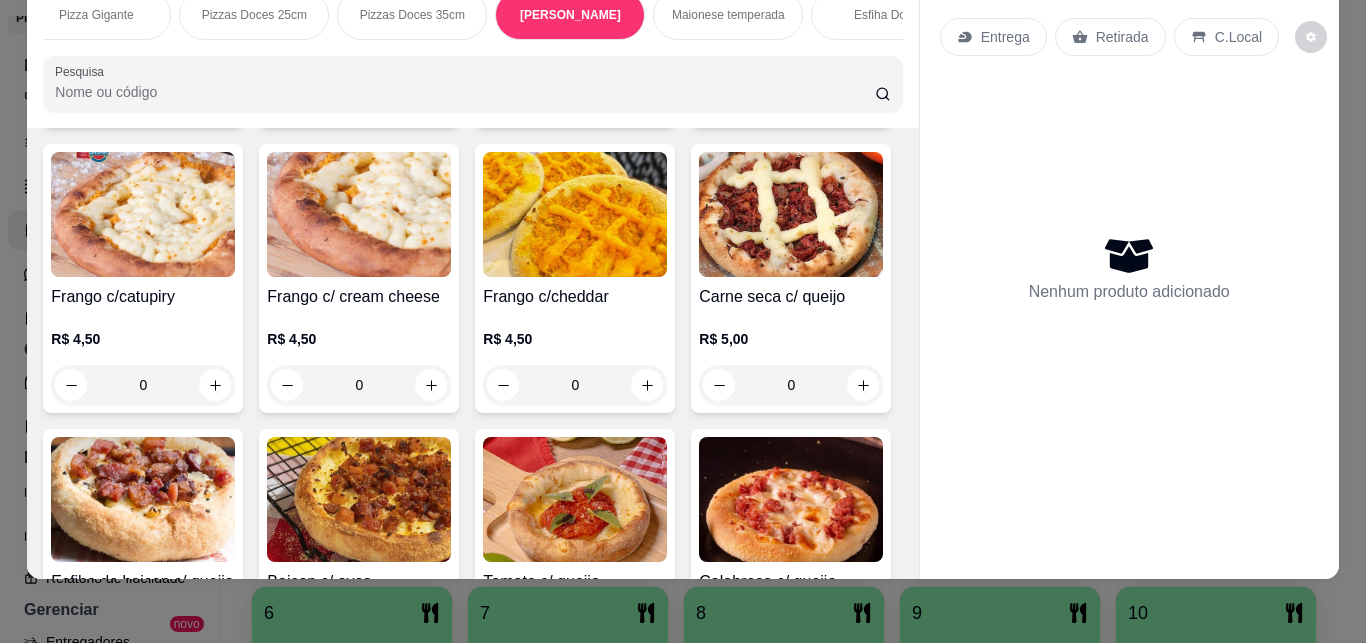 click 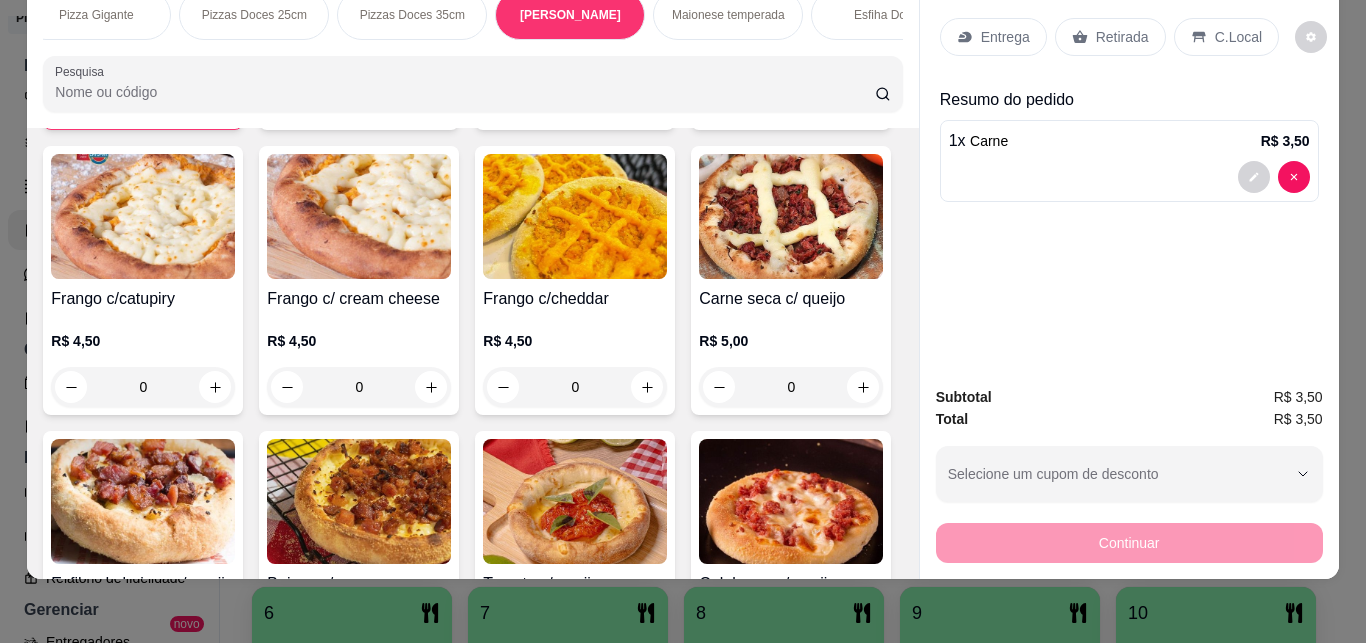 click at bounding box center (72, 101) 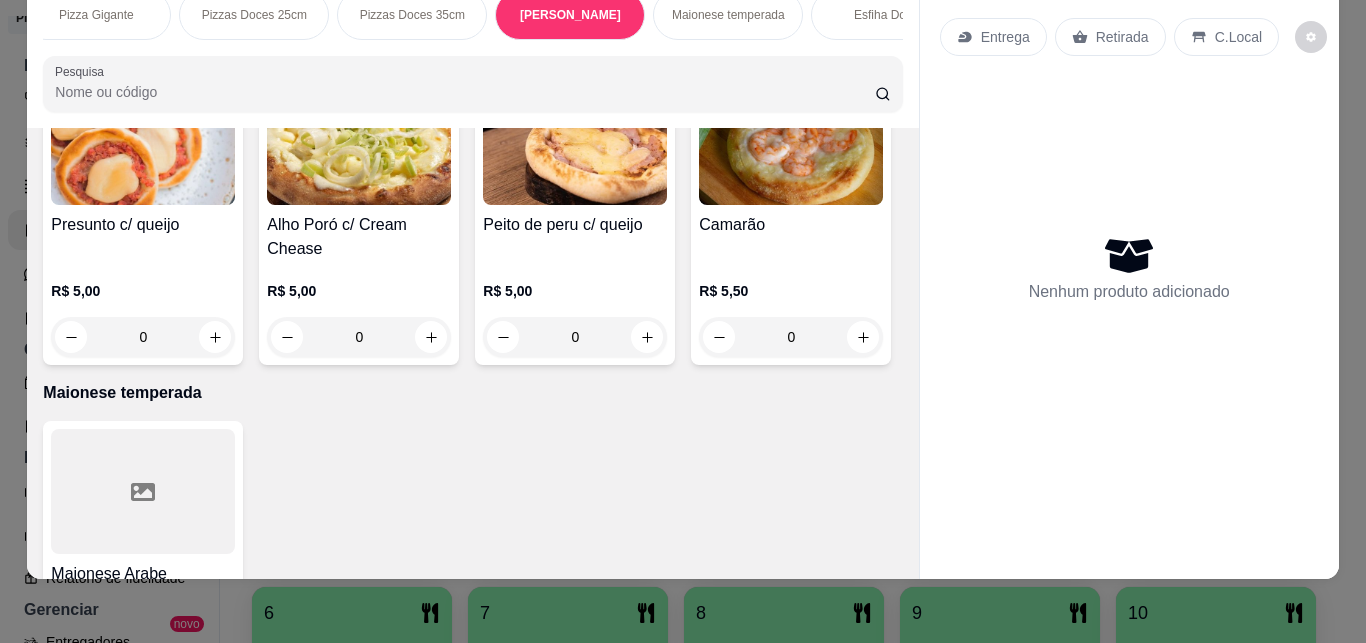 scroll, scrollTop: 3598, scrollLeft: 0, axis: vertical 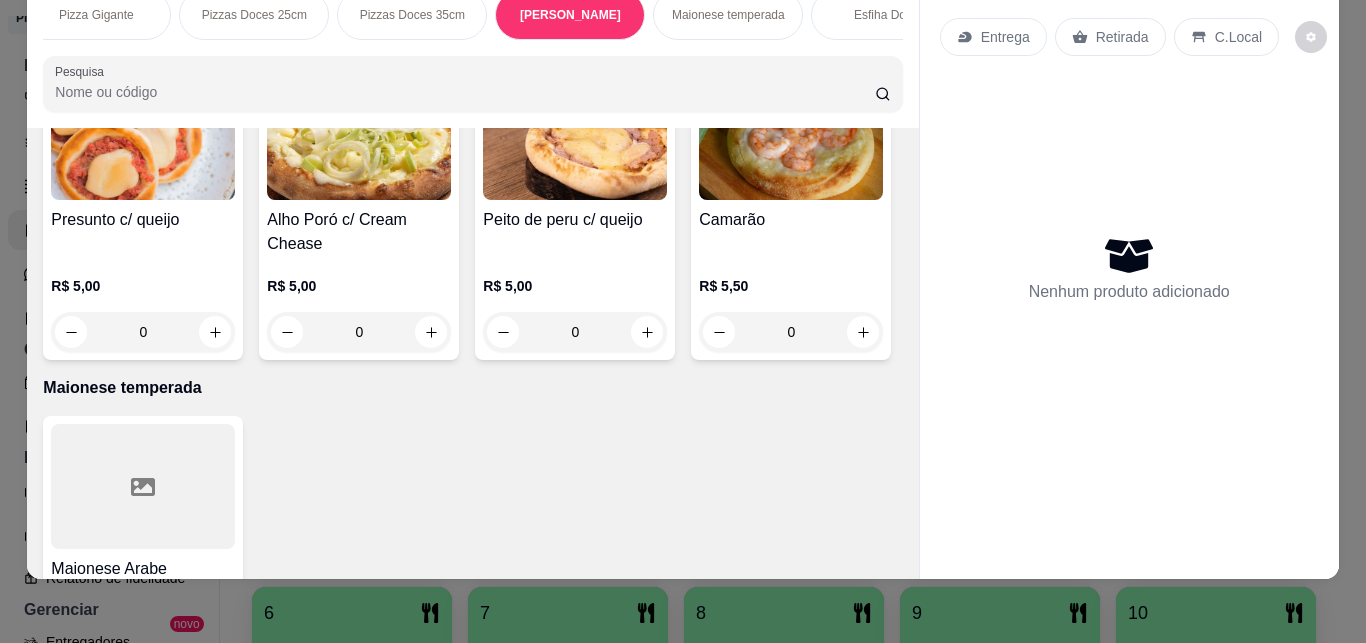 click 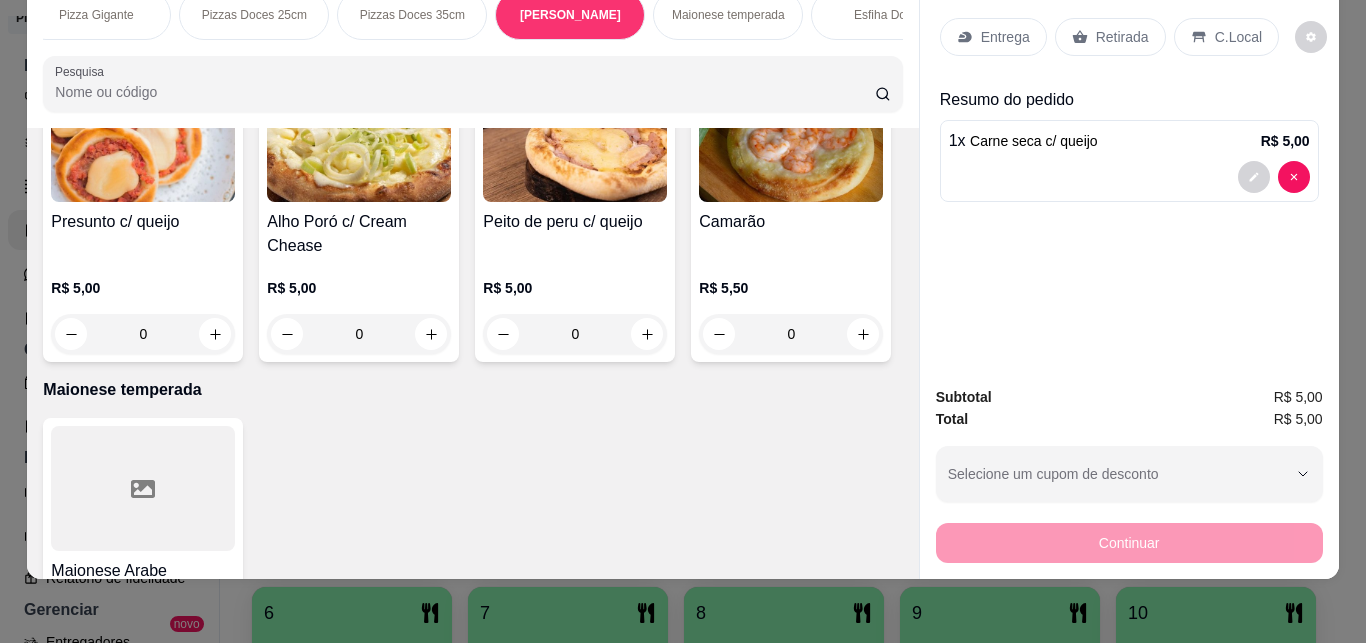 type on "1" 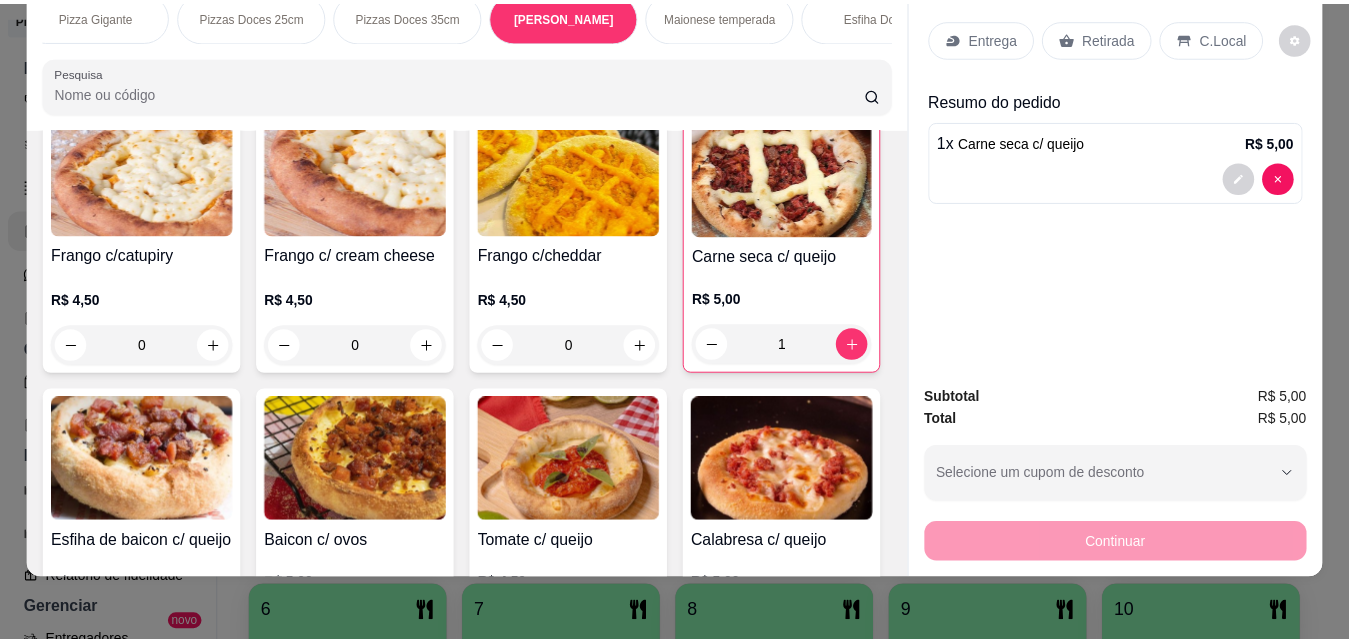 scroll, scrollTop: 2991, scrollLeft: 0, axis: vertical 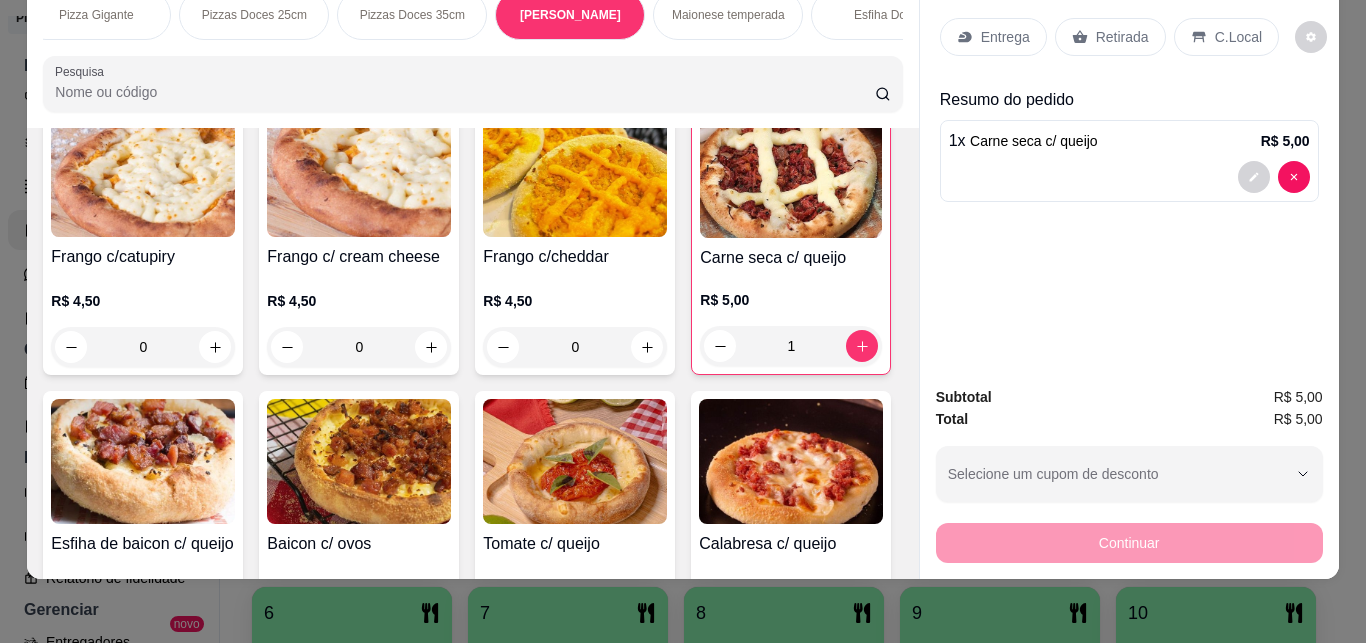 click 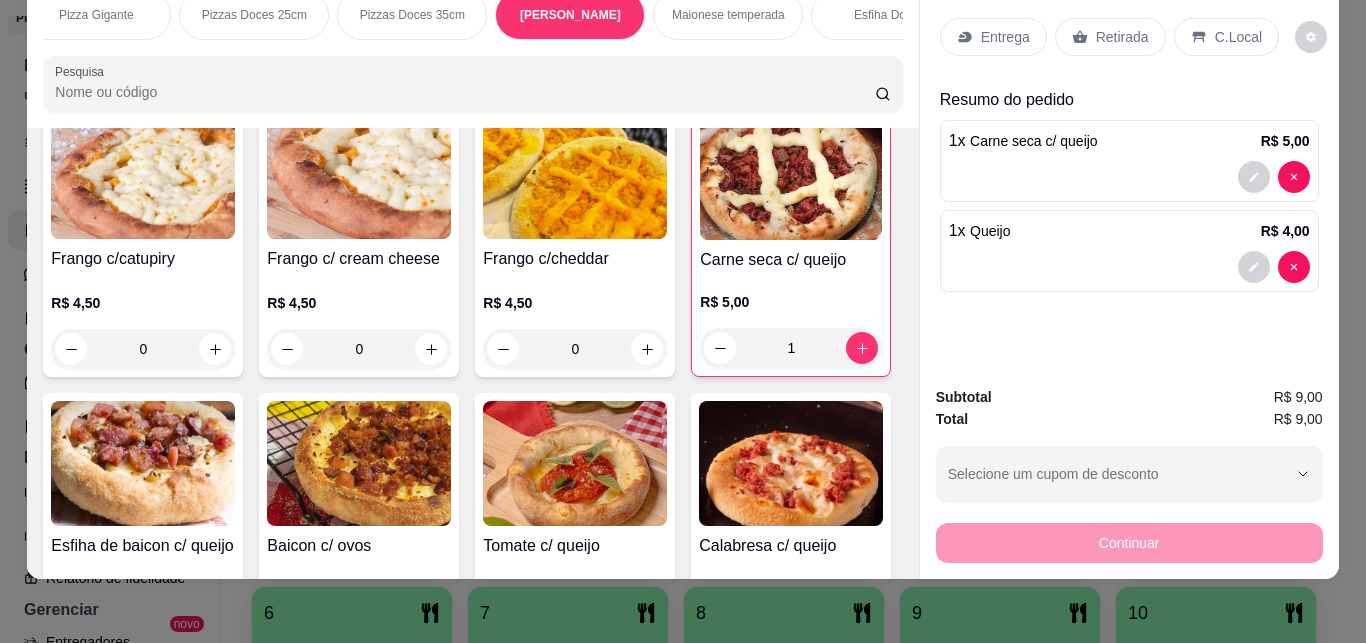 type on "1" 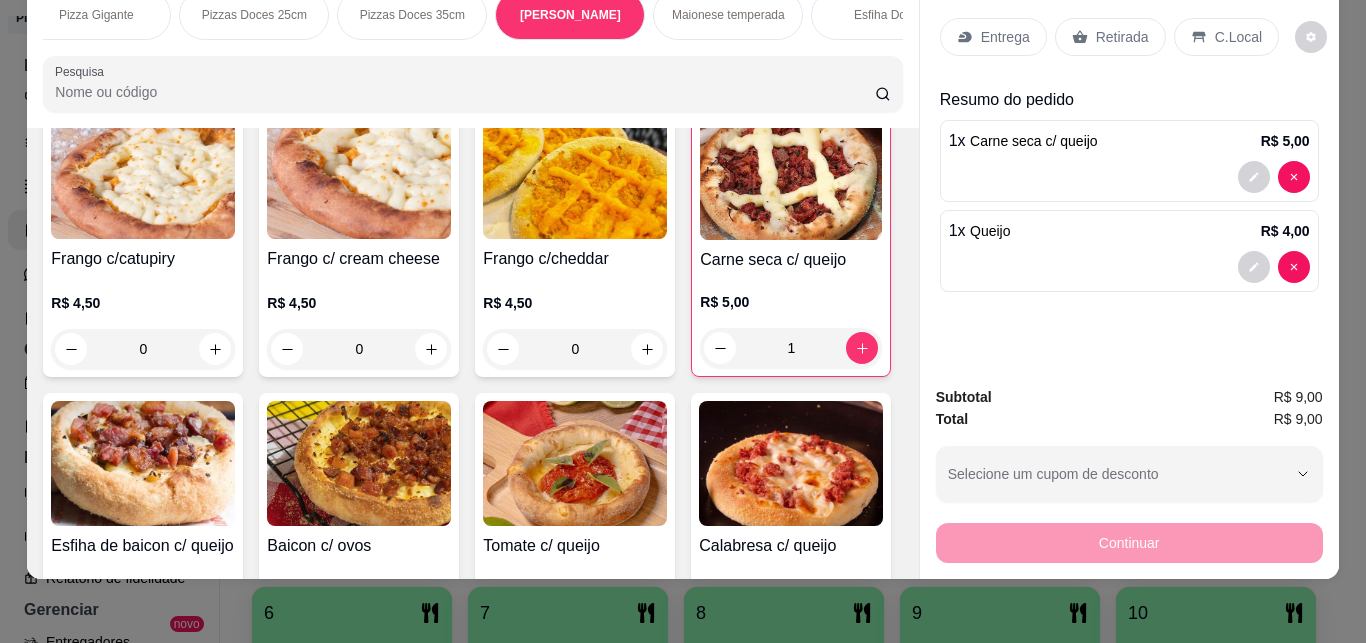 click on "C.Local" at bounding box center (1226, 37) 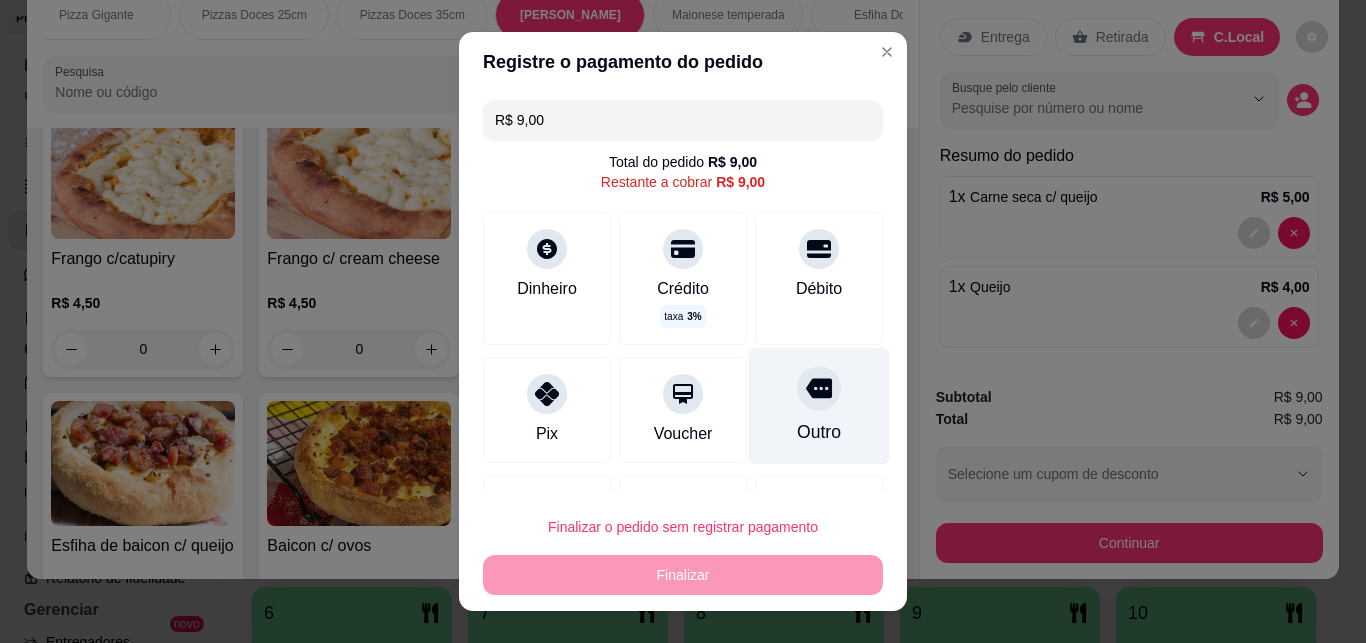 click on "Outro" at bounding box center [819, 406] 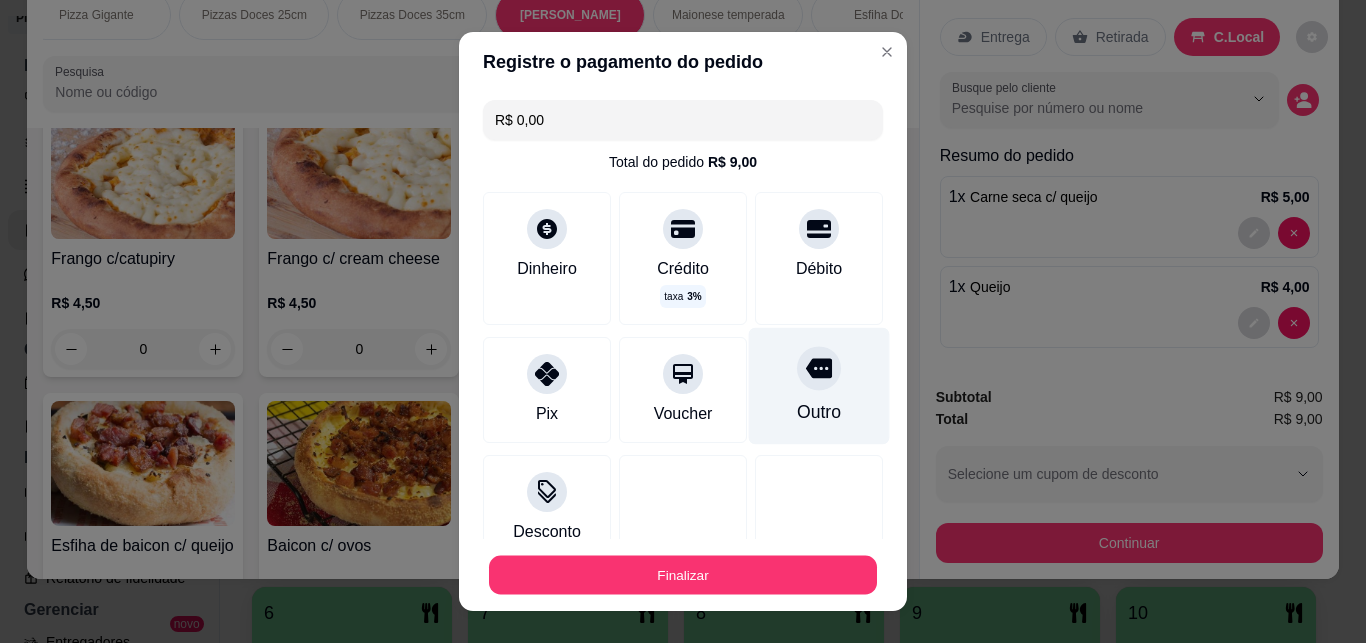 click on "Finalizar" at bounding box center (683, 575) 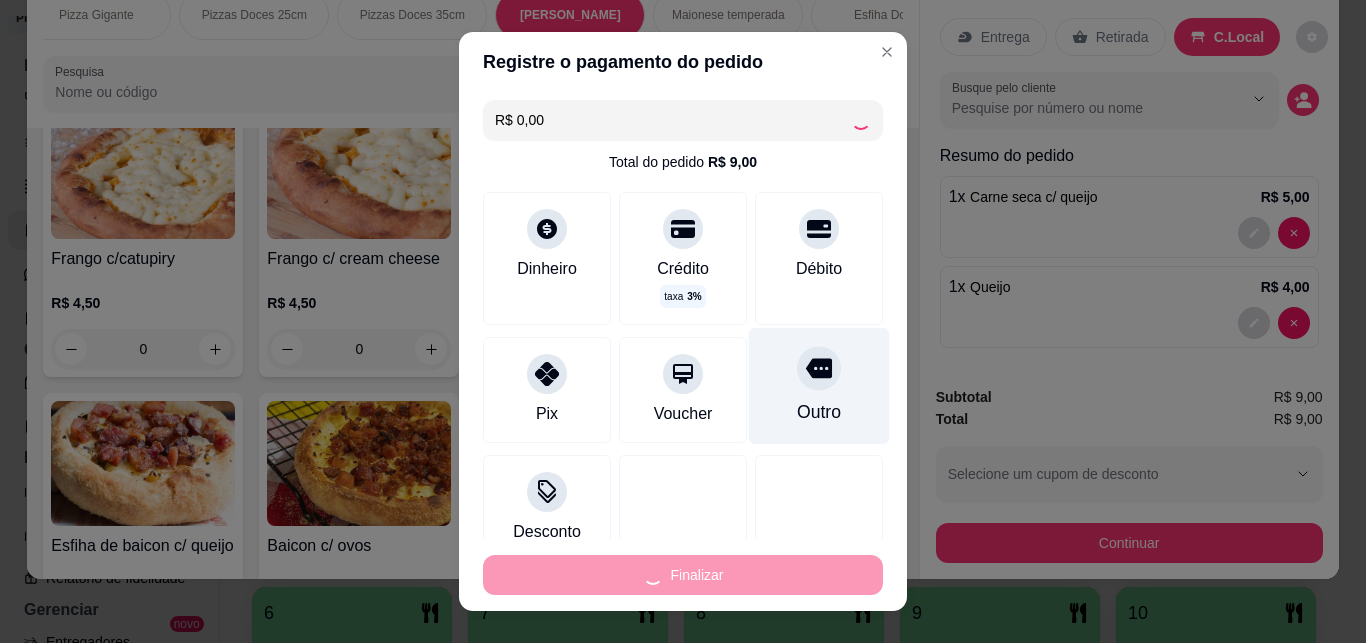 click on "Subtotal R$ 9,00 Total R$ 9,00 Selecione um cupom de desconto 10OFF Selecione um cupom de desconto Continuar" at bounding box center (1129, 474) 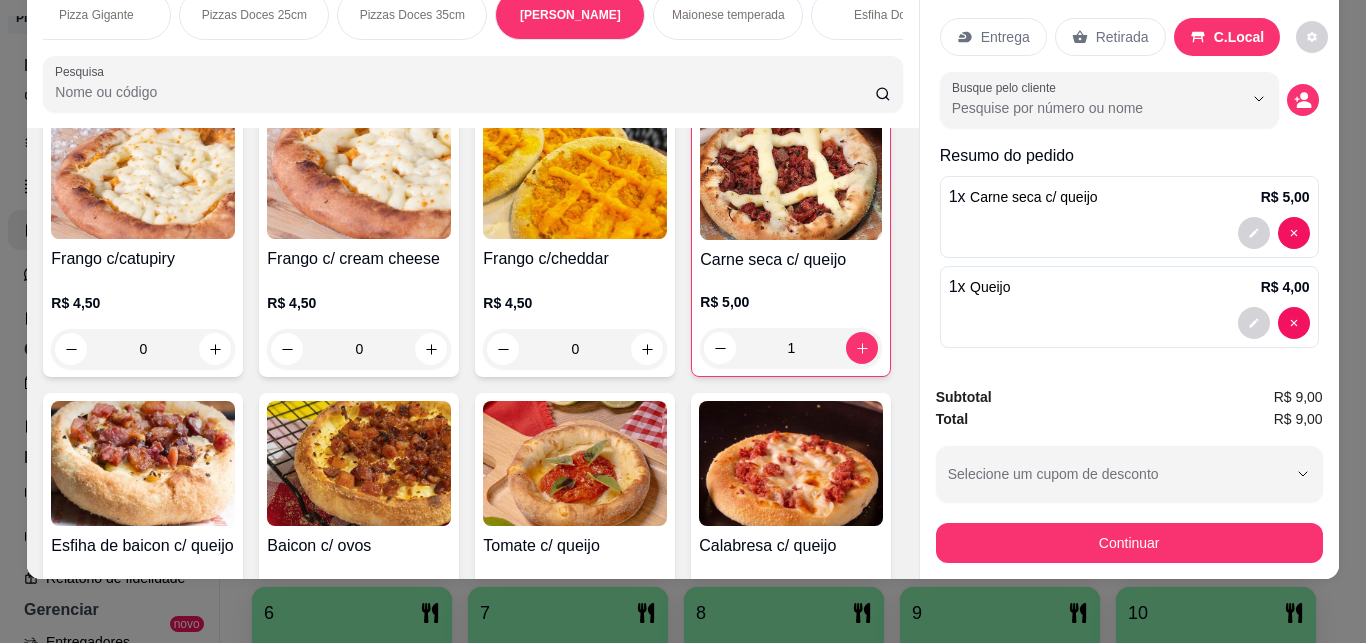 type on "0" 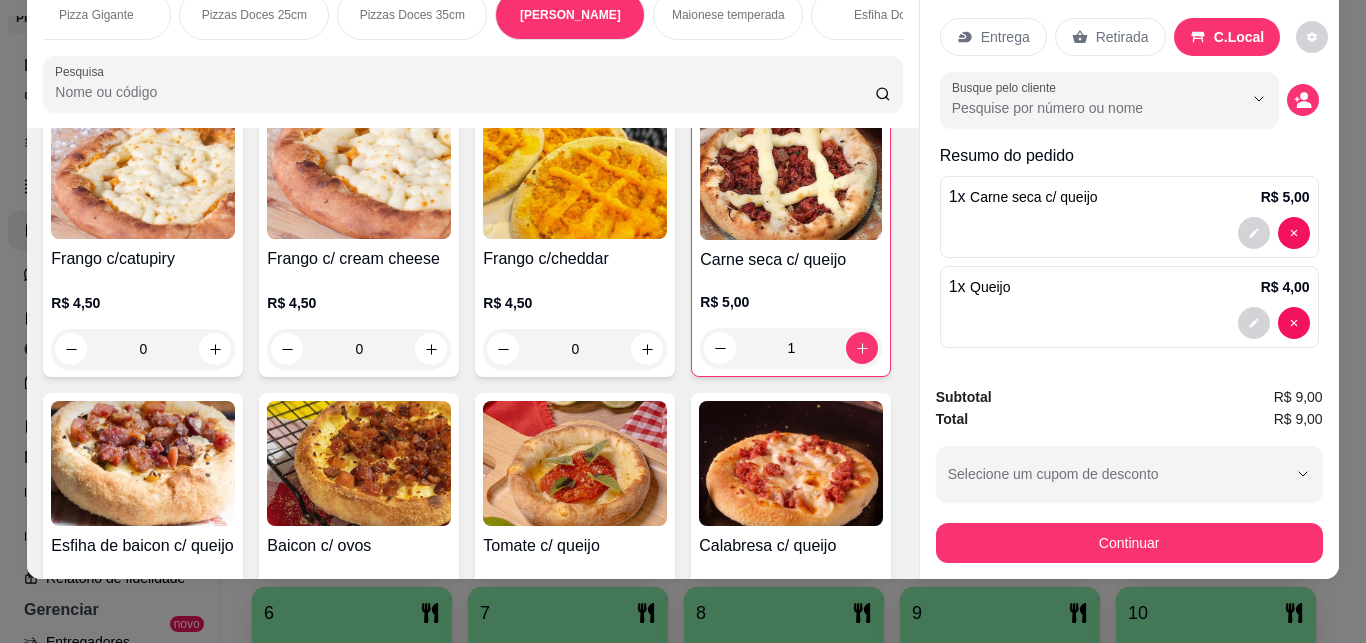type on "0" 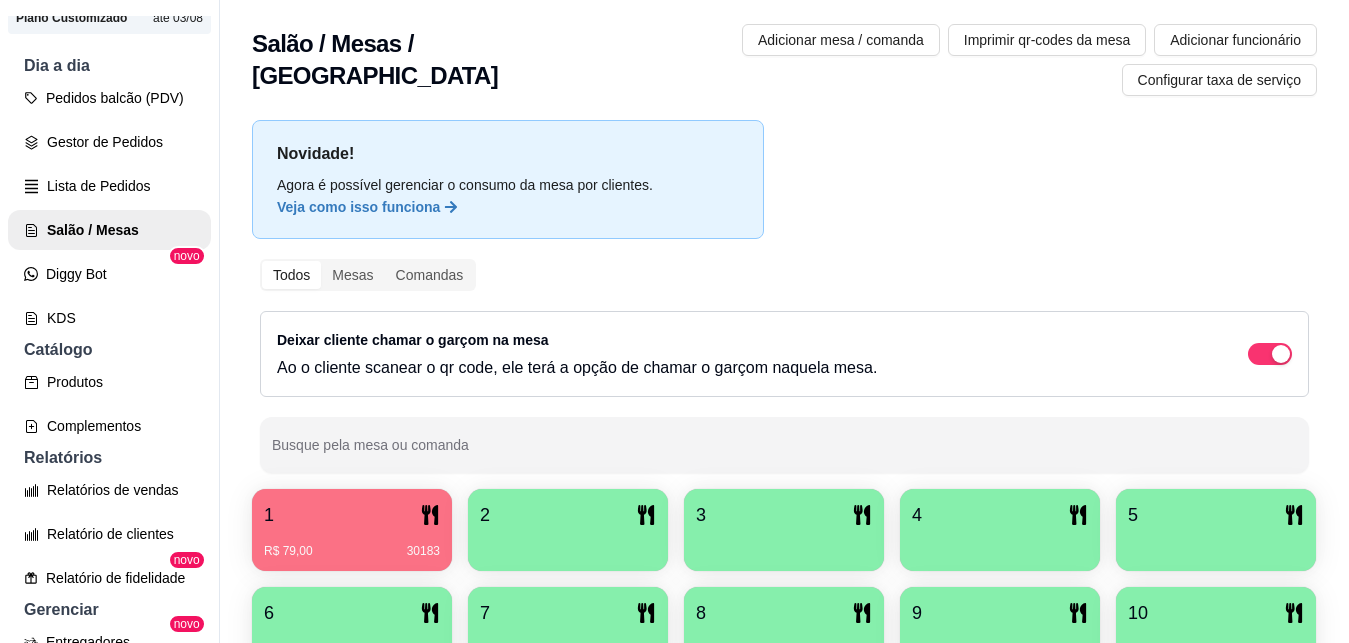 click on "Gestor de Pedidos" at bounding box center [109, 142] 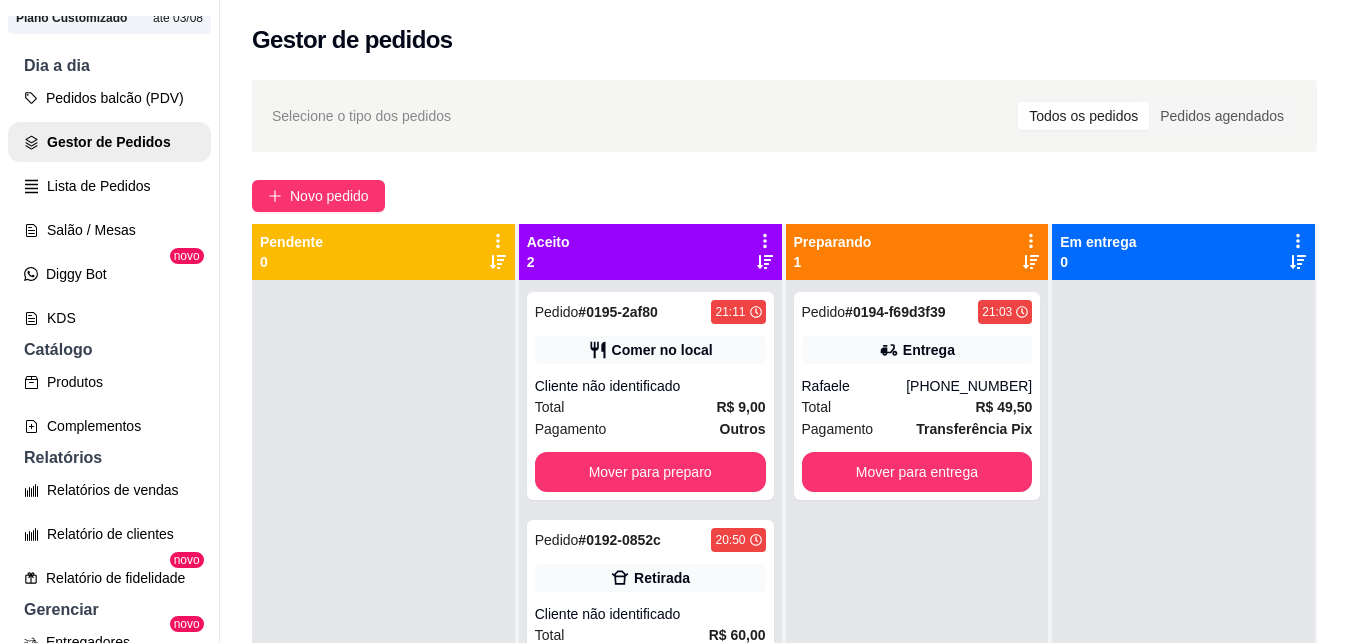 click on "Mover para preparo" at bounding box center [650, 472] 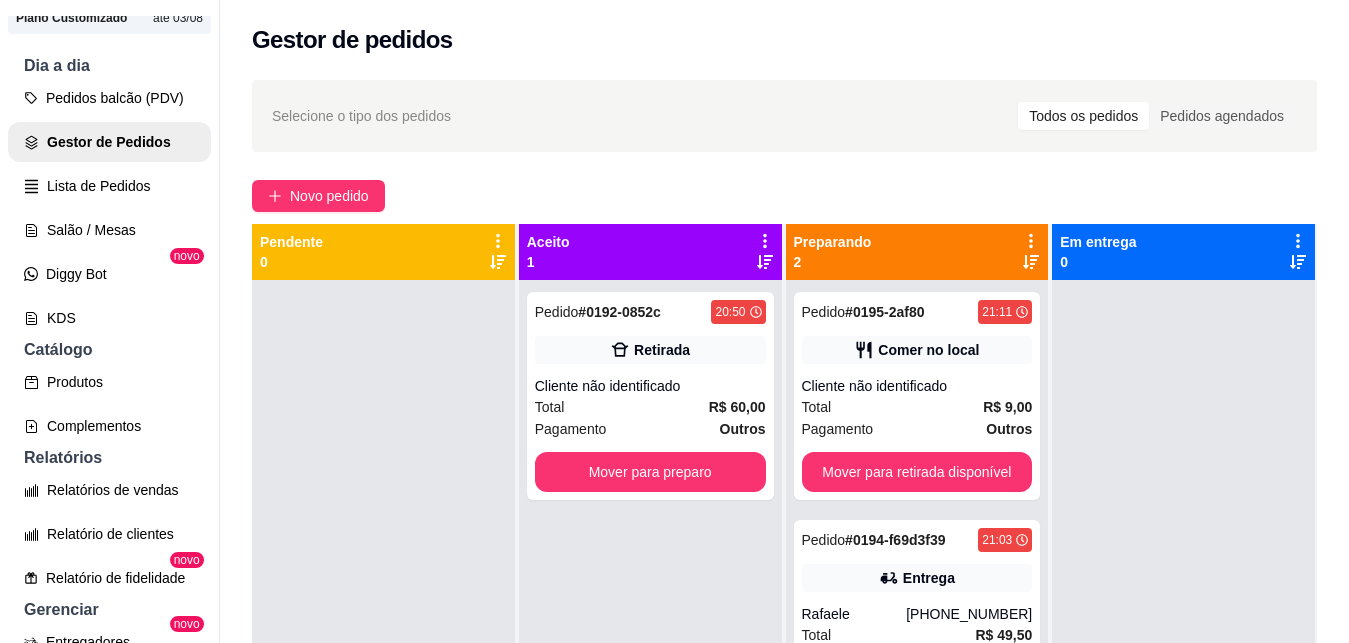 click on "Mover para preparo" at bounding box center (650, 472) 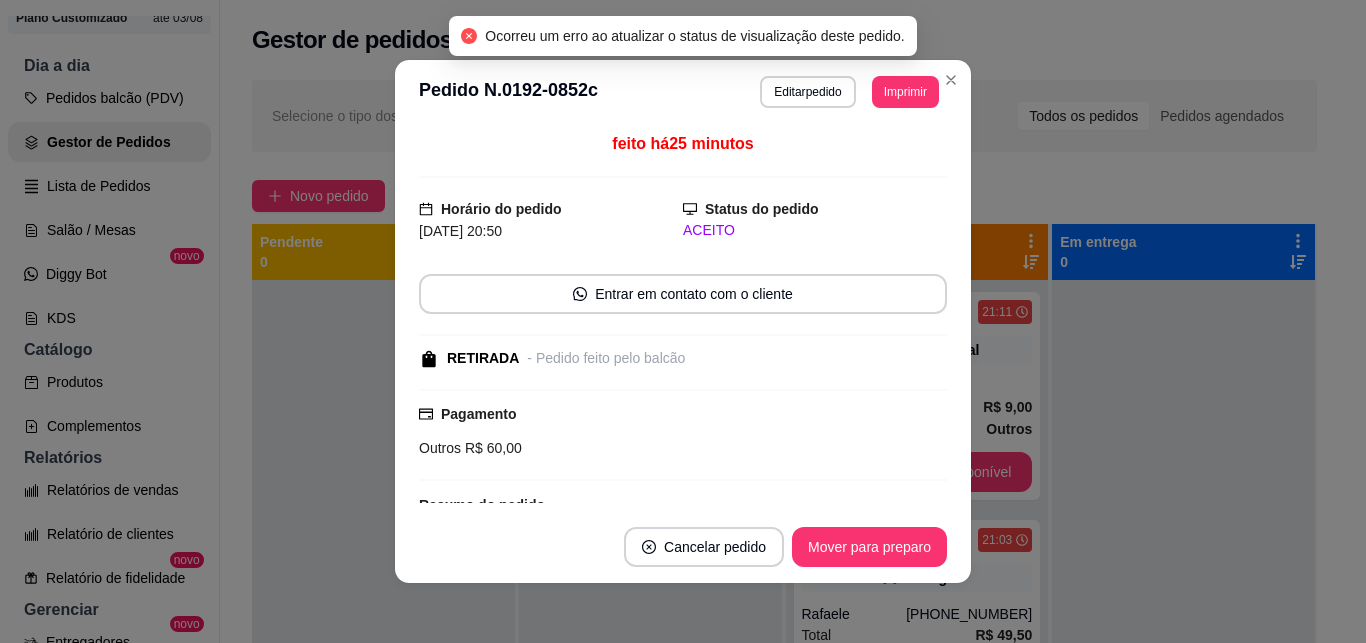 click at bounding box center [1183, 601] 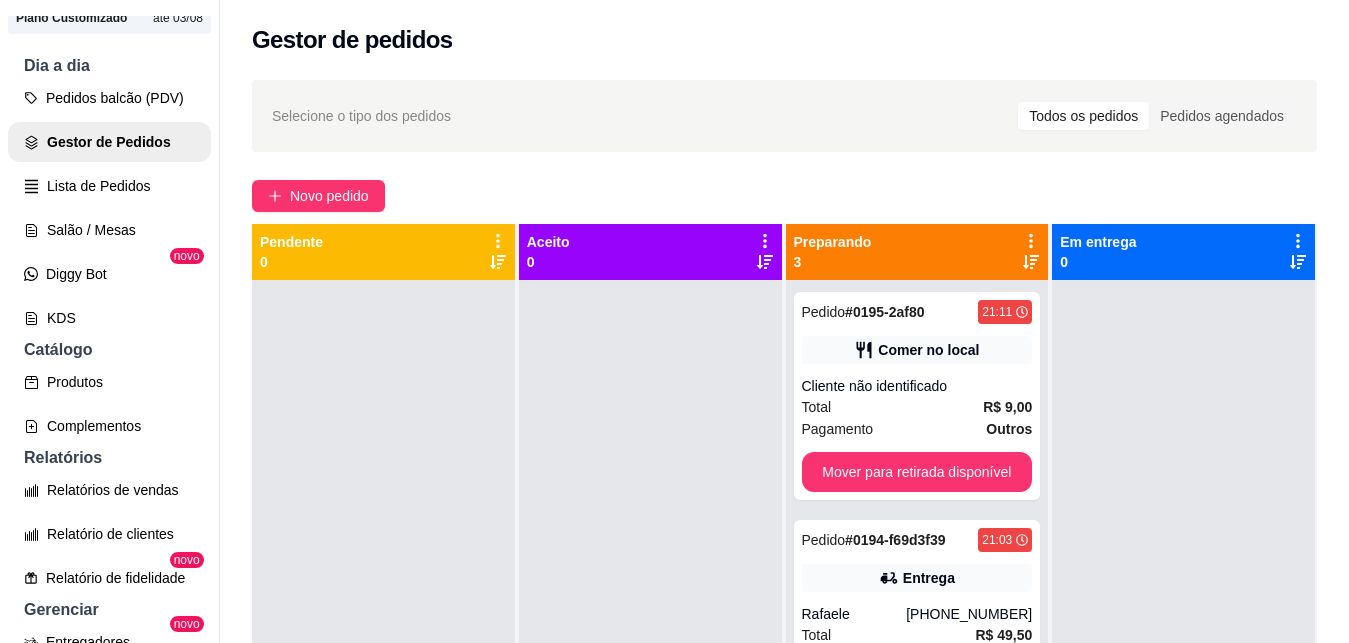 scroll, scrollTop: 61, scrollLeft: 0, axis: vertical 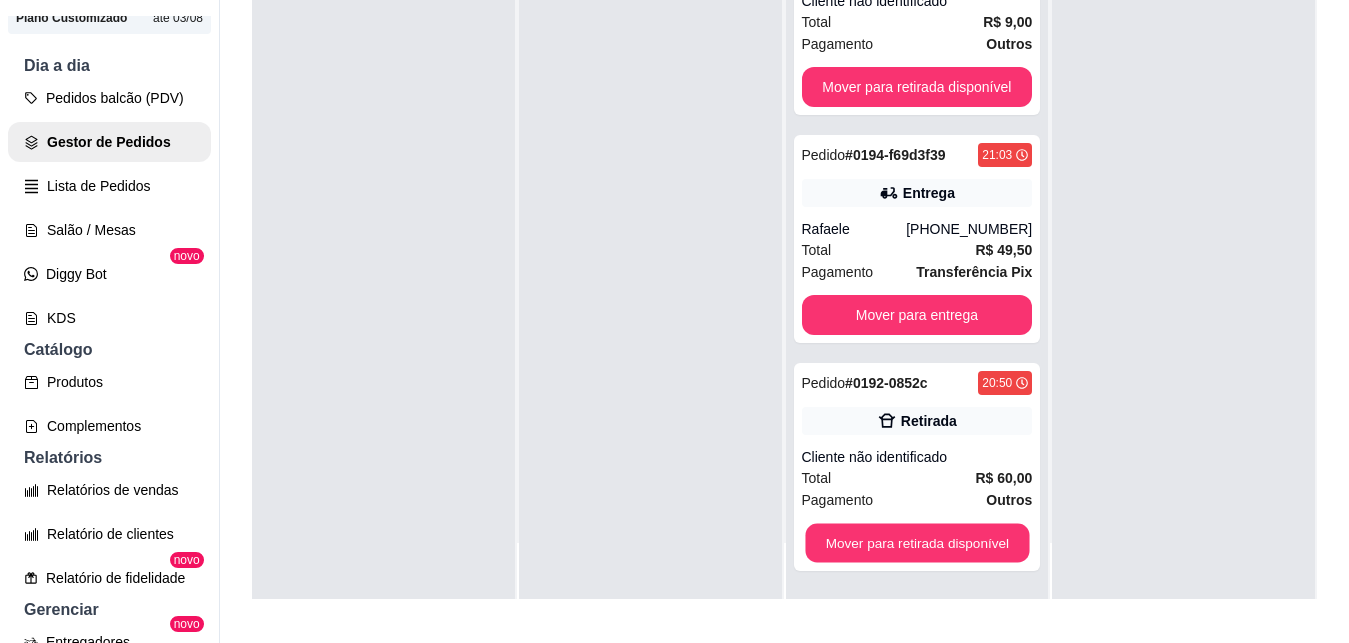 click on "Mover para retirada disponível" at bounding box center (917, 543) 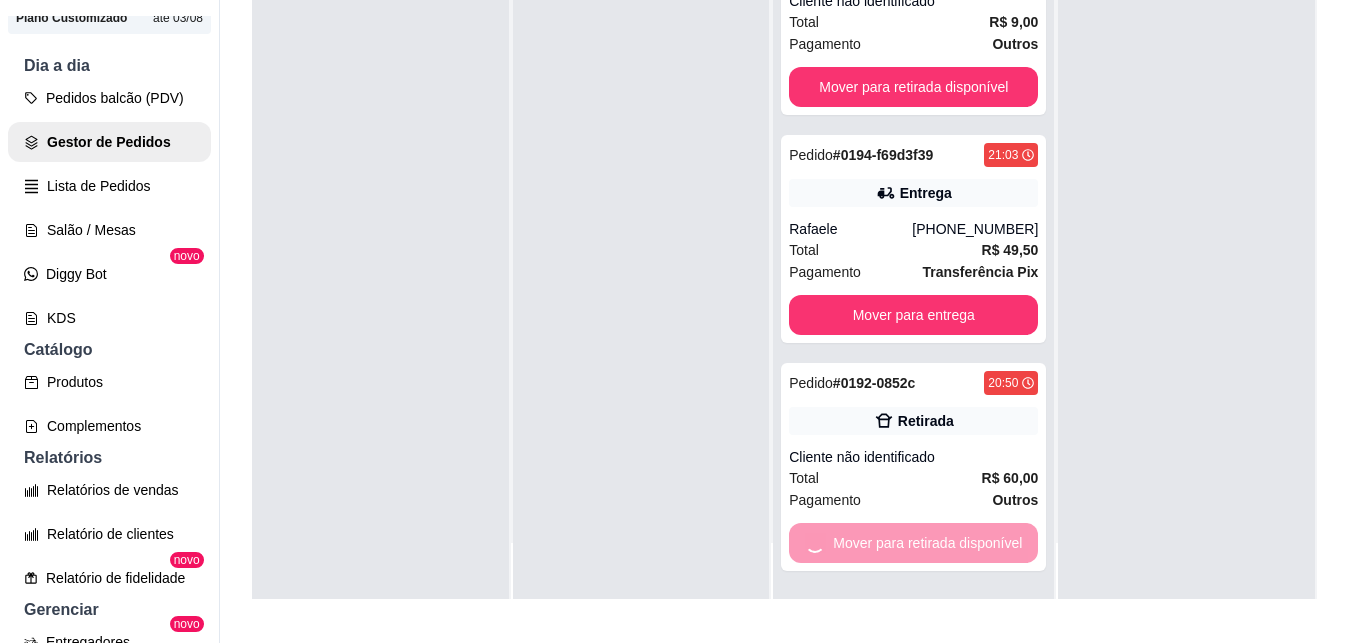 scroll, scrollTop: 0, scrollLeft: 0, axis: both 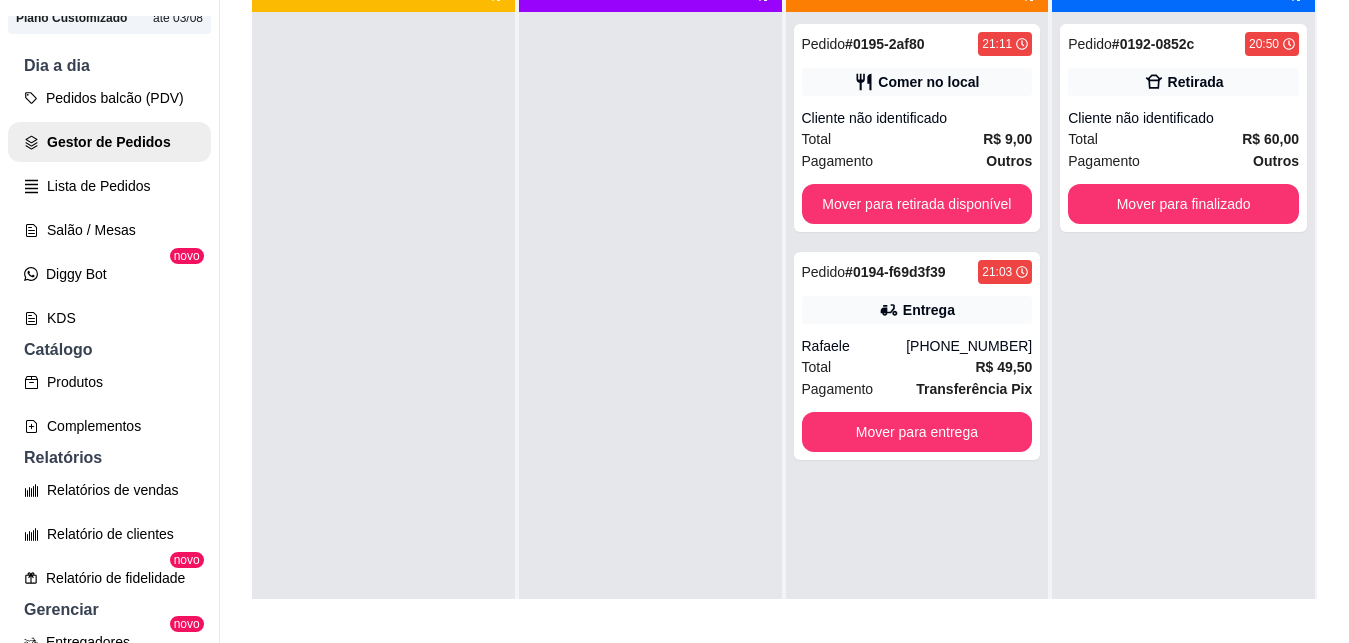 click on "Mover para finalizado" at bounding box center (1183, 204) 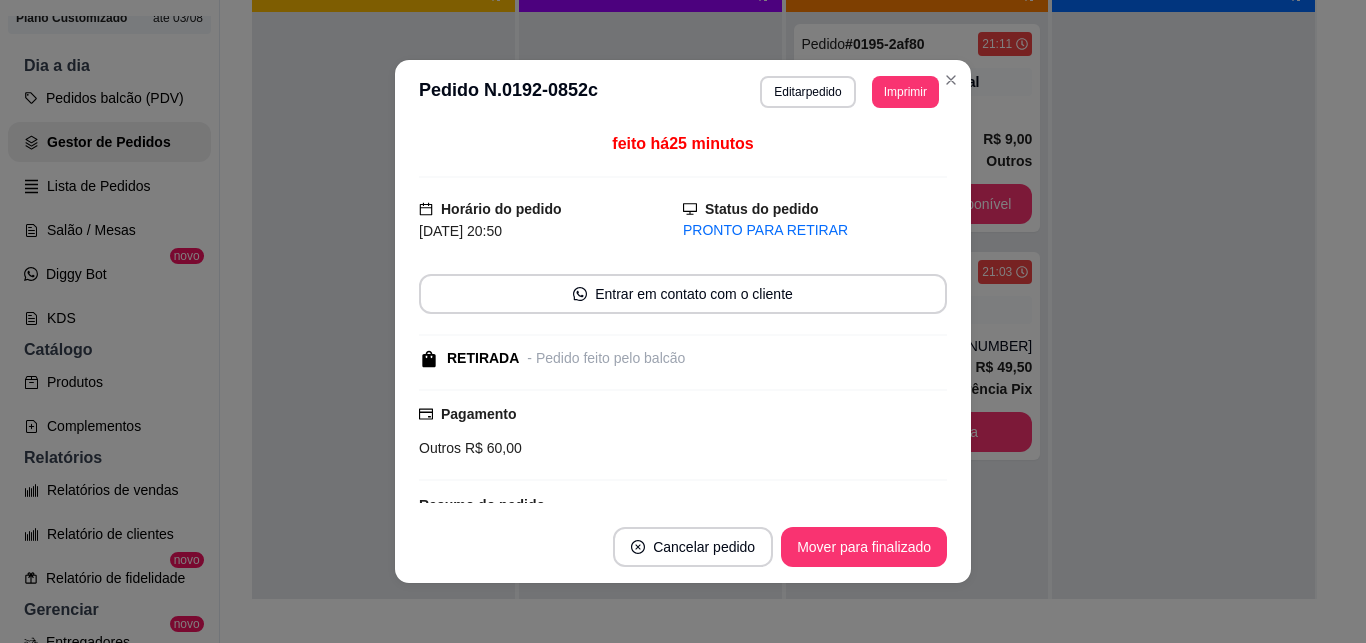 click at bounding box center [1183, 333] 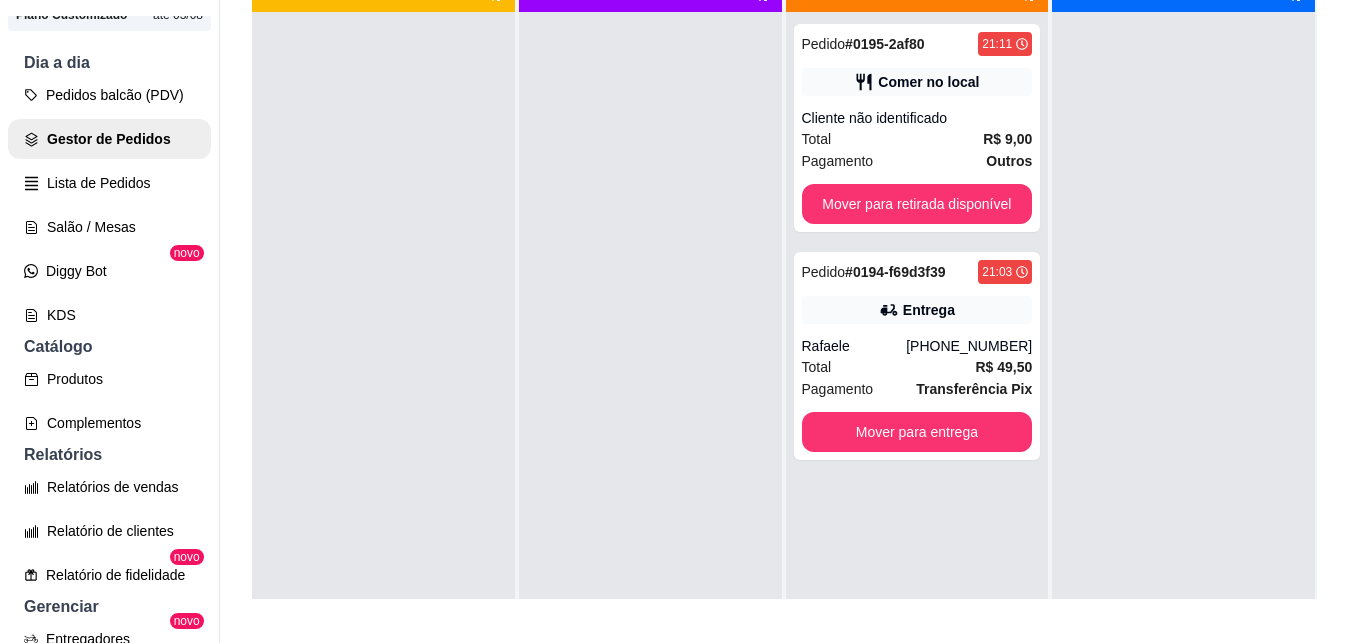 scroll, scrollTop: 192, scrollLeft: 0, axis: vertical 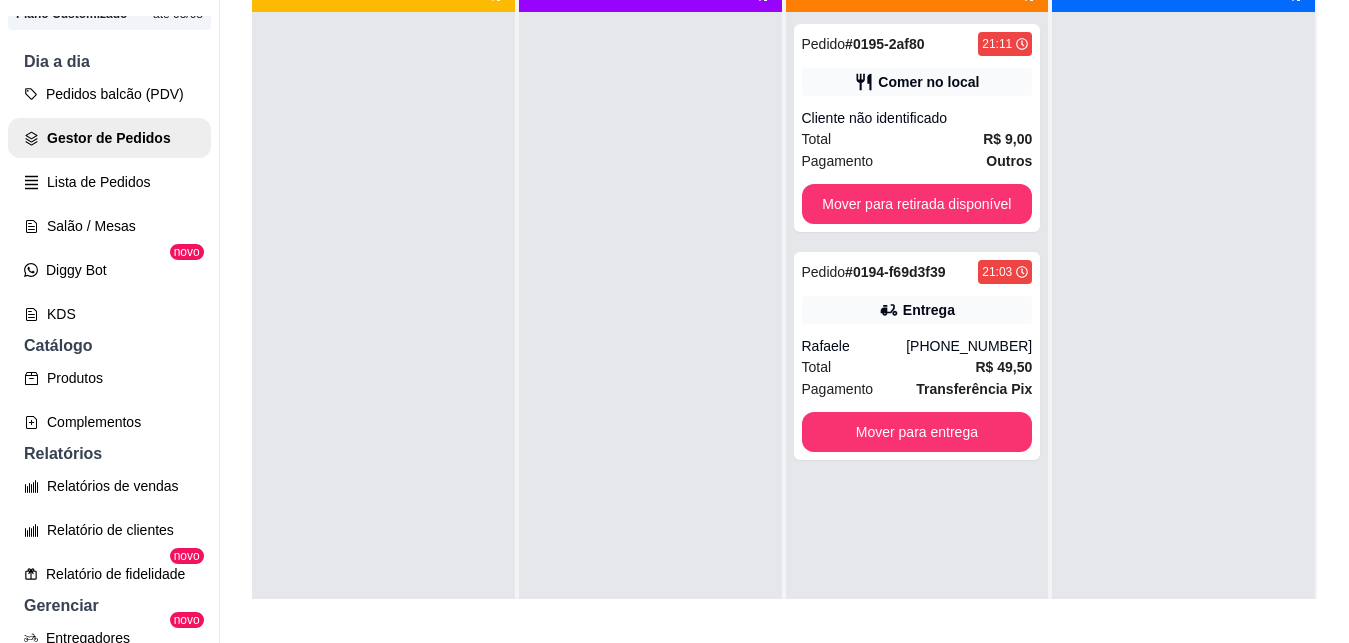 click on "Salão / Mesas" at bounding box center [109, 226] 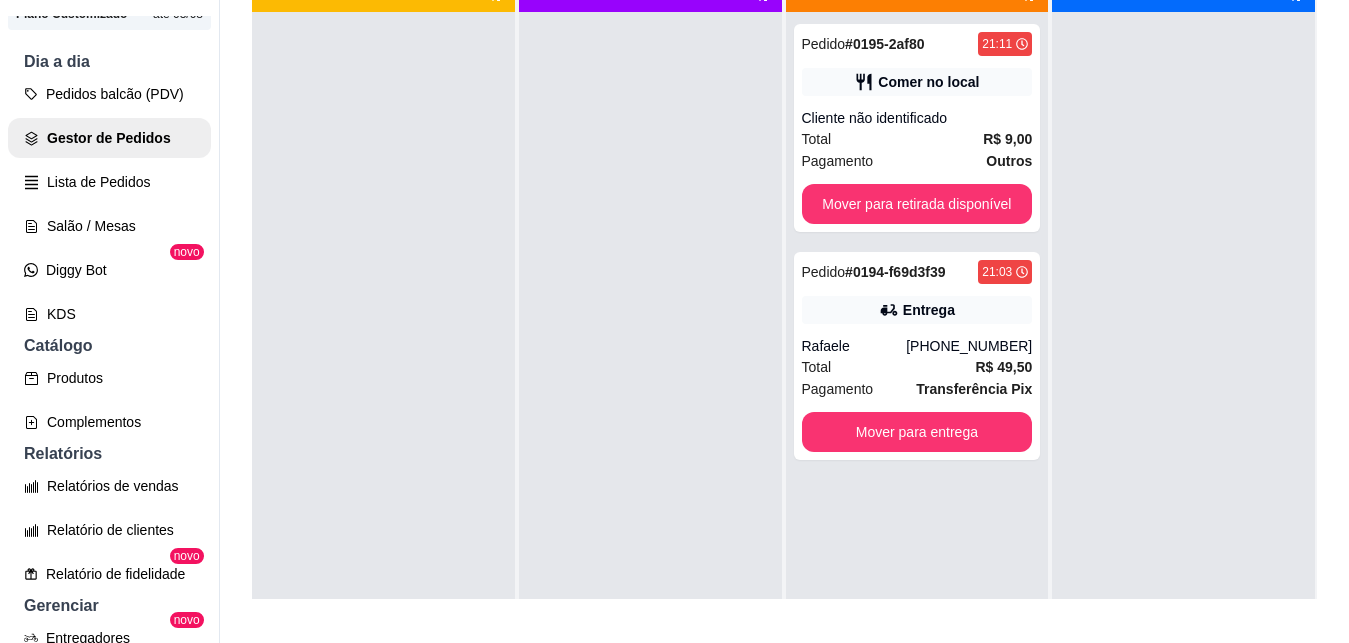 scroll, scrollTop: 0, scrollLeft: 0, axis: both 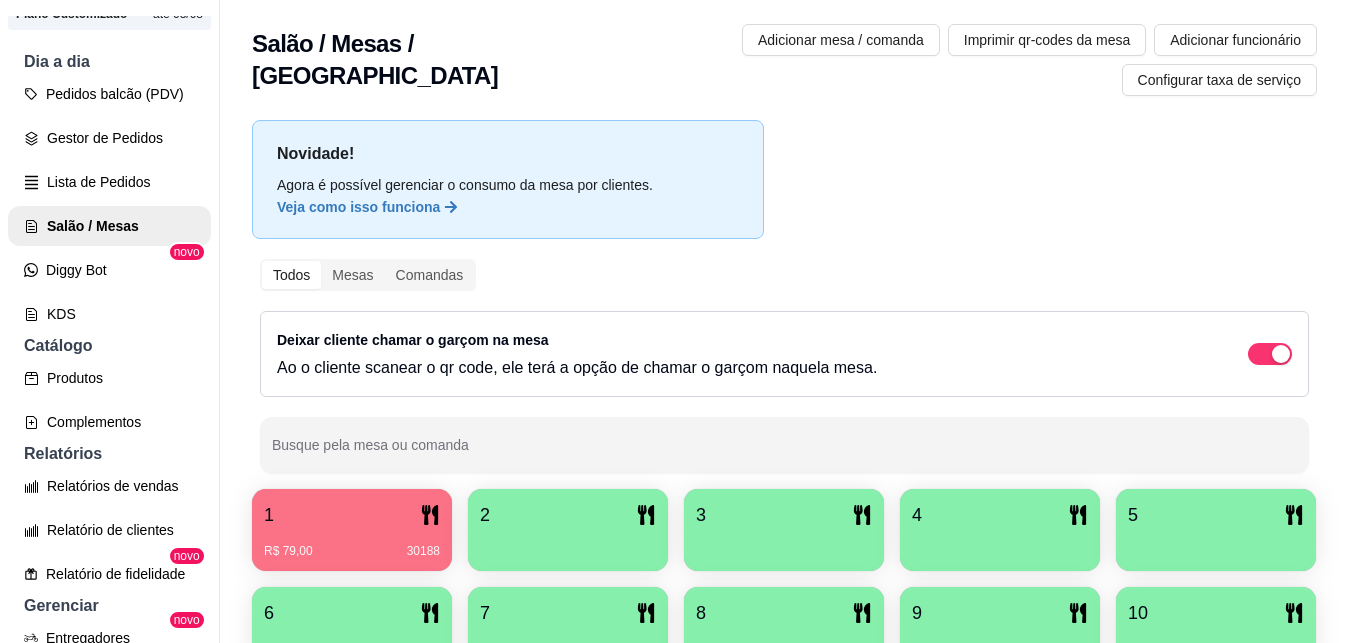 click on "1" at bounding box center [352, 515] 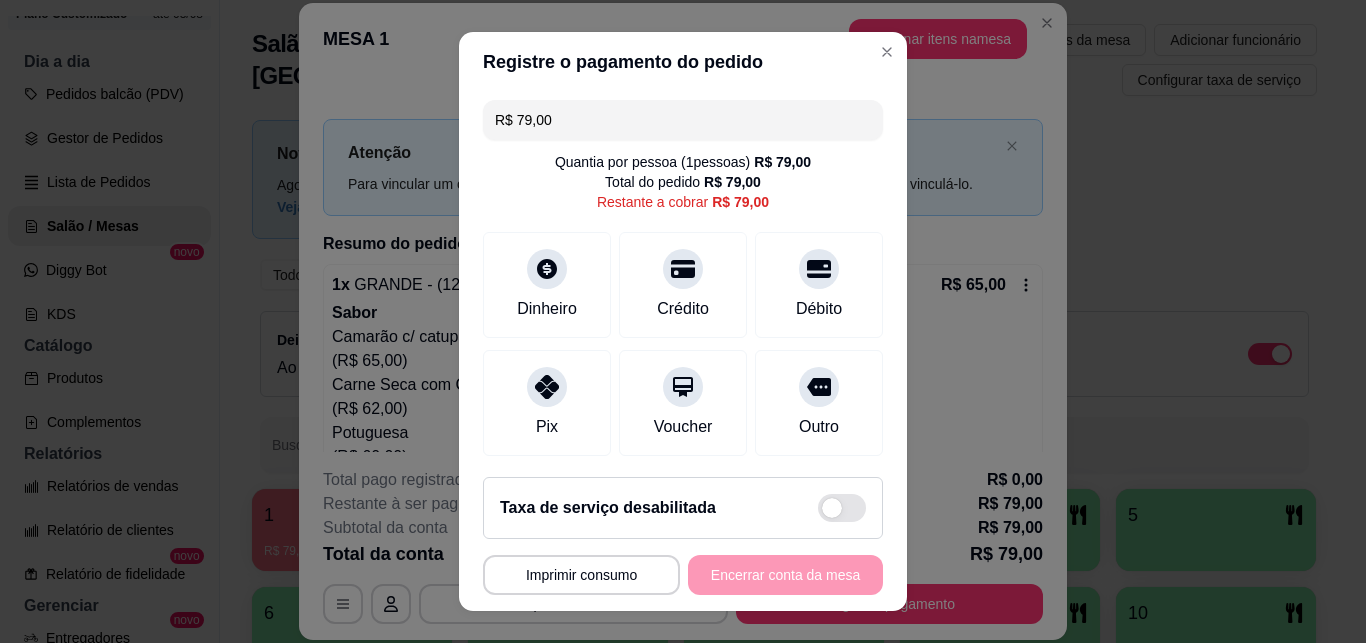 click on "**********" at bounding box center [683, 321] 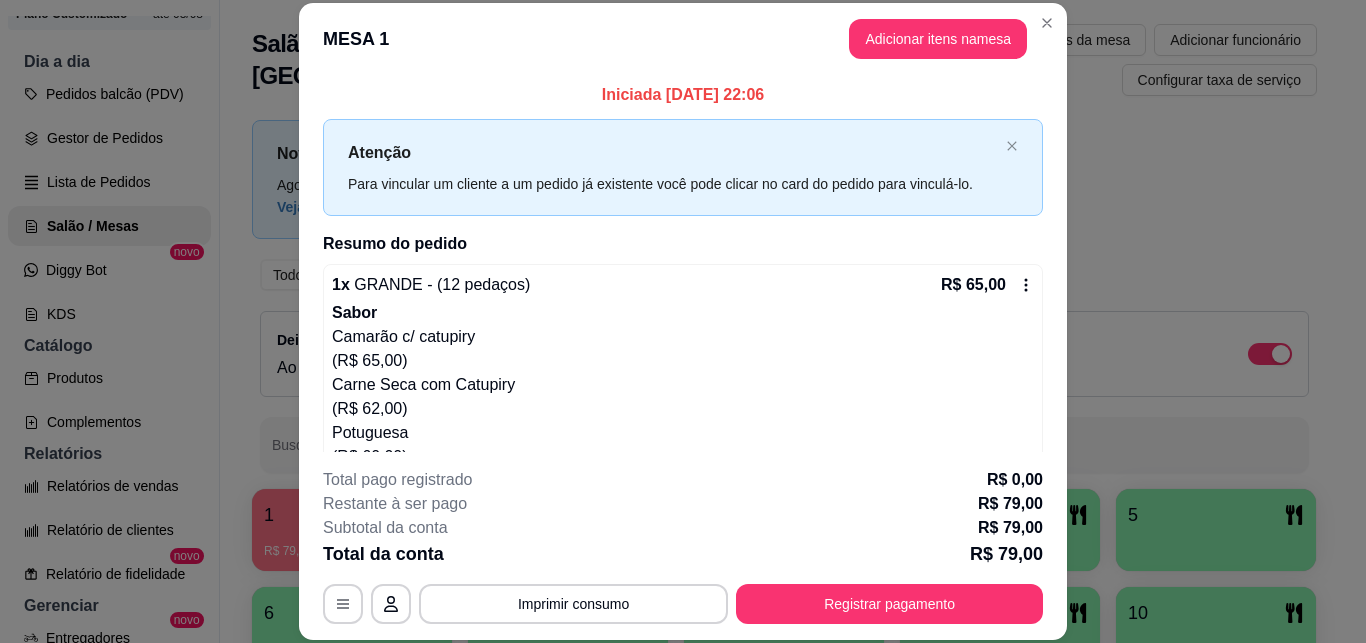 click on "Imprimir consumo" at bounding box center [573, 604] 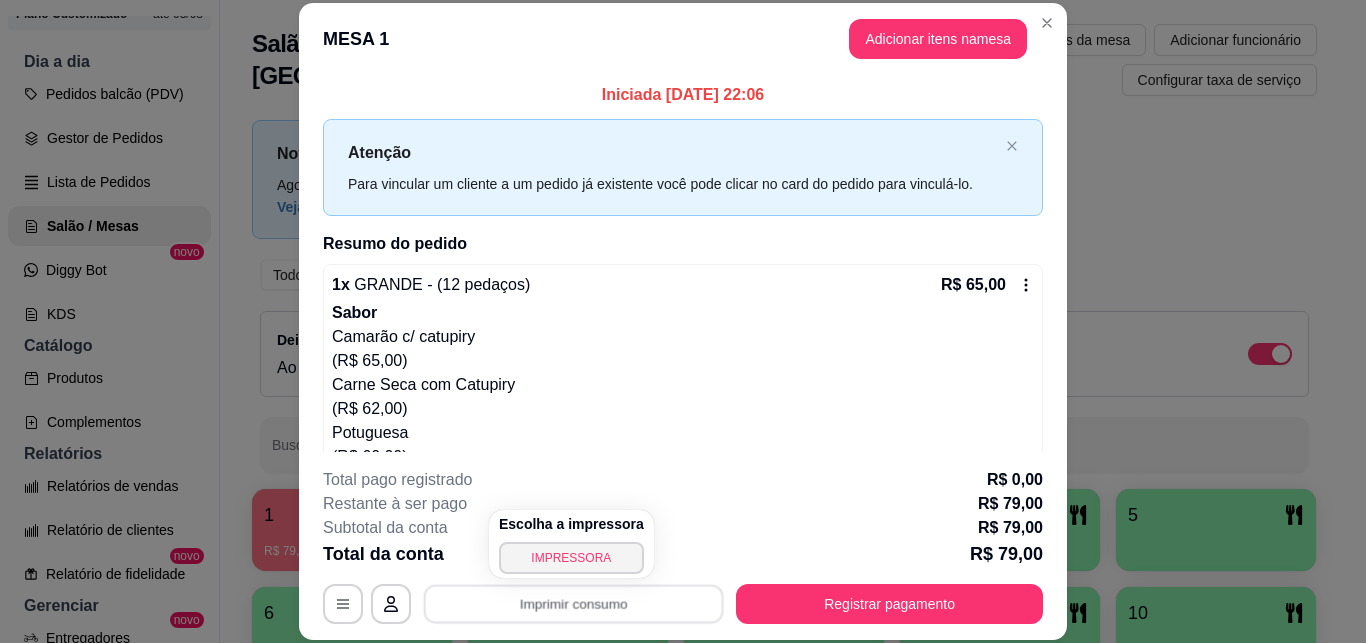 click on "IMPRESSORA" at bounding box center (571, 558) 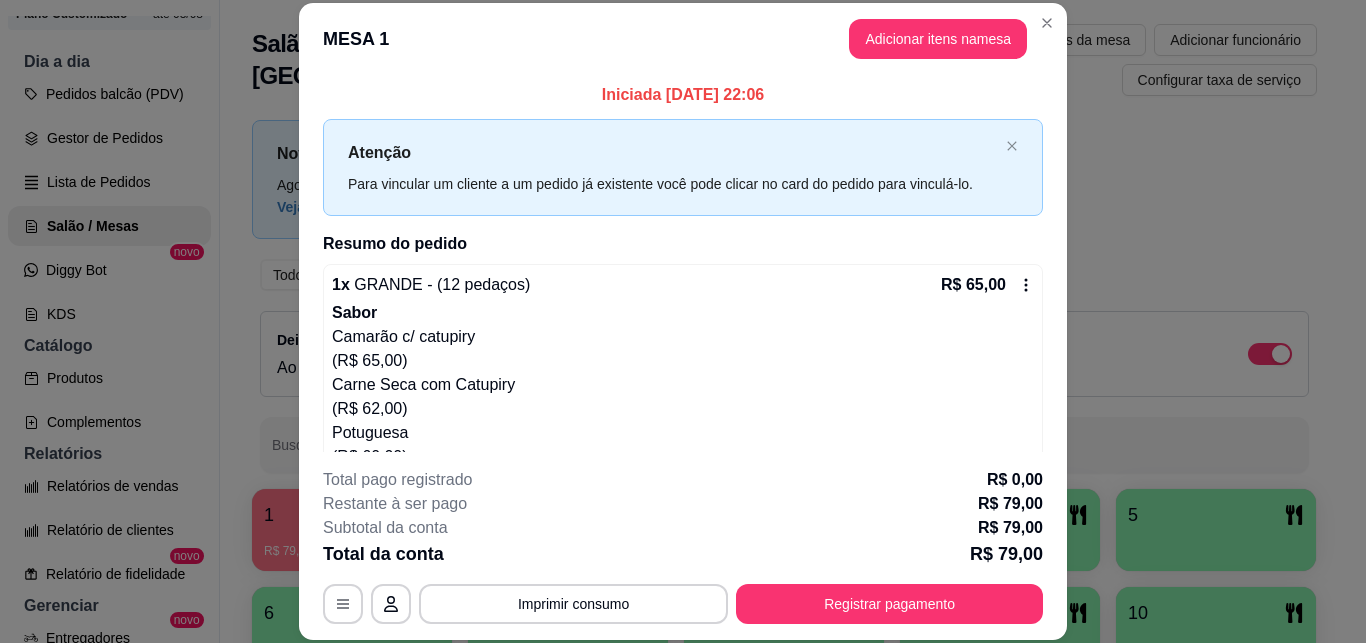 click on "Imprimir consumo" at bounding box center [573, 604] 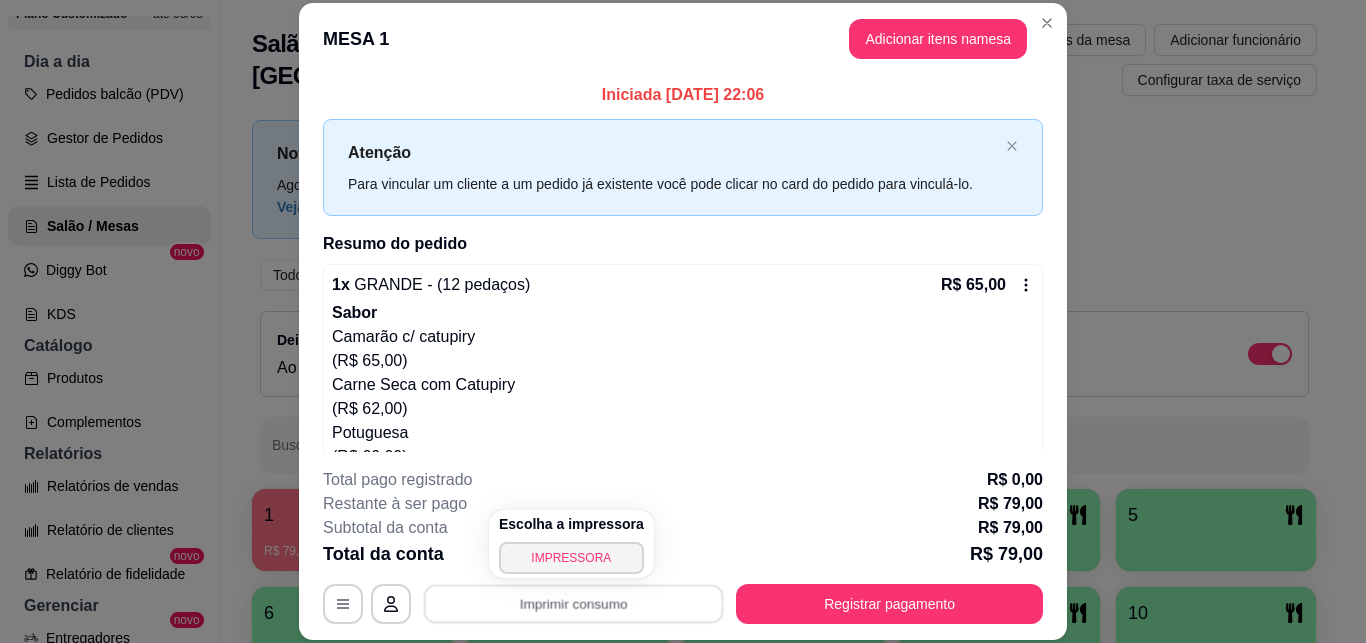 click on "Escolha a impressora IMPRESSORA" at bounding box center [571, 544] 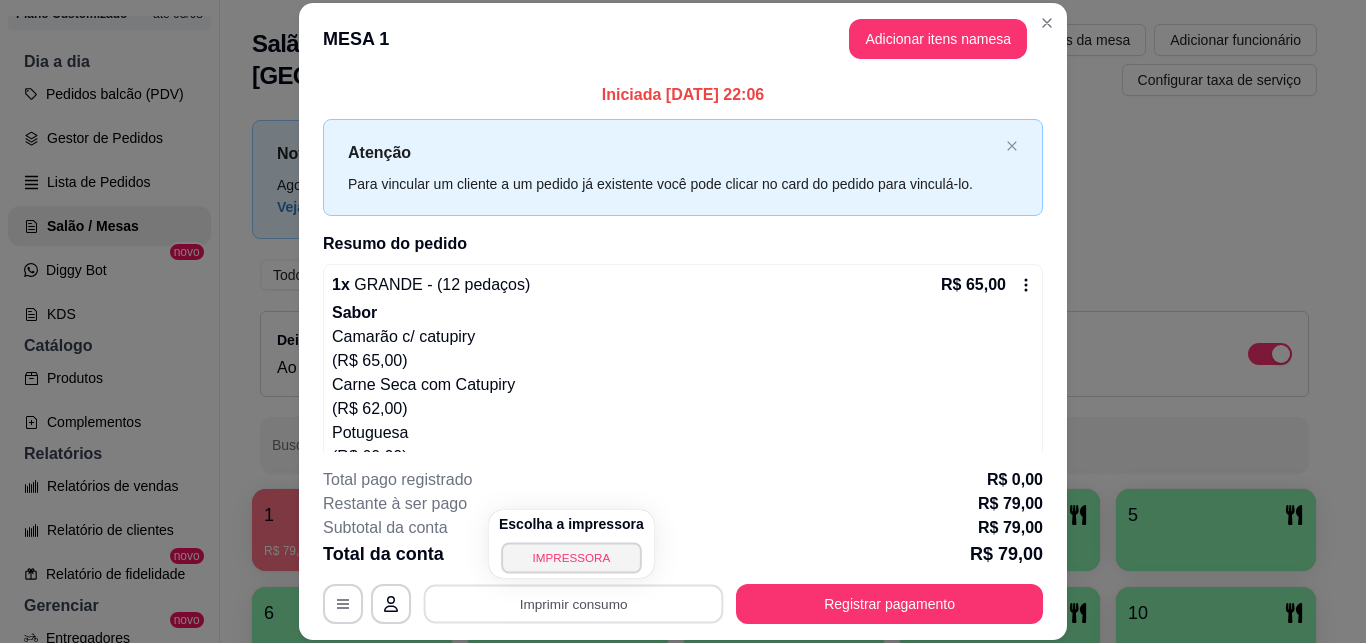 click on "IMPRESSORA" at bounding box center [571, 557] 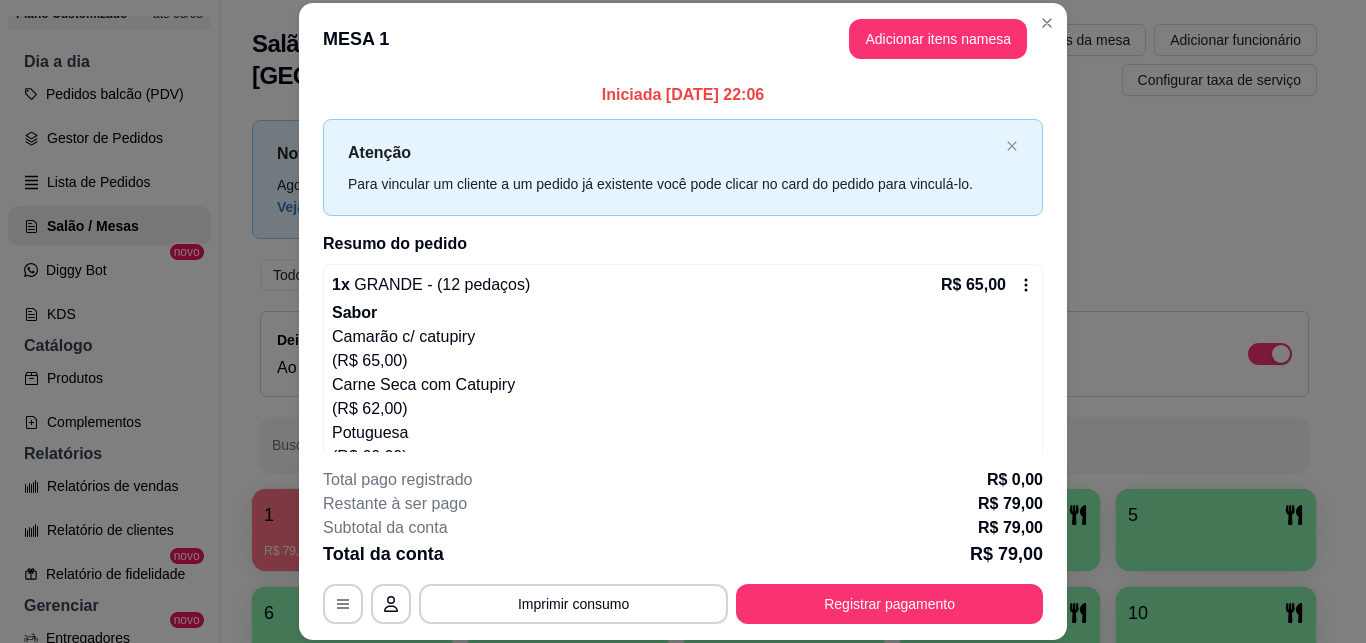 click on "Imprimir consumo" at bounding box center [573, 604] 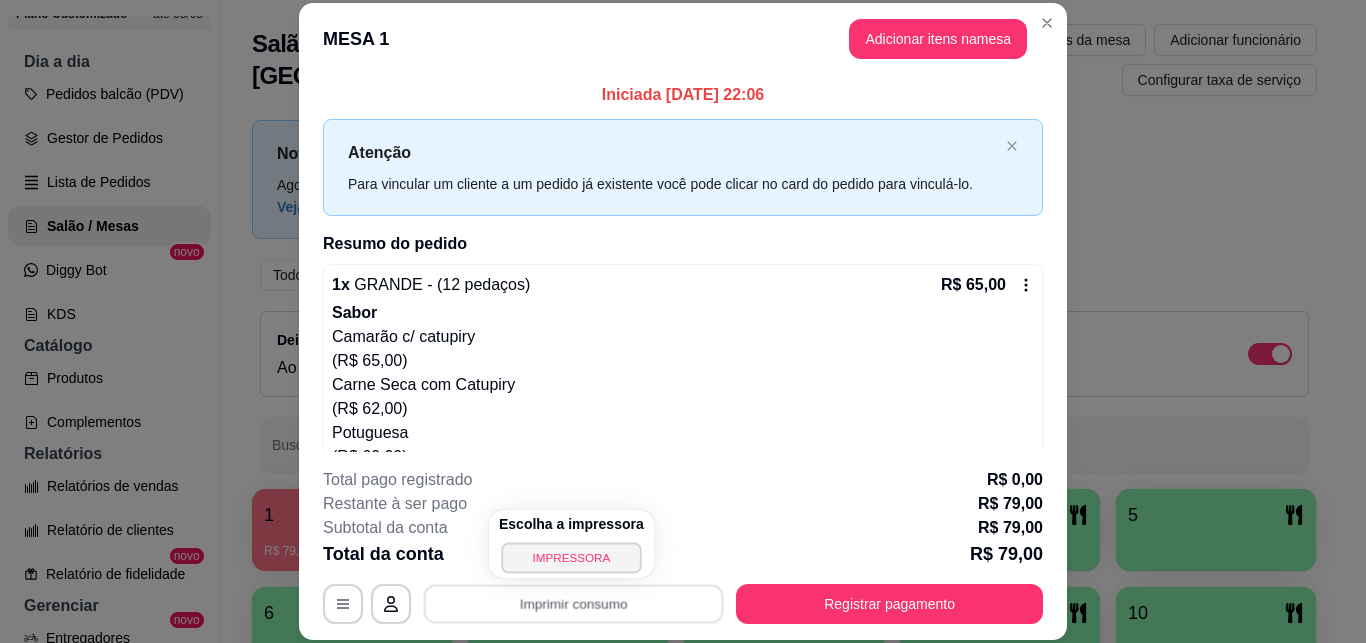 click on "Escolha a impressora IMPRESSORA" at bounding box center (571, 544) 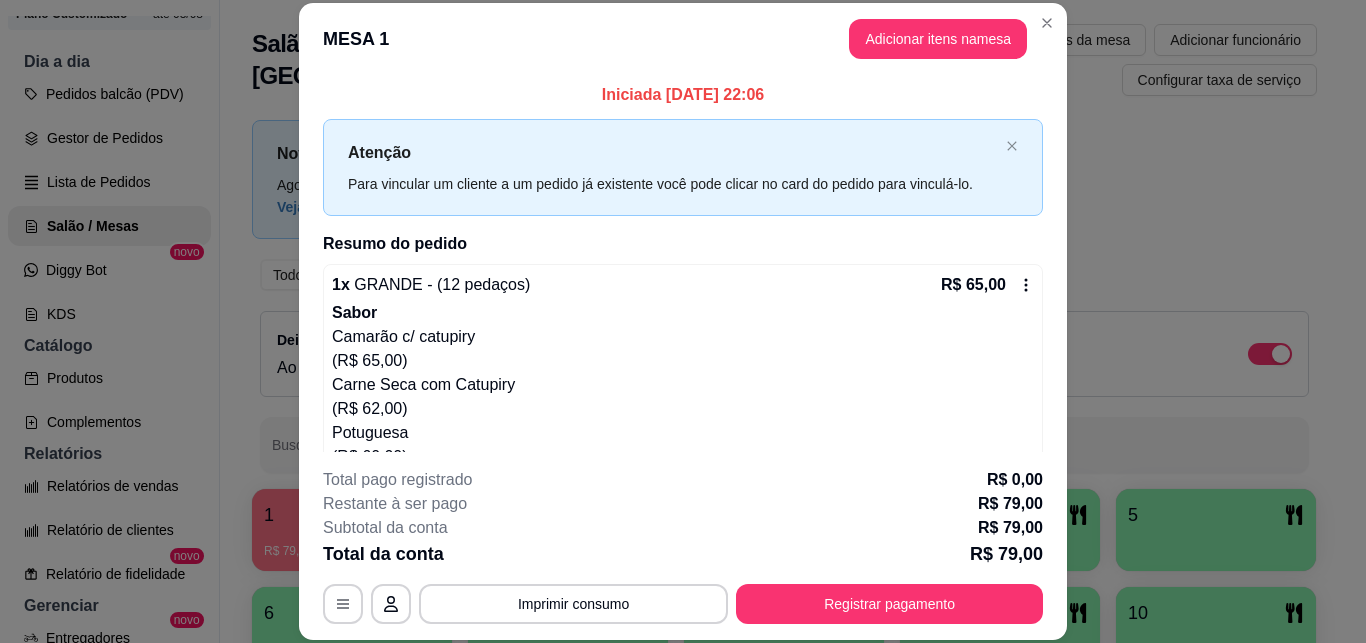 click on "Todos Mesas Comandas Deixar cliente chamar o garçom na mesa Ao o cliente scanear o qr code, ele terá a opção de chamar o garçom naquela mesa. Busque pela mesa ou comanda" at bounding box center (784, 366) 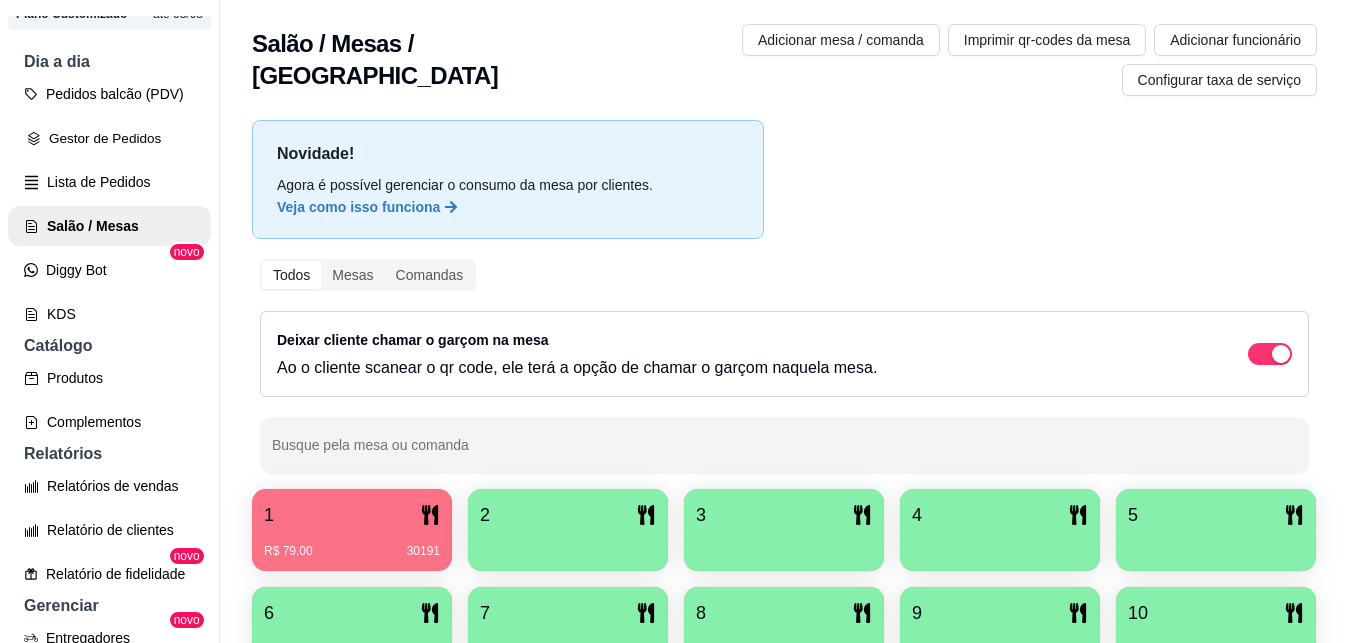 click on "Gestor de Pedidos" at bounding box center [109, 138] 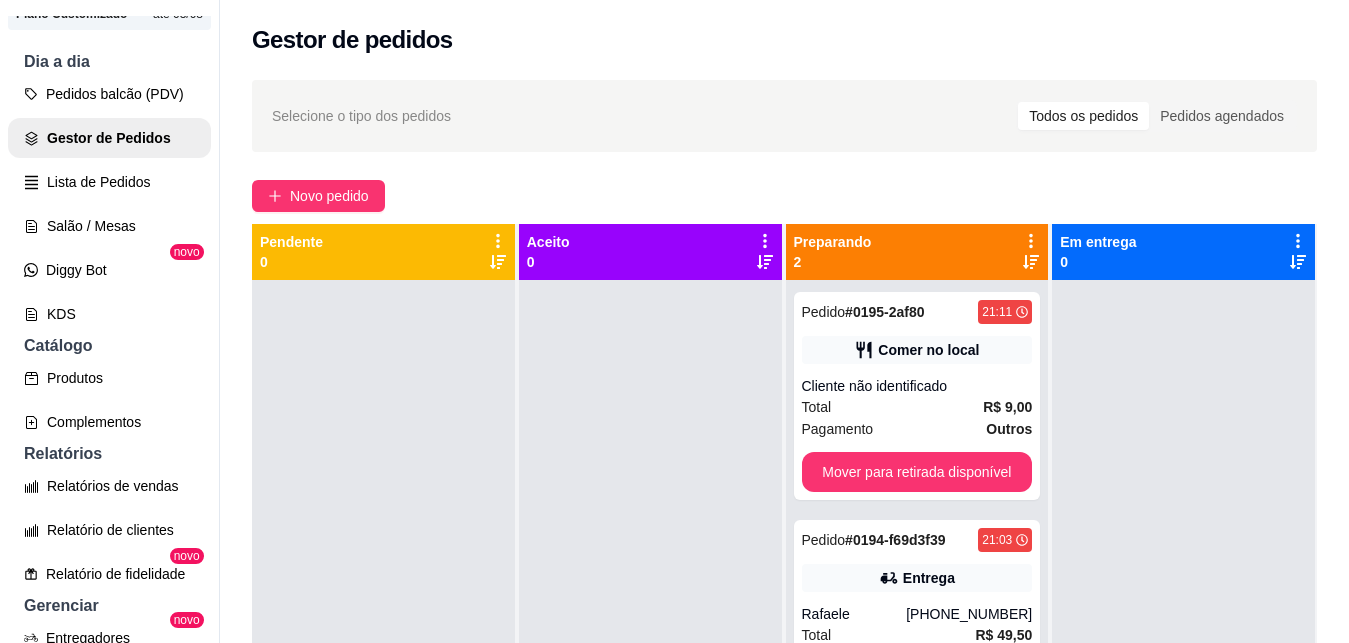 scroll, scrollTop: 56, scrollLeft: 0, axis: vertical 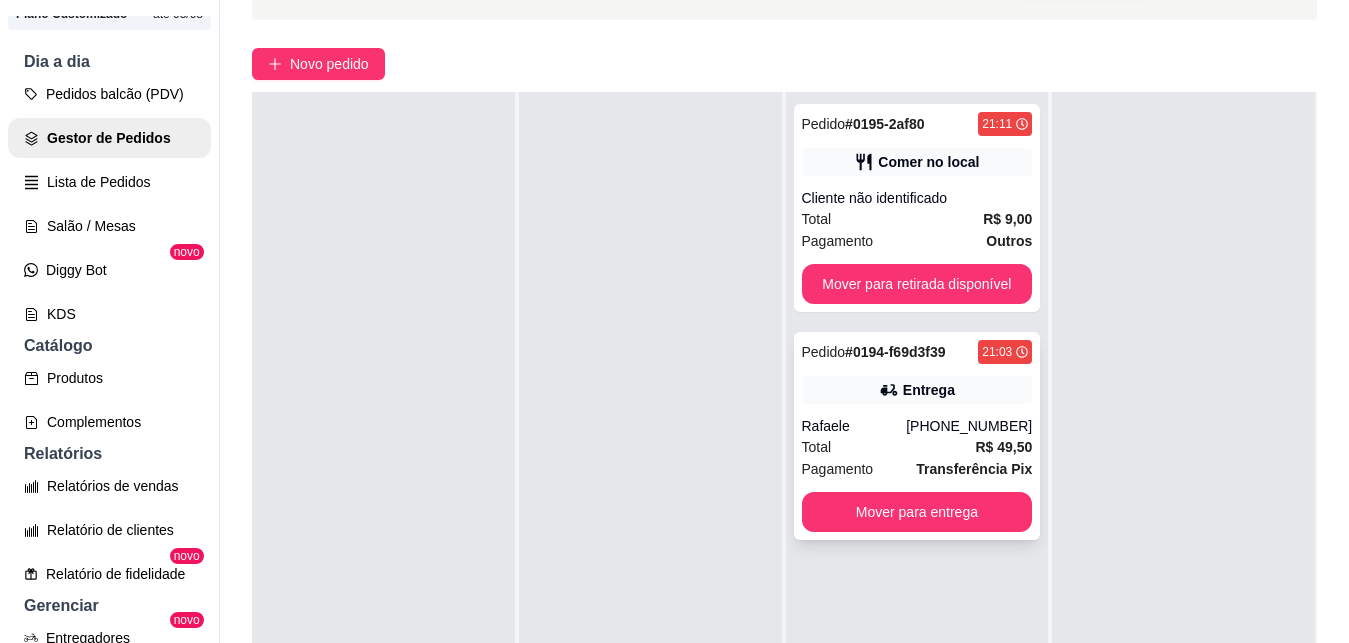 click on "[PHONE_NUMBER]" at bounding box center (969, 426) 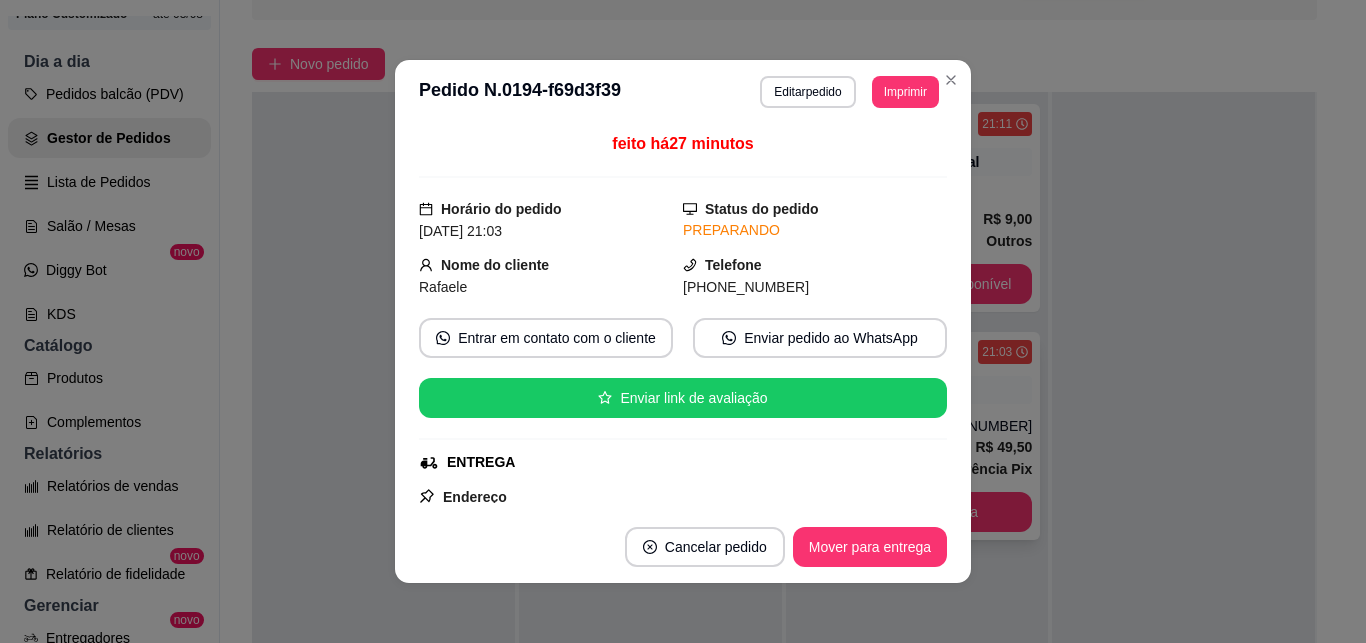 click on "Imprimir" at bounding box center [905, 92] 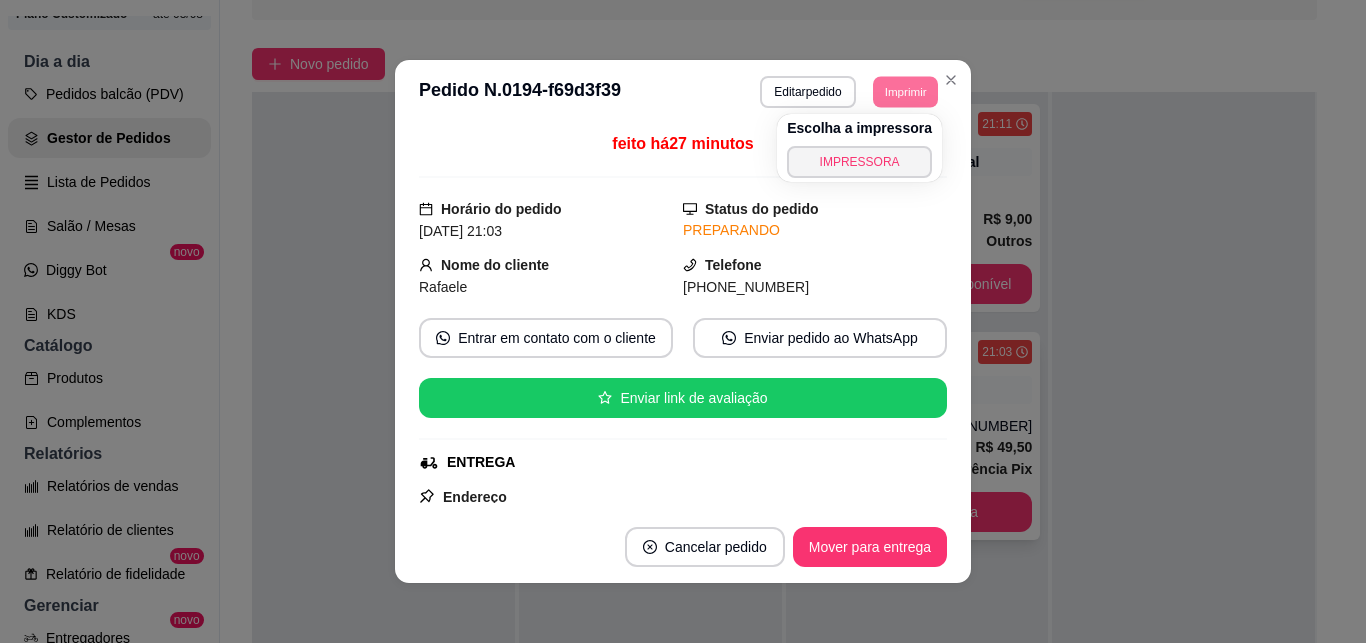 click on "Escolha a impressora IMPRESSORA" at bounding box center [859, 148] 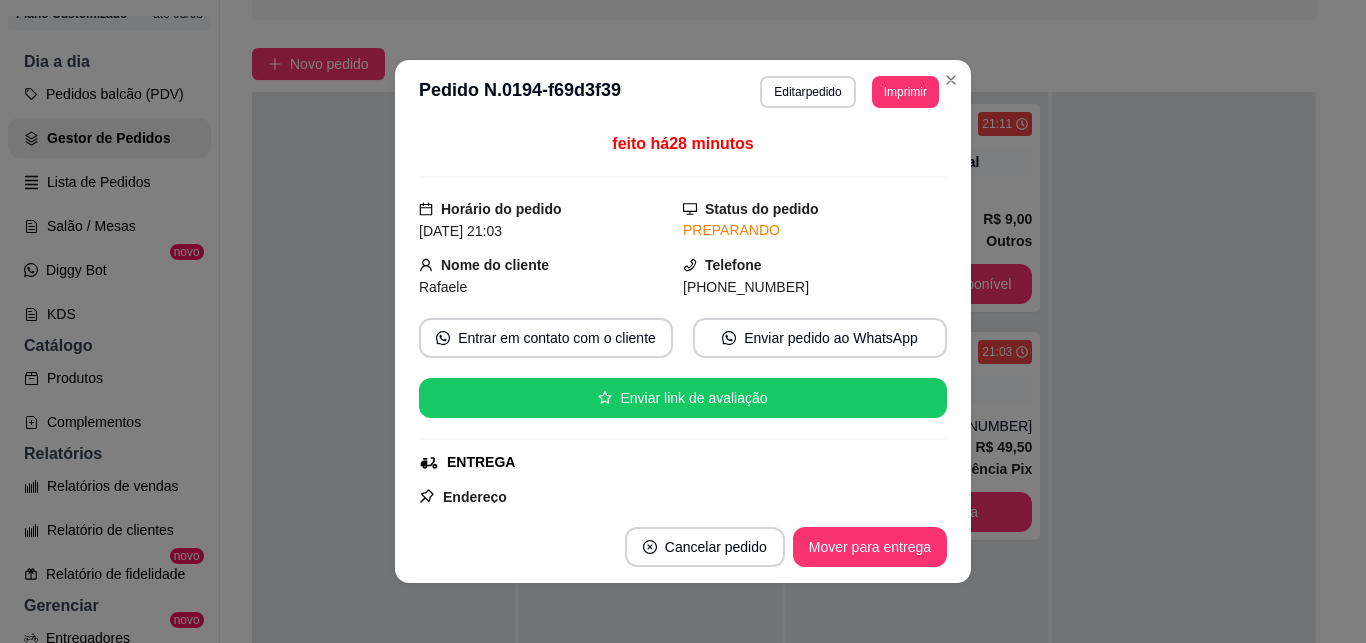 click at bounding box center [1183, 413] 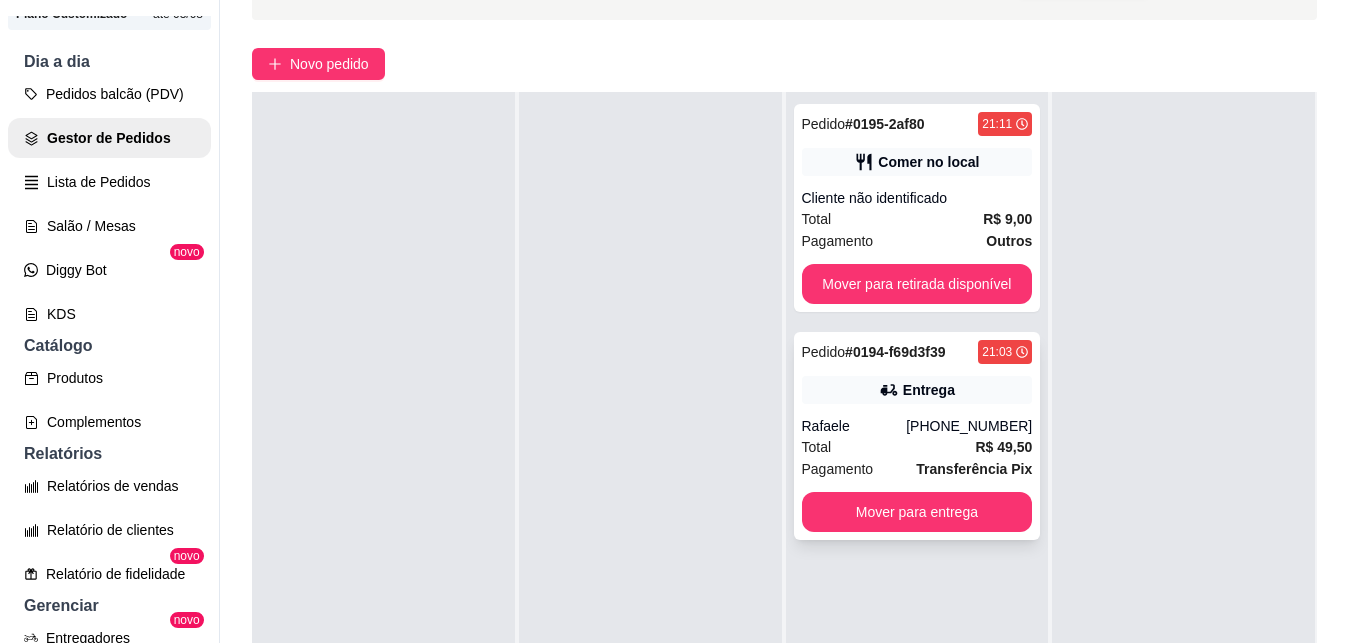 click on "Pedido  # 0194-f69d3f39 21:03 Entrega Rafaele  [PHONE_NUMBER] Total R$ 49,50 Pagamento Transferência Pix Mover para entrega" at bounding box center [917, 436] 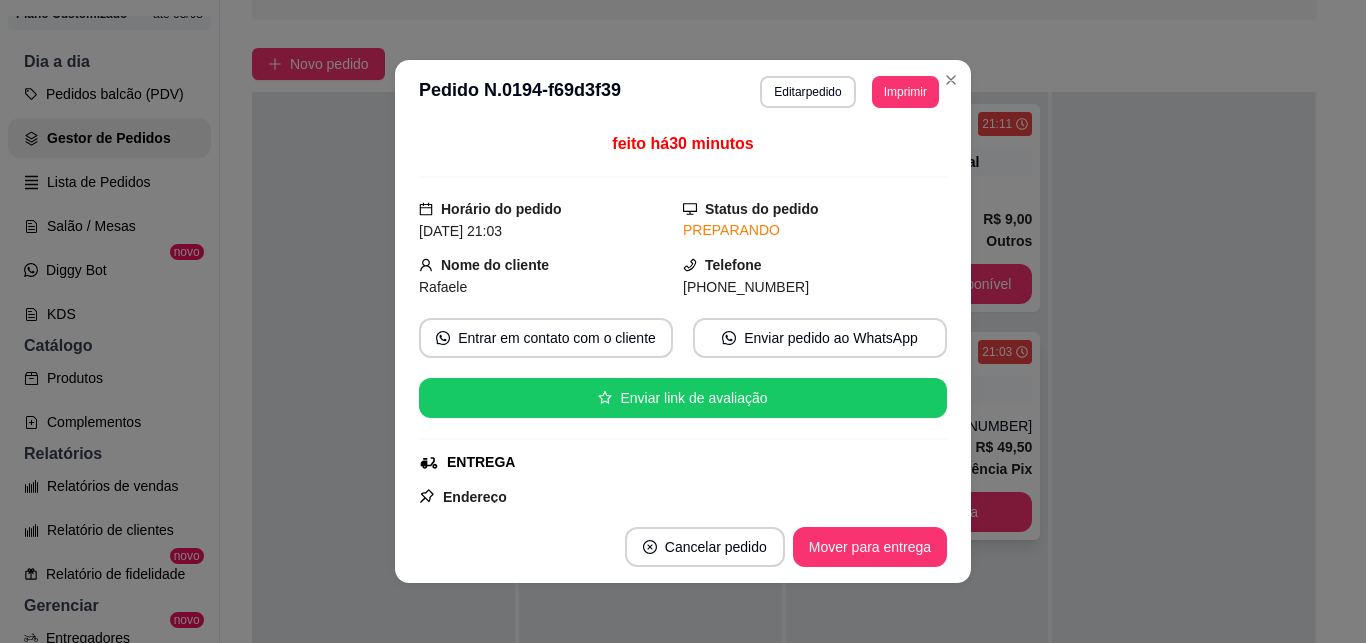 click at bounding box center [1183, 413] 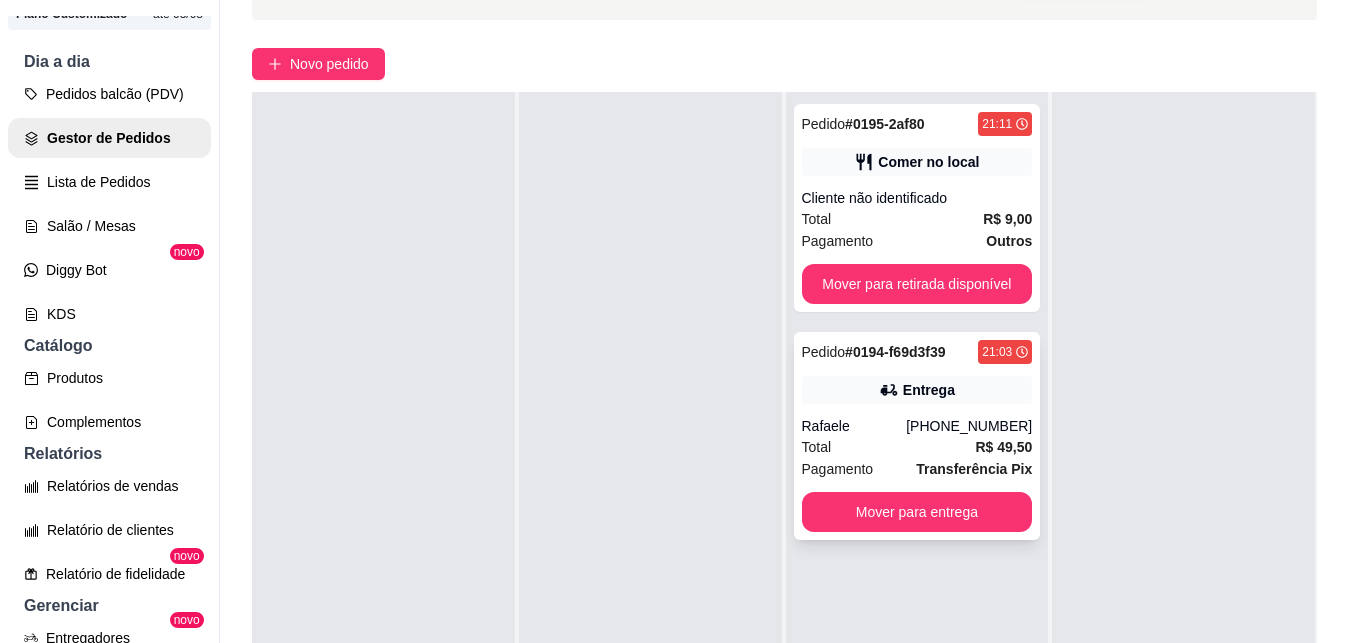 click on "Pedido  # 0194-f69d3f39 21:03 Entrega Rafaele  [PHONE_NUMBER] Total R$ 49,50 Pagamento Transferência Pix Mover para entrega" at bounding box center [917, 436] 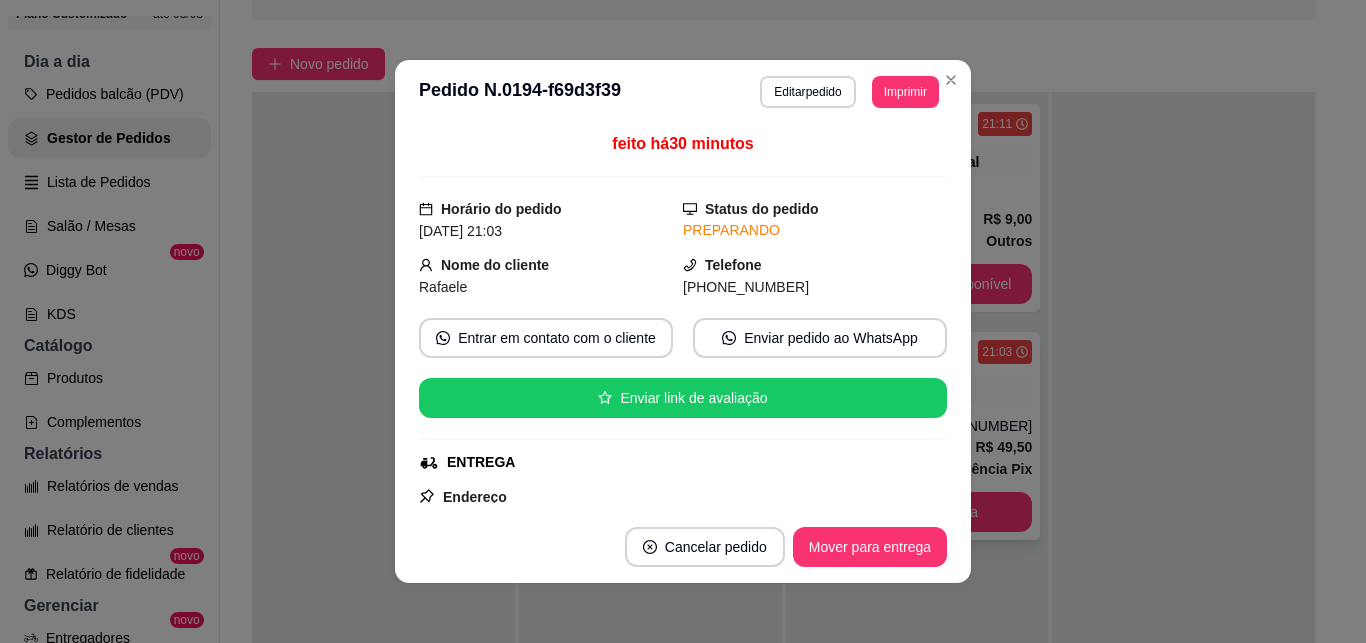 click at bounding box center [1183, 413] 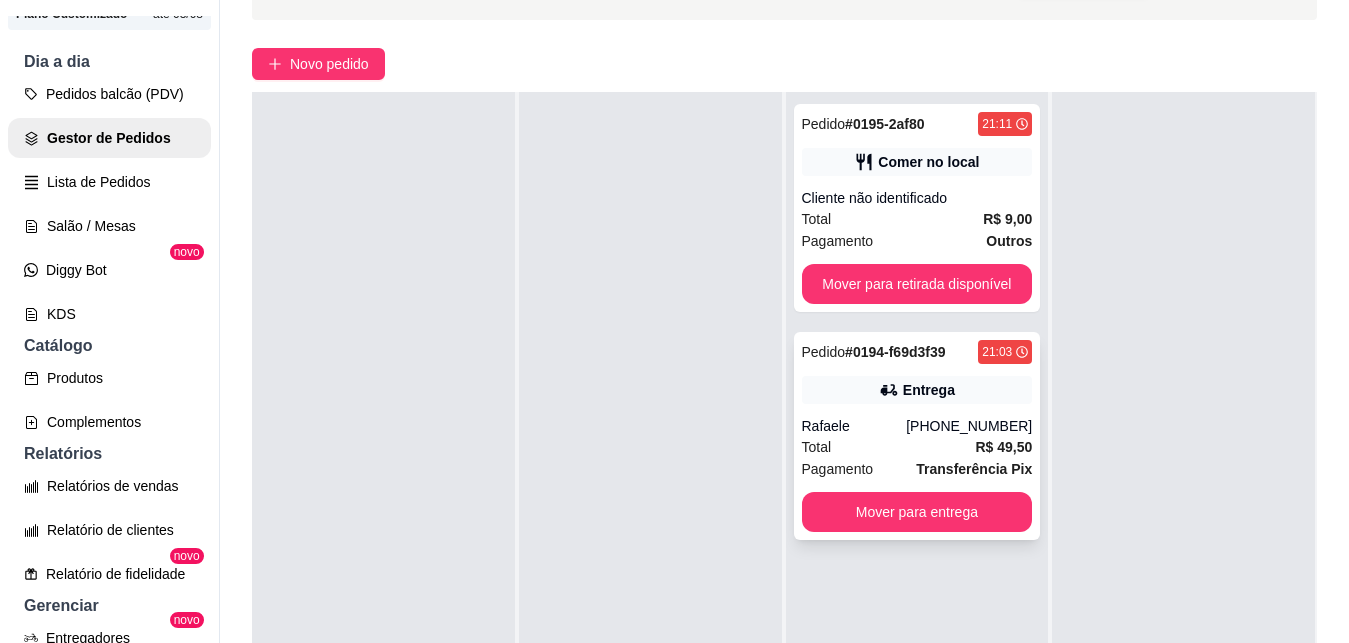click on "Mover para entrega" at bounding box center [917, 512] 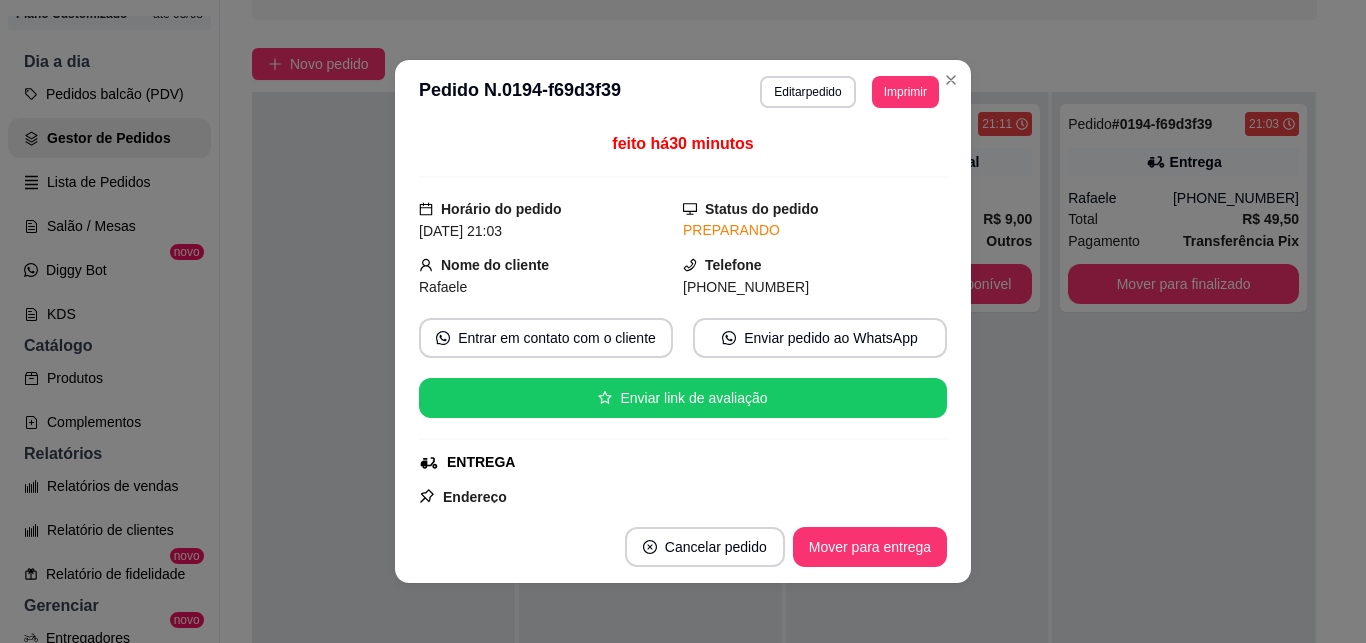 click at bounding box center [383, 413] 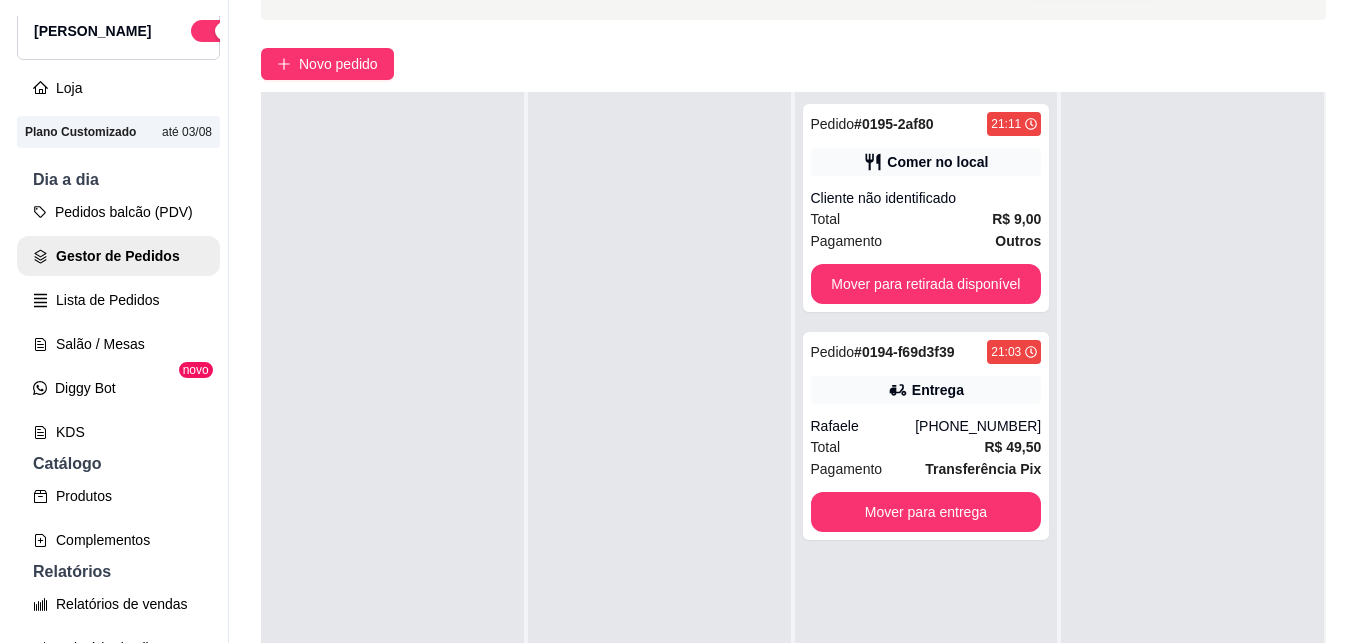 scroll, scrollTop: 31, scrollLeft: 0, axis: vertical 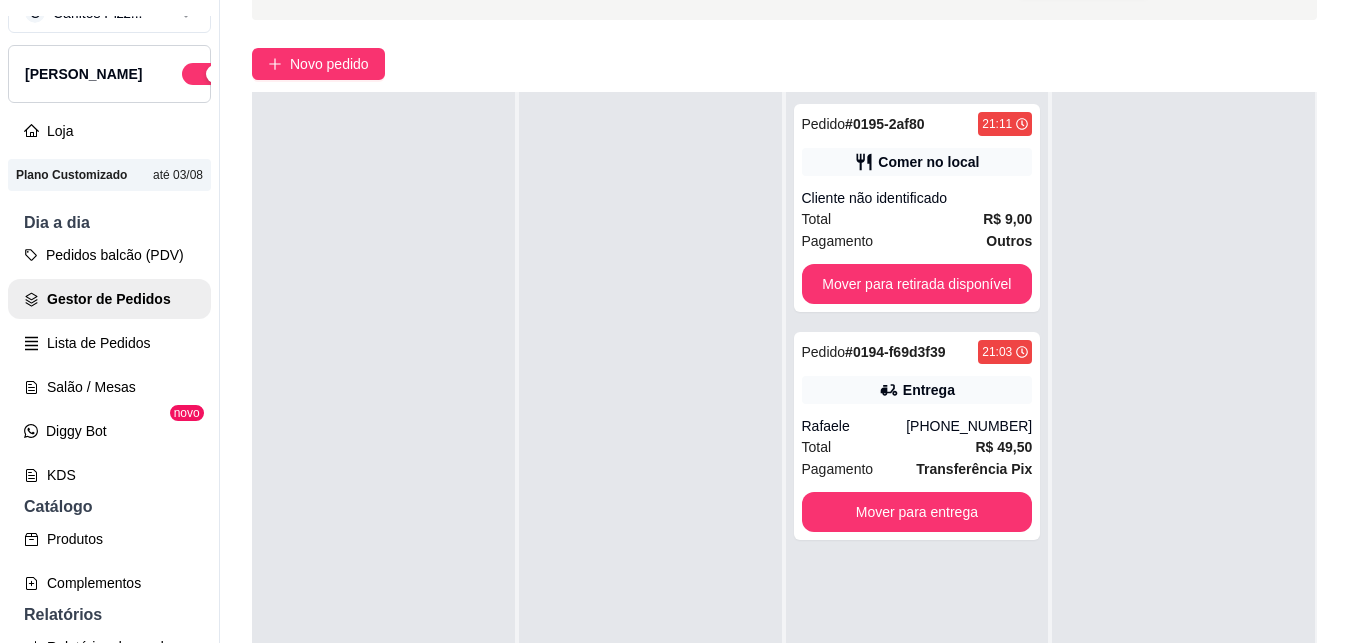 click on "Pedidos balcão (PDV)" at bounding box center (109, 255) 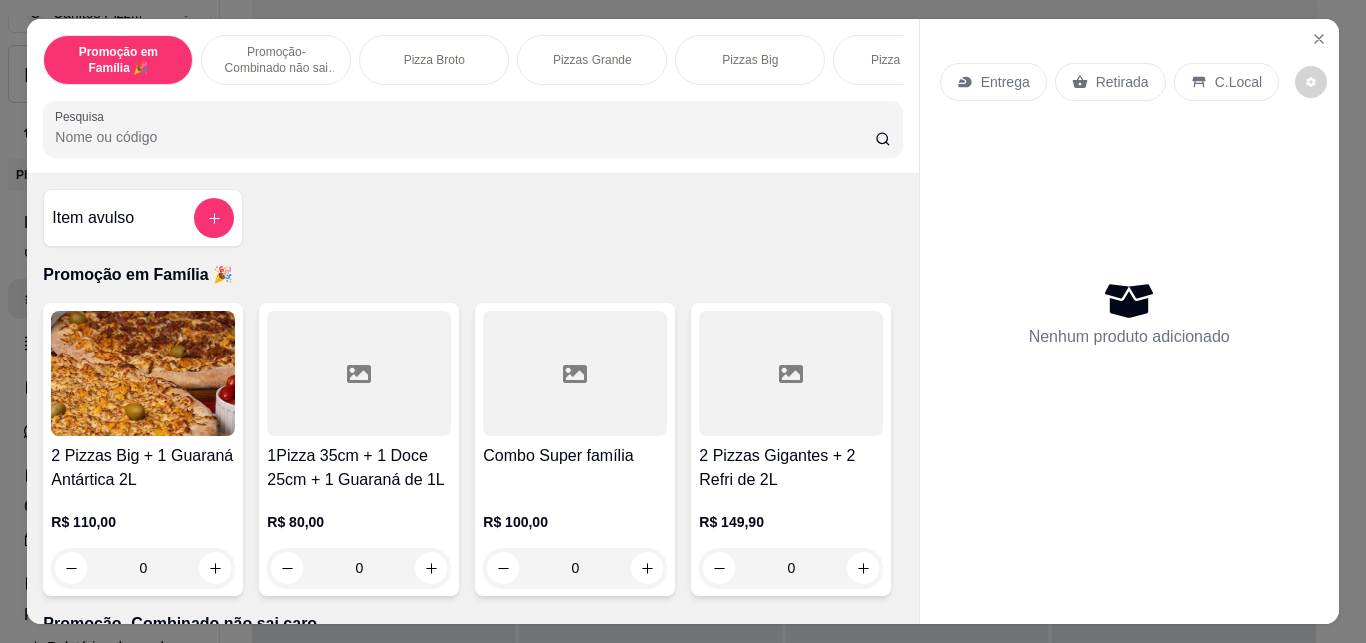 scroll, scrollTop: 0, scrollLeft: 121, axis: horizontal 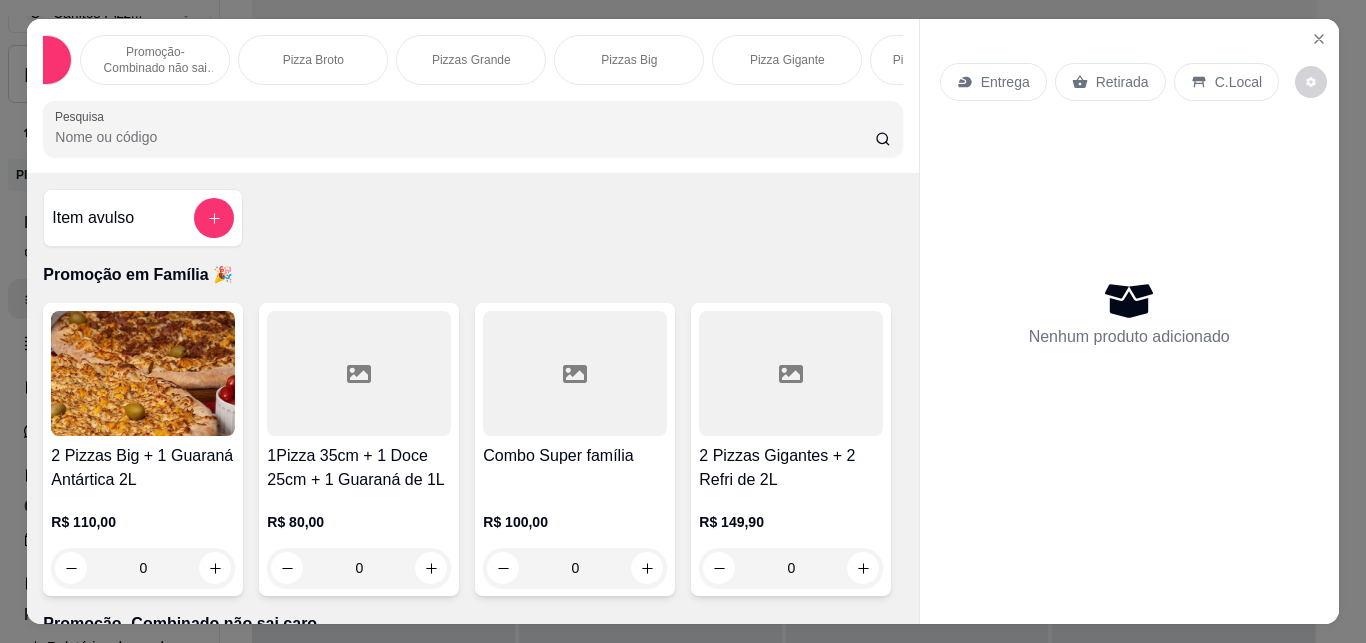 click on "Pizzas Grande" at bounding box center [471, 60] 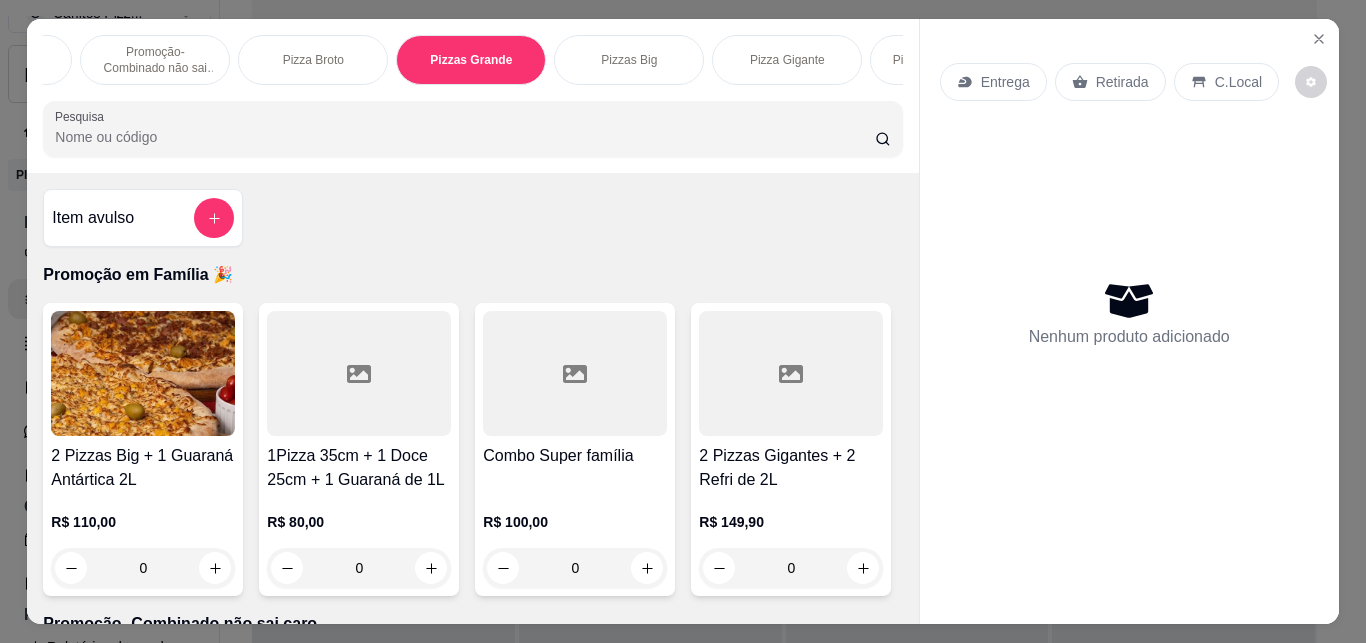 scroll, scrollTop: 1386, scrollLeft: 0, axis: vertical 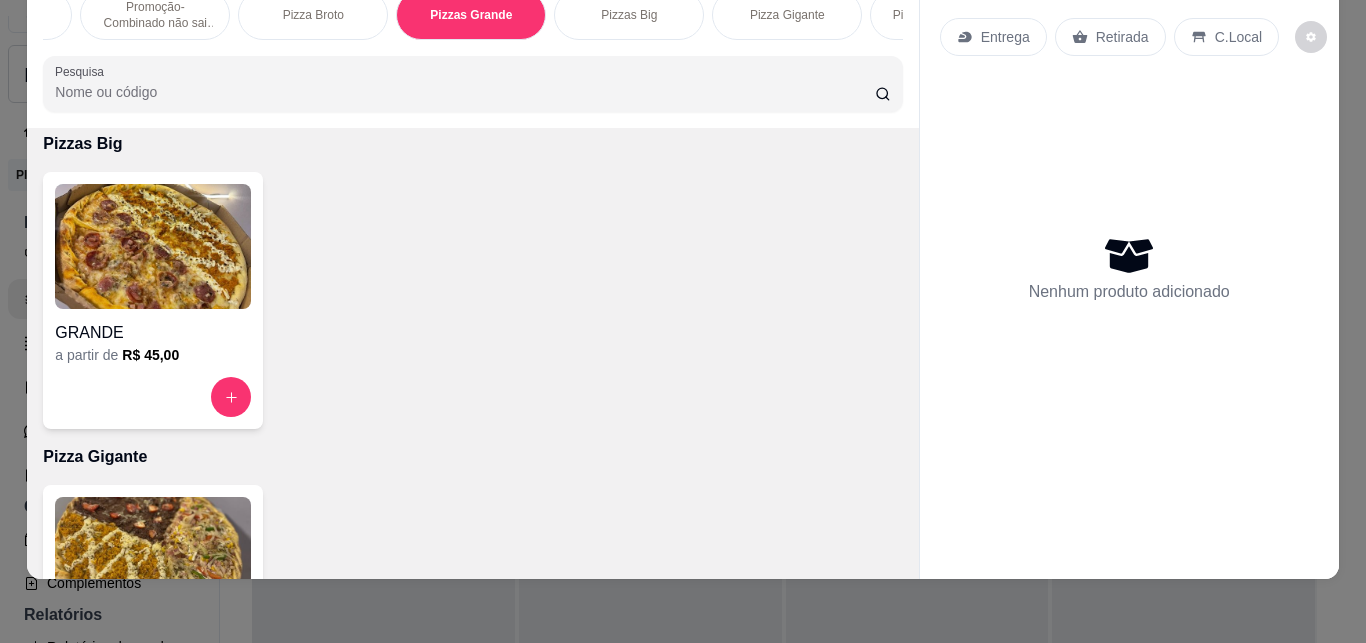 click at bounding box center [153, -67] 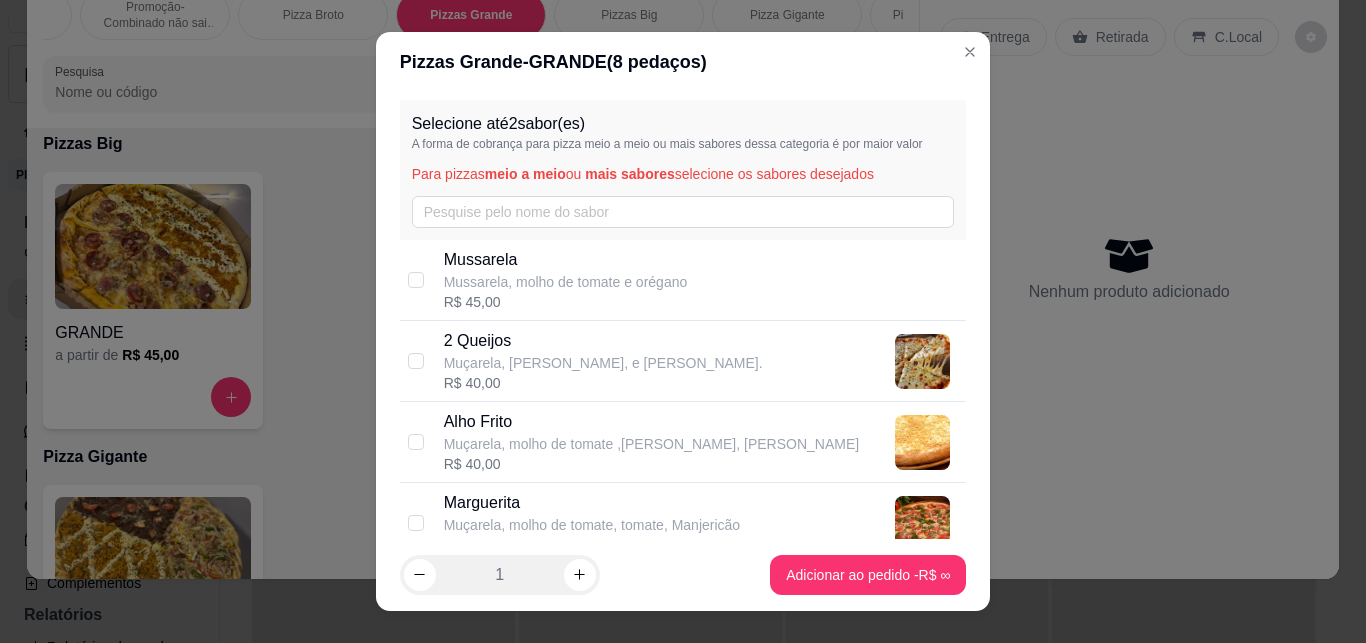 click on "Mussarela" at bounding box center (566, 260) 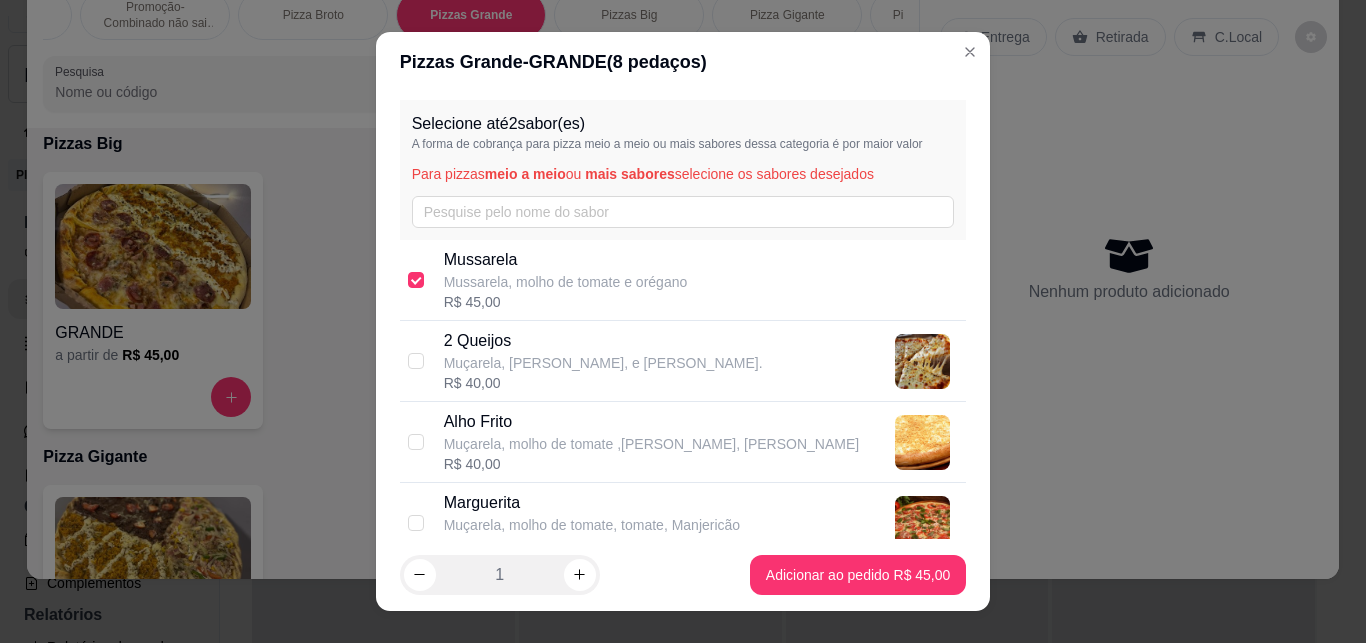 click on "Promoção em Família 🎉 Promoção- Combinado não sai caro  Pizza Broto Pizzas Grande Pizzas Big Pizza Gigante  Pizzas Doces 25cm Pizzas Doces 35cm Esfiha Salgada Maionese temperada  Esfiha Doce Calzone 25cm Sobremesas  Bebidas Drinks  Vitaminas  Sucos  Pesquisa Item avulso Promoção em Família 🎉 2 Pizzas Big + 1 Guaraná Antártica 2L   R$ 110,00 0 1Pizza 35cm + 1 Doce 25cm + 1 Guaraná de 1L   R$ 80,00 0 Combo Super família     R$ 100,00 0 2 Pizzas Gigantes + 2 Refri de 2L   R$ 149,90 0 Promoção- Combinado não sai caro  Combinadinho    R$ 18,00 0 Combo família    R$ 39,50 0 Combo Junior    R$ 21,50 0 Pizza Broto Pequena  a partir de     R$ 25,00 Pizzas Grande GRANDE a partir de     R$ 40,00 Pizzas Big GRANDE a partir de     R$ 45,00 Pizza Gigante  Grande a partir de     R$ 60,00 Pizzas Doces 25cm Grande a partir de     R$ 30,00 Pizzas Doces 35cm Grande a partir de     R$ 40,00 Esfiha Salgada Carne    R$ 3,50 0 Frango    R$ 3,50 0 Queijo   R$ 4,00 0 Calabresa    R$ 3,50 0   0" at bounding box center (683, 321) 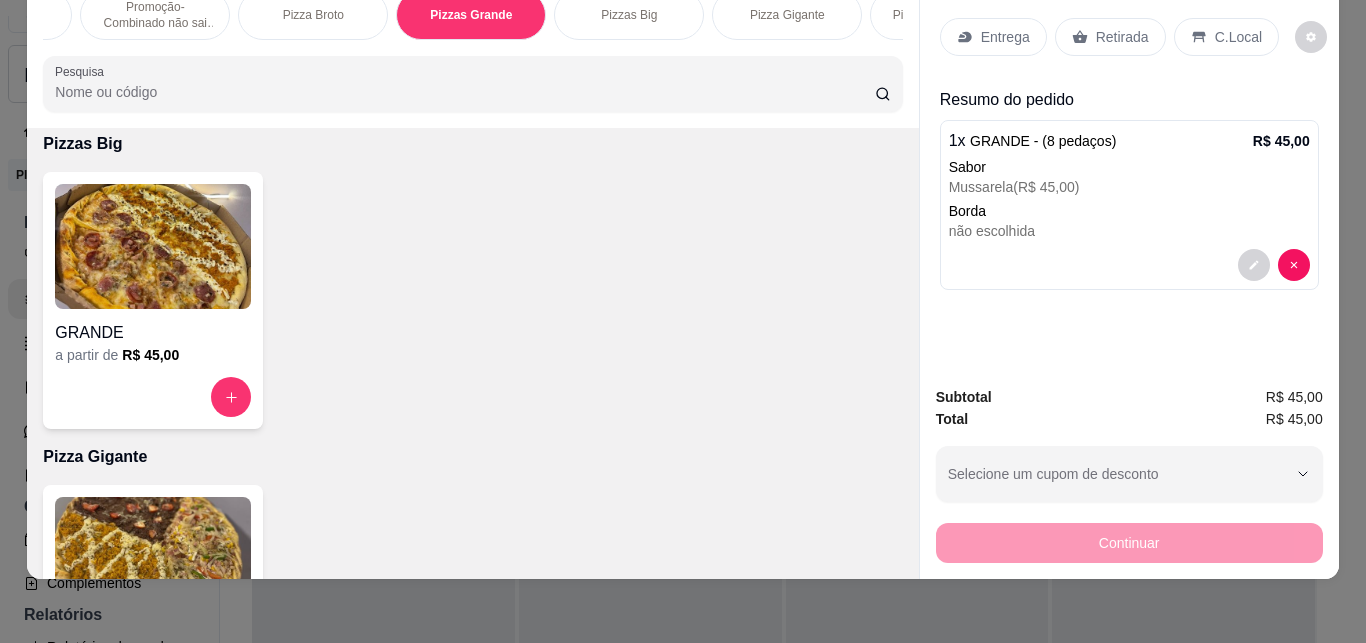 click on "Retirada" at bounding box center (1122, 37) 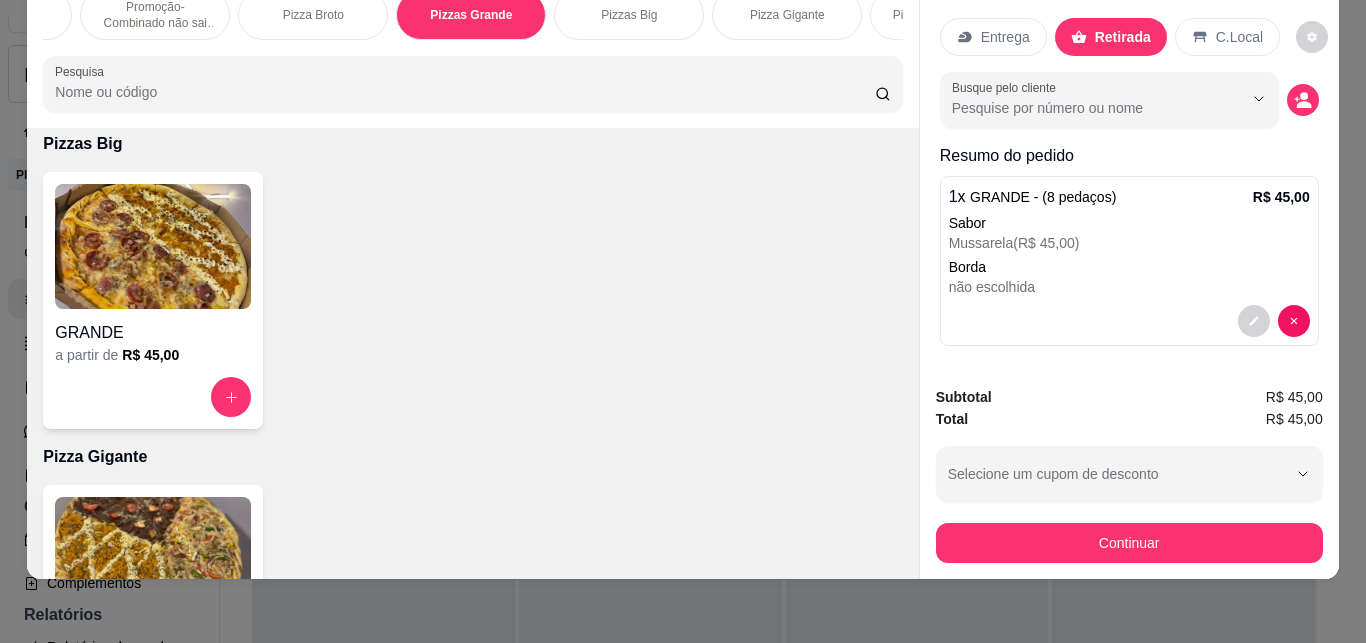 click on "Outro" at bounding box center [819, 406] 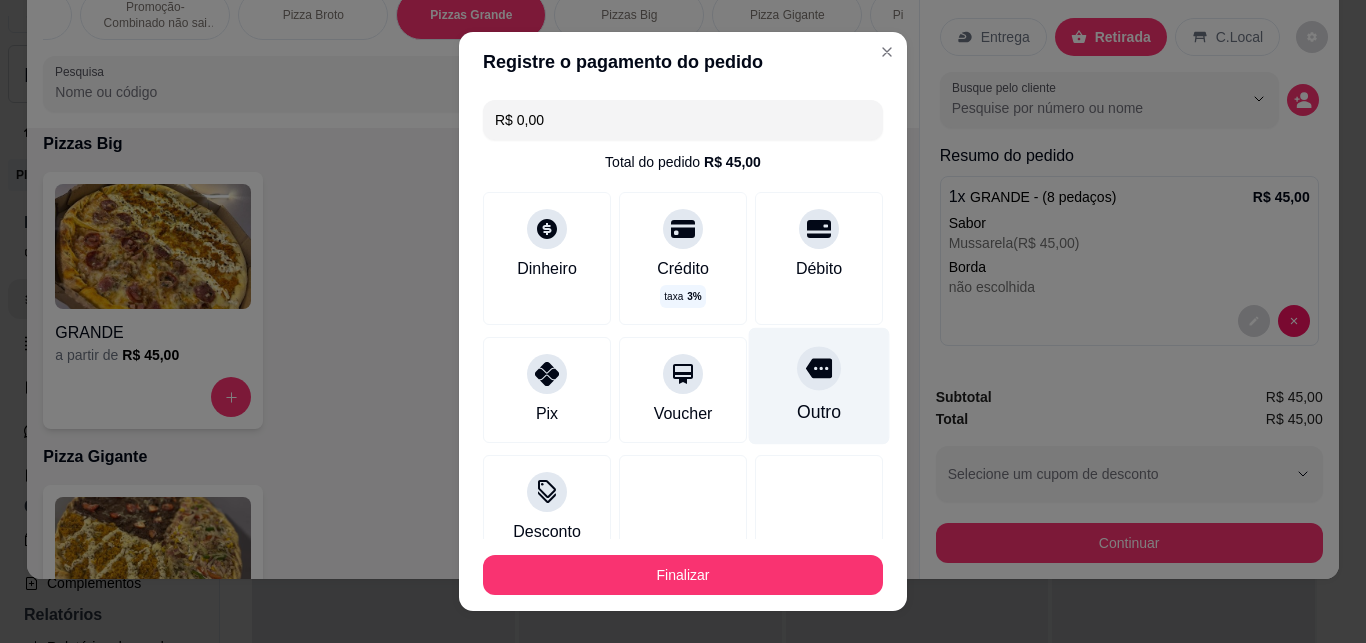 type on "R$ 0,00" 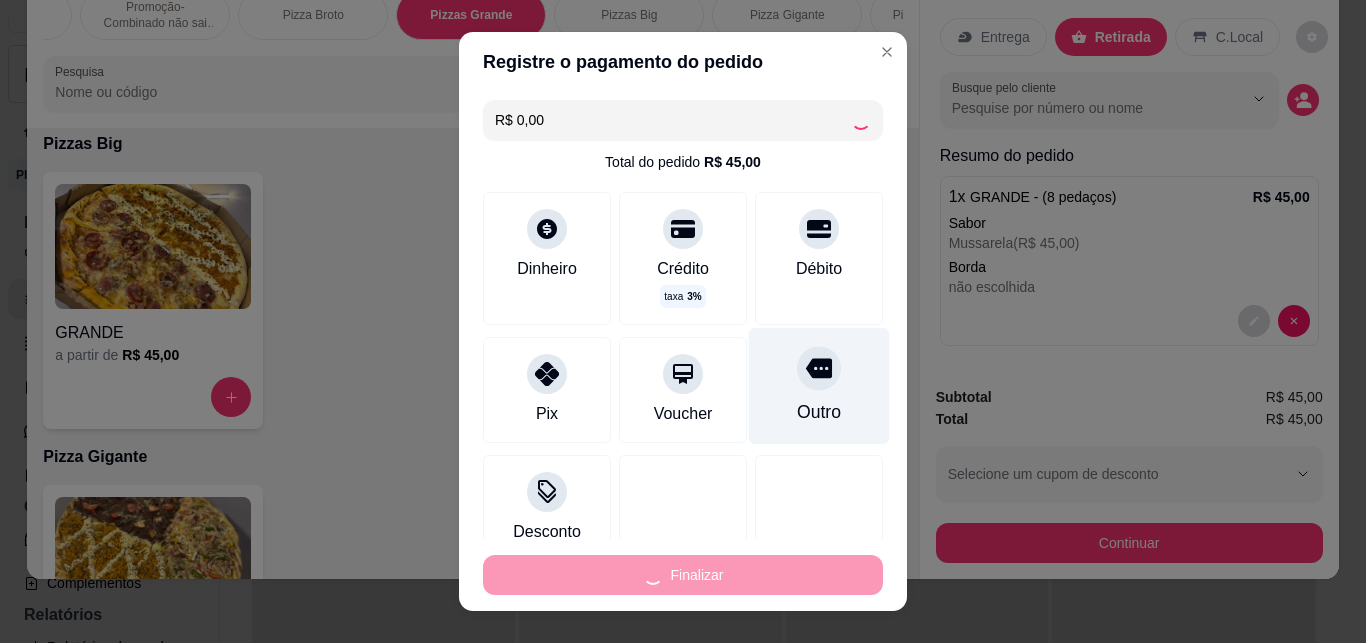click on "Finalizar" at bounding box center (683, 575) 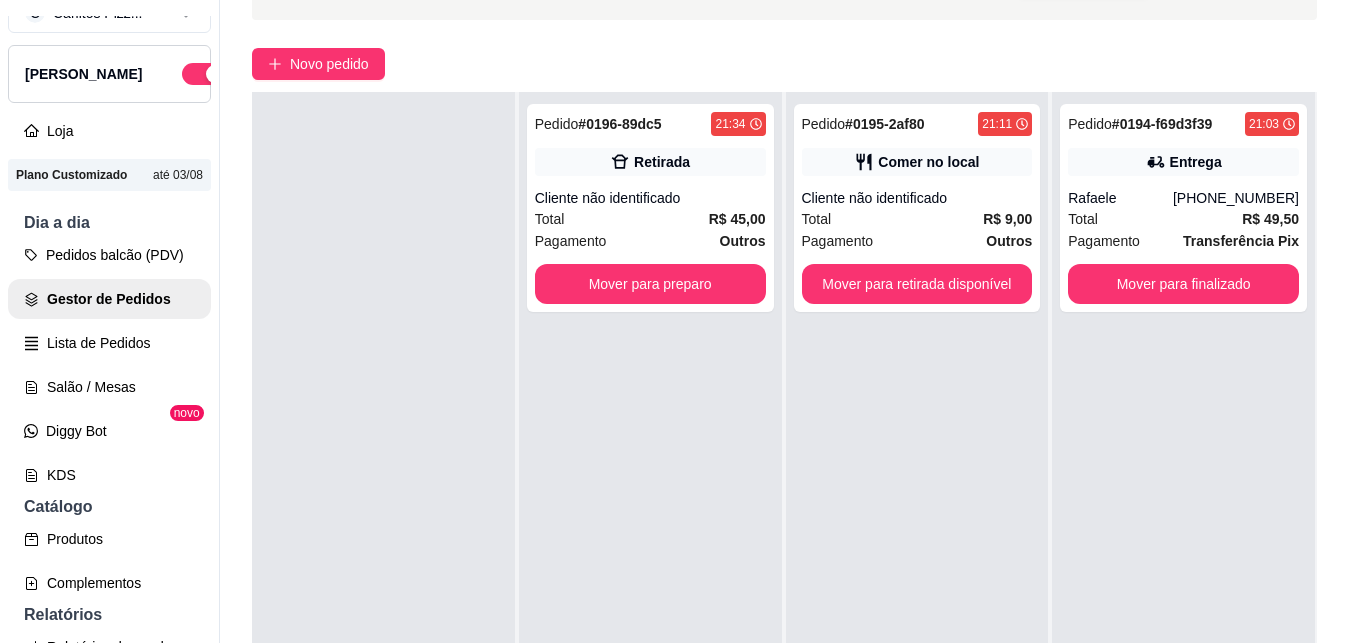 click on "Mover para preparo" at bounding box center [650, 284] 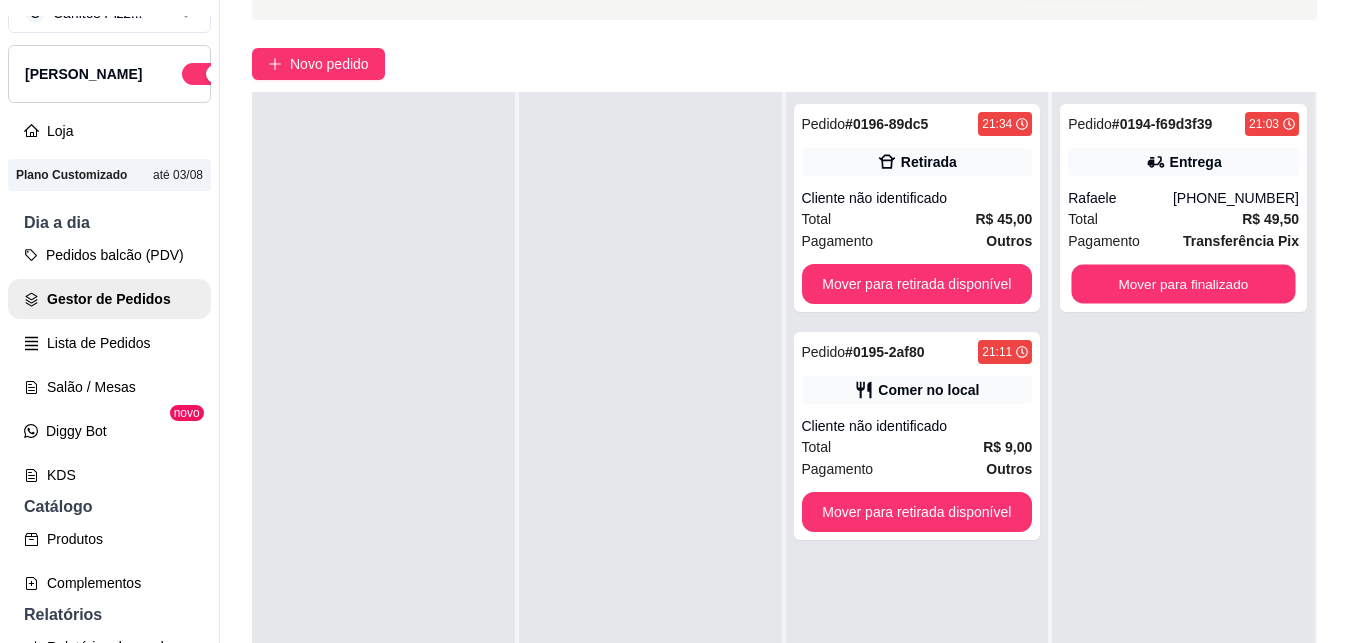 click on "Mover para finalizado" at bounding box center [1183, 284] 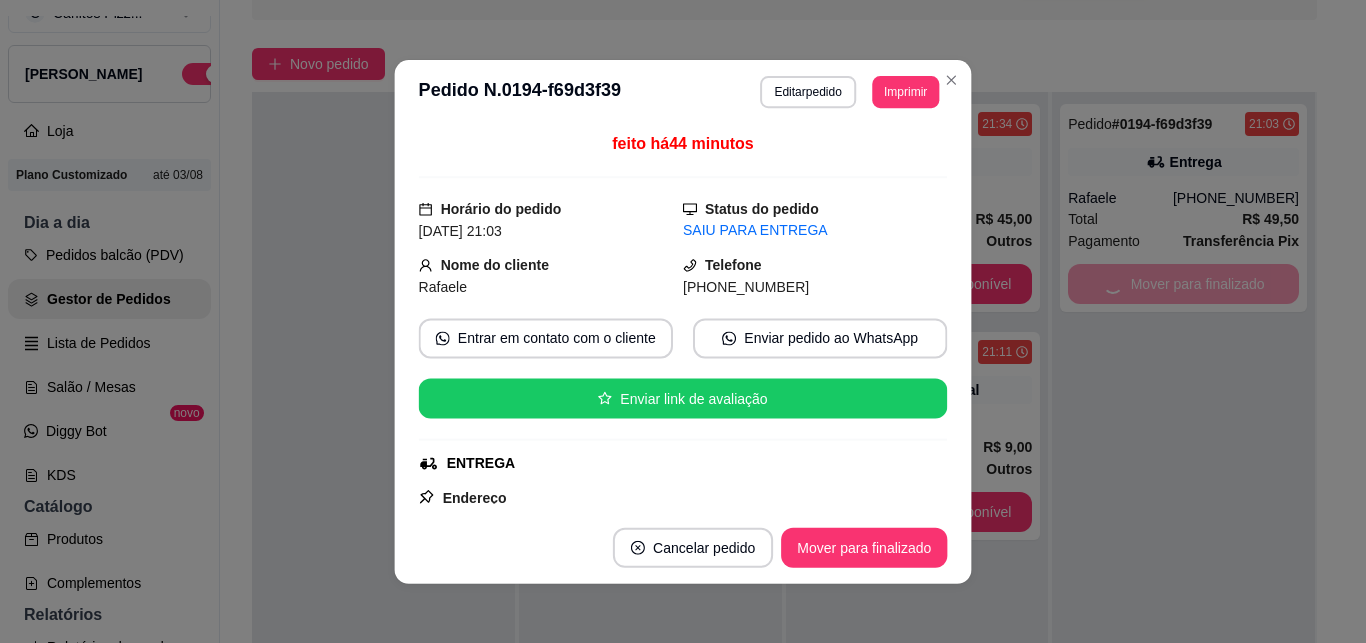 click on "Mover para finalizado" at bounding box center (1183, 284) 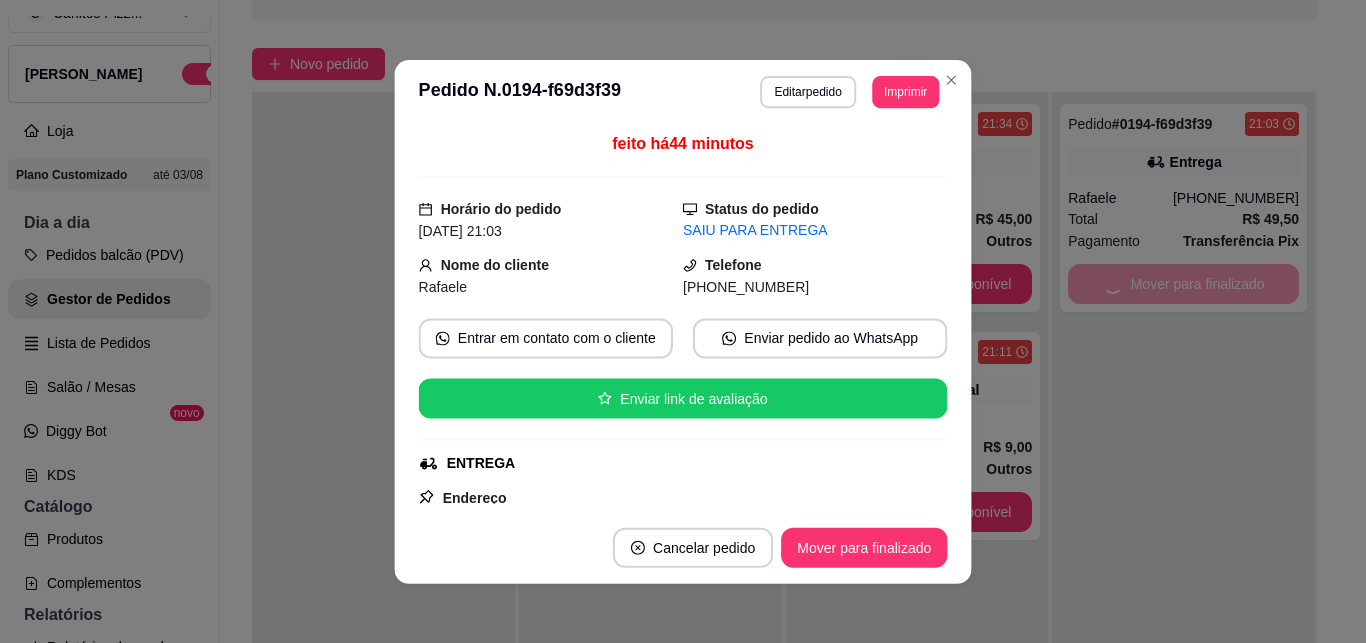 click on "Pedido  # 0194-f69d3f39 21:03 Entrega Rafaele  [PHONE_NUMBER] Total R$ 49,50 Pagamento Transferência Pix Mover para finalizado" at bounding box center [1183, 413] 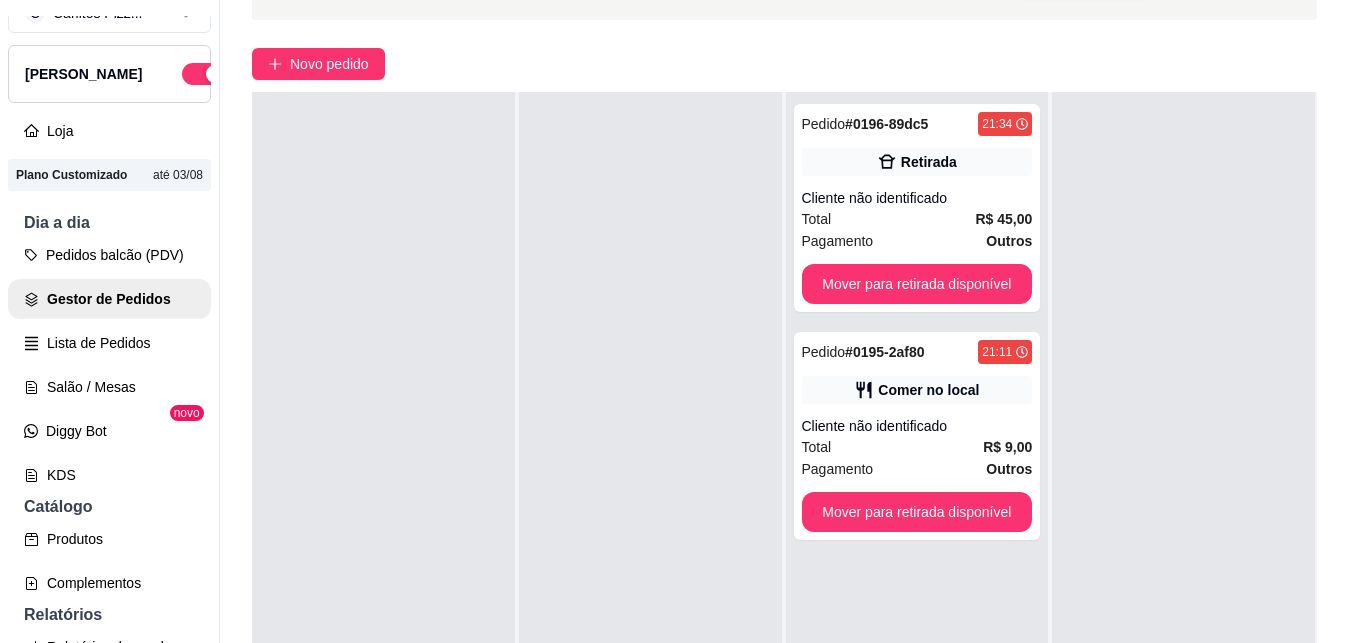 click on "Mover para retirada disponível" at bounding box center (917, 284) 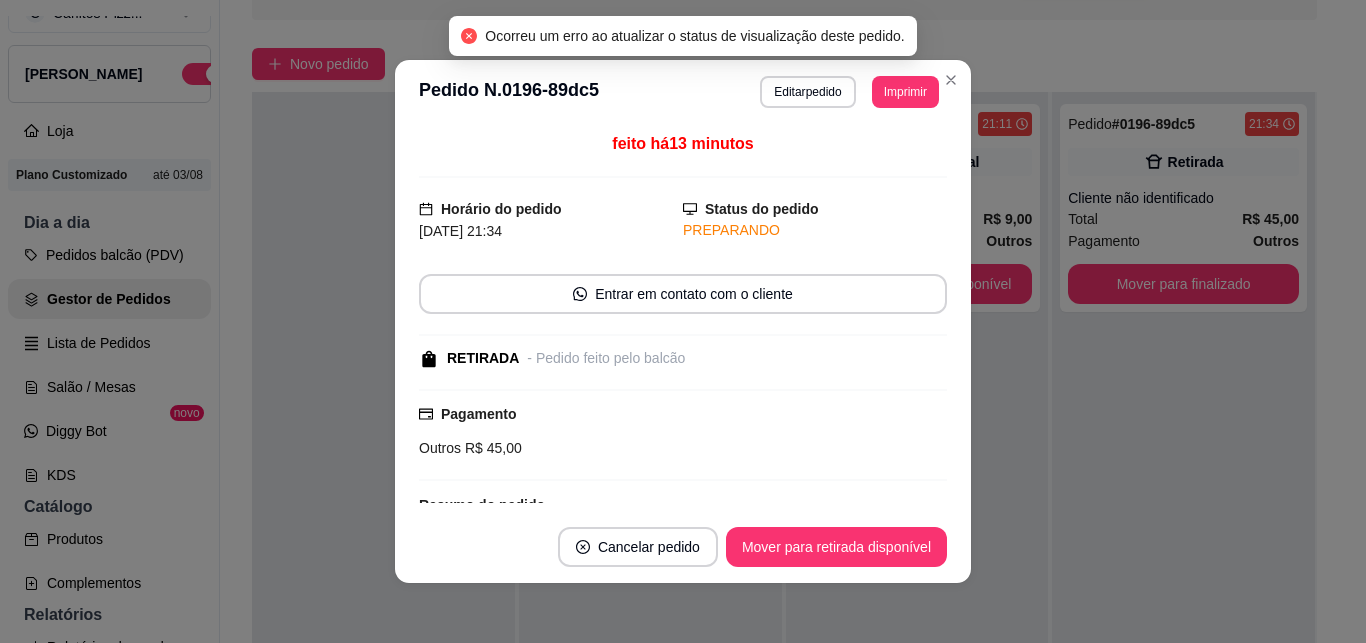click on "Pedido  # 0196-89dc5 21:34 Retirada Cliente não identificado Total R$ 45,00 Pagamento Outros Mover para finalizado" at bounding box center [1183, 413] 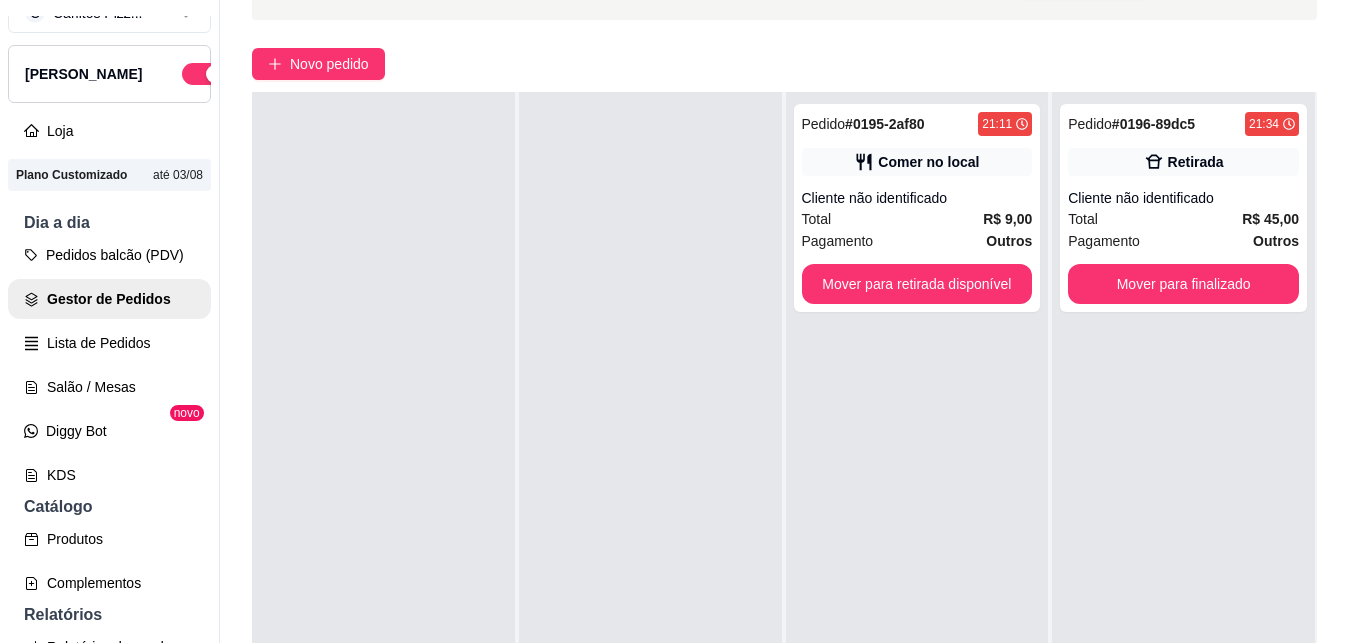 click on "Mover para retirada disponível" at bounding box center [917, 284] 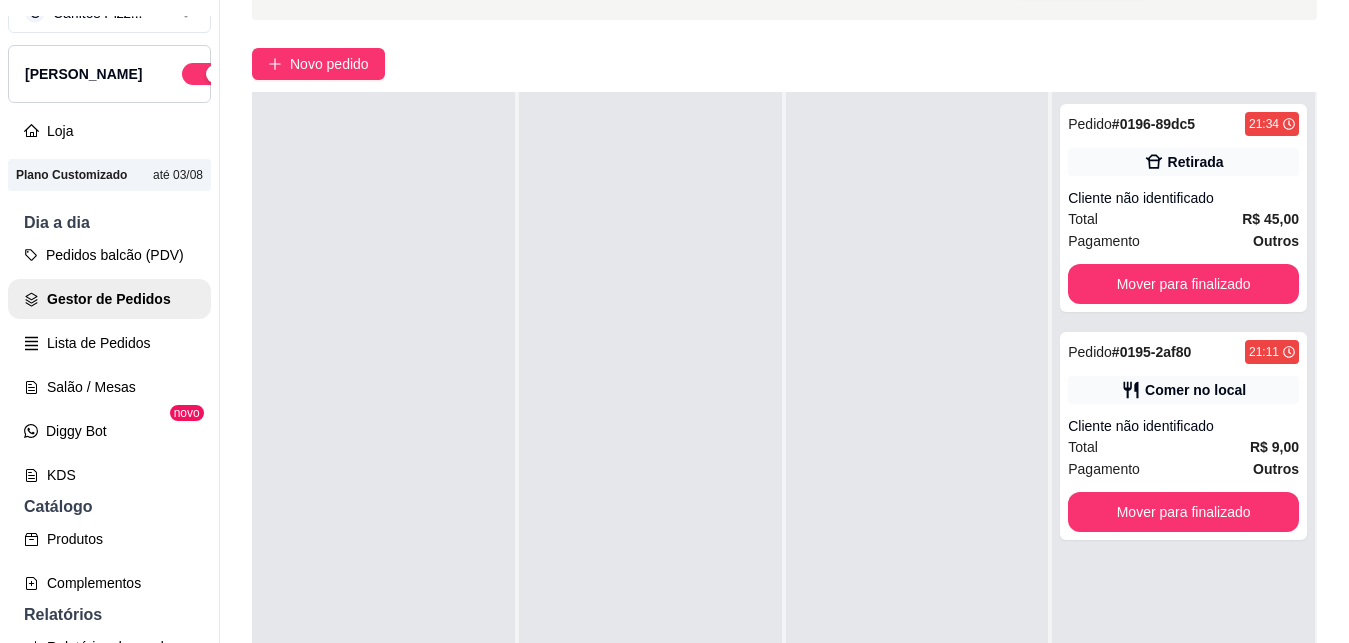 click on "Pedido  # 0196-89dc5 21:34 Retirada Cliente não identificado Total R$ 45,00 Pagamento Outros Mover para finalizado Pedido  # 0195-2af80 21:11 Comer no local Cliente não identificado Total R$ 9,00 Pagamento Outros Mover para finalizado" at bounding box center (1183, 413) 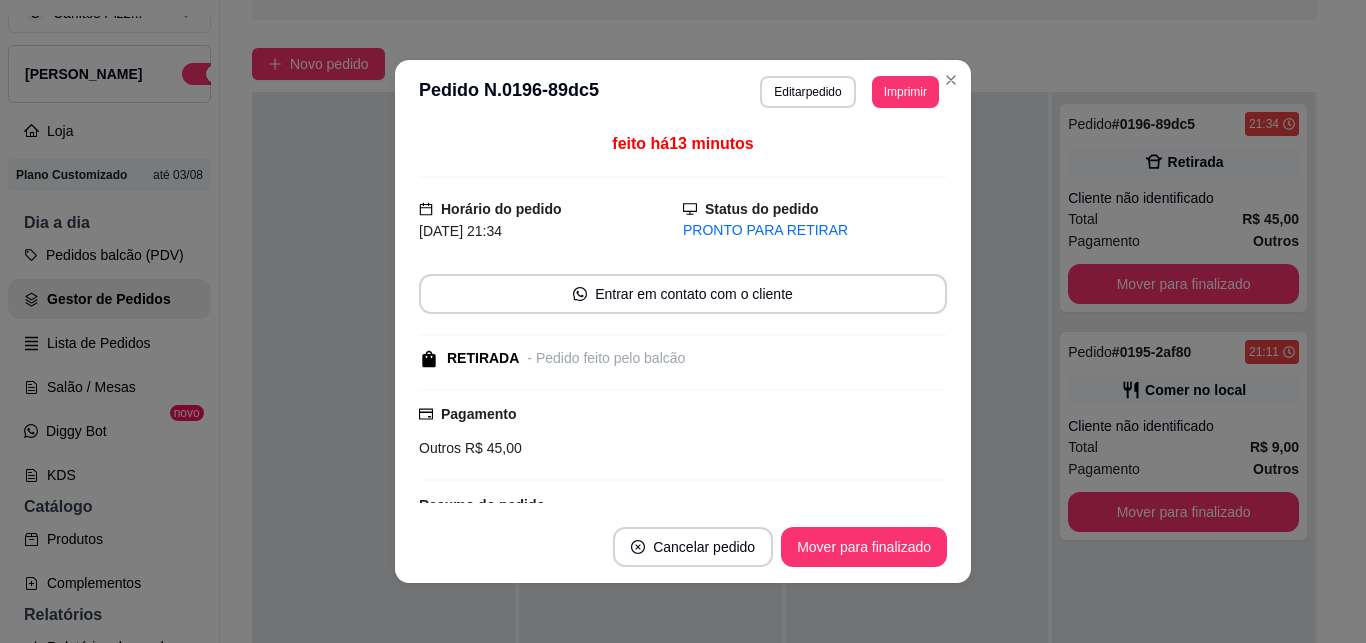 click on "Pedido  # 0196-89dc5 21:34 Retirada Cliente não identificado Total R$ 45,00 Pagamento Outros Mover para finalizado Pedido  # 0195-2af80 21:11 Comer no local Cliente não identificado Total R$ 9,00 Pagamento Outros Mover para finalizado" at bounding box center (1183, 413) 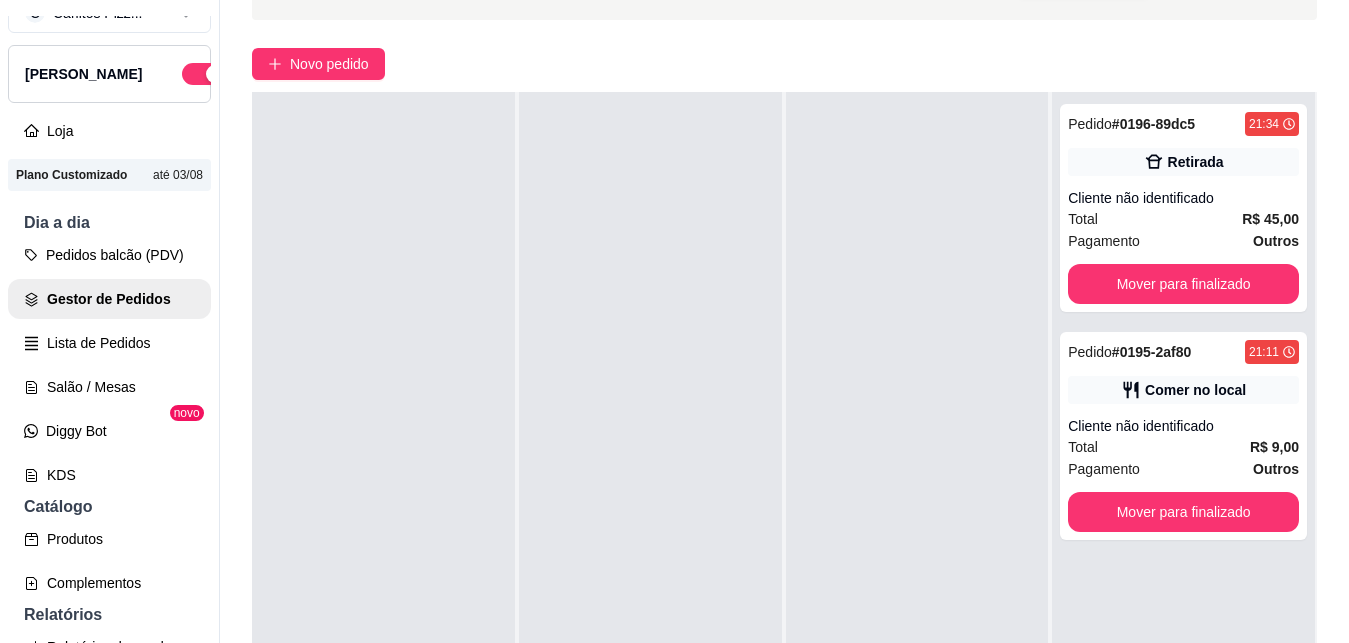 click on "Mover para finalizado" at bounding box center (1183, 512) 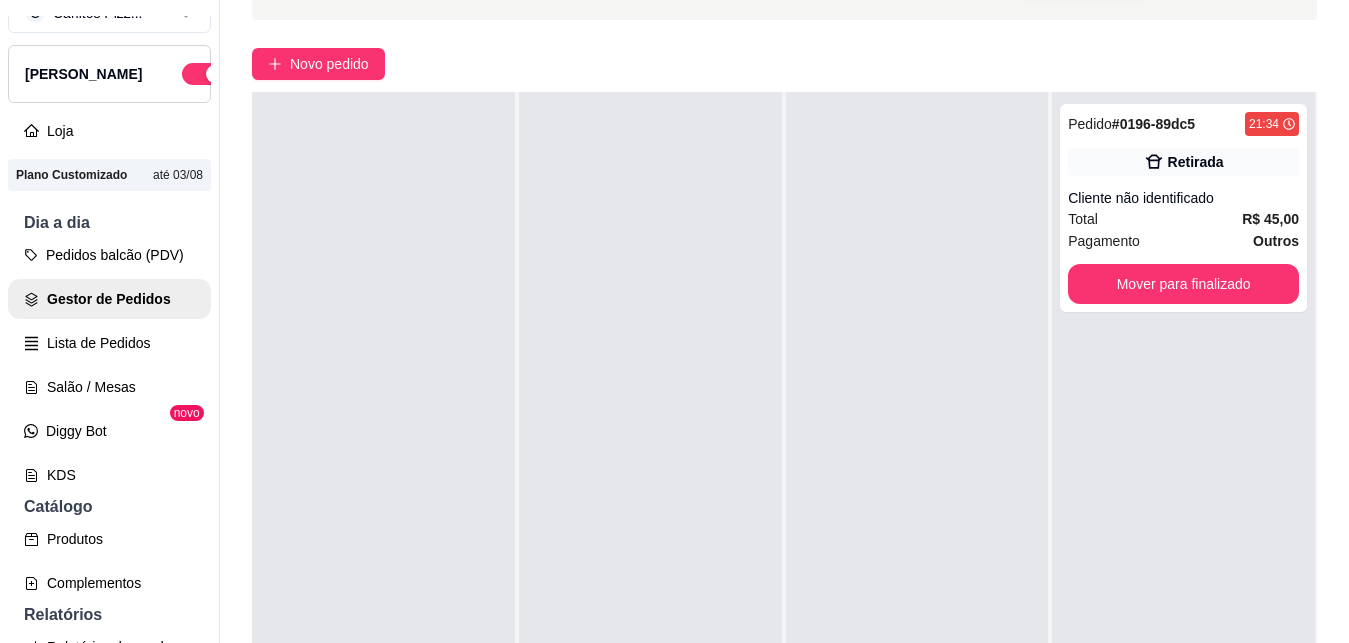 click on "Mover para finalizado" at bounding box center [1183, 284] 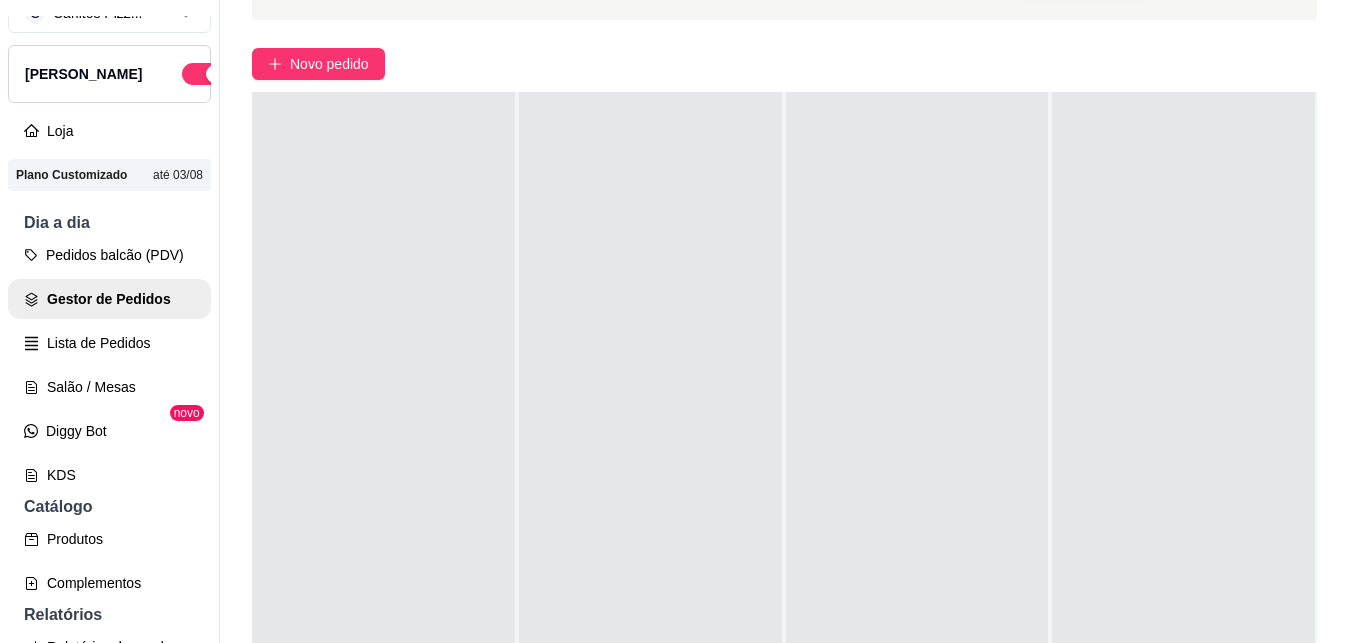 click on "Pedidos balcão (PDV)" at bounding box center [109, 255] 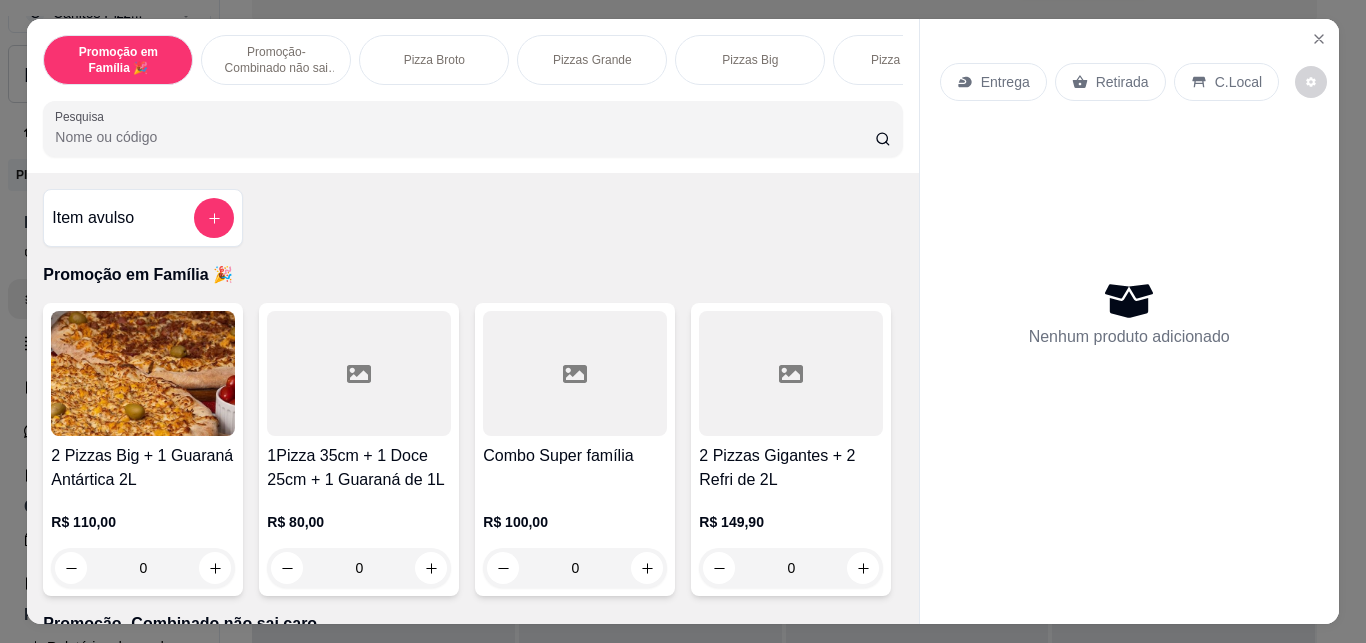 scroll, scrollTop: 0, scrollLeft: 300, axis: horizontal 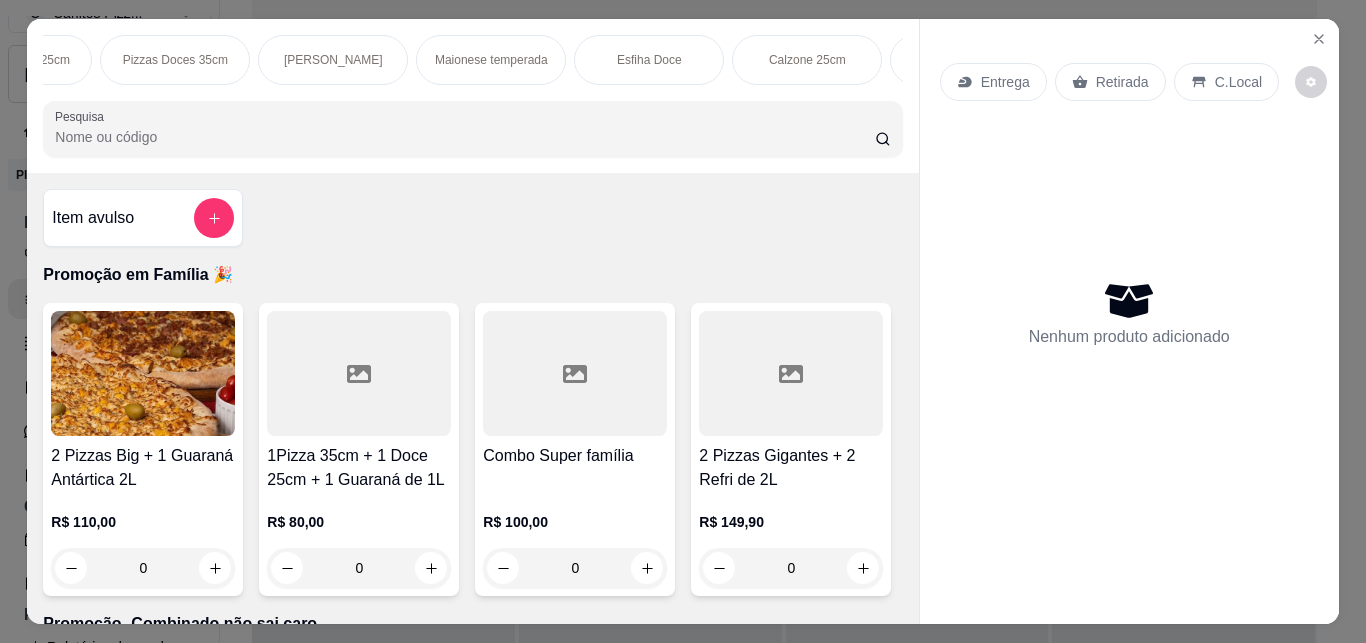 click on "Esfiha Doce" at bounding box center (649, 60) 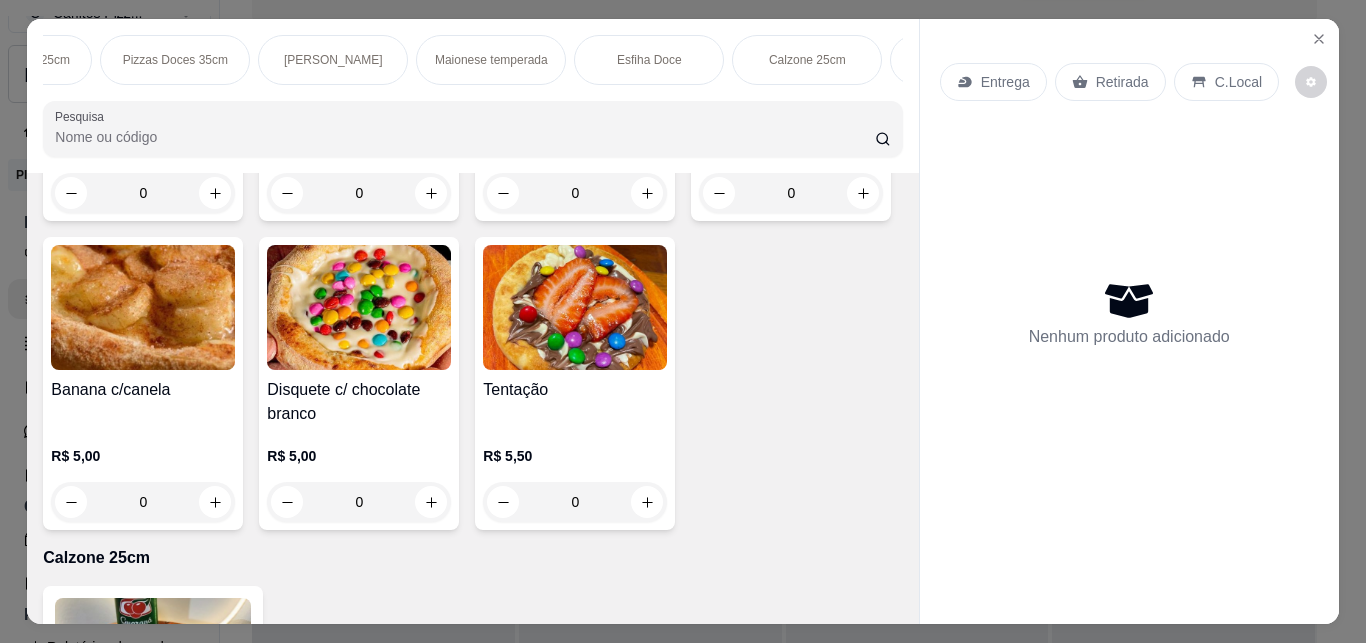 scroll, scrollTop: 53, scrollLeft: 5, axis: both 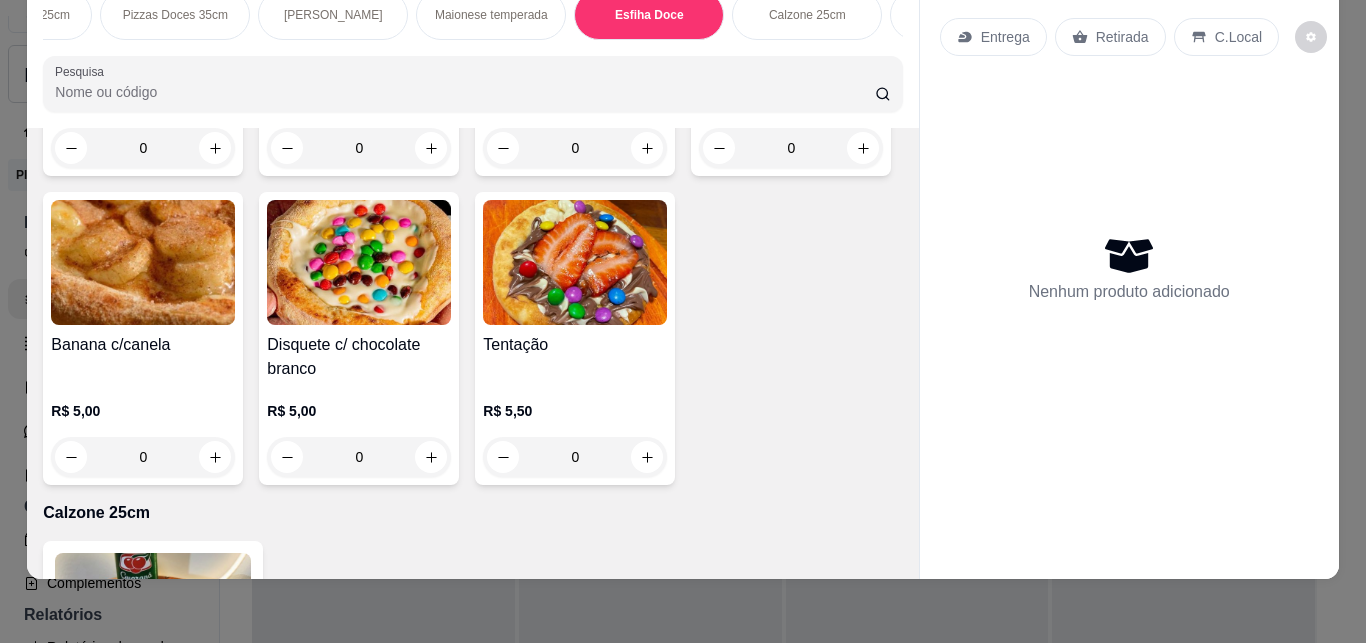 click at bounding box center [431, -470] 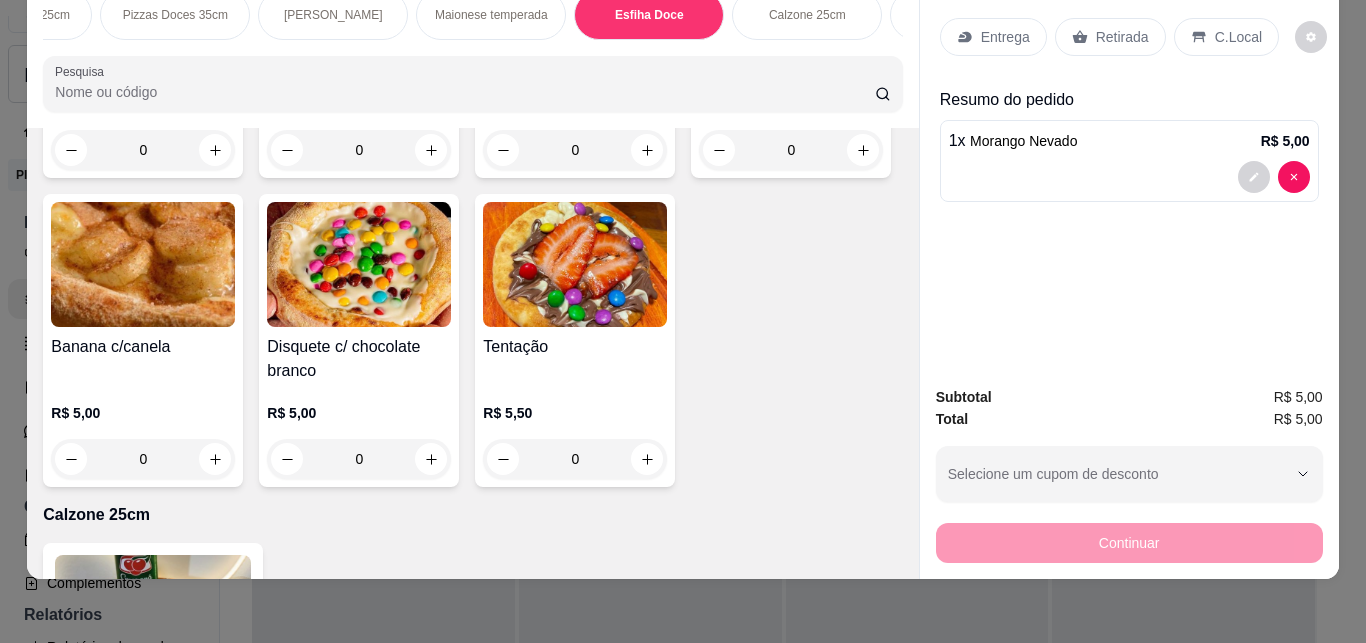 click at bounding box center (215, -468) 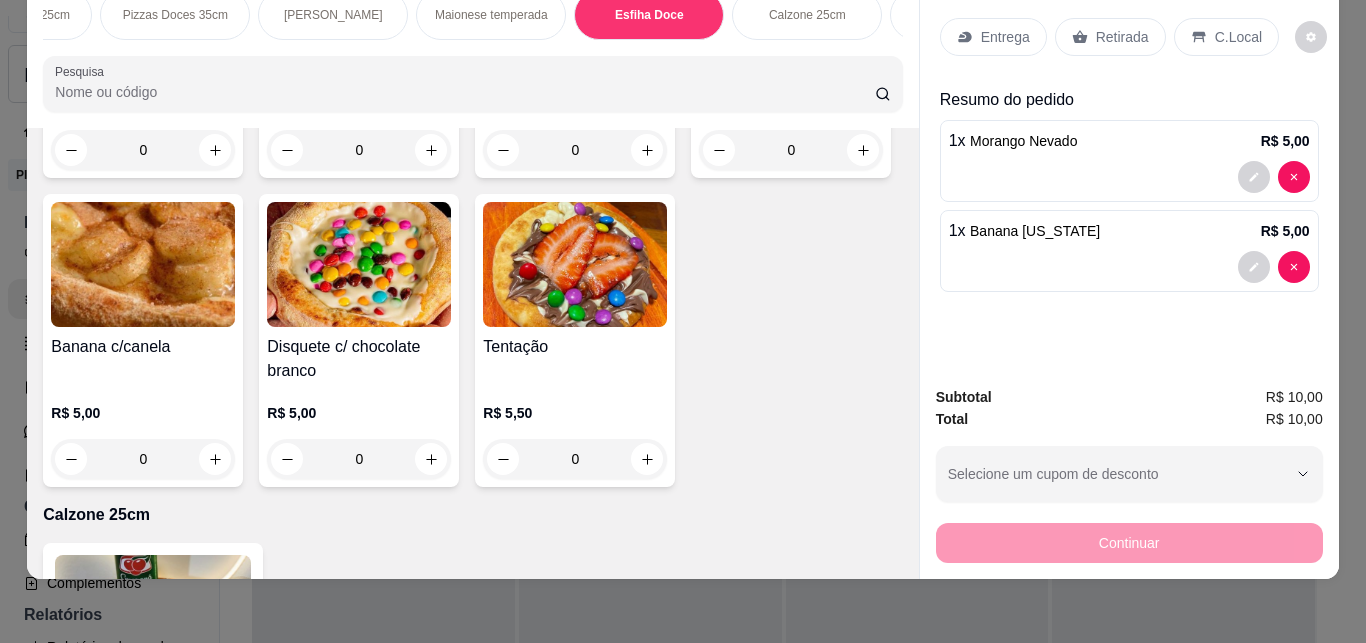 click at bounding box center [288, -469] 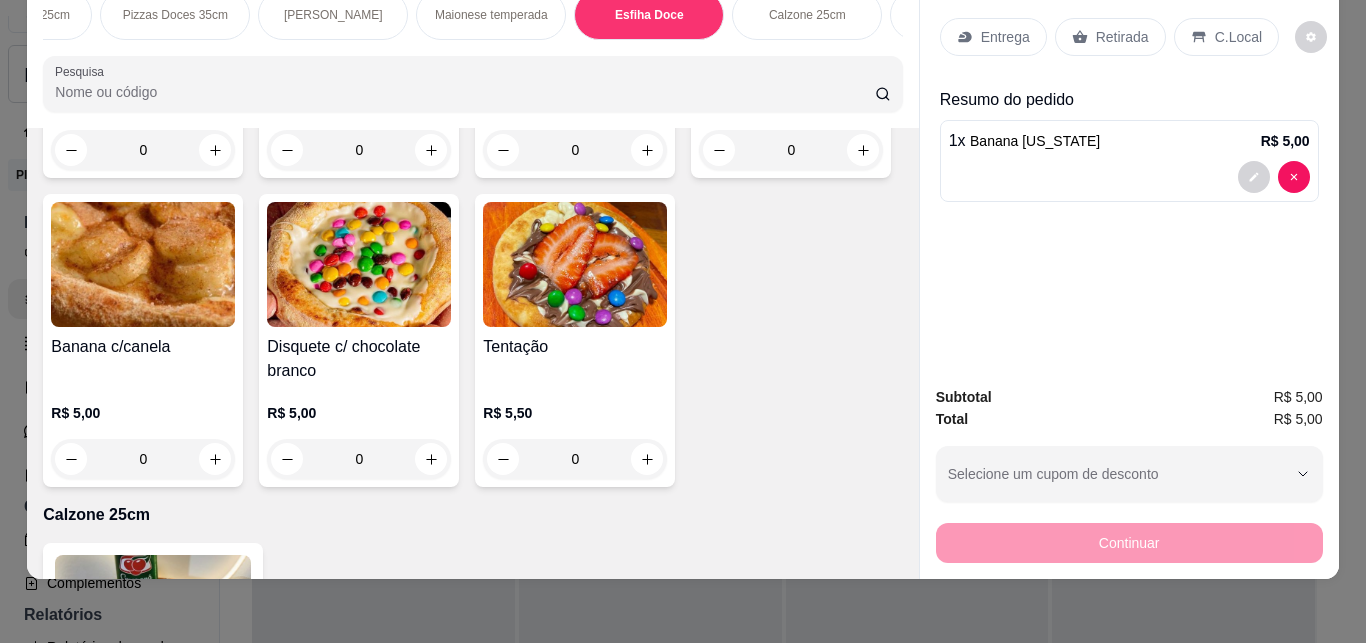 click on "1" at bounding box center (143, -469) 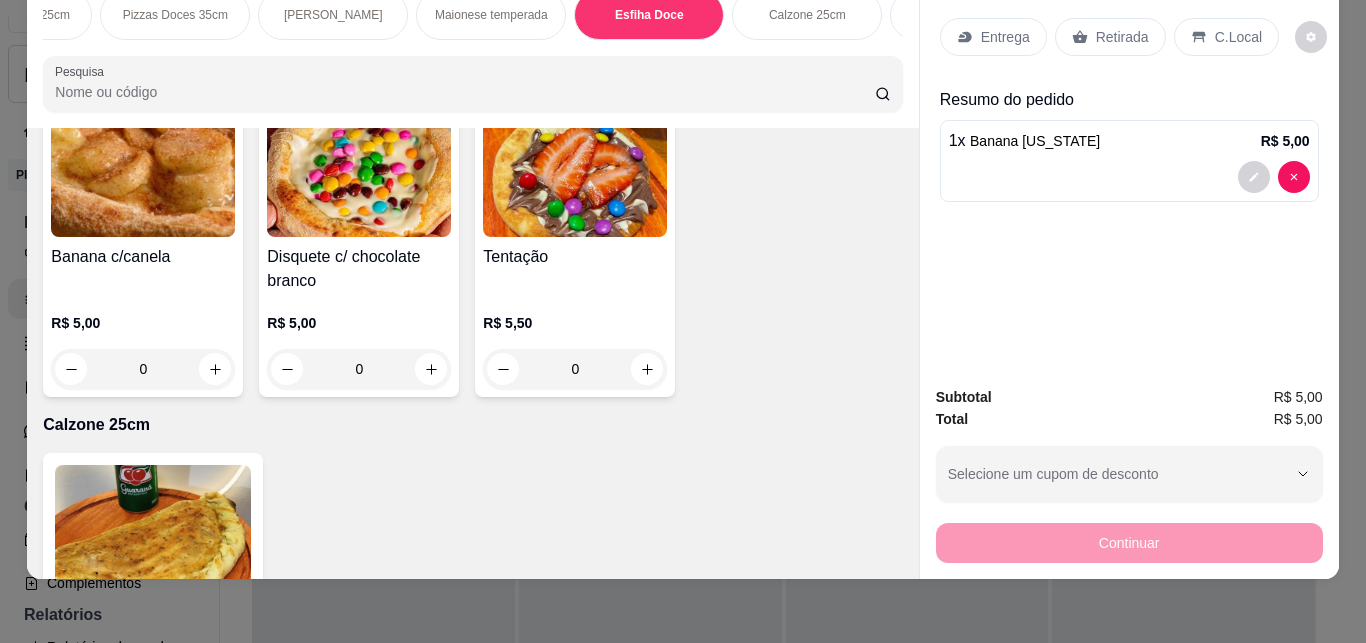 scroll, scrollTop: 5182, scrollLeft: 0, axis: vertical 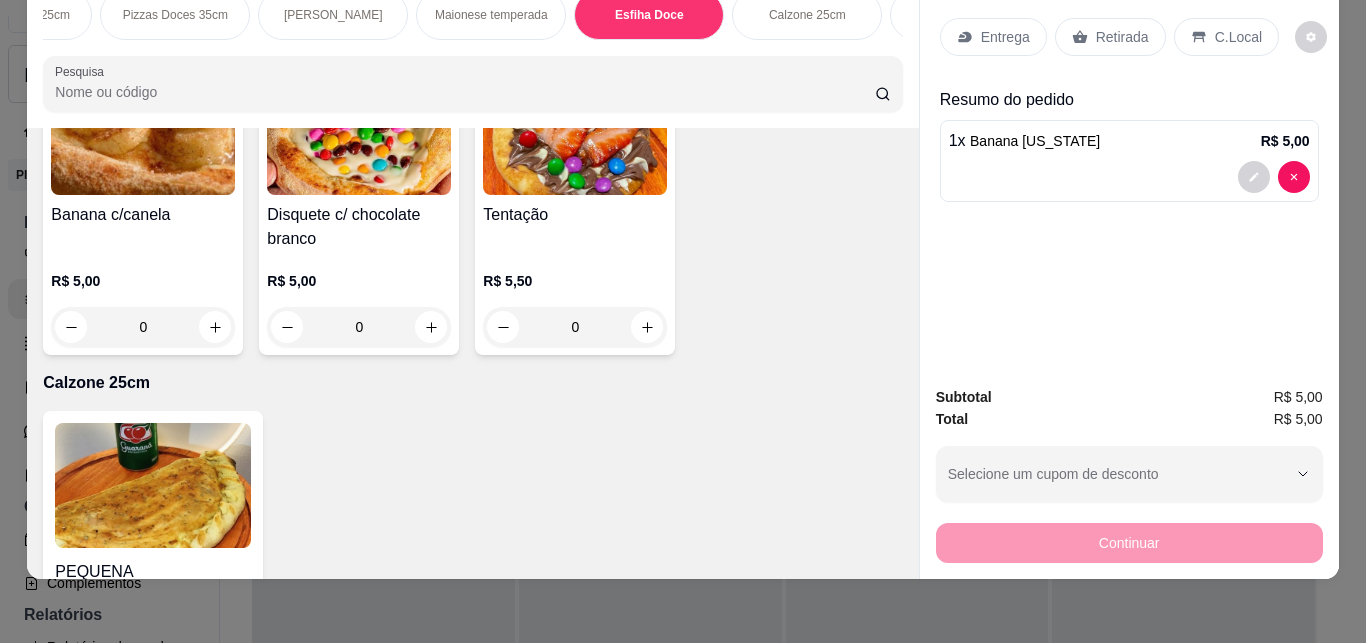 click on "1" at bounding box center (143, -601) 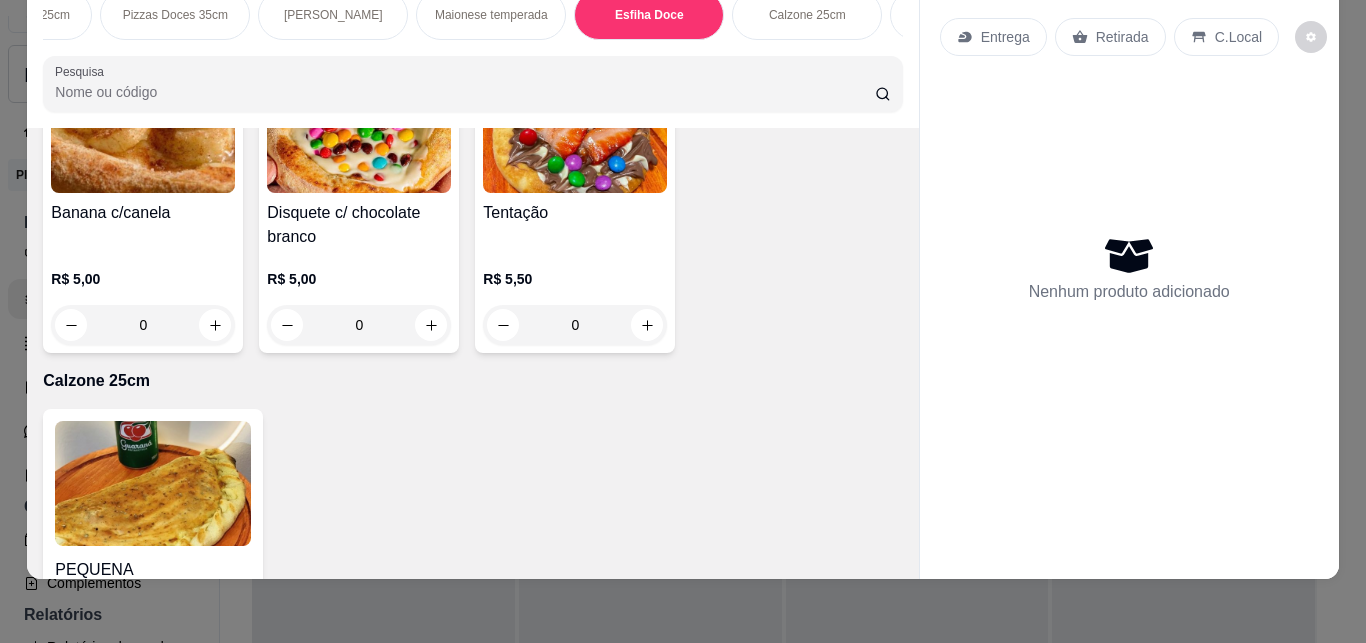 type on "0" 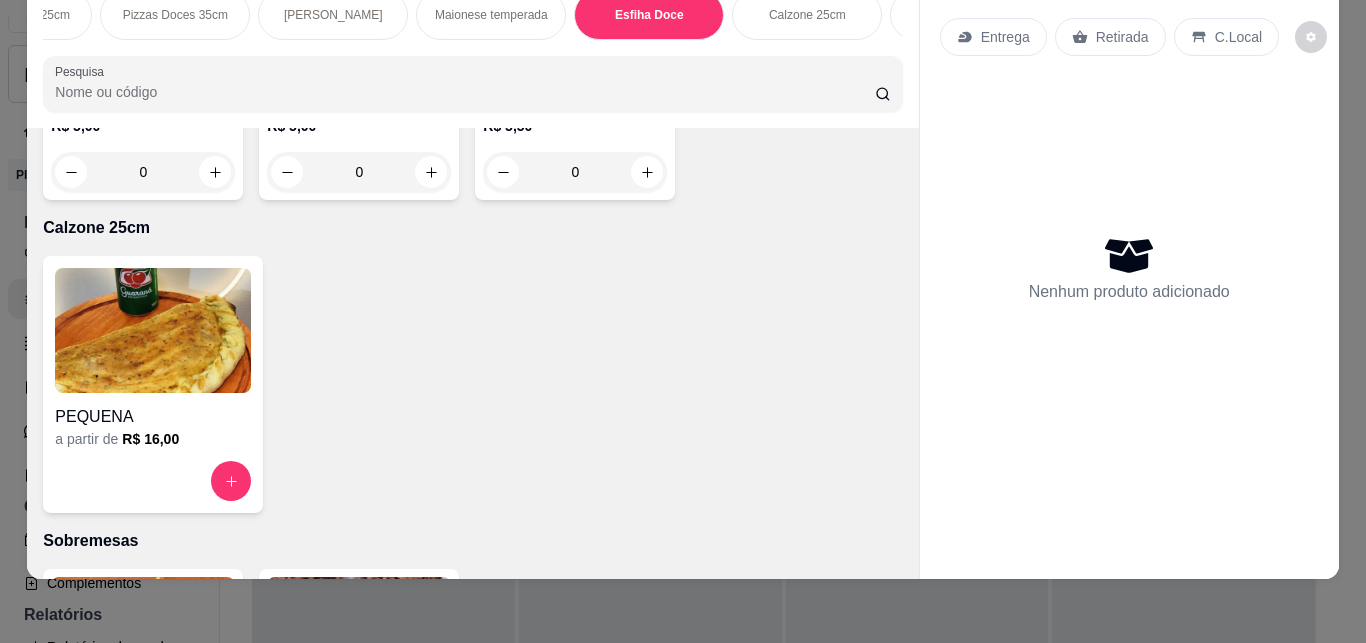 scroll, scrollTop: 5333, scrollLeft: 0, axis: vertical 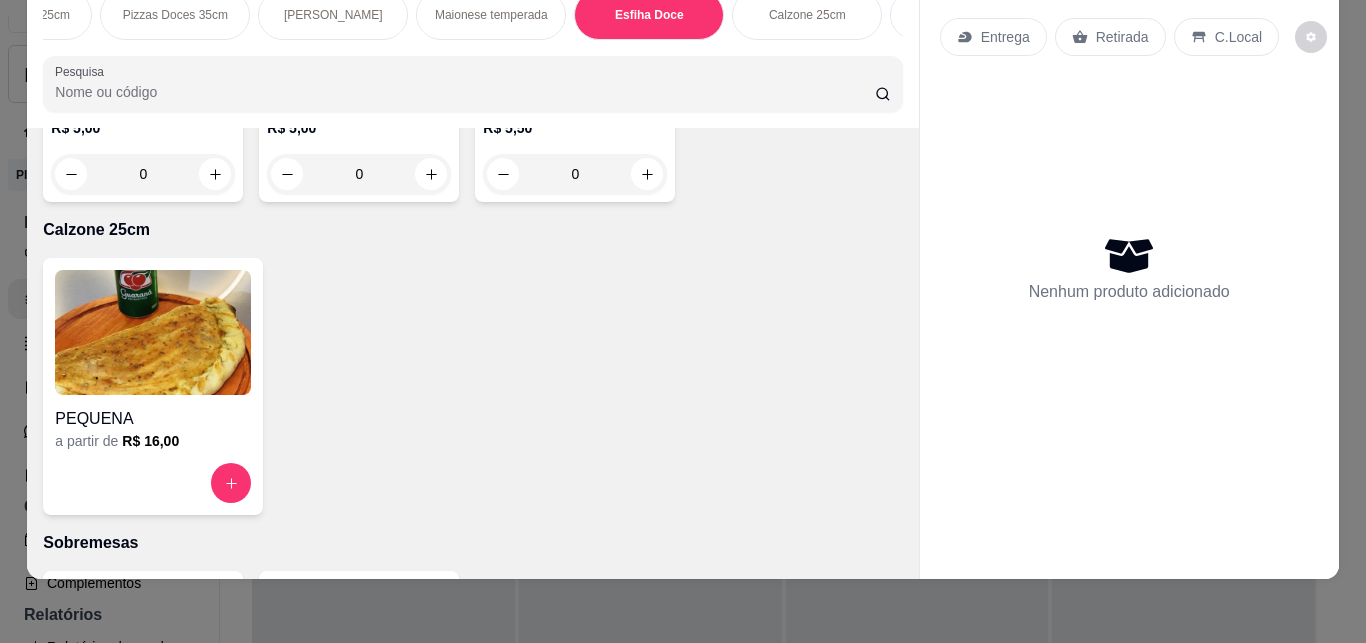 click at bounding box center [863, -753] 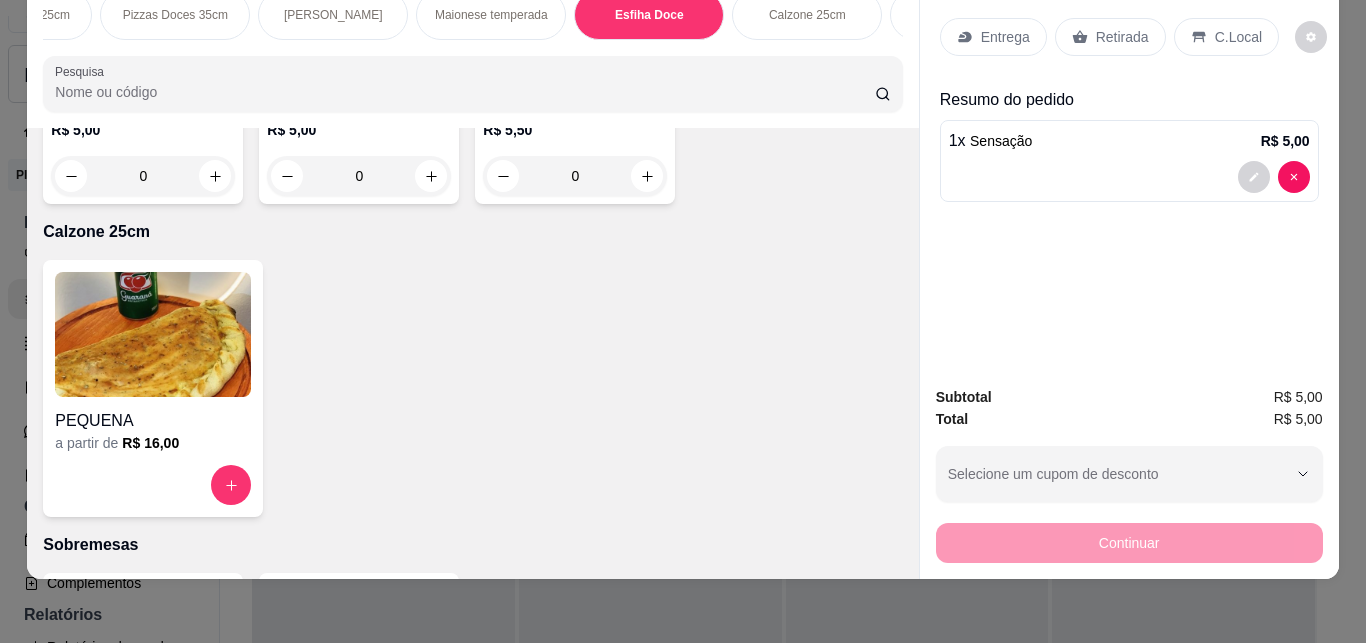 click at bounding box center [862, -752] 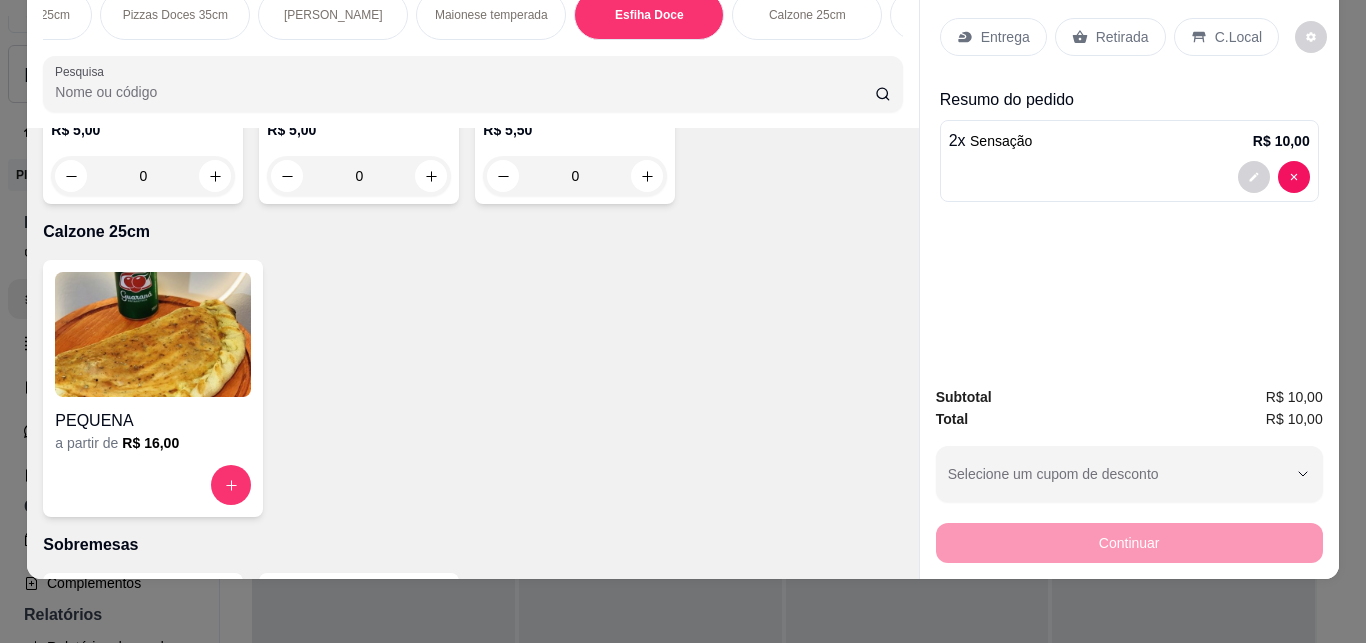 type on "2" 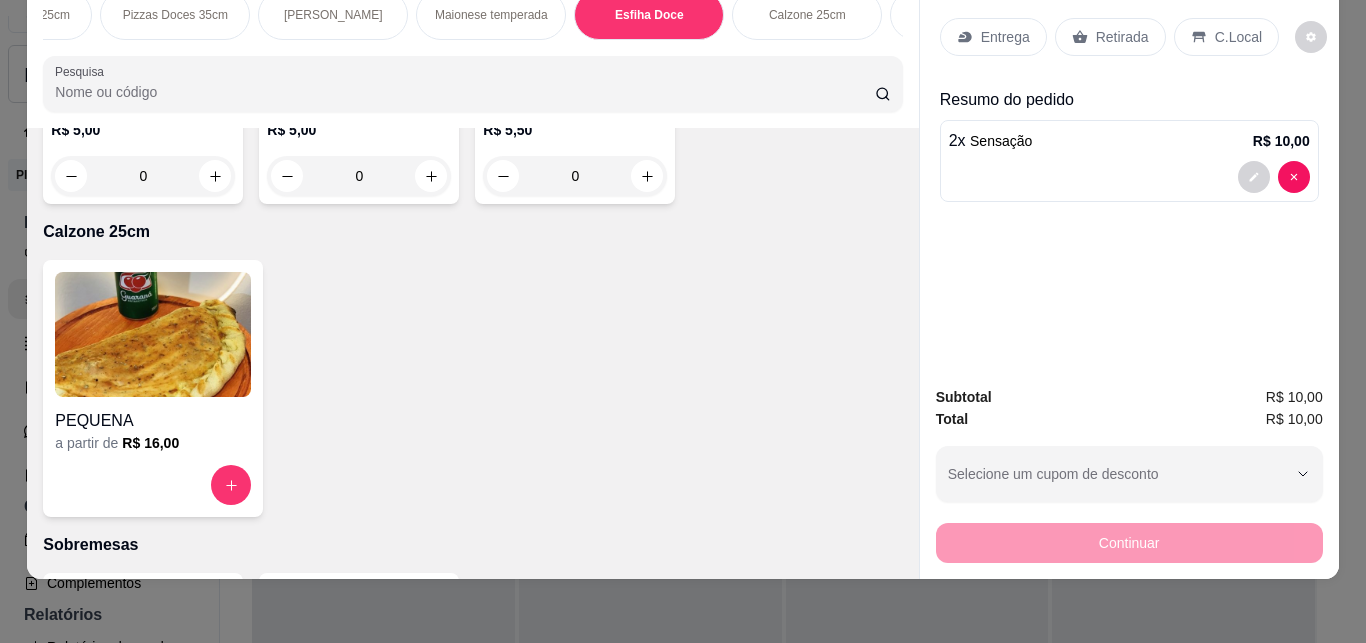 click 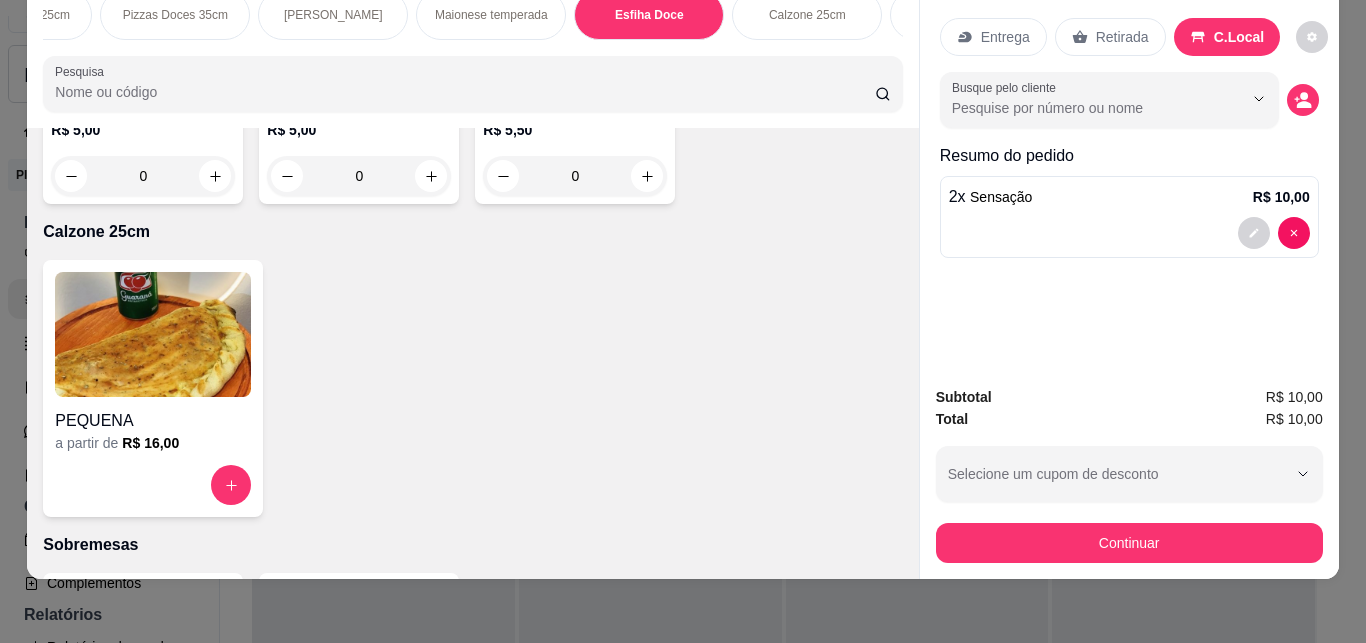 click on "Retirada" at bounding box center (1122, 37) 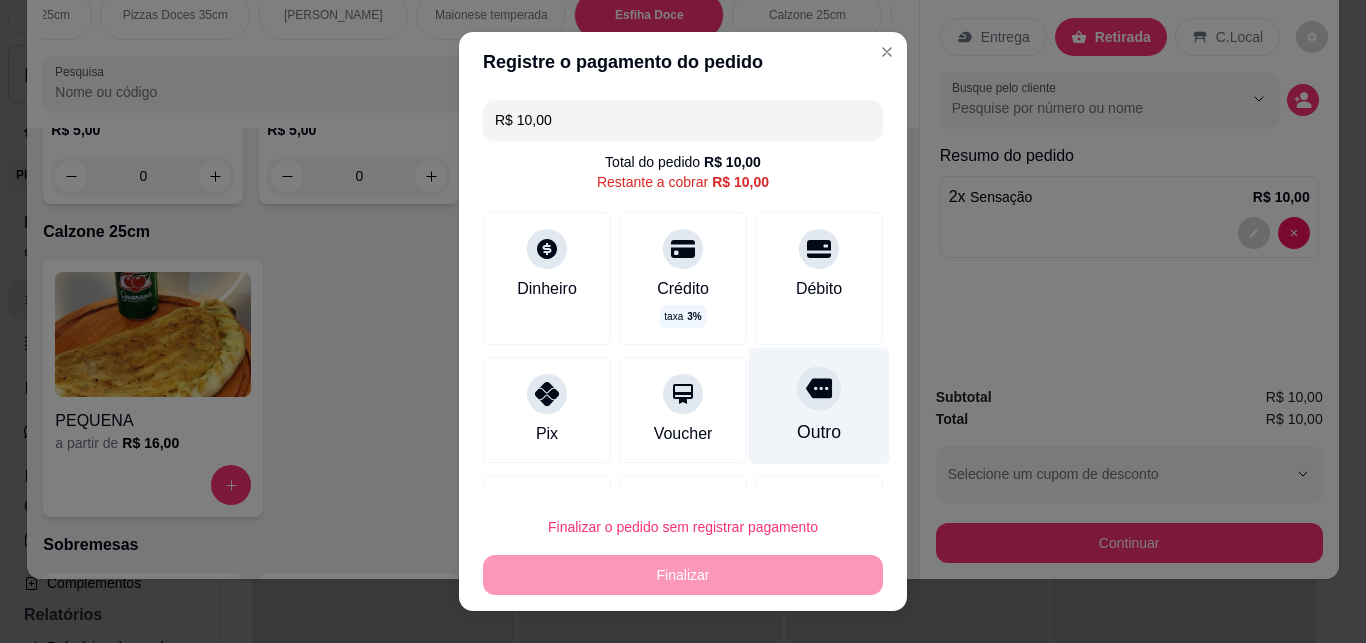 click at bounding box center (819, 389) 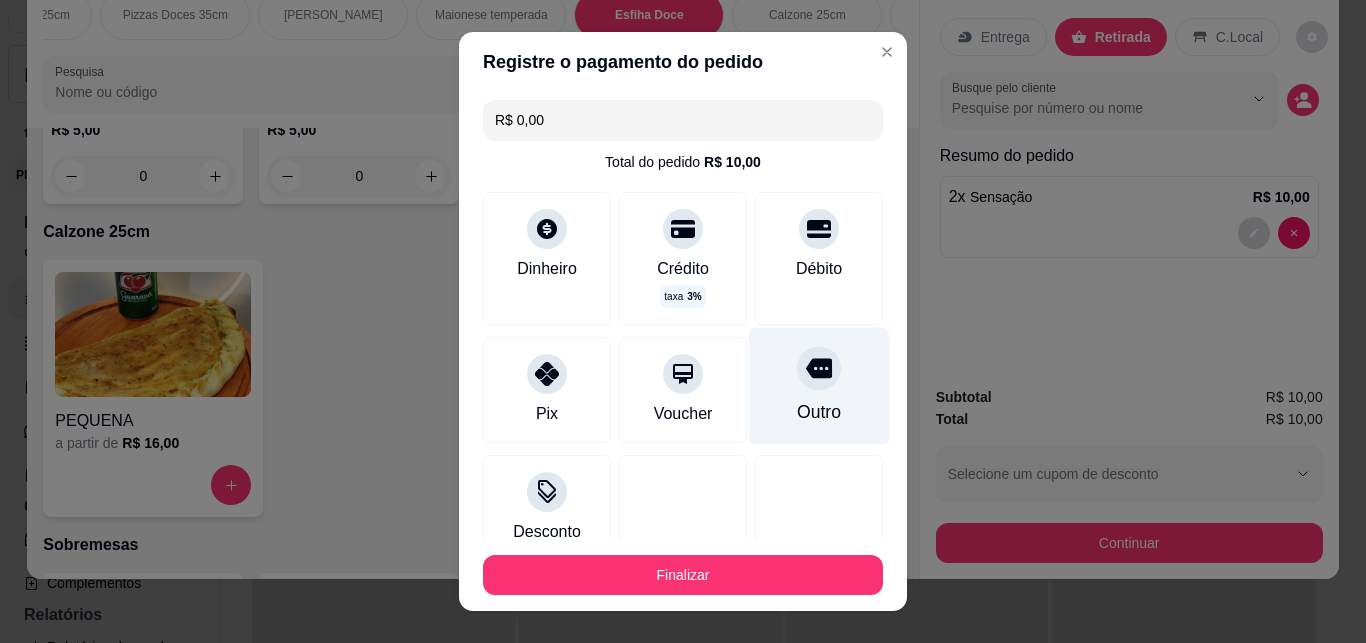 click on "Total R$ 10,00" at bounding box center [1129, 419] 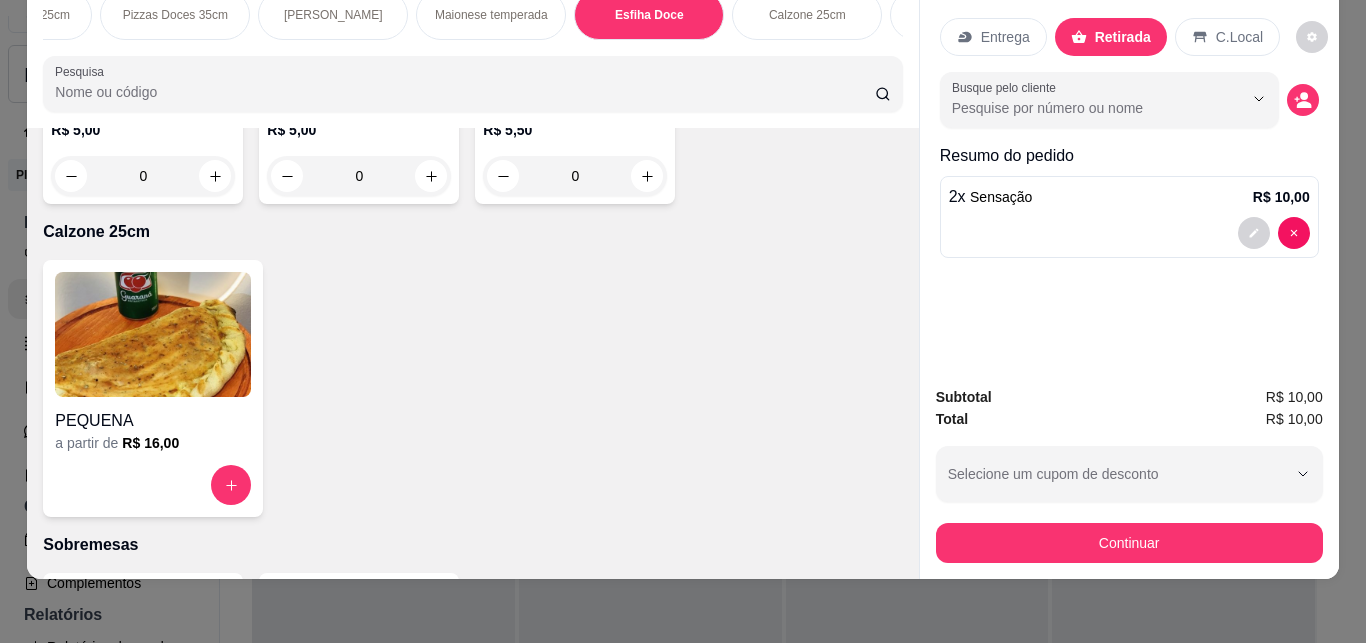 click at bounding box center [1274, 233] 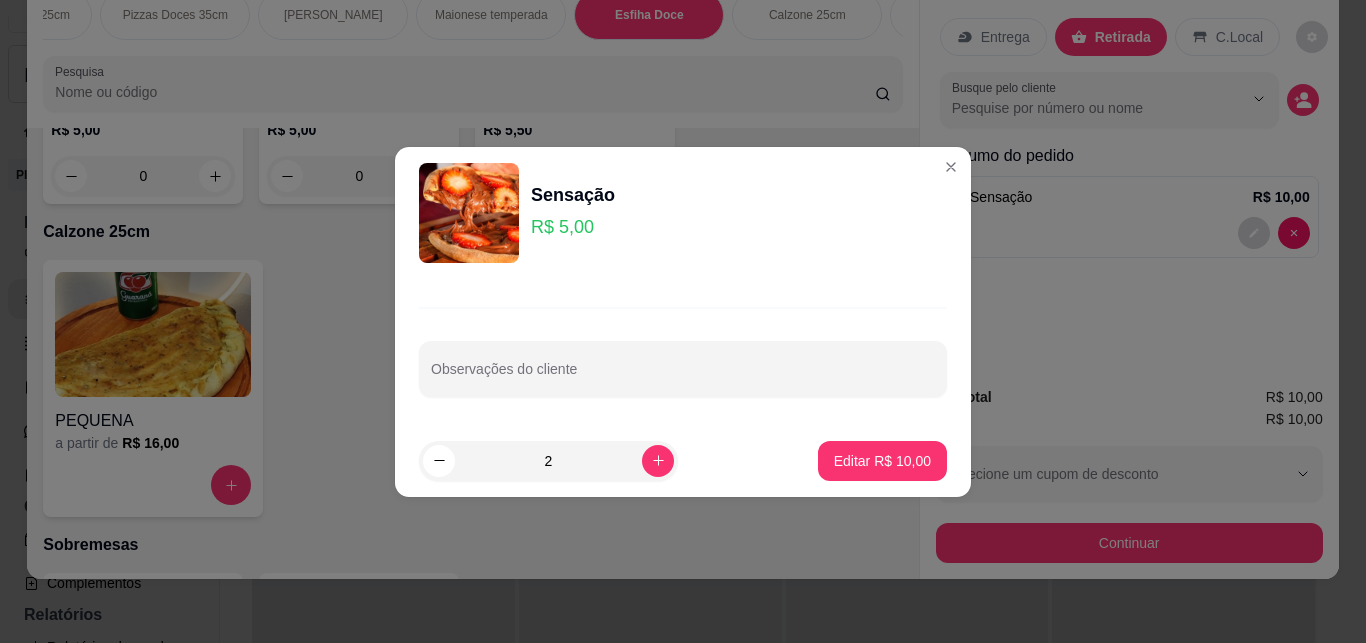 click on "2" at bounding box center (548, 461) 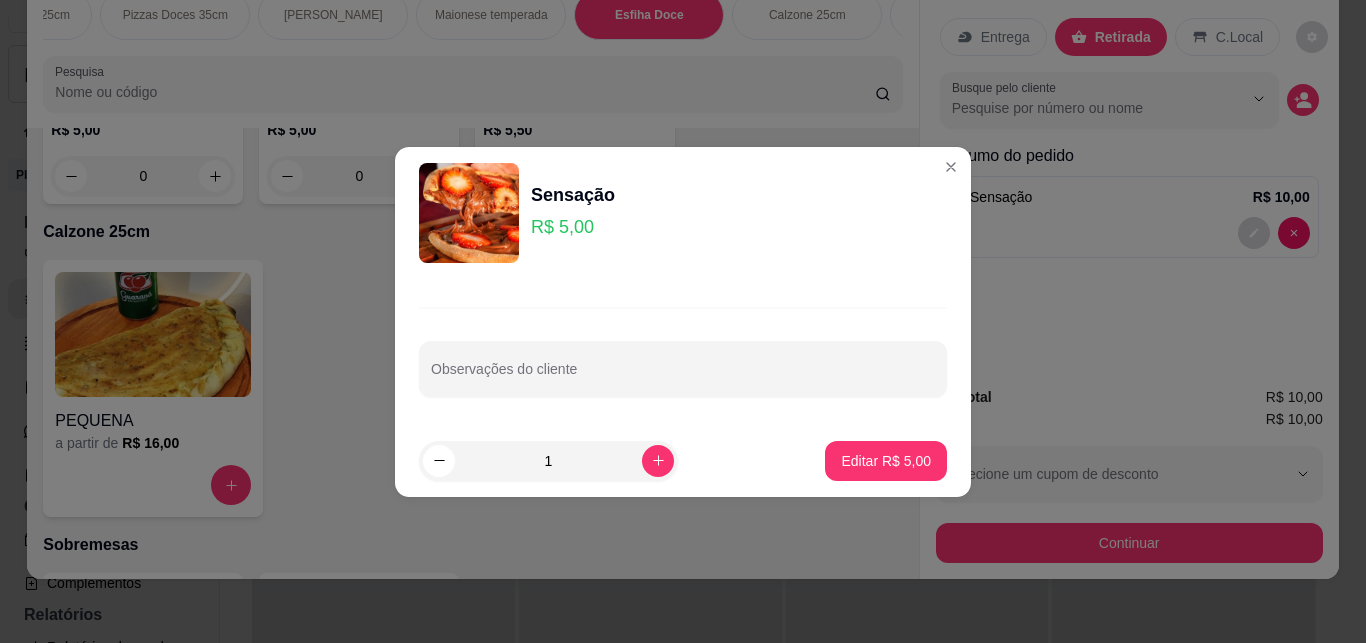 type on "1" 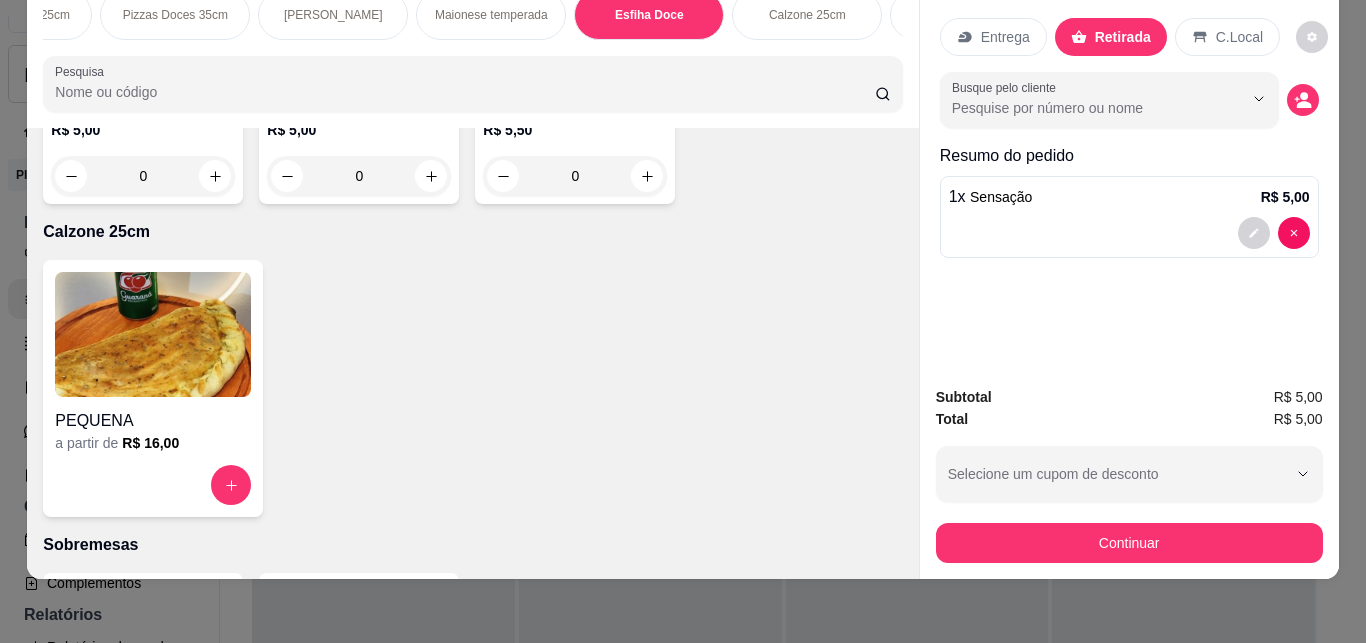 type on "1" 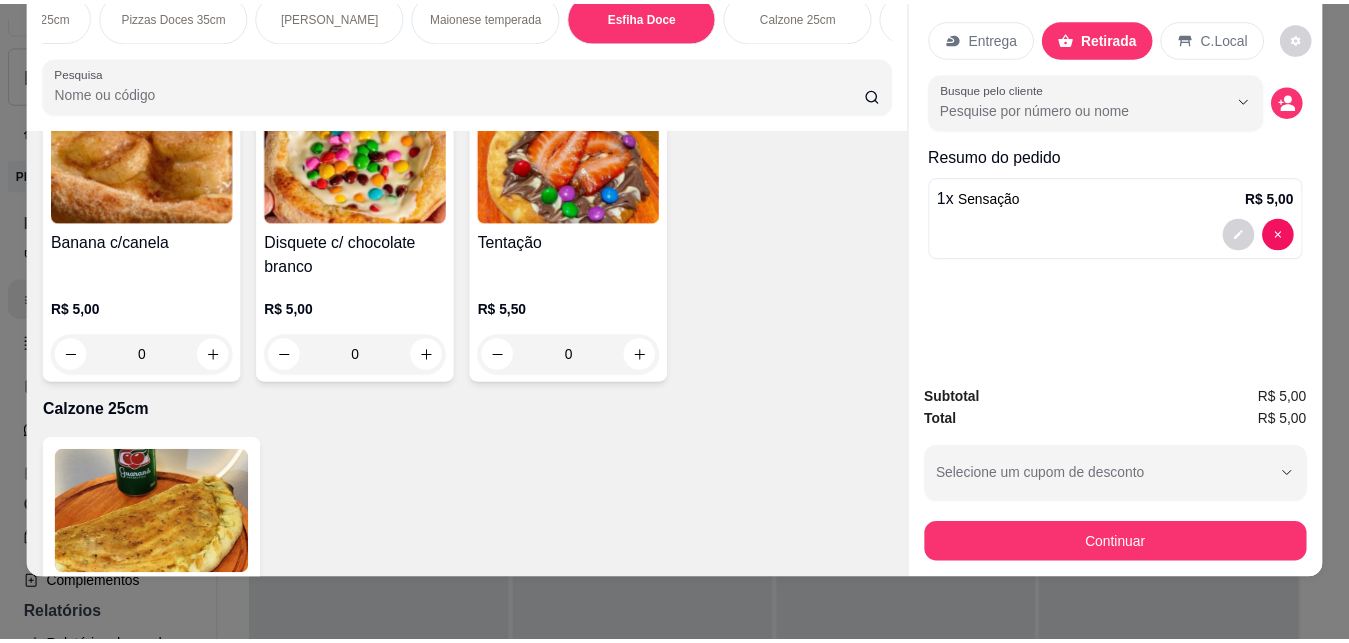 scroll, scrollTop: 5156, scrollLeft: 0, axis: vertical 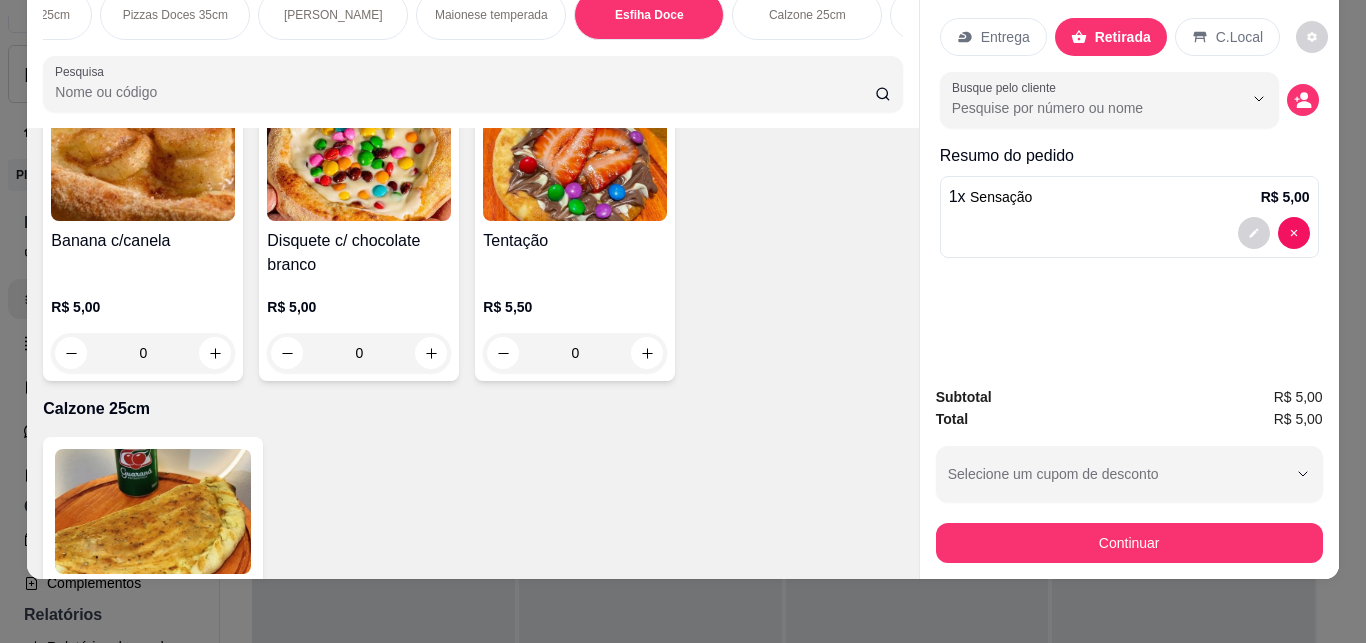 click 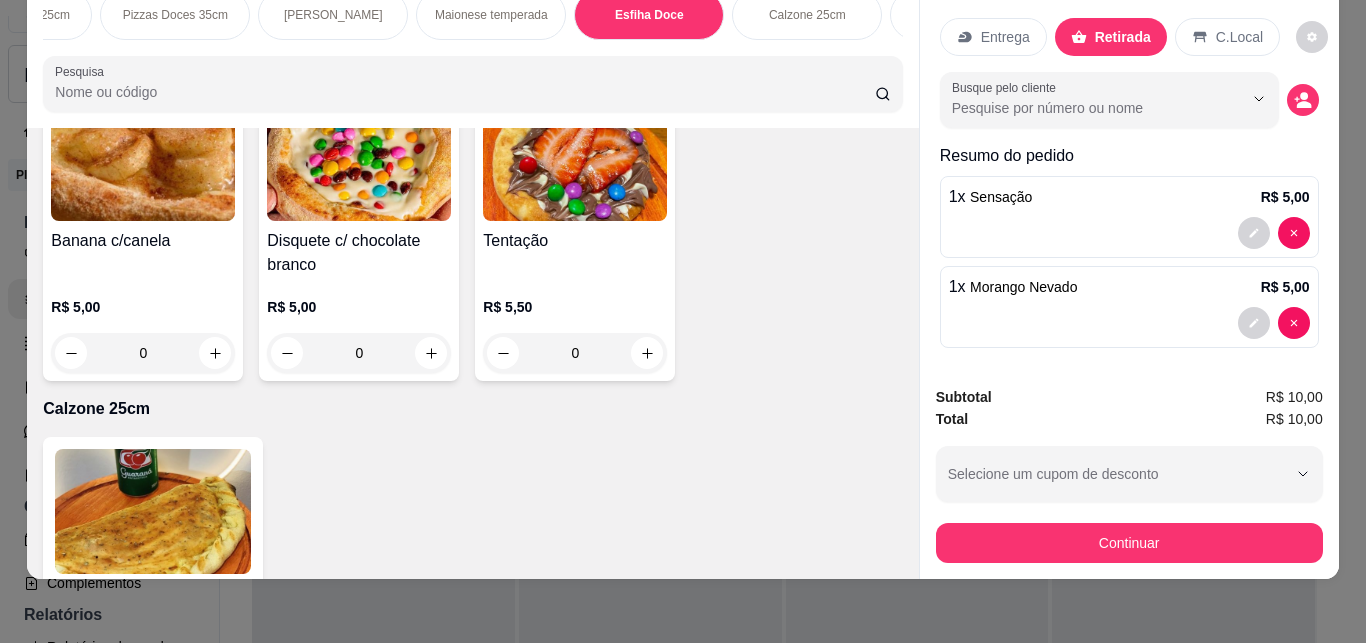 type on "1" 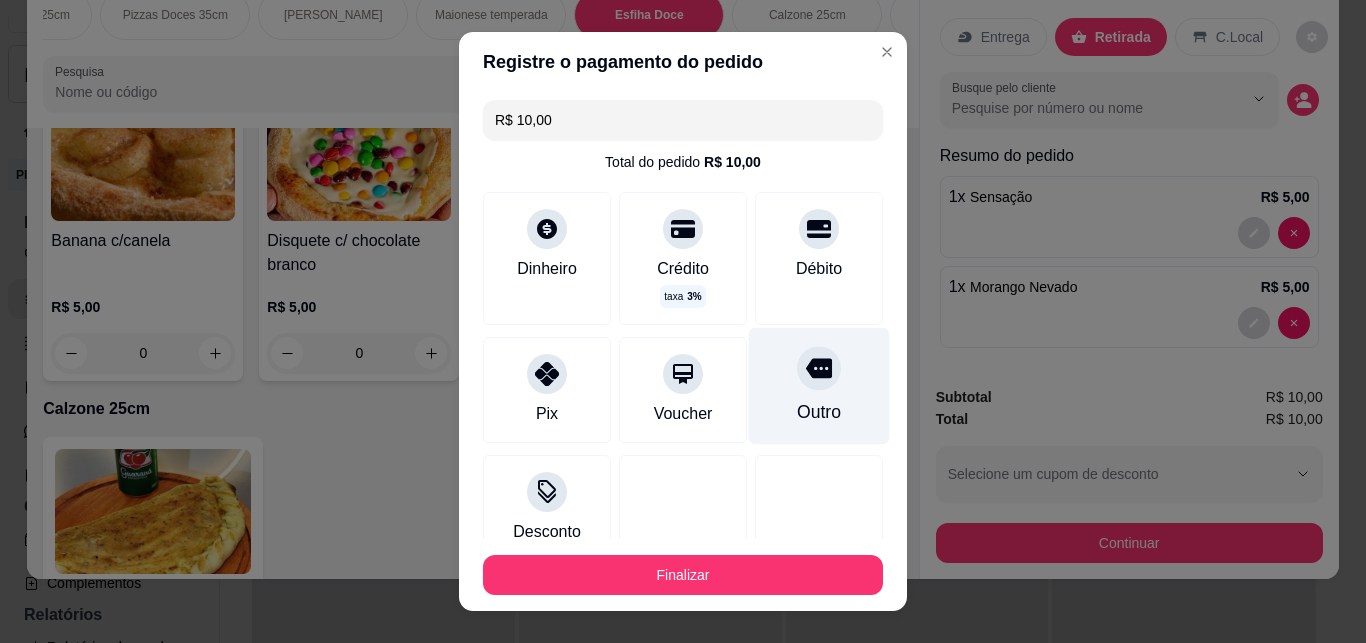 type on "R$ 0,00" 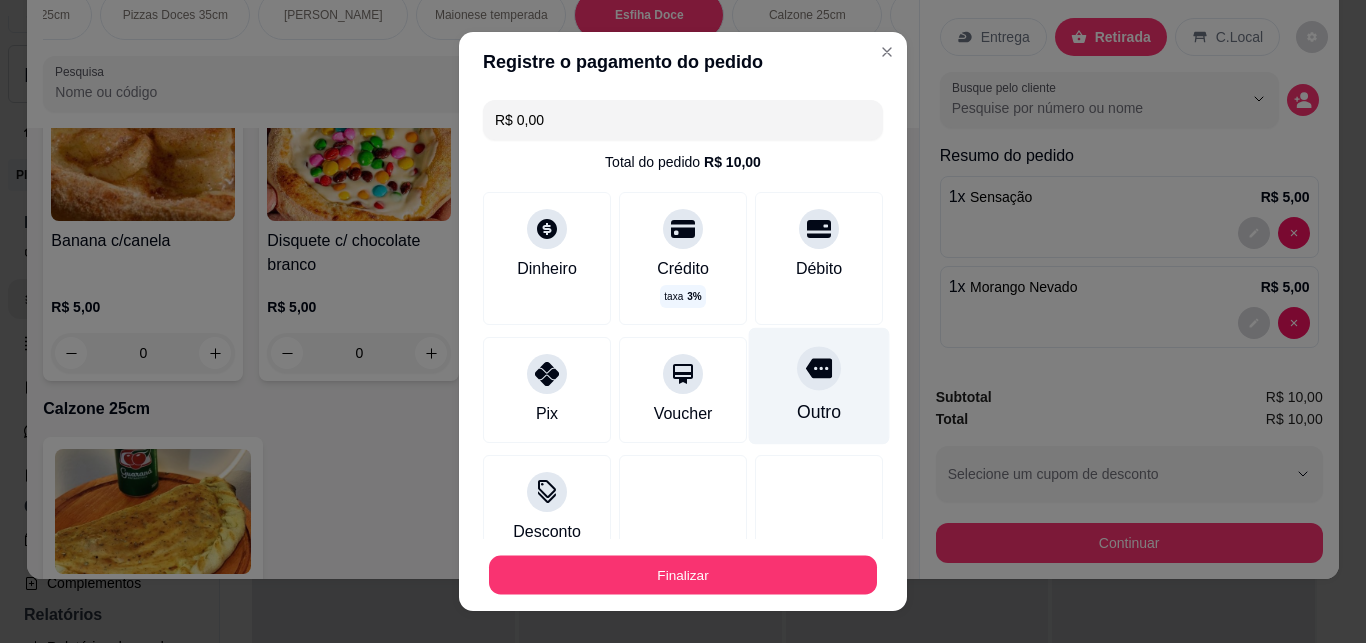 click on "Finalizar" at bounding box center [683, 575] 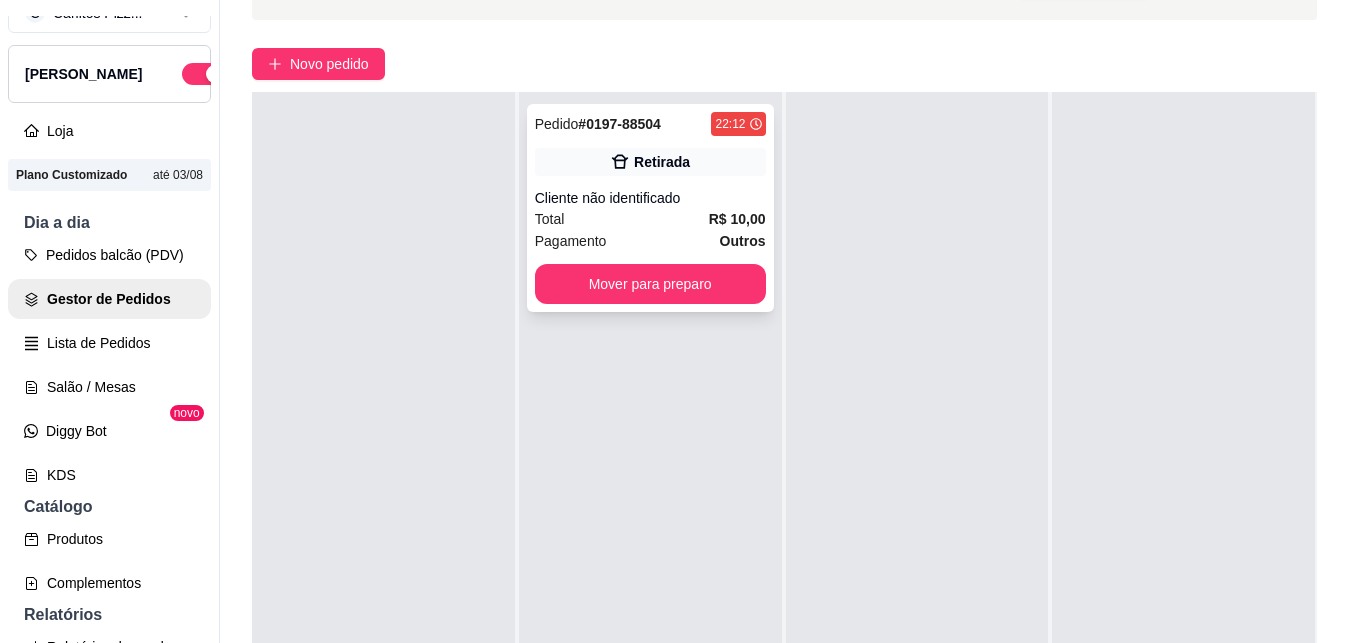 click on "Pedido  # 0197-88504 22:12 Retirada Cliente não identificado Total R$ 10,00 Pagamento Outros Mover para preparo" at bounding box center (650, 208) 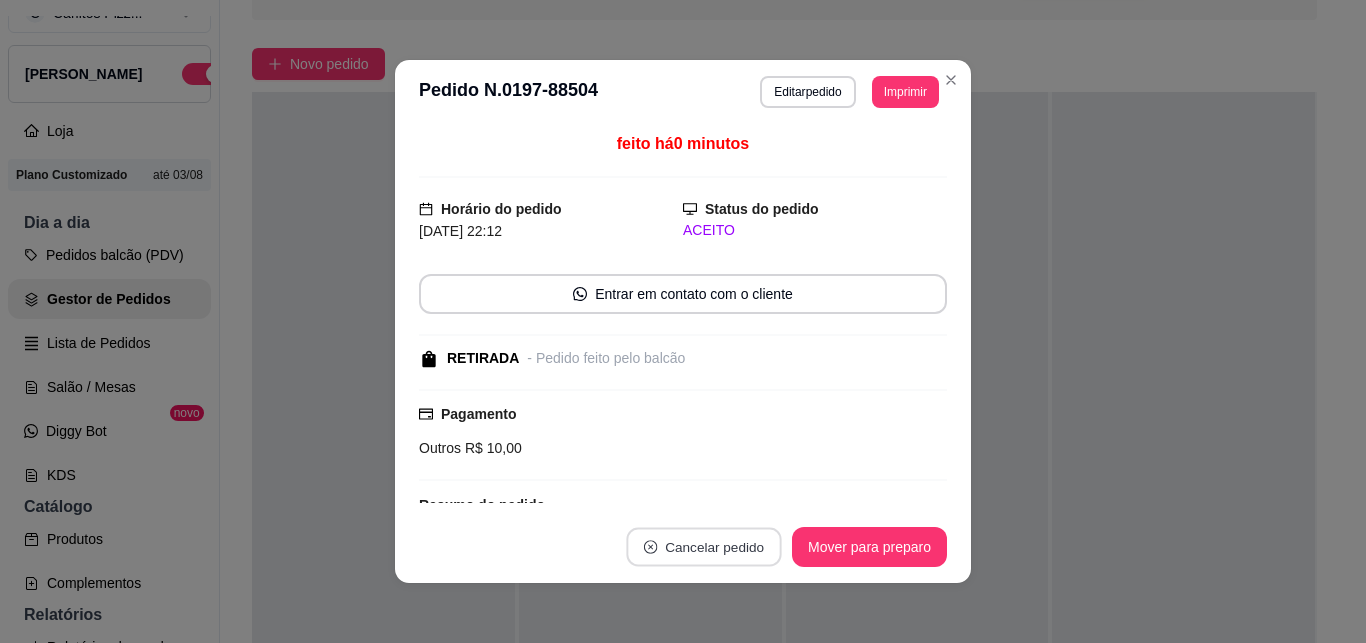 click on "Cancelar pedido" at bounding box center (703, 547) 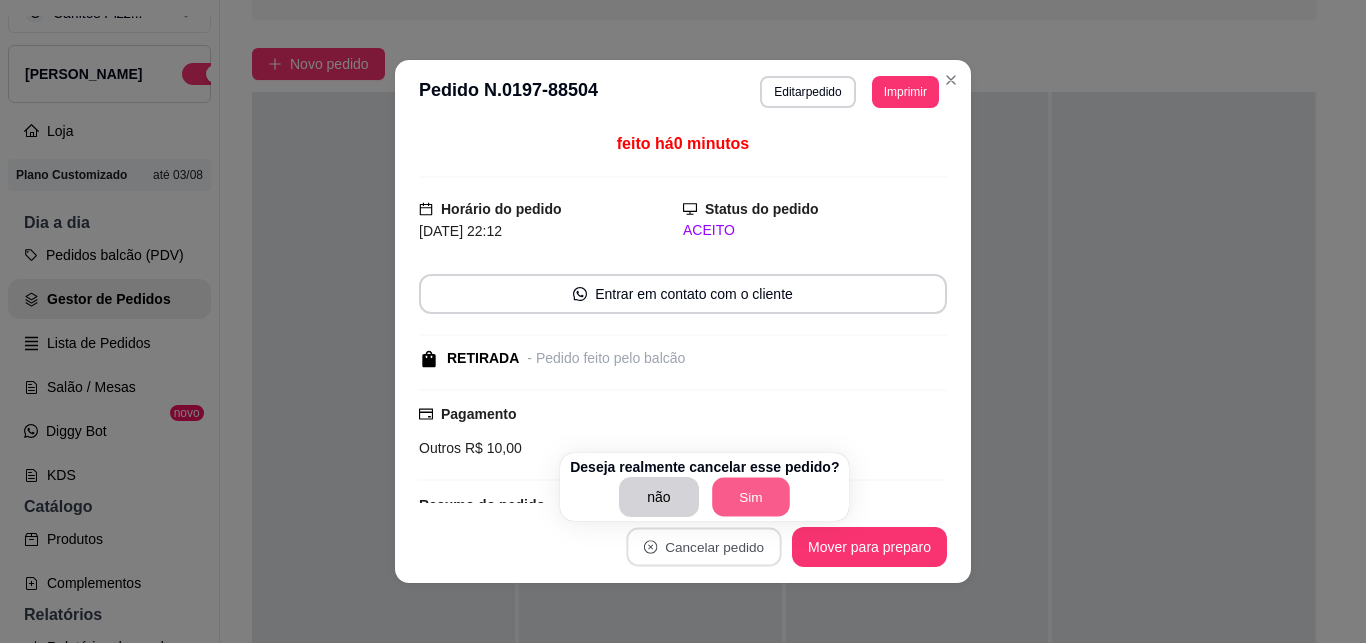 click on "Sim" at bounding box center [751, 497] 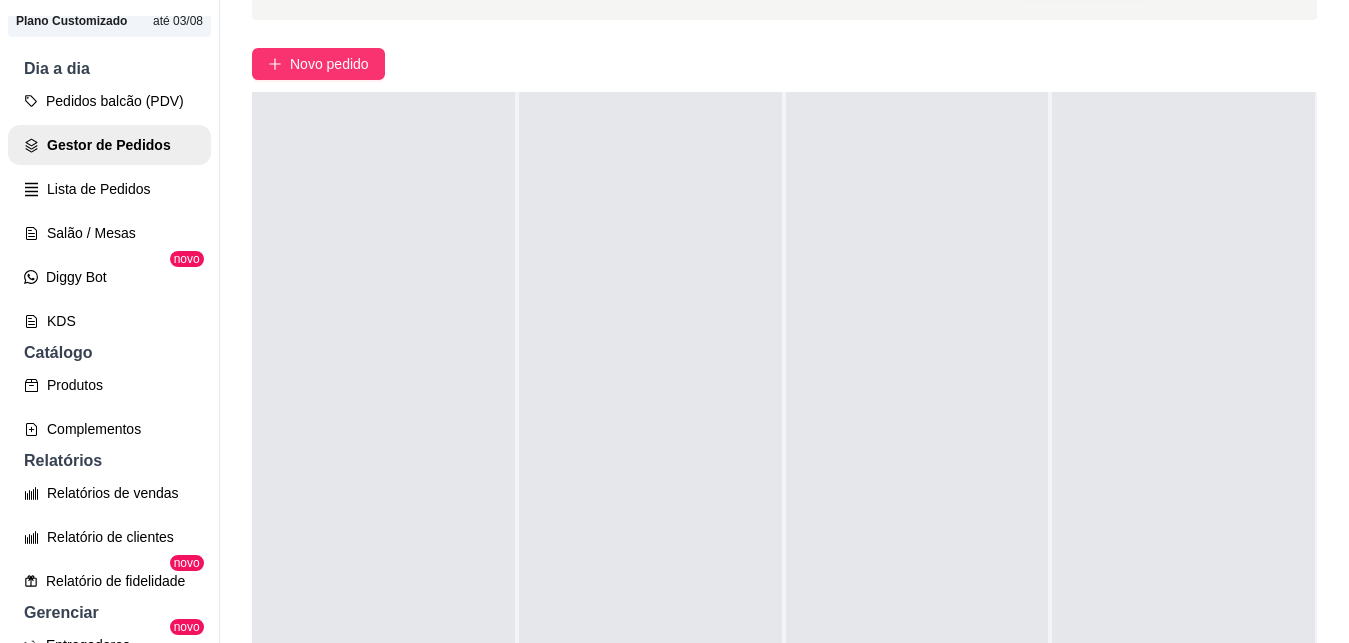 click on "C Carlitos Pizz ... Loja Aberta Loja Plano Customizado até 03/08   Dia a dia Pedidos balcão (PDV) Gestor de Pedidos Lista de Pedidos Salão / Mesas Diggy Bot novo KDS Catálogo Produtos Complementos Relatórios Relatórios de vendas Relatório de clientes Relatório de fidelidade novo Gerenciar Entregadores novo Nota Fiscal (NFC-e) Controle de caixa Controle de fiado Cupons Clientes Estoque Configurações Diggy Planos Precisa de ajuda? Sair" at bounding box center [110, 337] 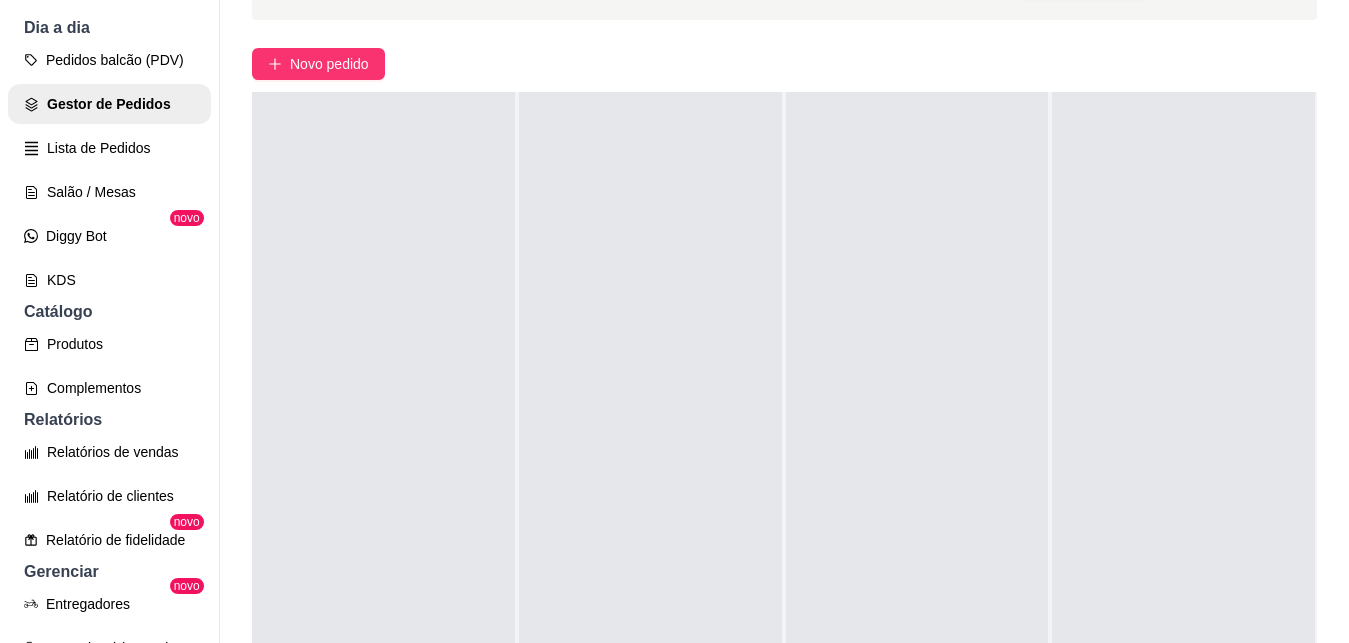 click on "C Carlitos Pizz ... Loja Aberta Loja Plano Customizado até 03/08   Dia a dia Pedidos balcão (PDV) Gestor de Pedidos Lista de Pedidos Salão / Mesas Diggy Bot novo KDS Catálogo Produtos Complementos Relatórios Relatórios de vendas Relatório de clientes Relatório de fidelidade novo Gerenciar Entregadores novo Nota Fiscal (NFC-e) Controle de caixa Controle de fiado Cupons Clientes Estoque Configurações Diggy Planos Precisa de ajuda? Sair" at bounding box center (110, 337) 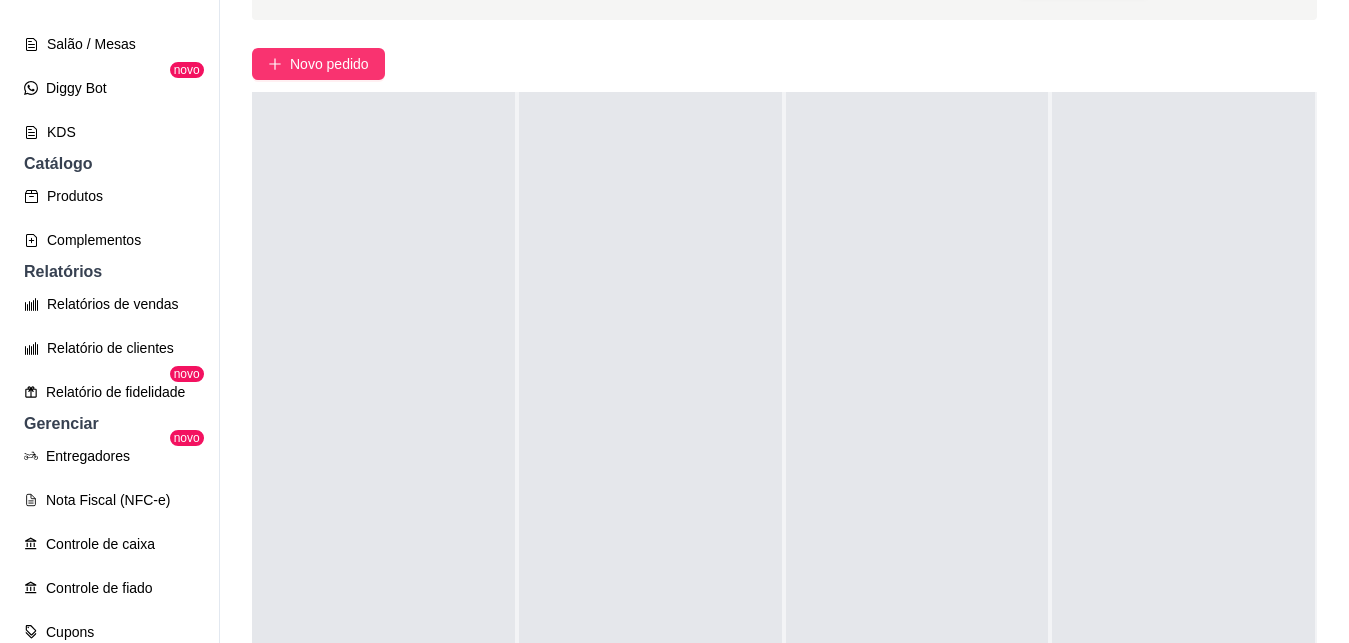 scroll, scrollTop: 378, scrollLeft: 0, axis: vertical 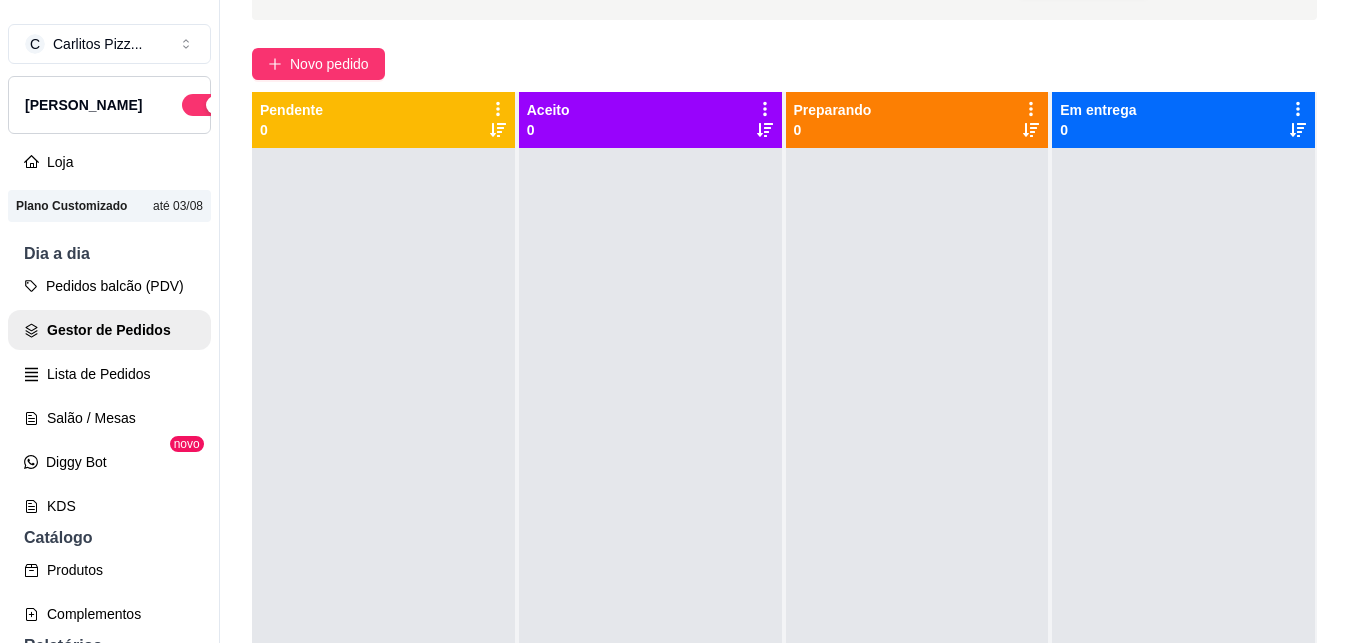 click on "Pedidos balcão (PDV)" at bounding box center [109, 286] 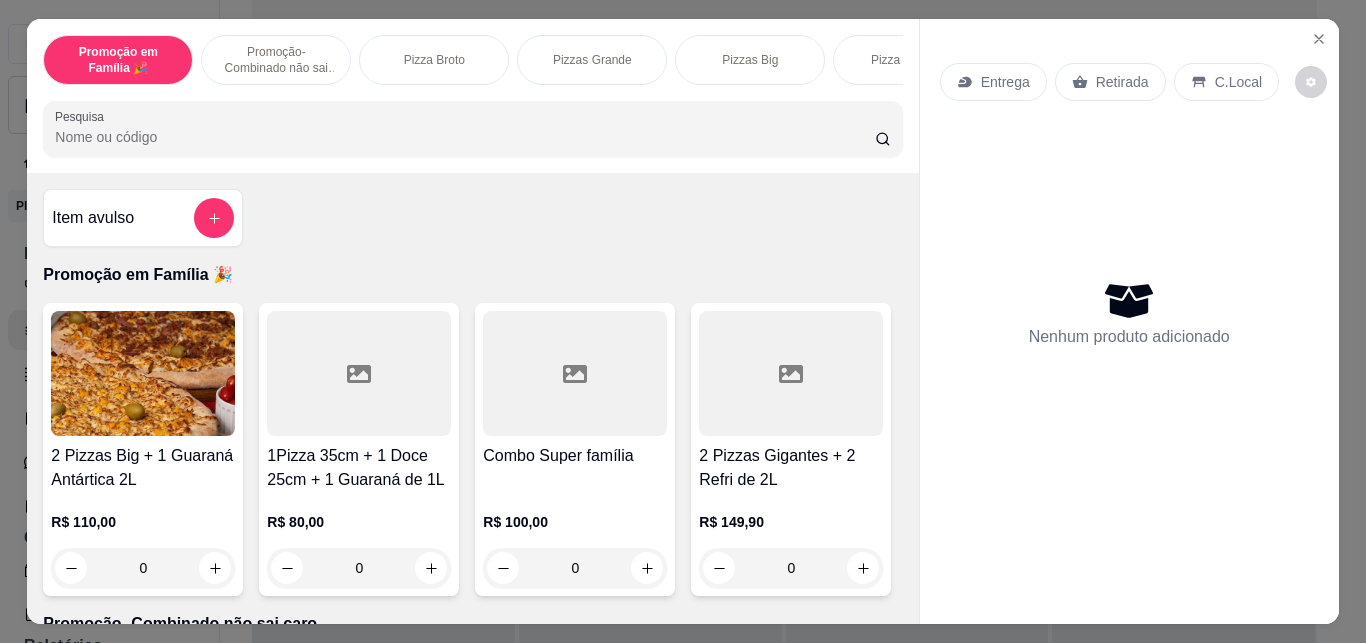 scroll, scrollTop: 0, scrollLeft: 5, axis: horizontal 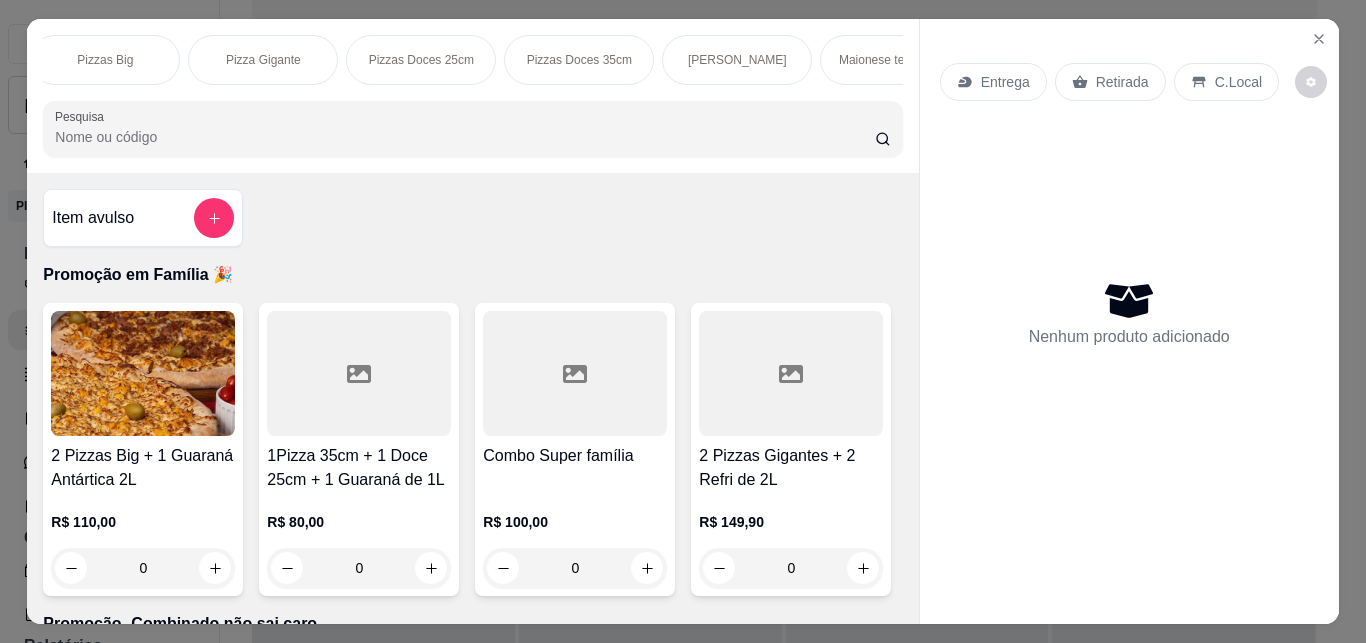 click on "[PERSON_NAME]" at bounding box center (737, 60) 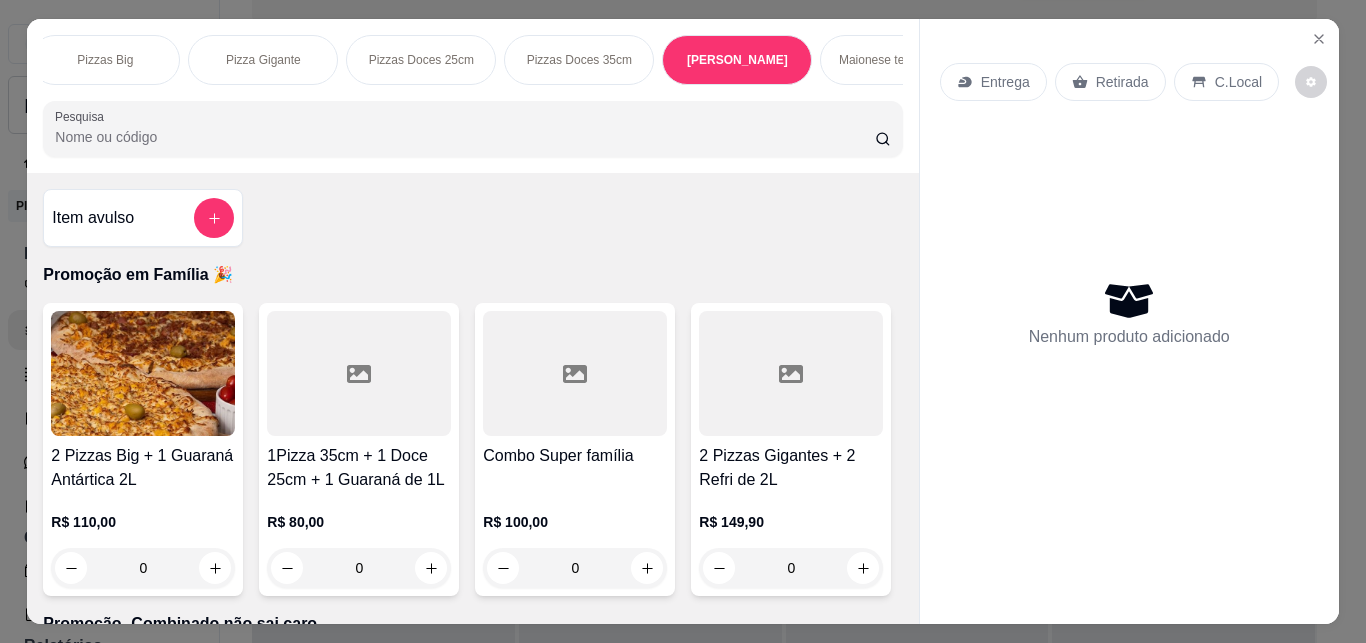 scroll, scrollTop: 2951, scrollLeft: 0, axis: vertical 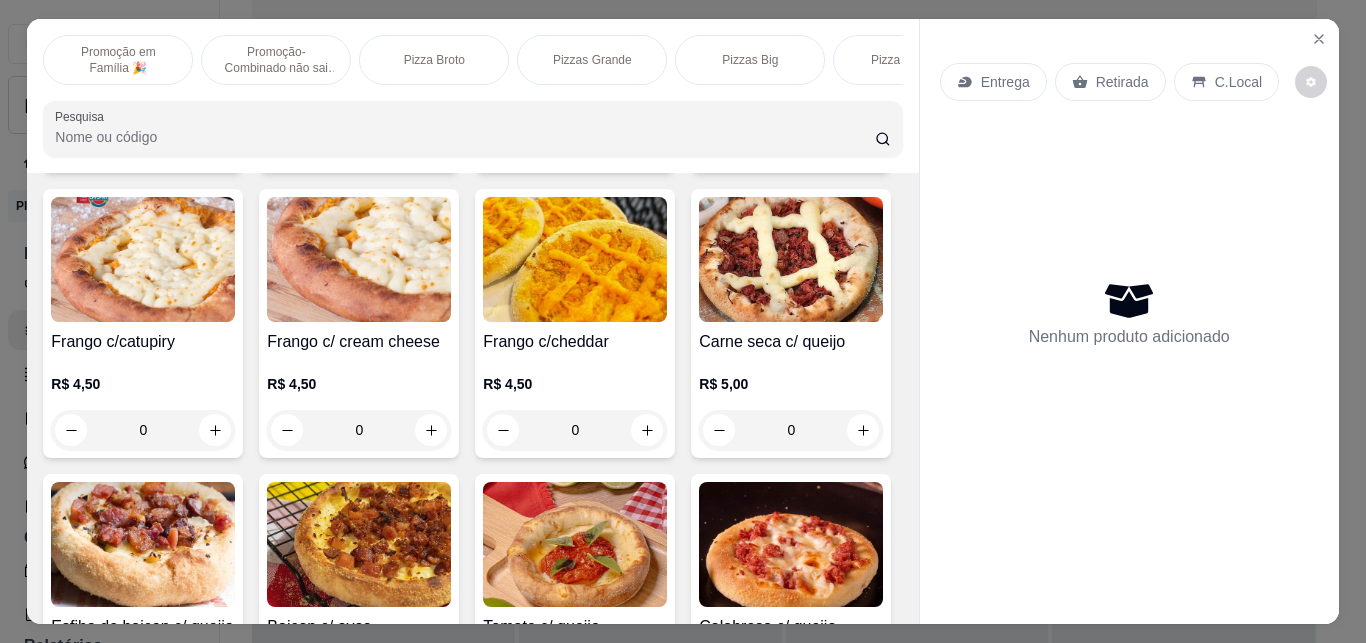 click 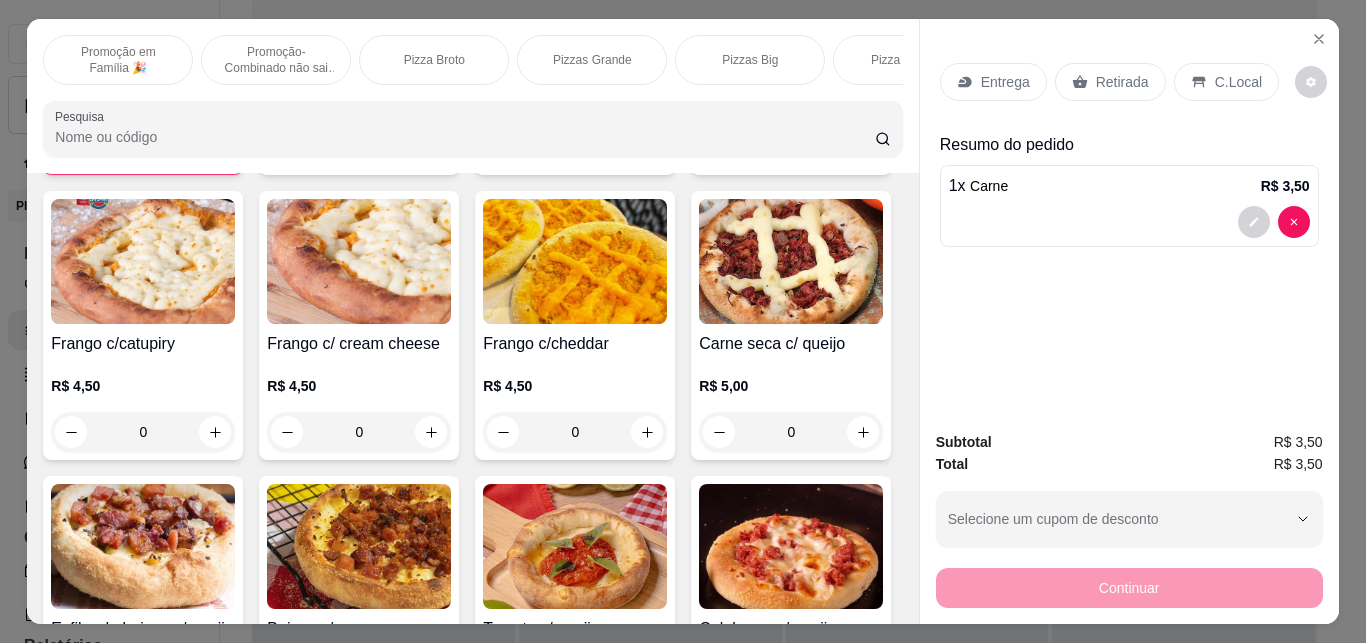 click 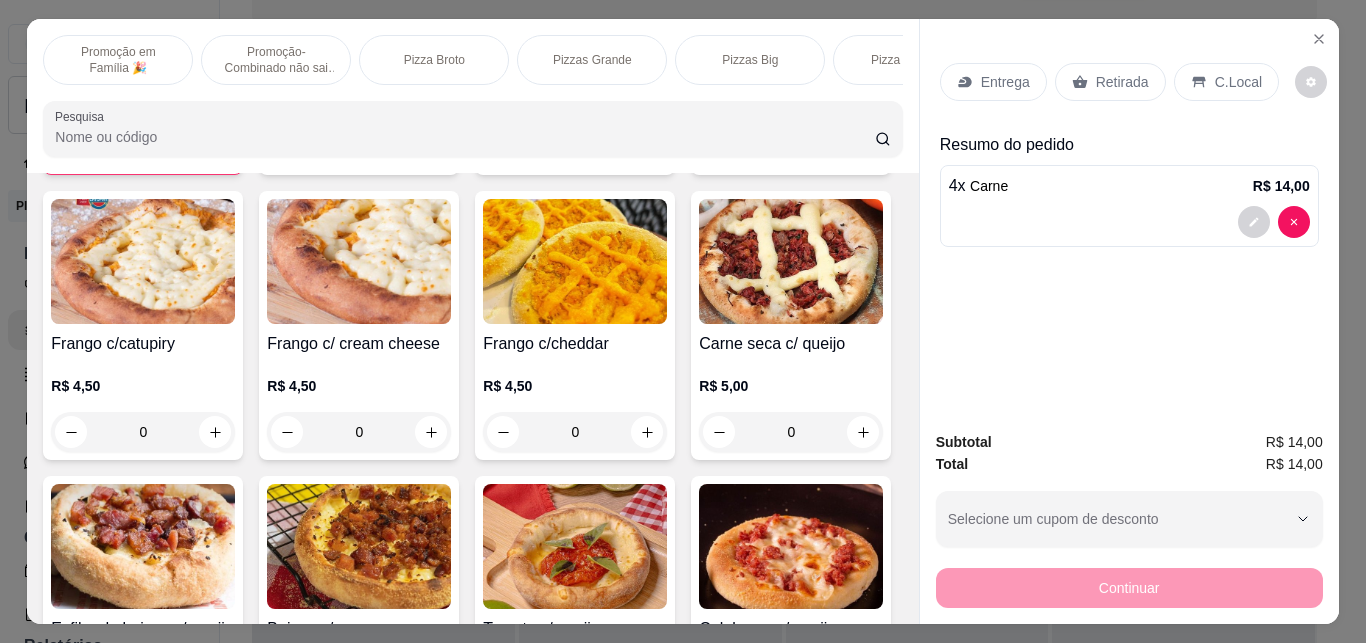 click 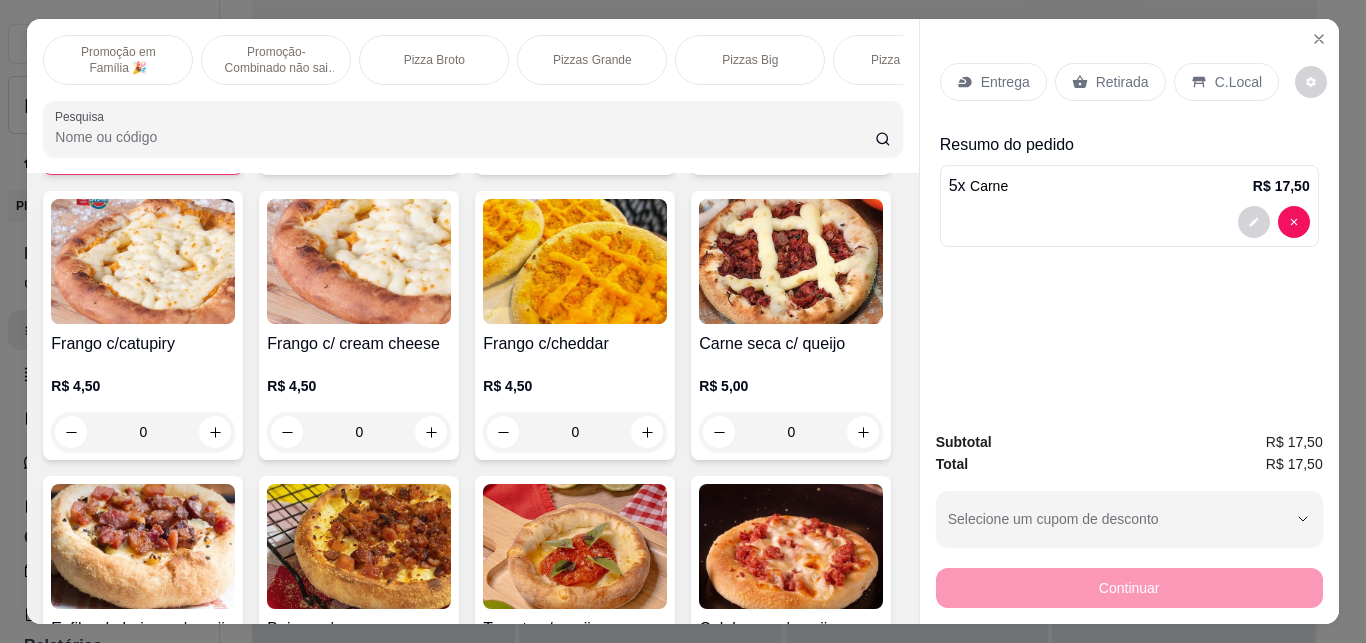 click 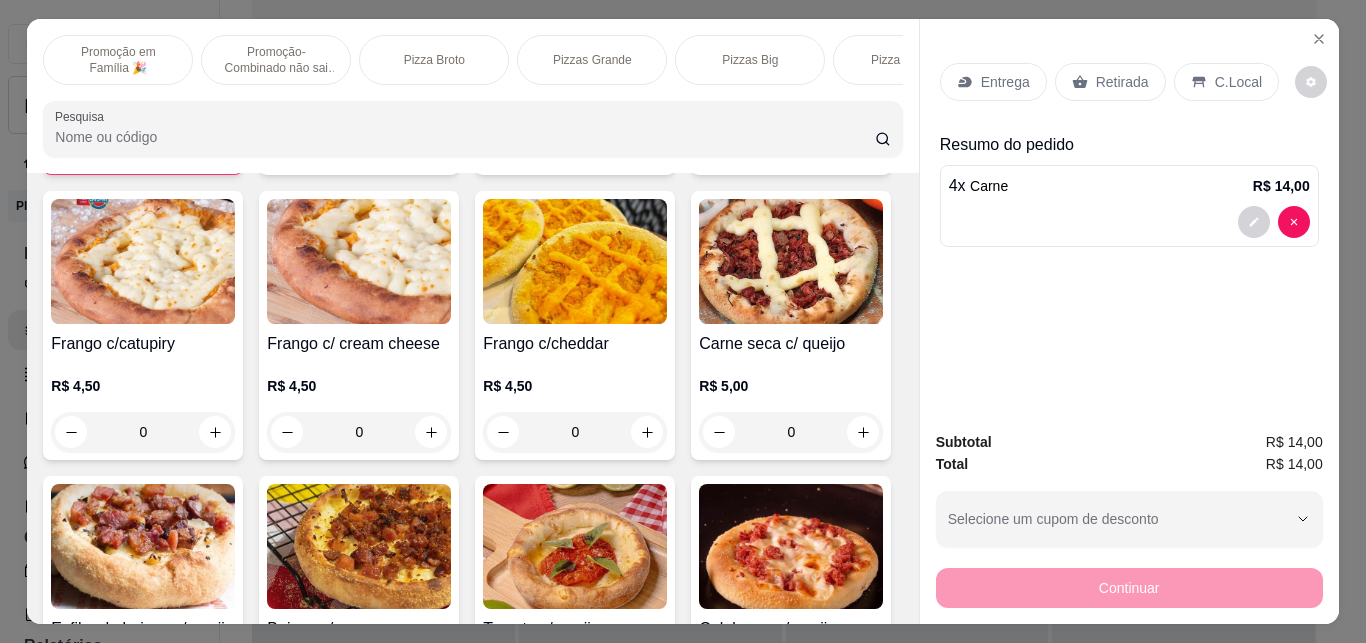type on "4" 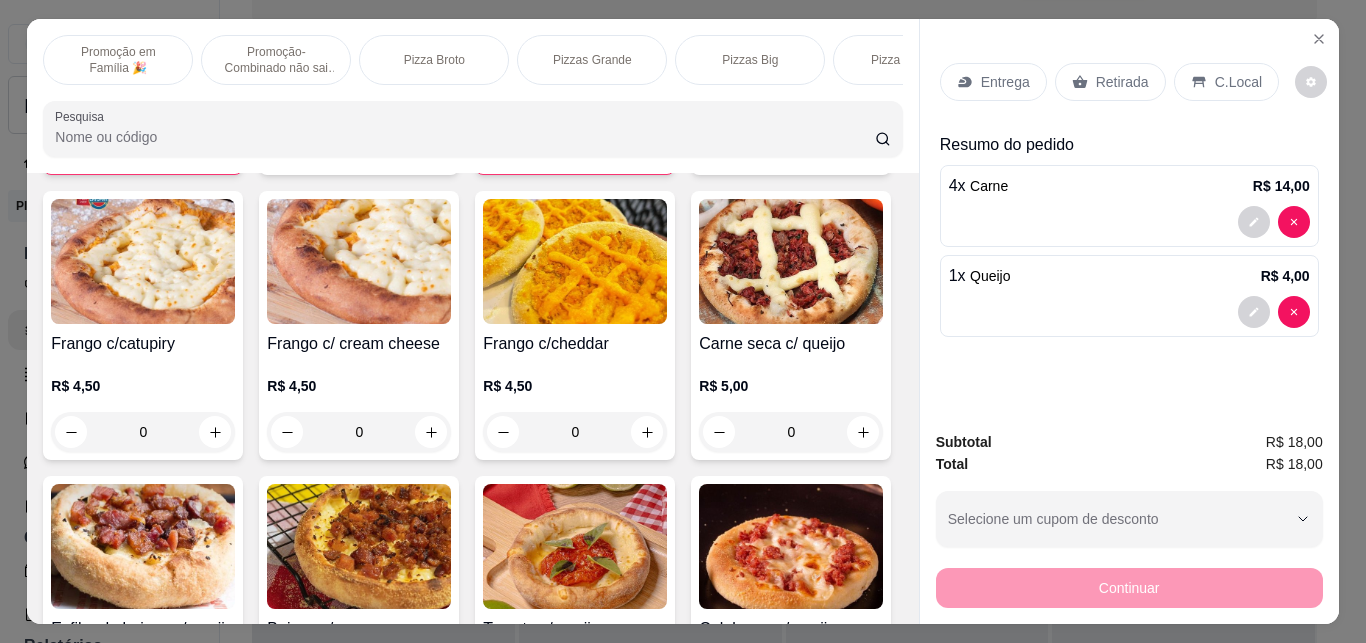 click 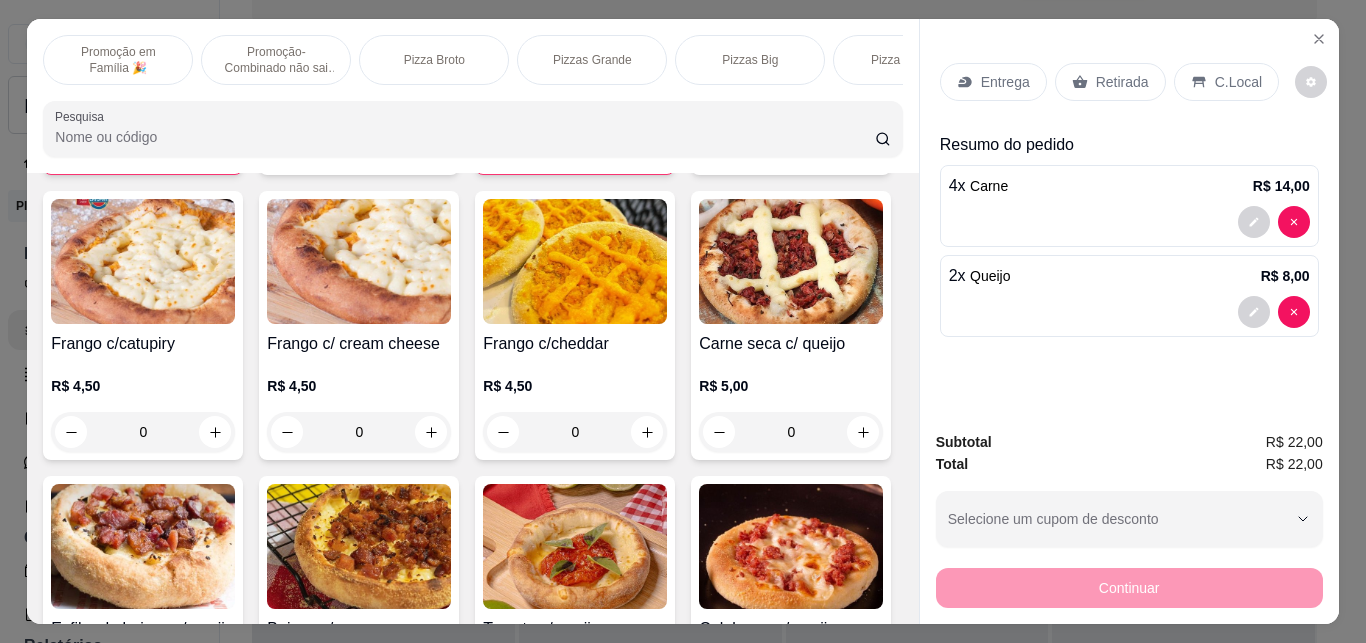 type on "2" 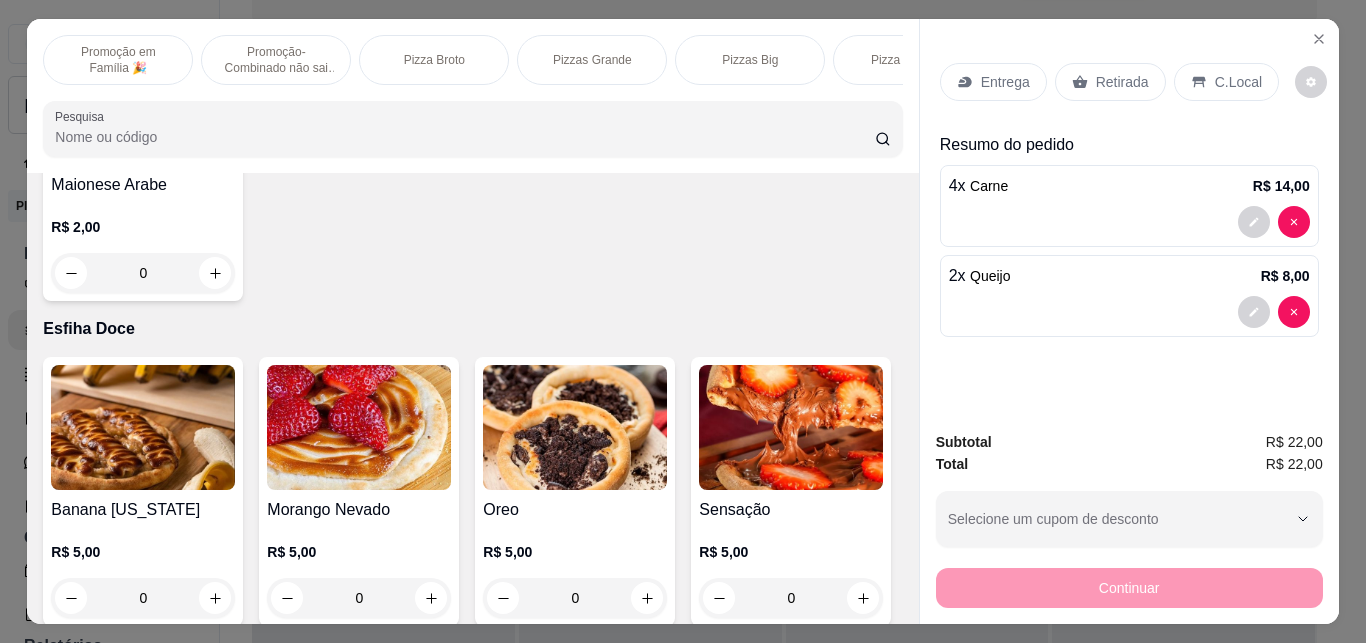 scroll, scrollTop: 4072, scrollLeft: 0, axis: vertical 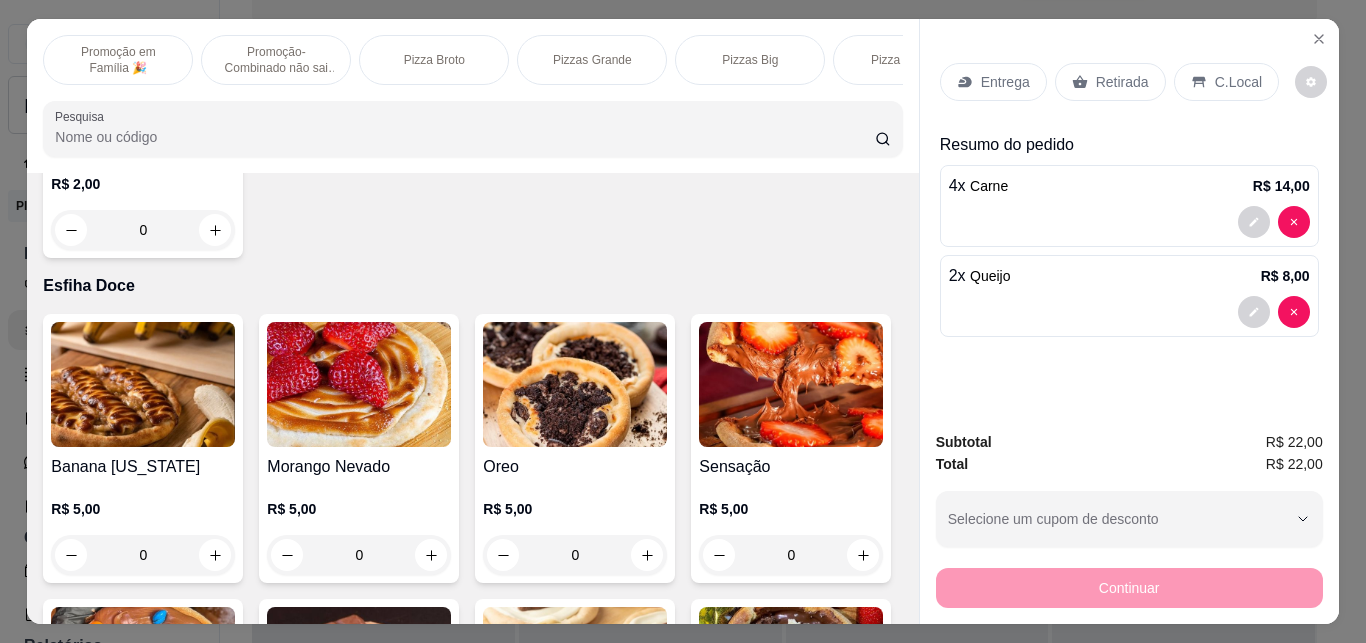 click on "Retirada" at bounding box center [1110, 82] 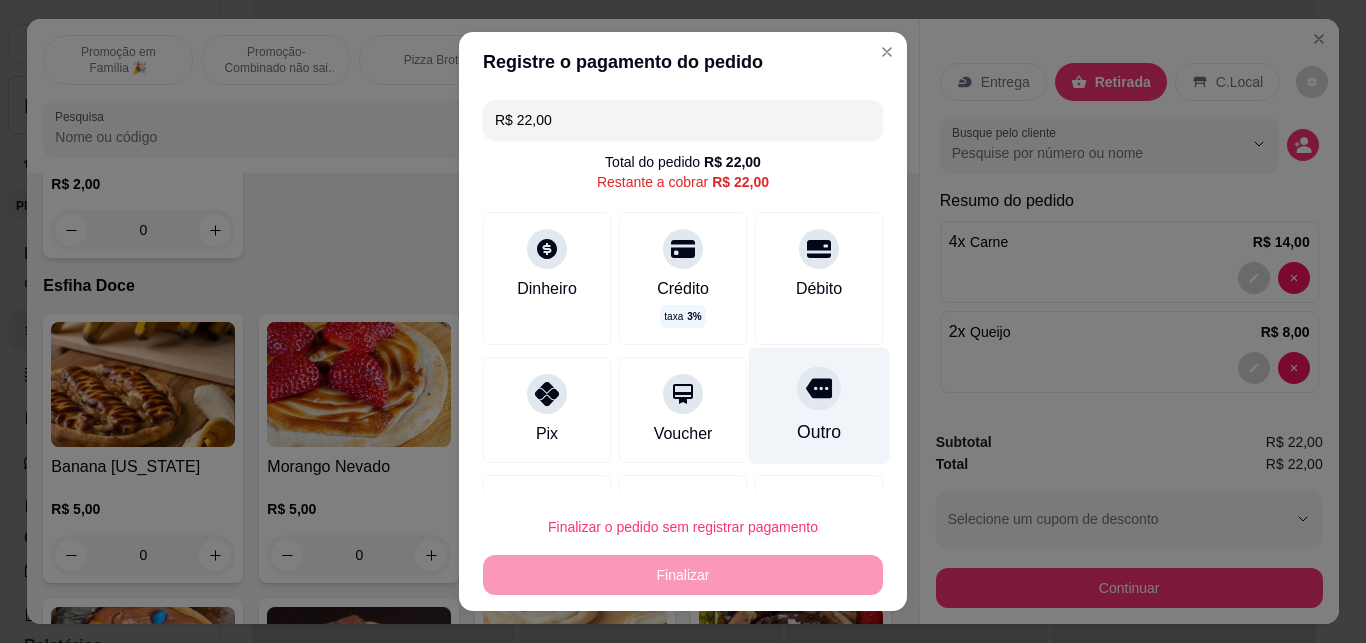 click on "Outro" at bounding box center (819, 406) 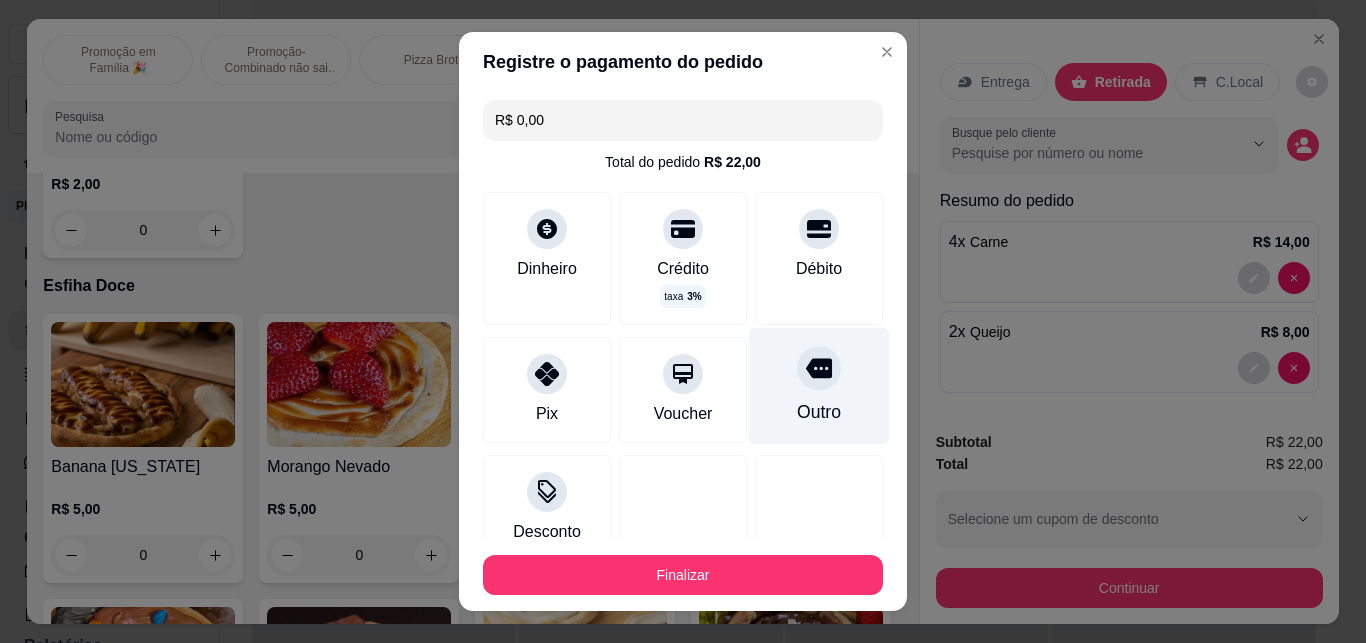 click on "Finalizar" at bounding box center (683, 575) 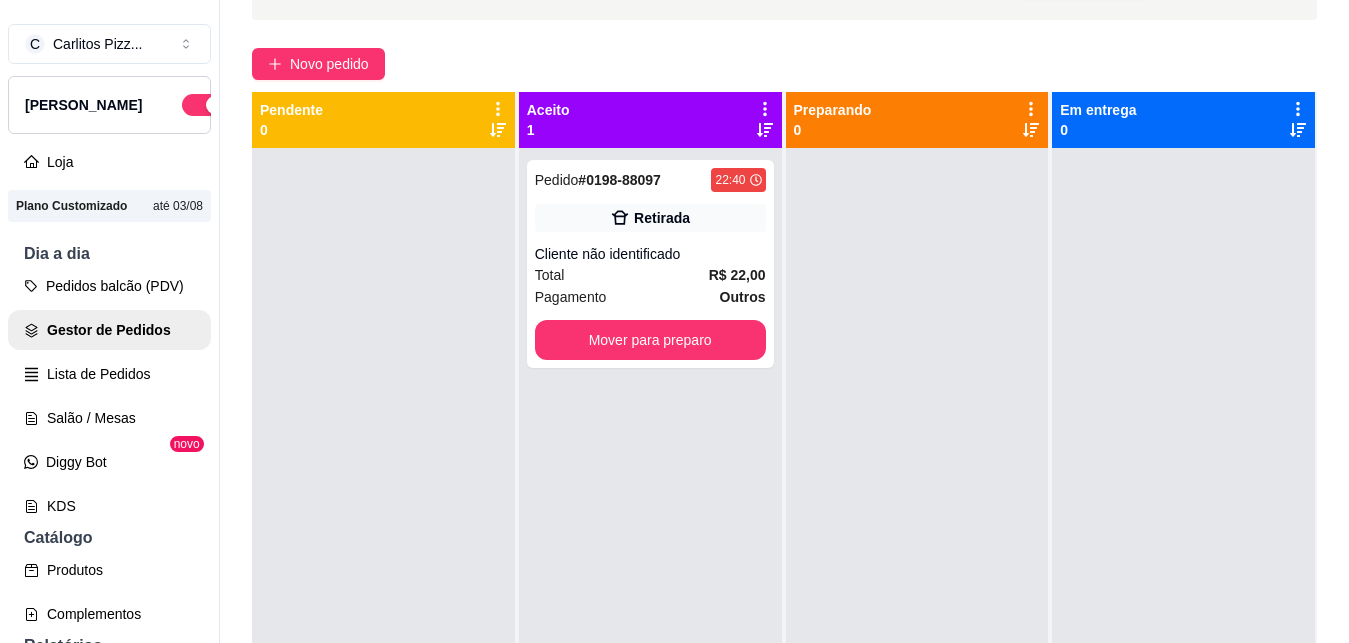 click at bounding box center (1183, 469) 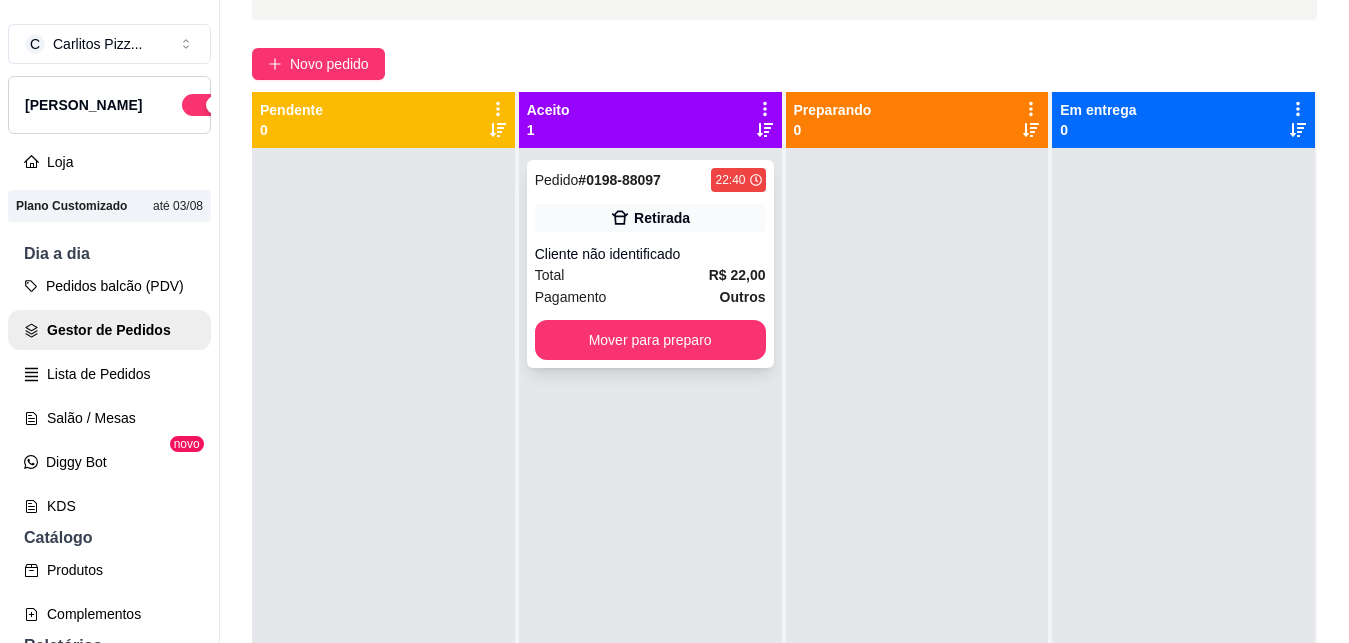 click on "Cliente não identificado" at bounding box center [650, 254] 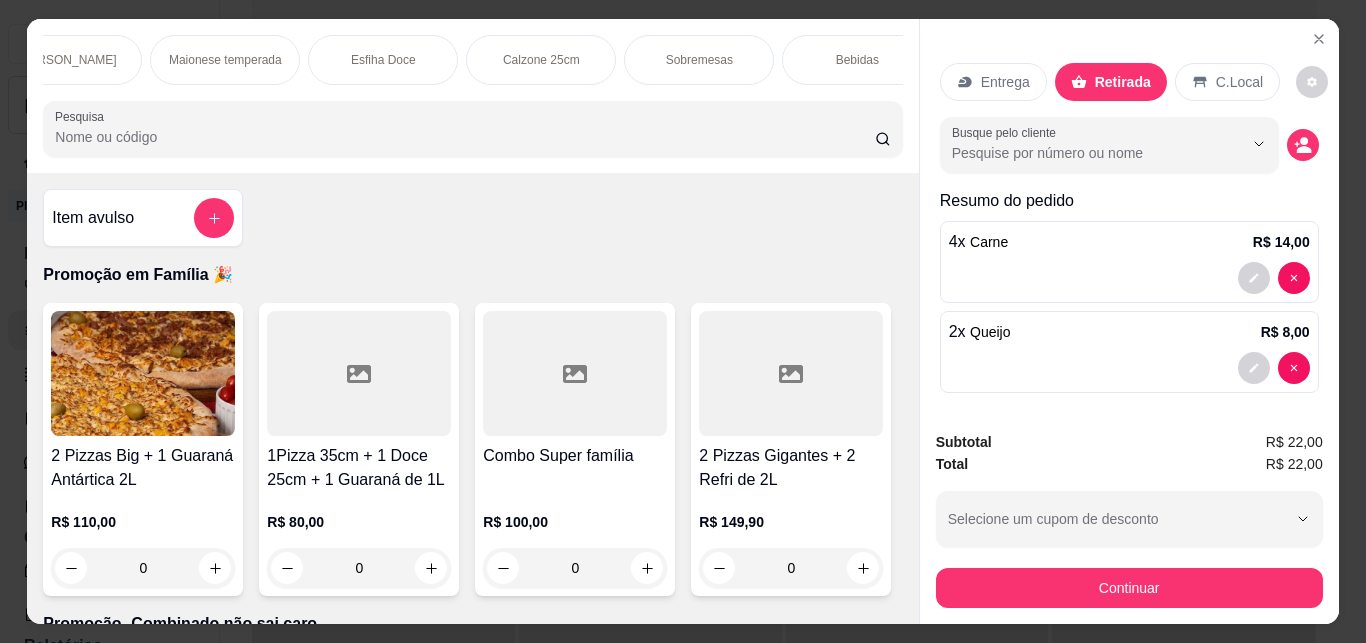 scroll, scrollTop: 0, scrollLeft: 1409, axis: horizontal 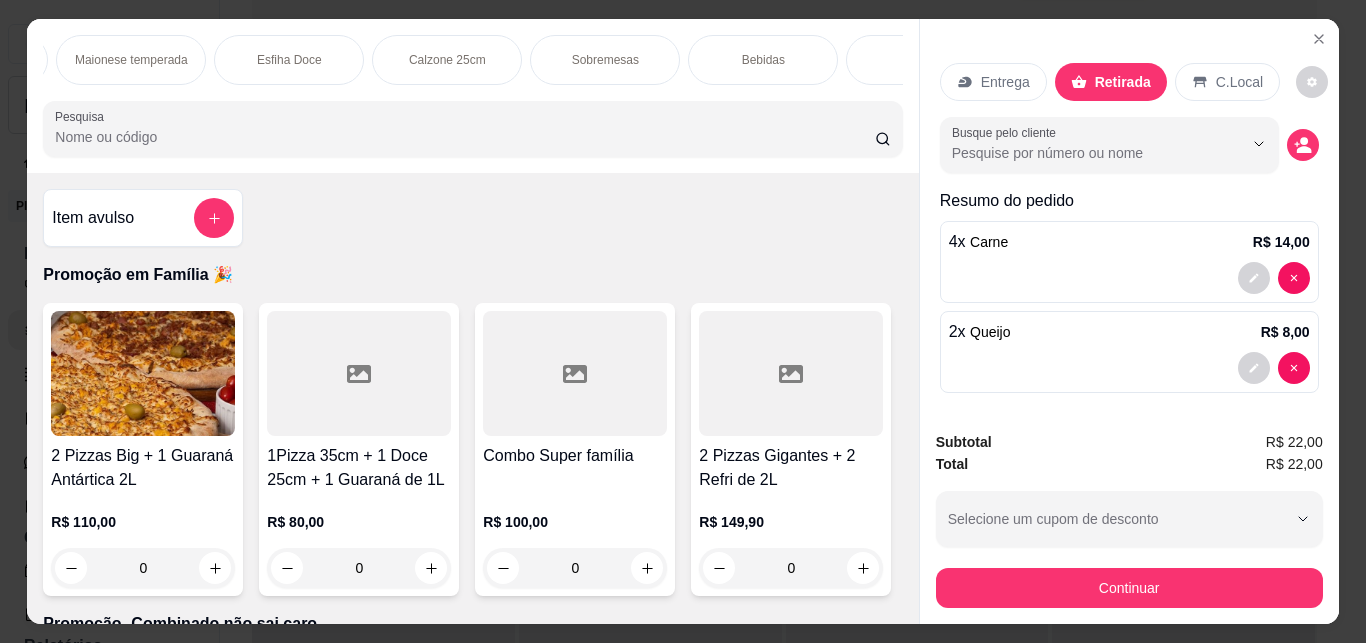 click on "Bebidas" at bounding box center (763, 60) 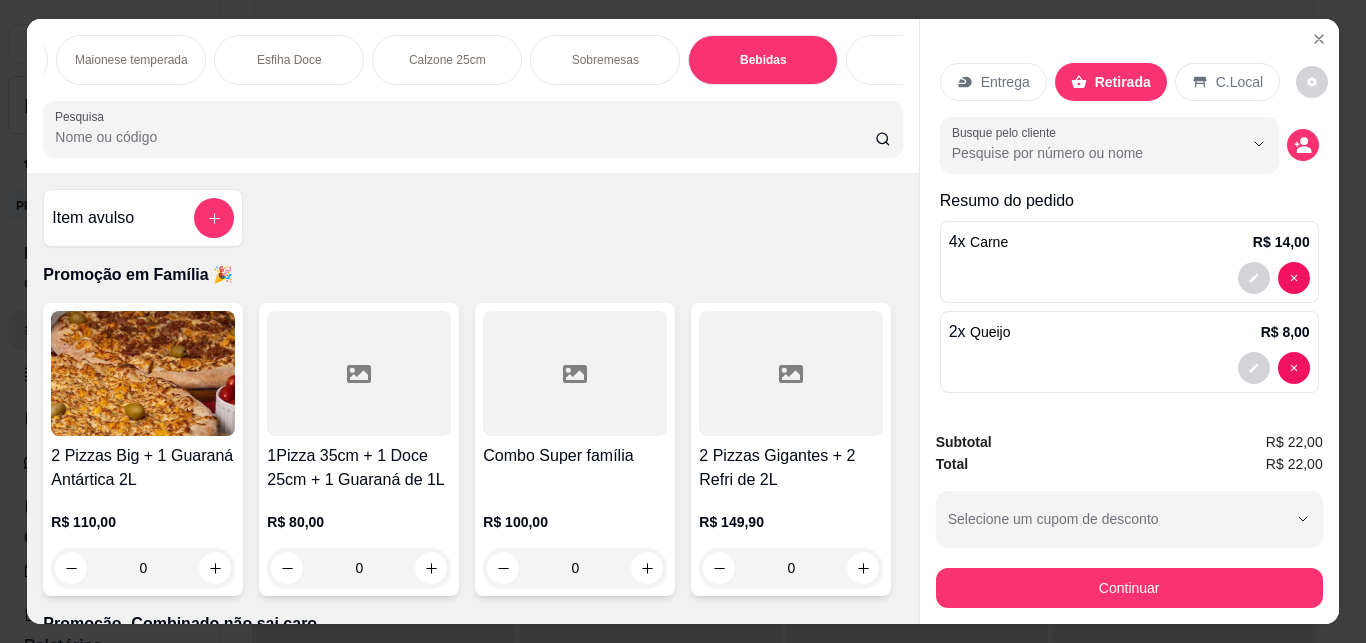 scroll, scrollTop: 7227, scrollLeft: 0, axis: vertical 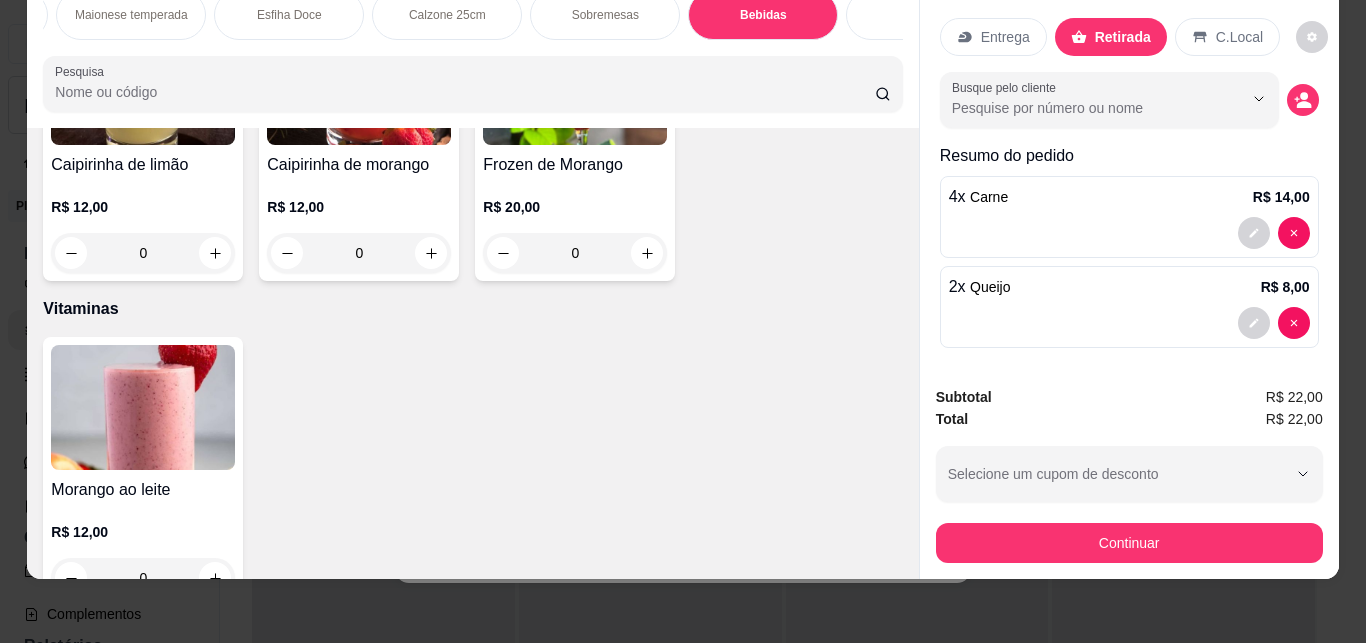 type on "1" 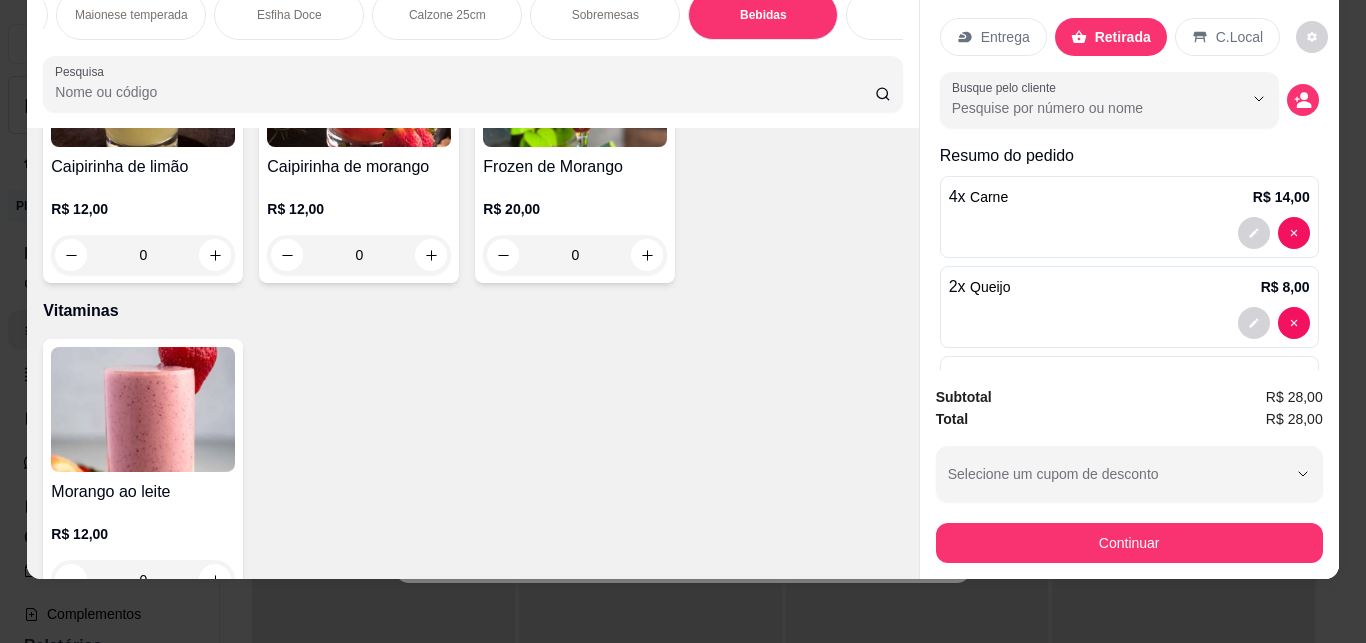 click on "Outro" at bounding box center [821, 407] 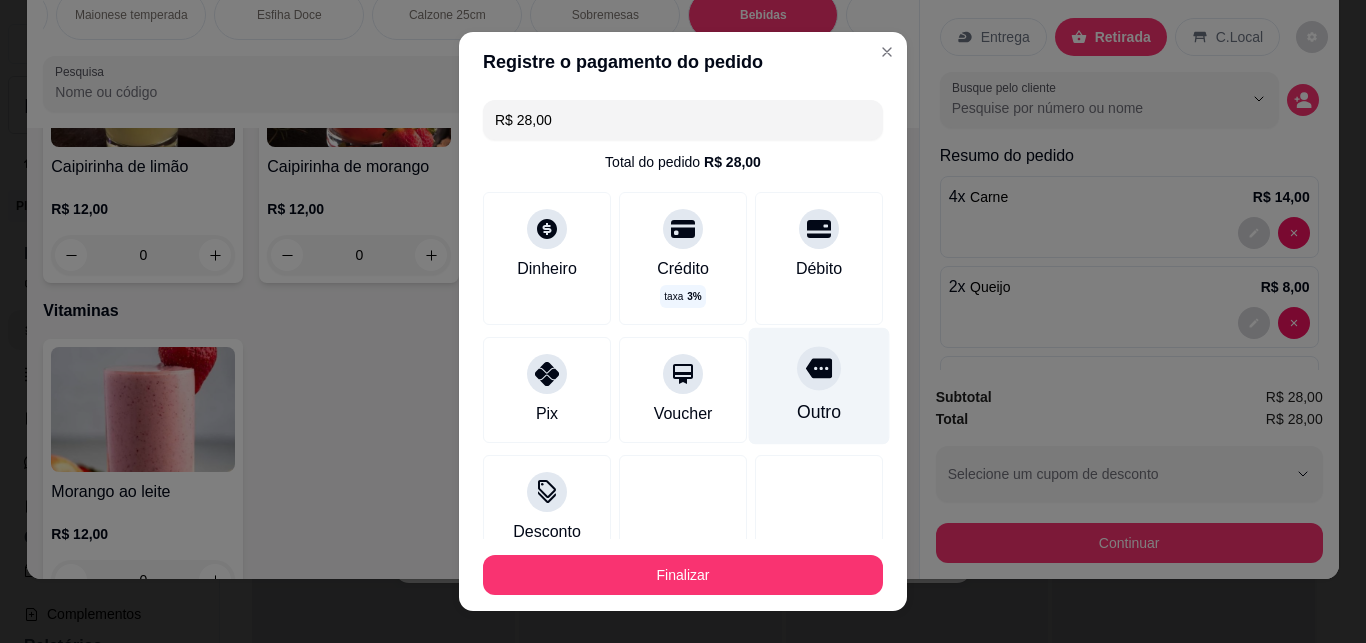 type on "R$ 0,00" 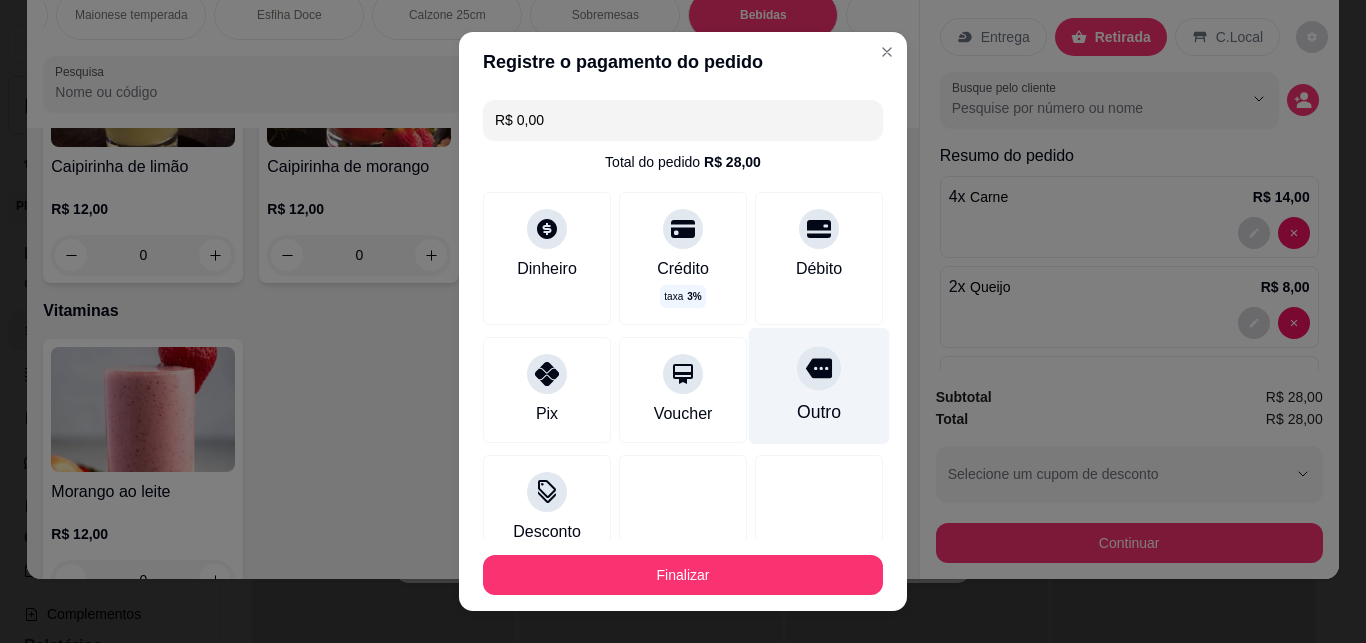 click on "Finalizar" at bounding box center [683, 575] 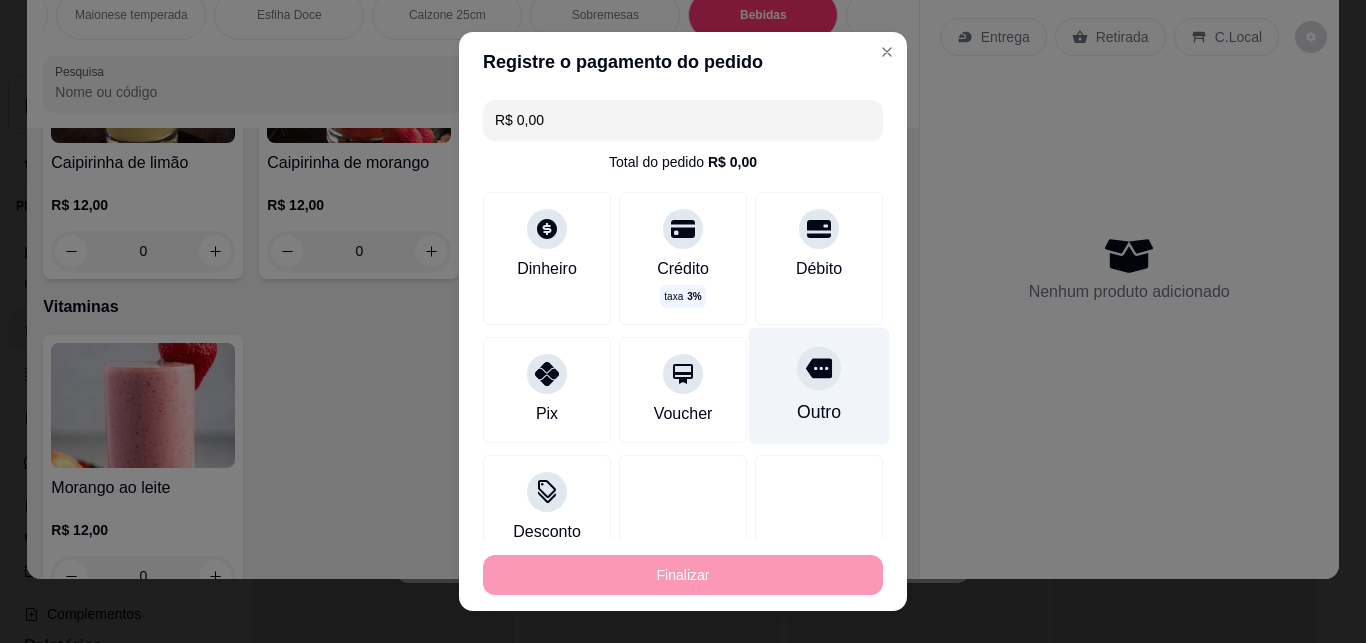 type on "0" 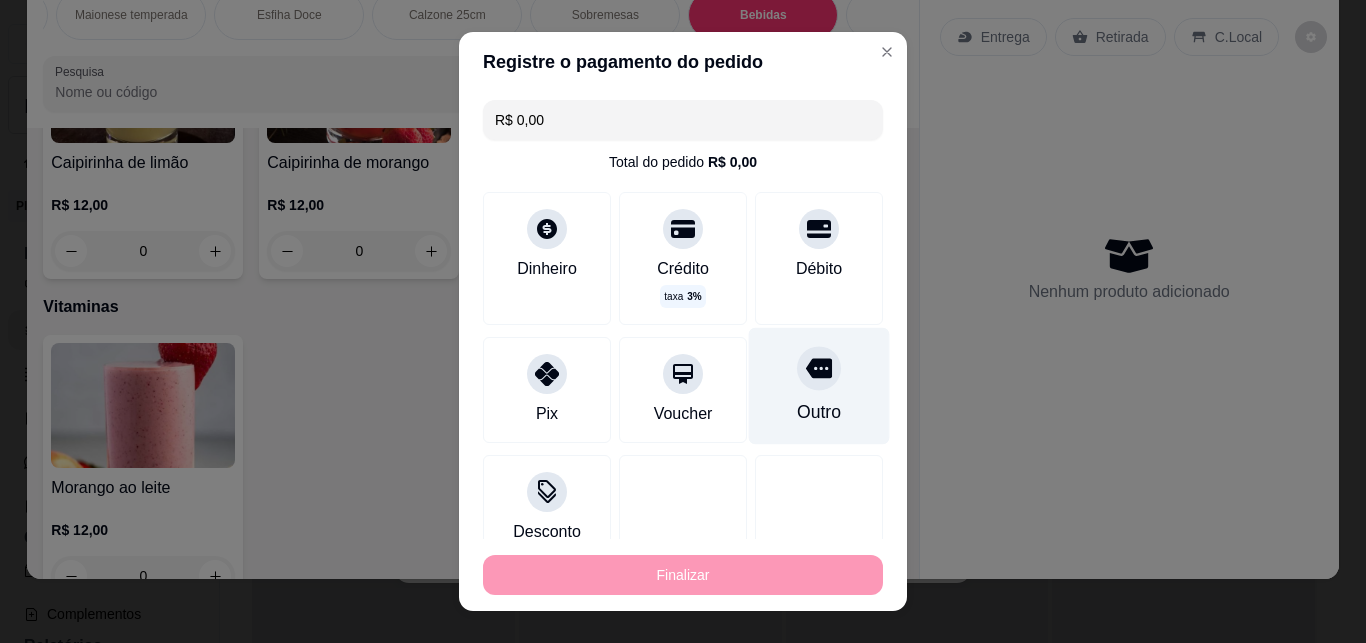 type on "0" 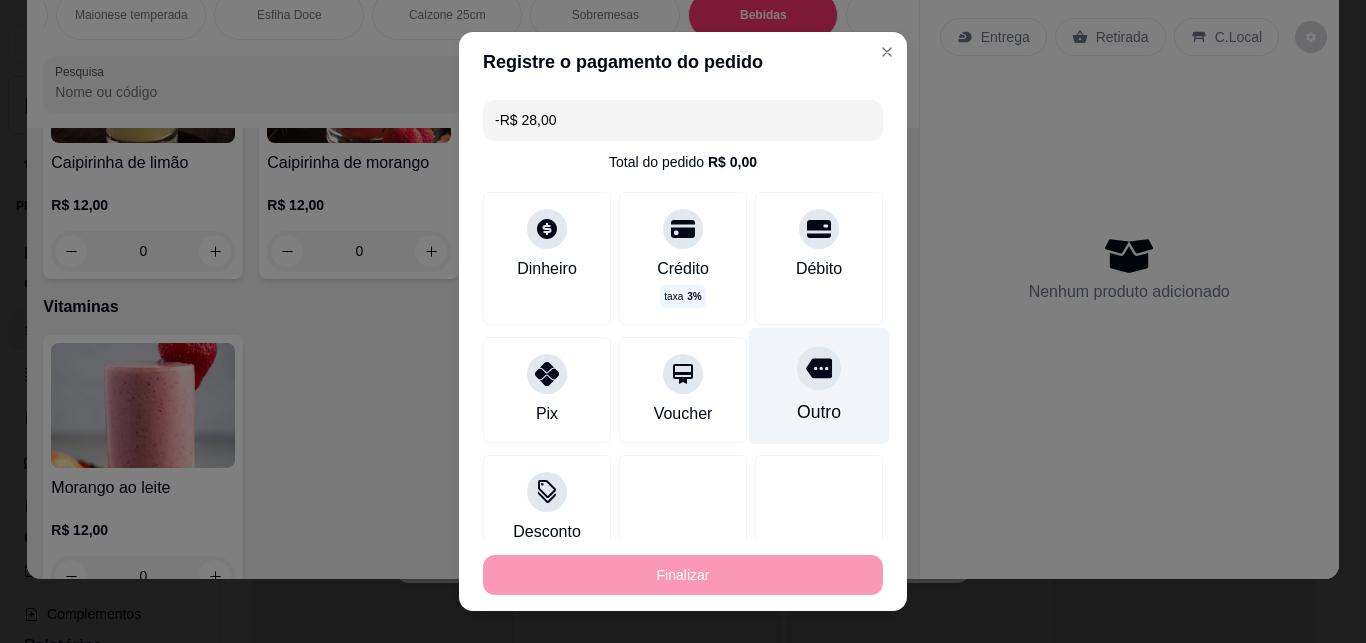 scroll, scrollTop: 7469, scrollLeft: 0, axis: vertical 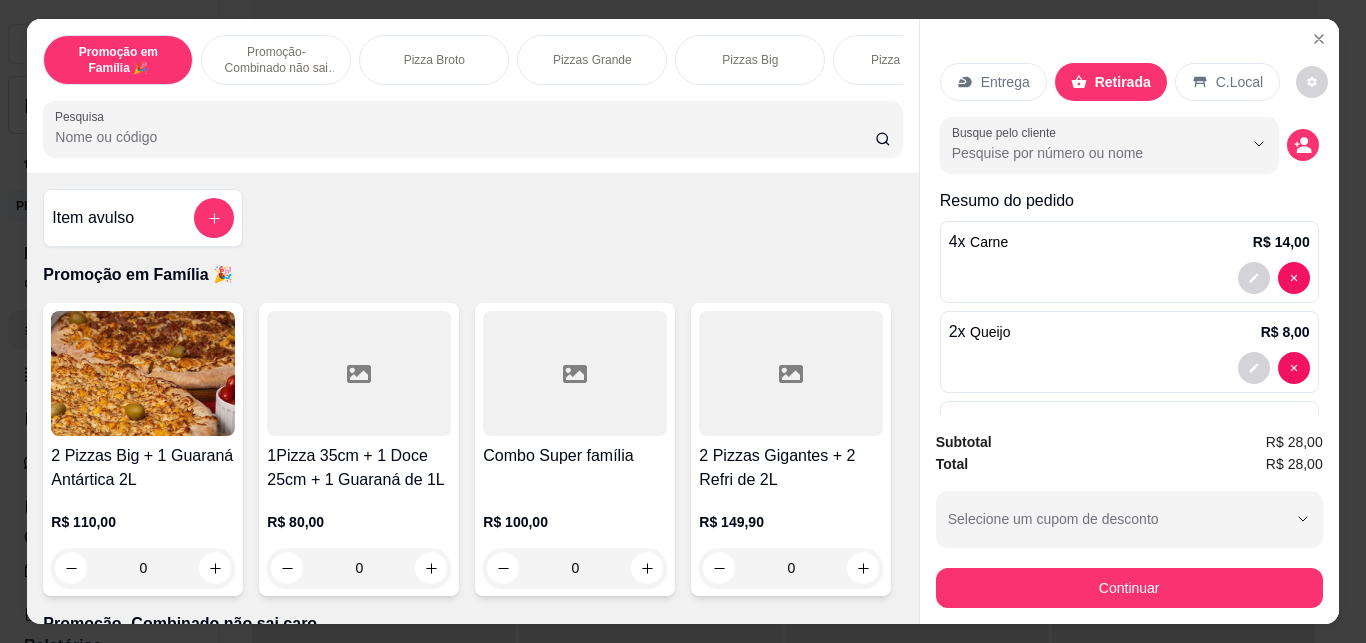 click on "Continuar" at bounding box center (1129, 588) 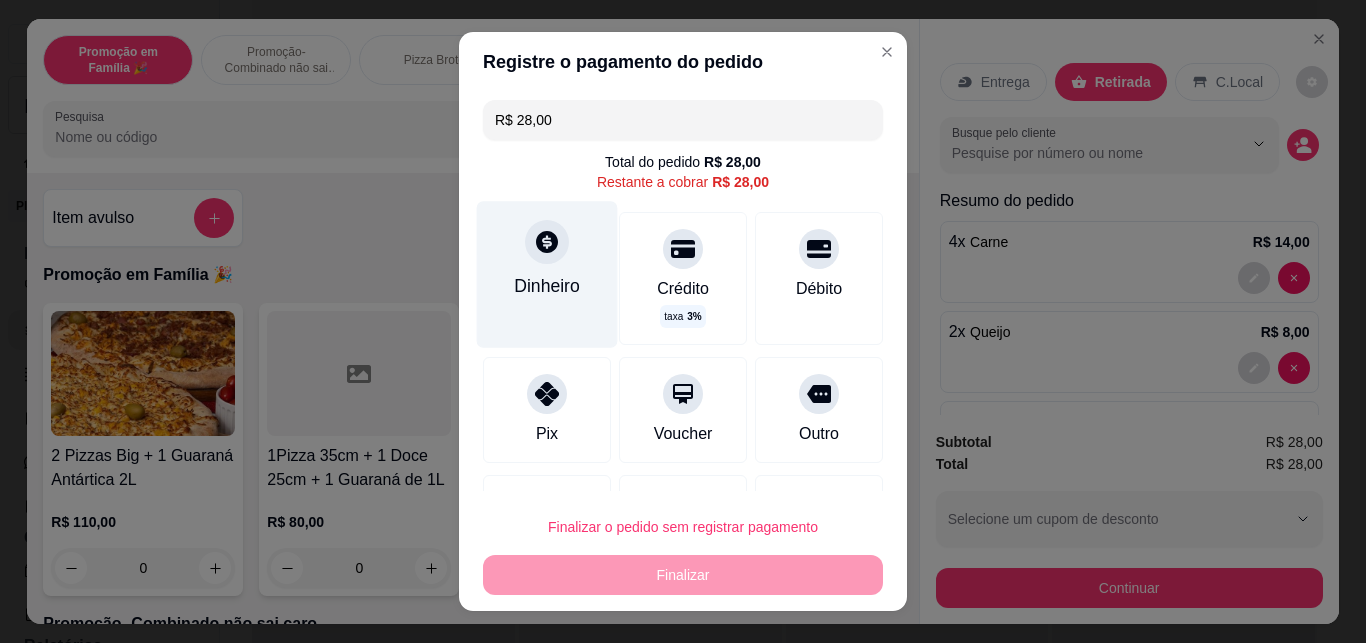 click on "Dinheiro" at bounding box center [547, 286] 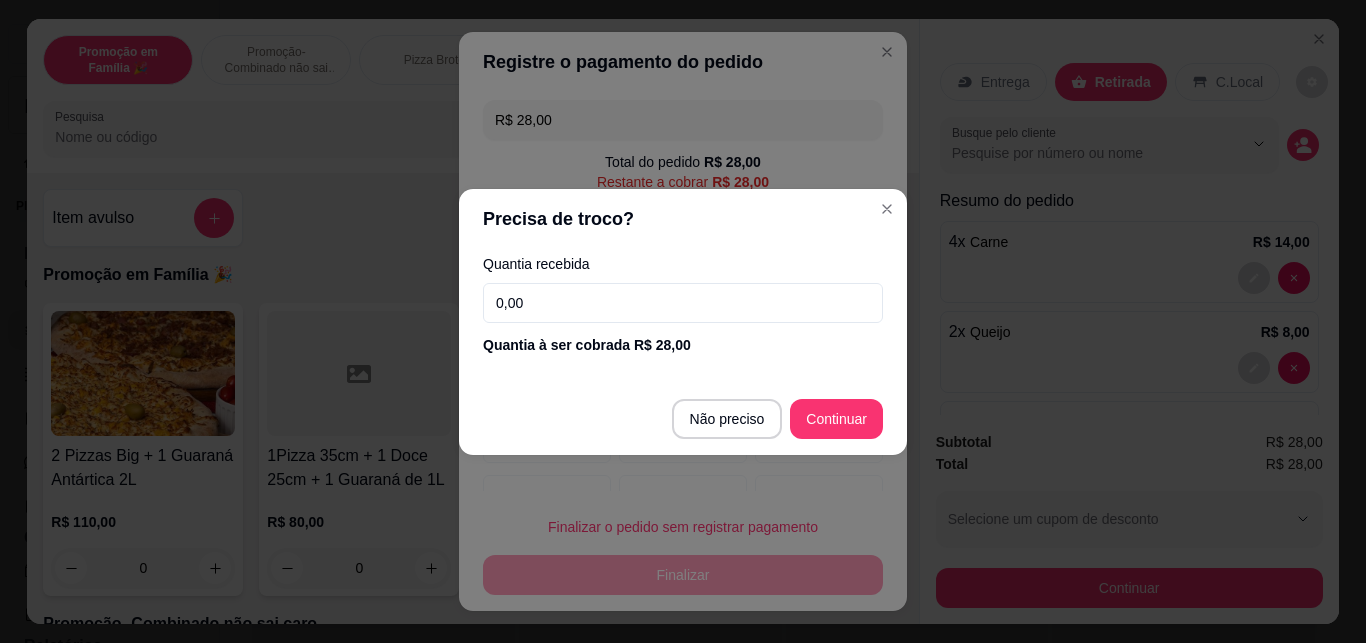 click on "0,00" at bounding box center (683, 303) 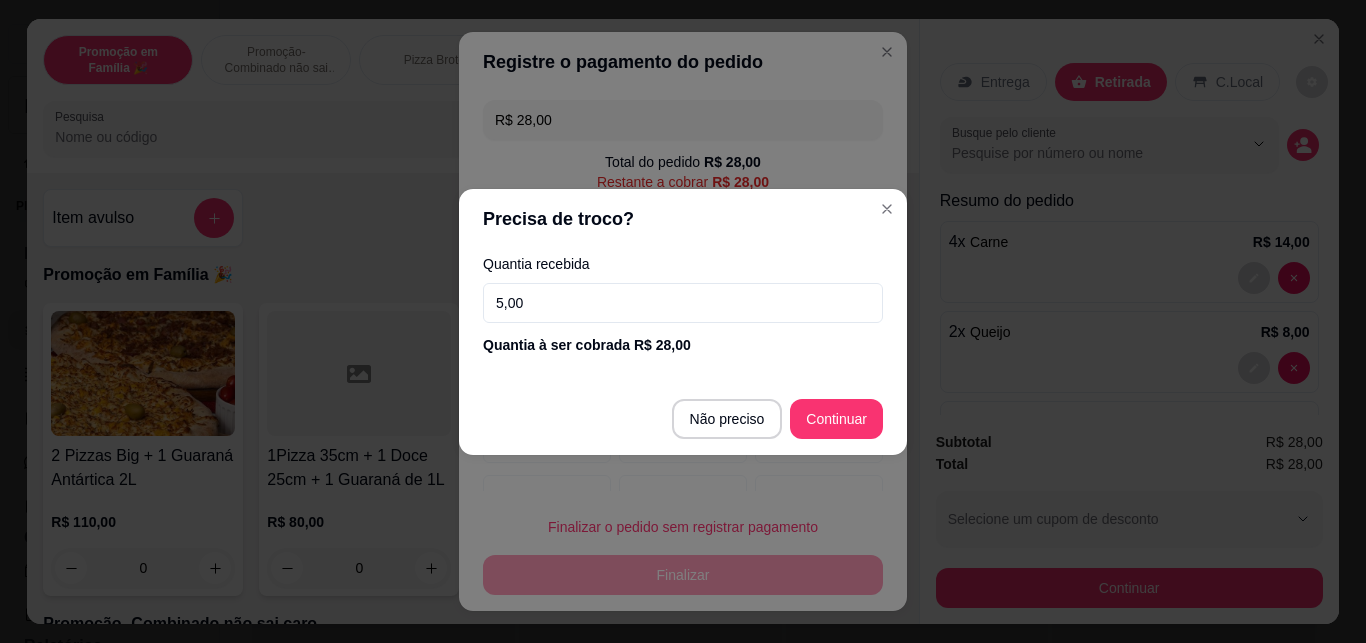 type on "50,00" 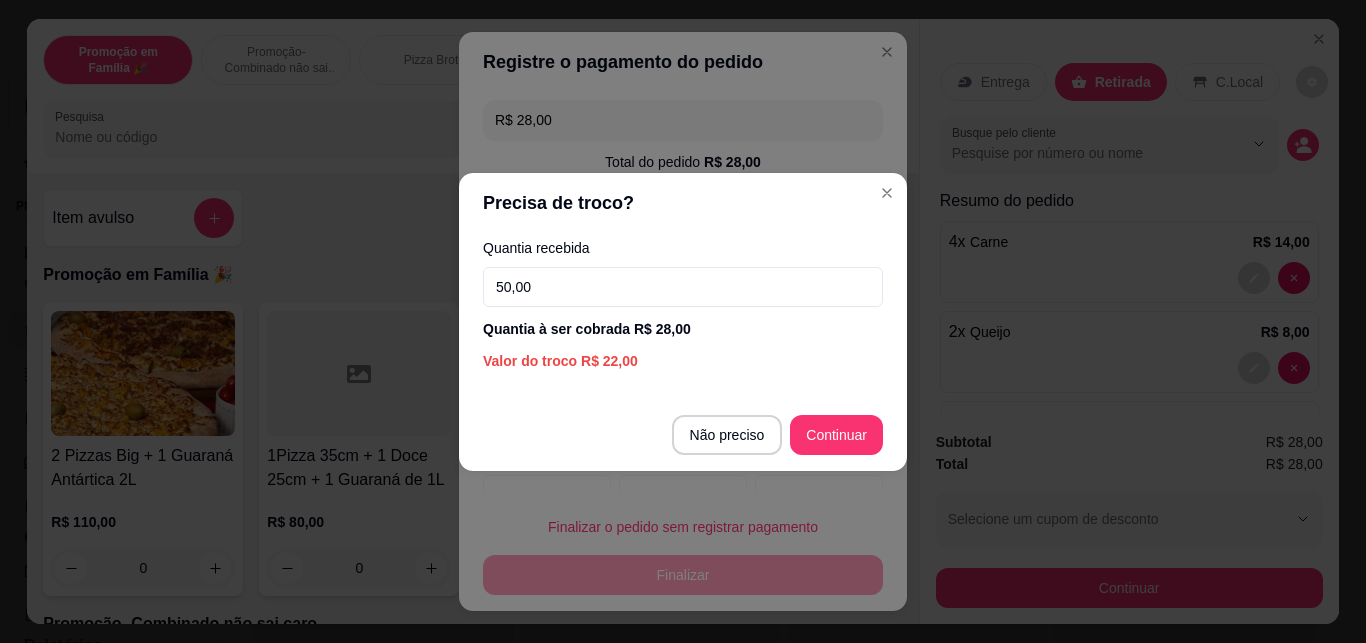 click on "Outro" at bounding box center (819, 410) 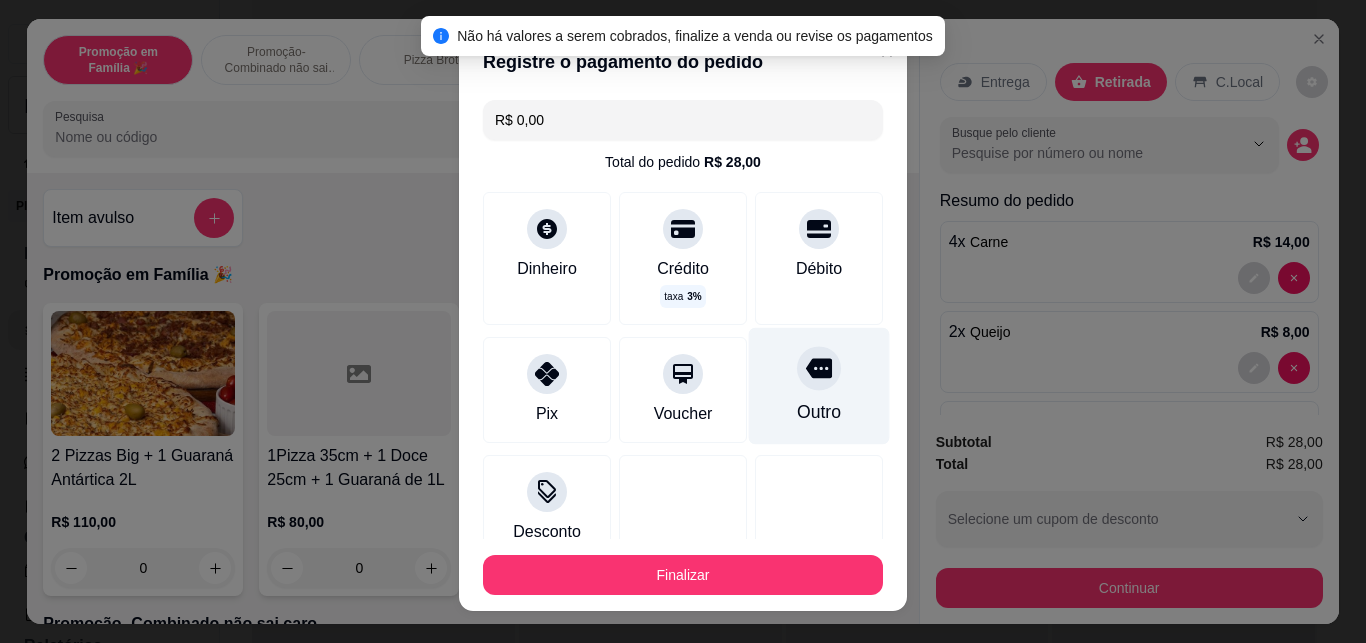 click at bounding box center [819, 369] 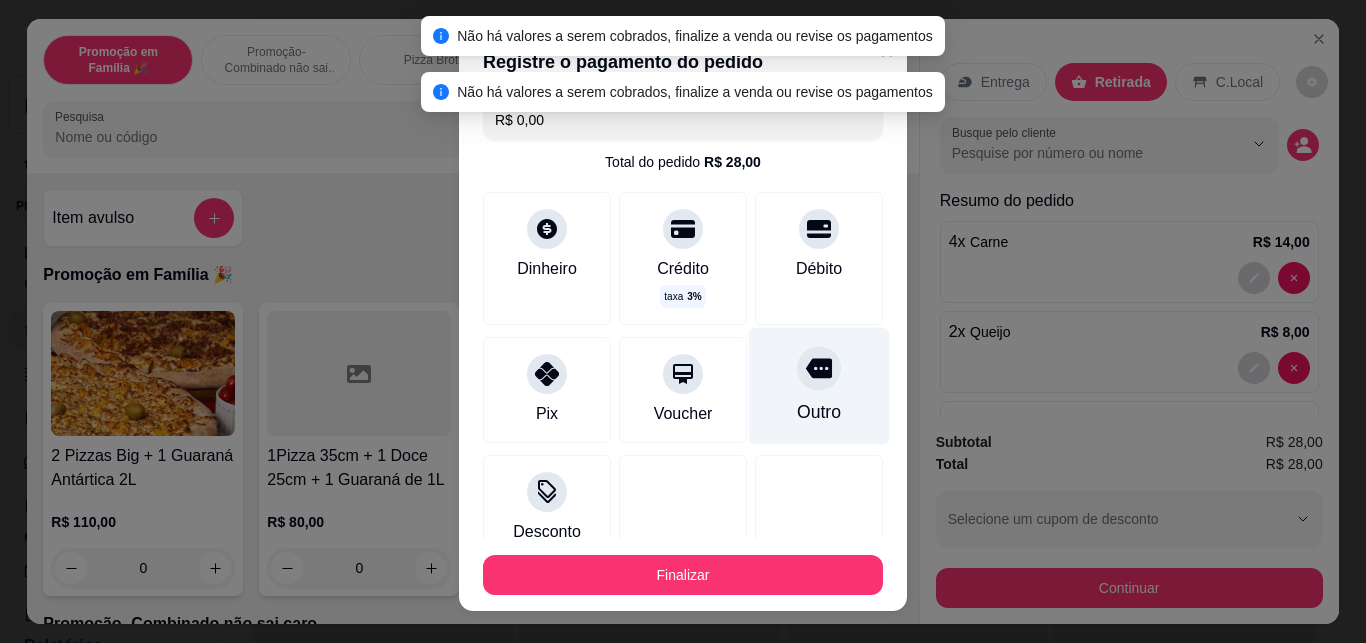 click on "4 x   Carne  R$ 14,00" at bounding box center [1129, 242] 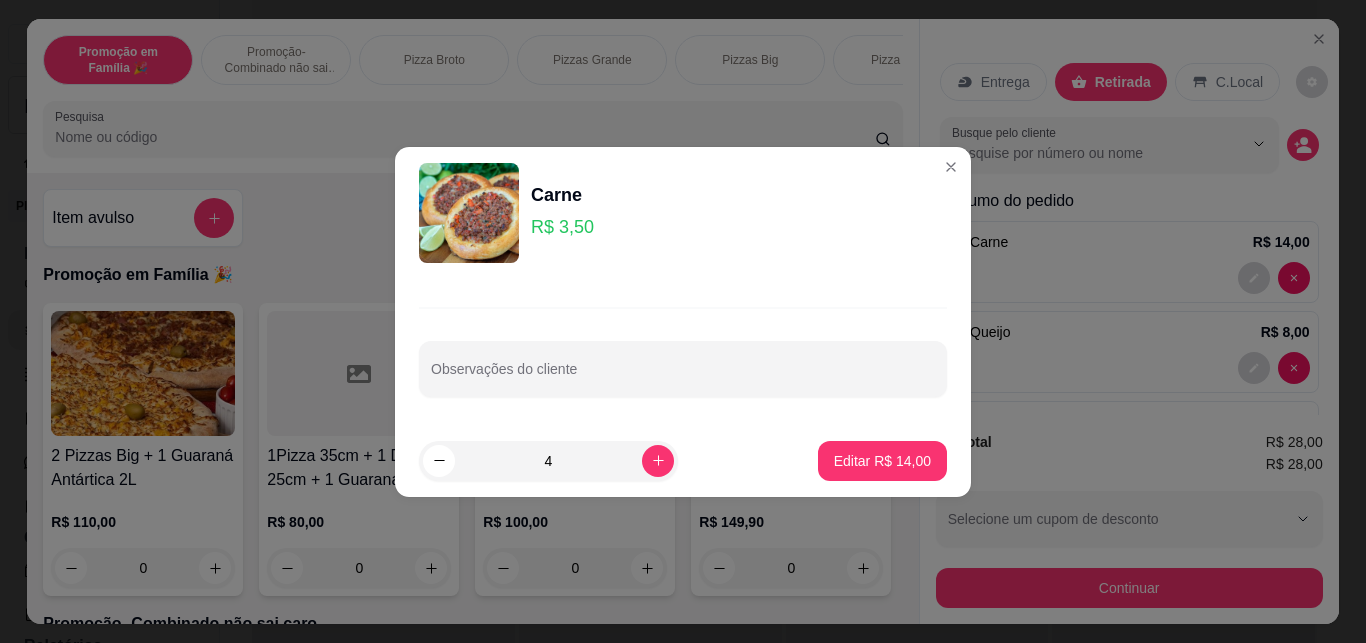 click on "2 x   Queijo R$ 8,00" at bounding box center [1129, 332] 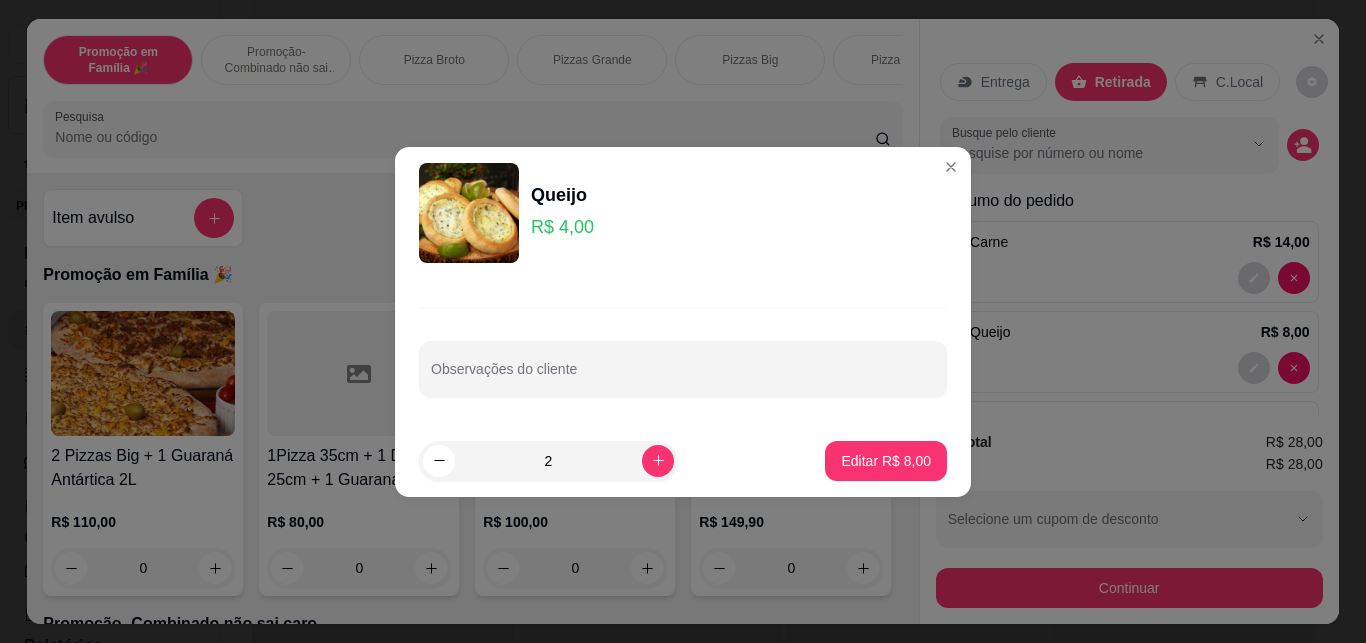 click on "Subtotal R$ 28,00" at bounding box center (1129, 442) 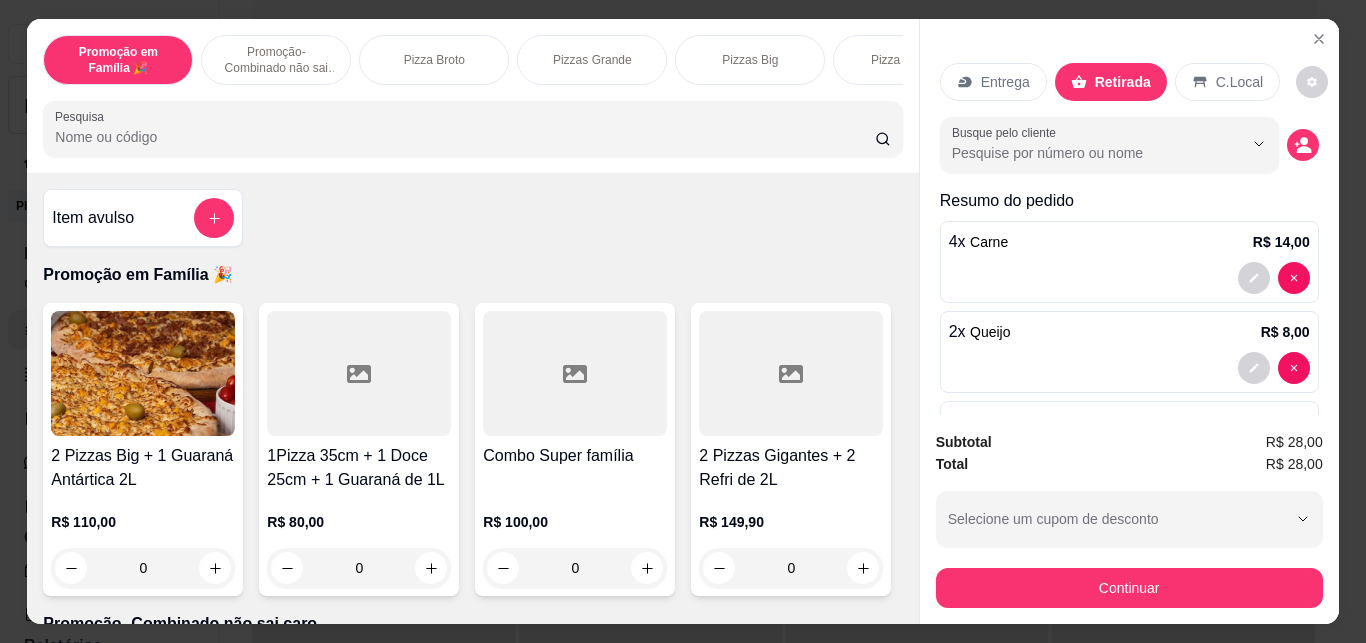 click 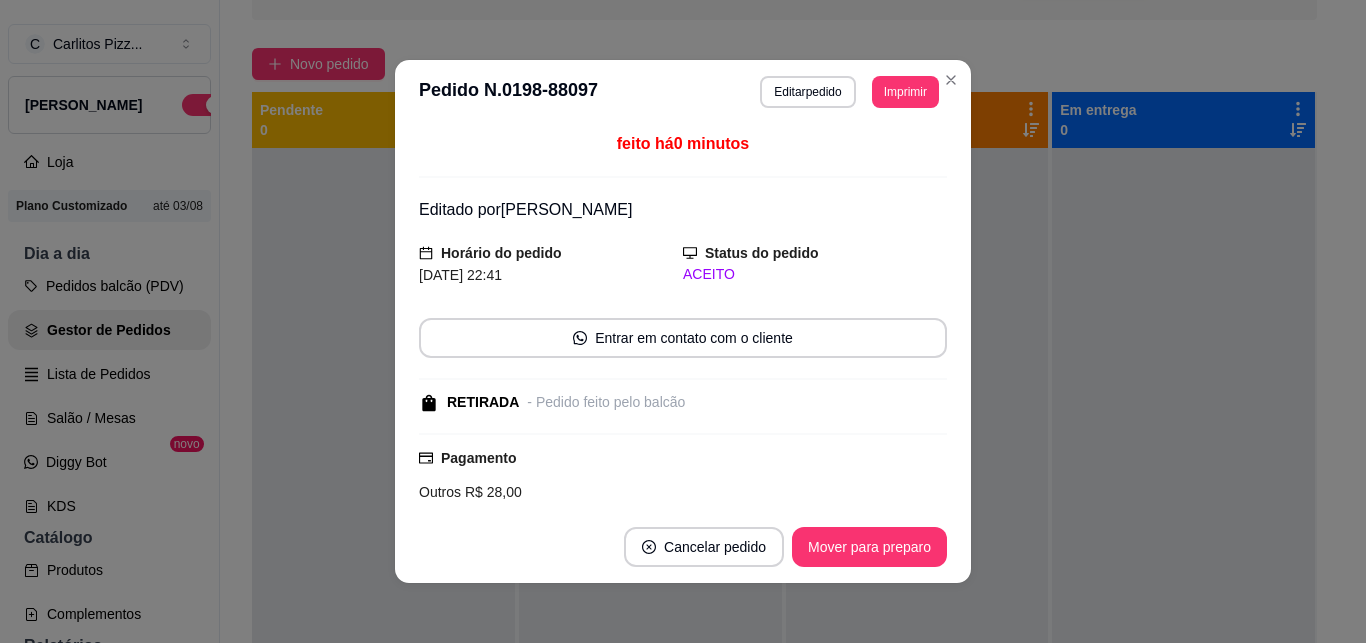 click at bounding box center [1183, 469] 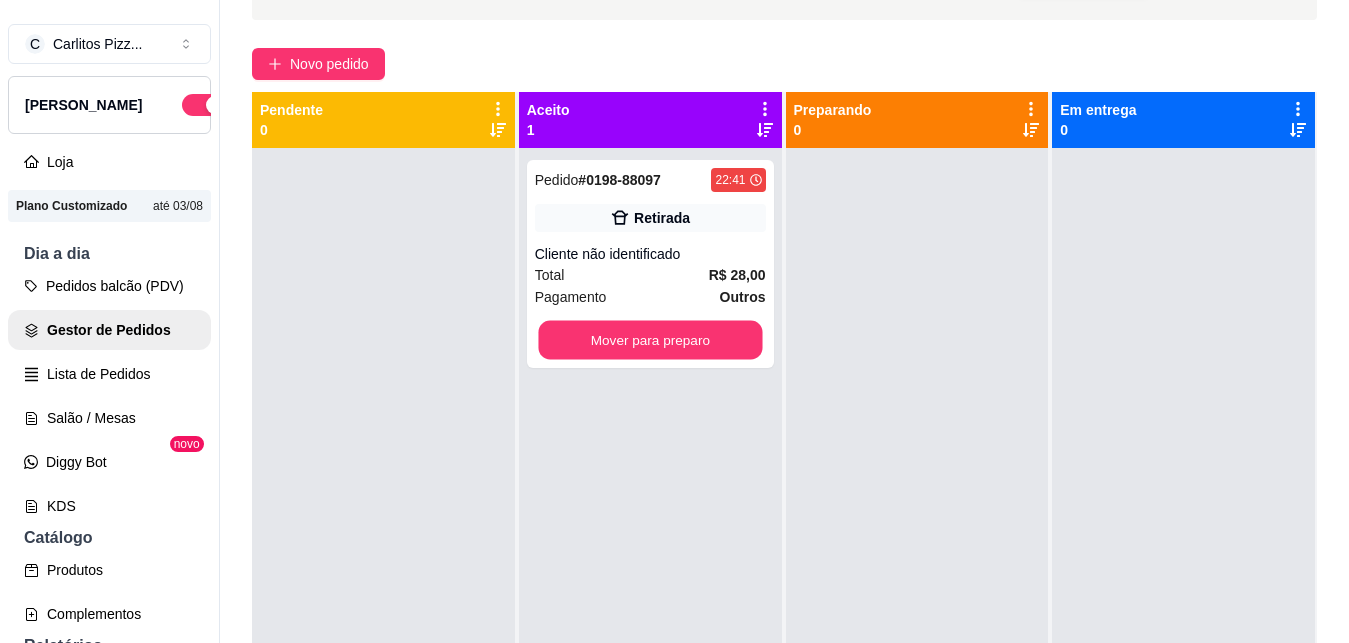 click on "Mover para preparo" at bounding box center (650, 340) 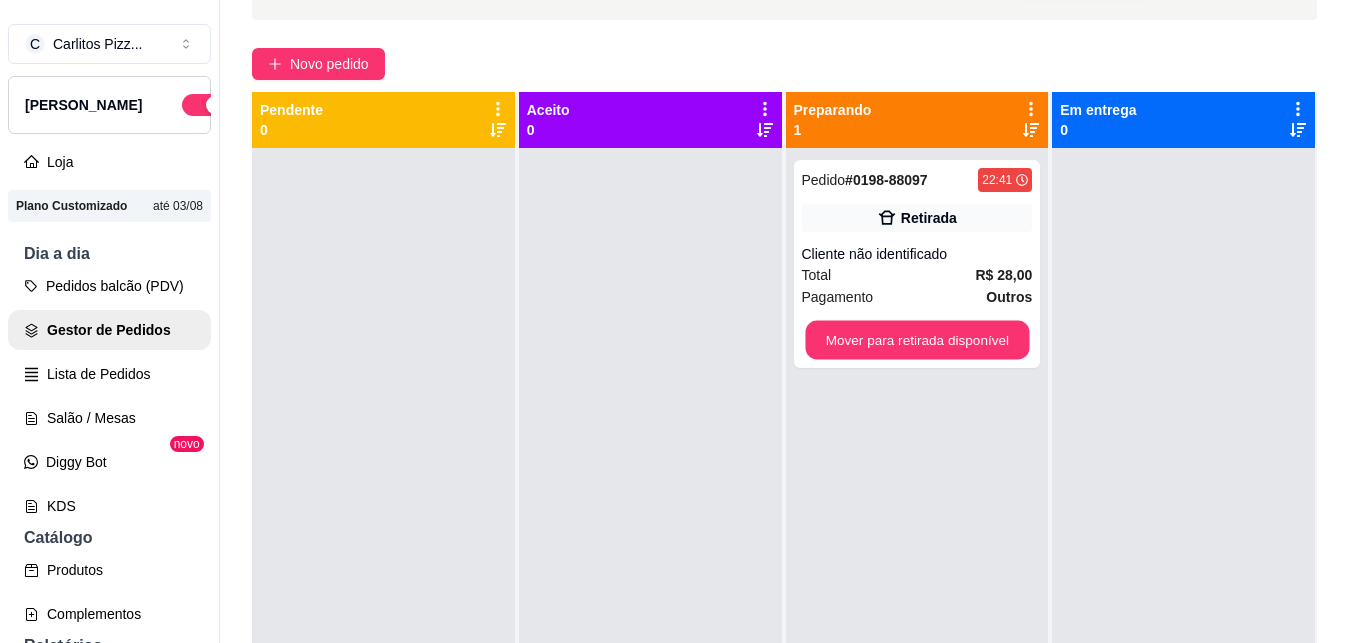 click on "Mover para retirada disponível" at bounding box center [917, 340] 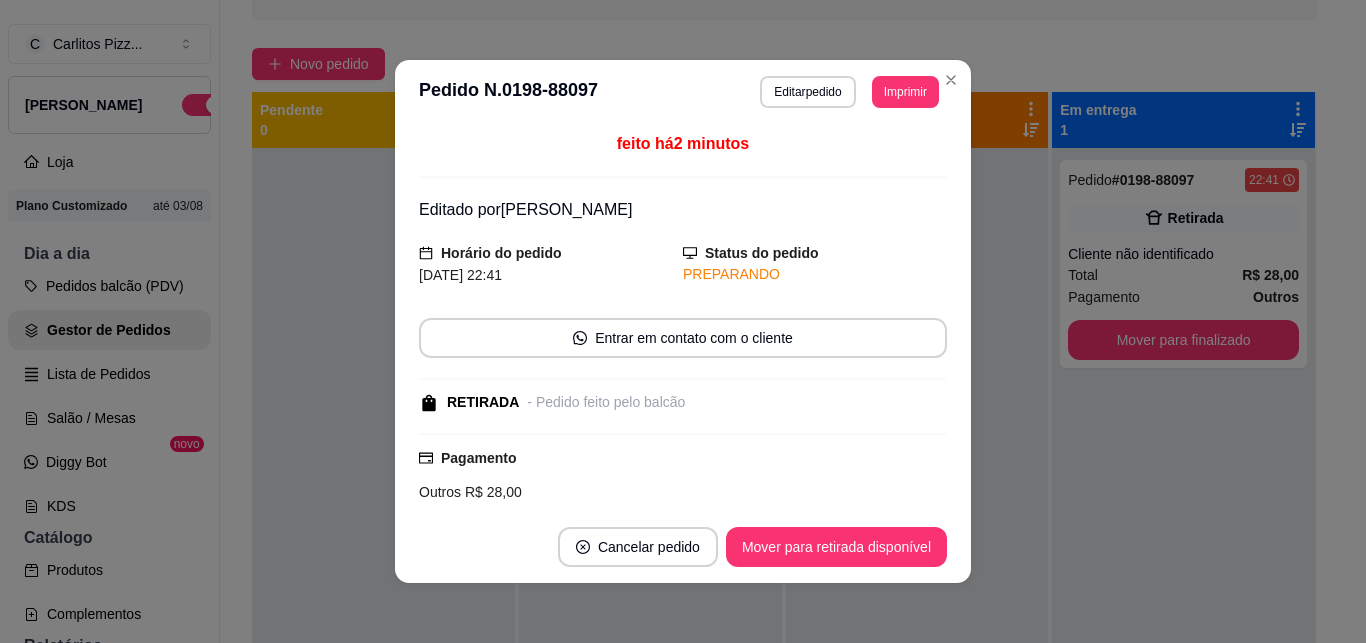 click on "Pedido  # 0198-88097 22:41 Retirada Cliente não identificado Total R$ 28,00 Pagamento Outros Mover para finalizado" at bounding box center [1183, 469] 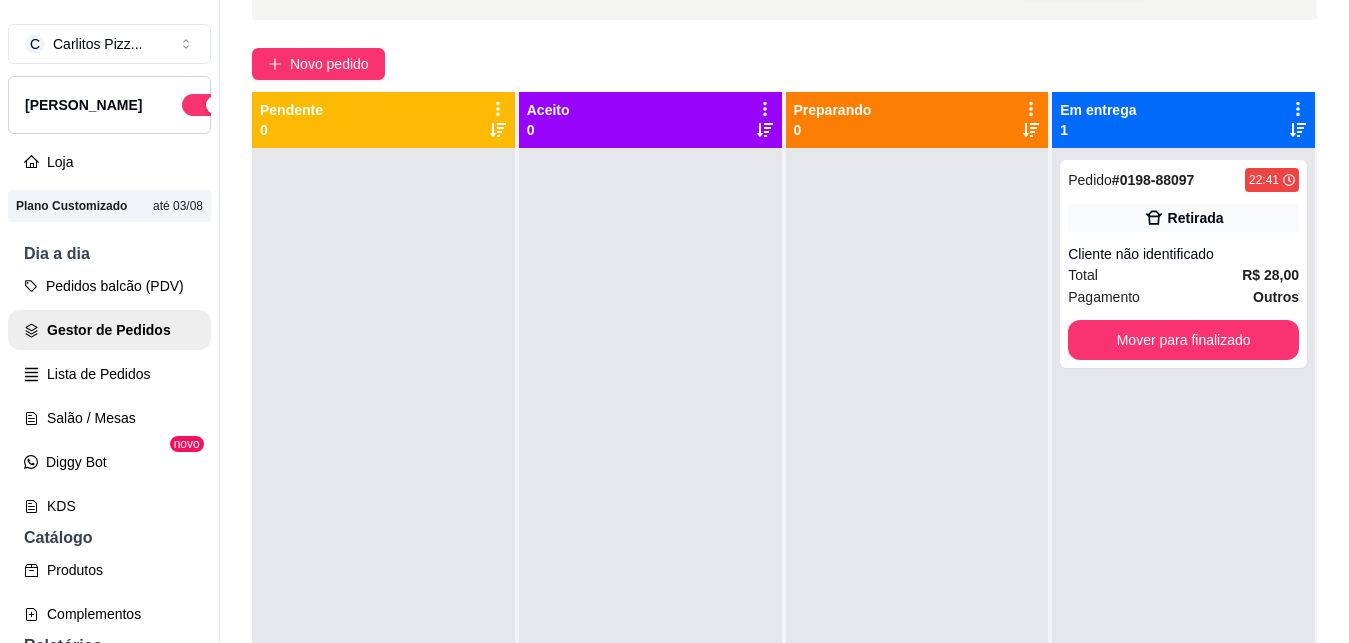 click on "Mover para finalizado" at bounding box center [1183, 340] 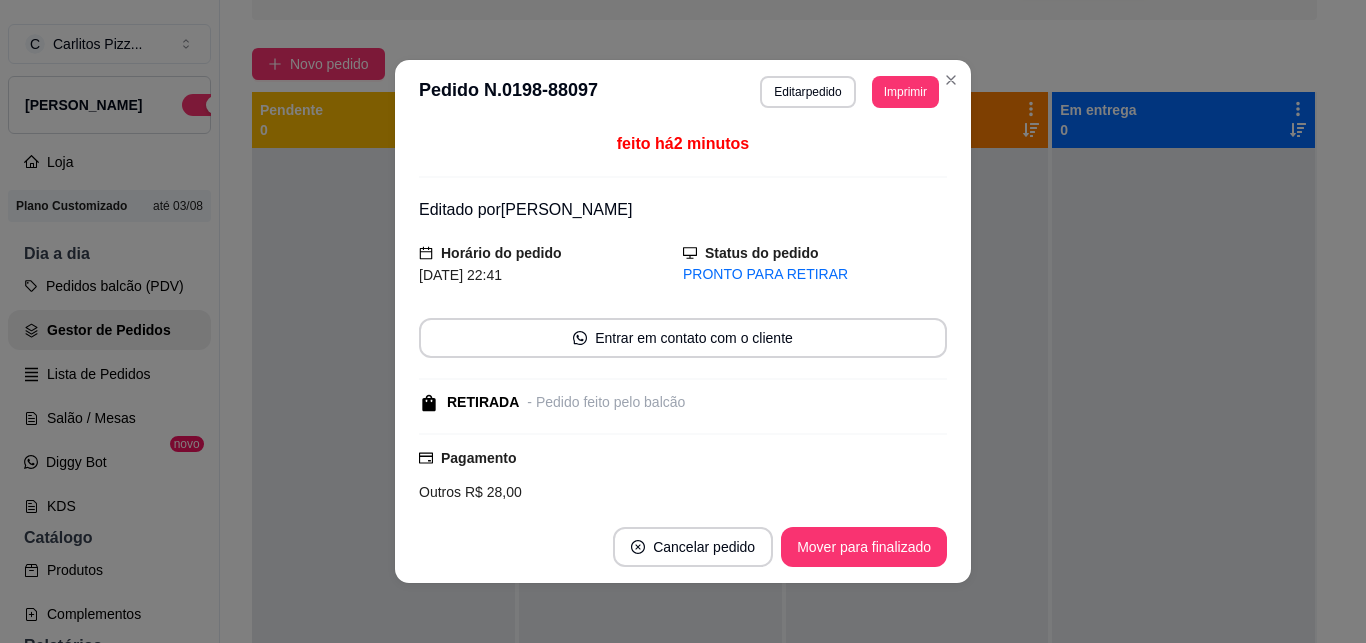 click at bounding box center (1183, 469) 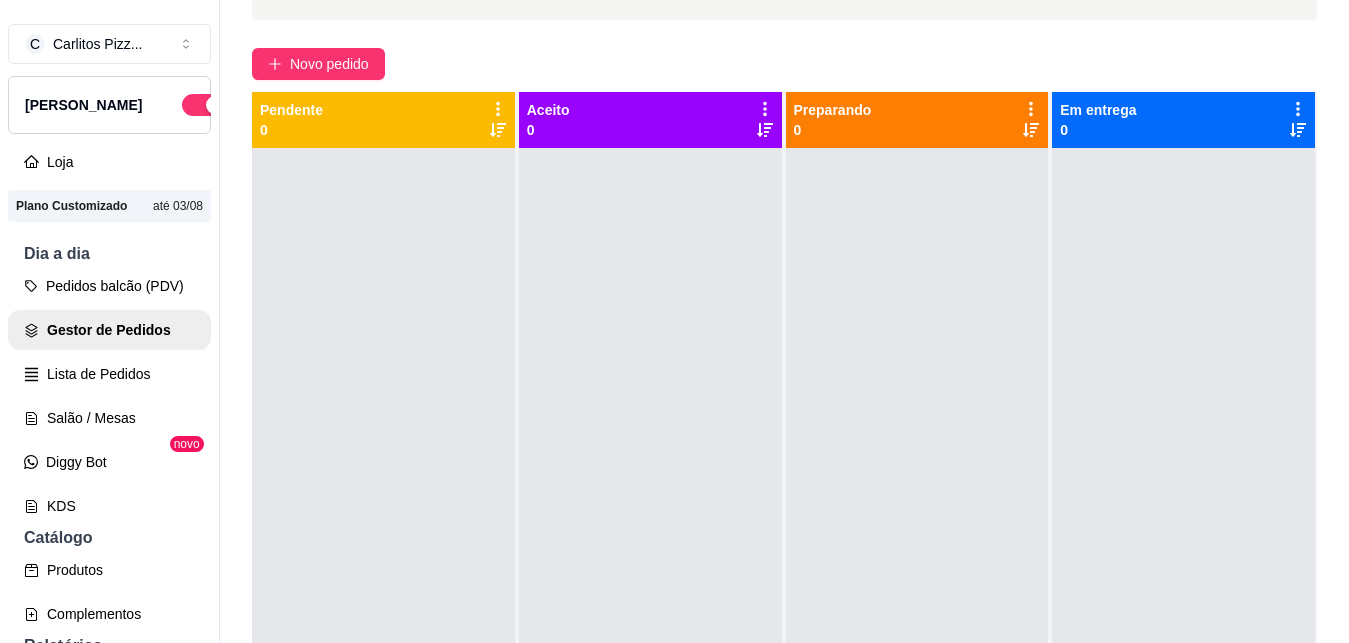 click on "Pedidos balcão (PDV)" at bounding box center [109, 286] 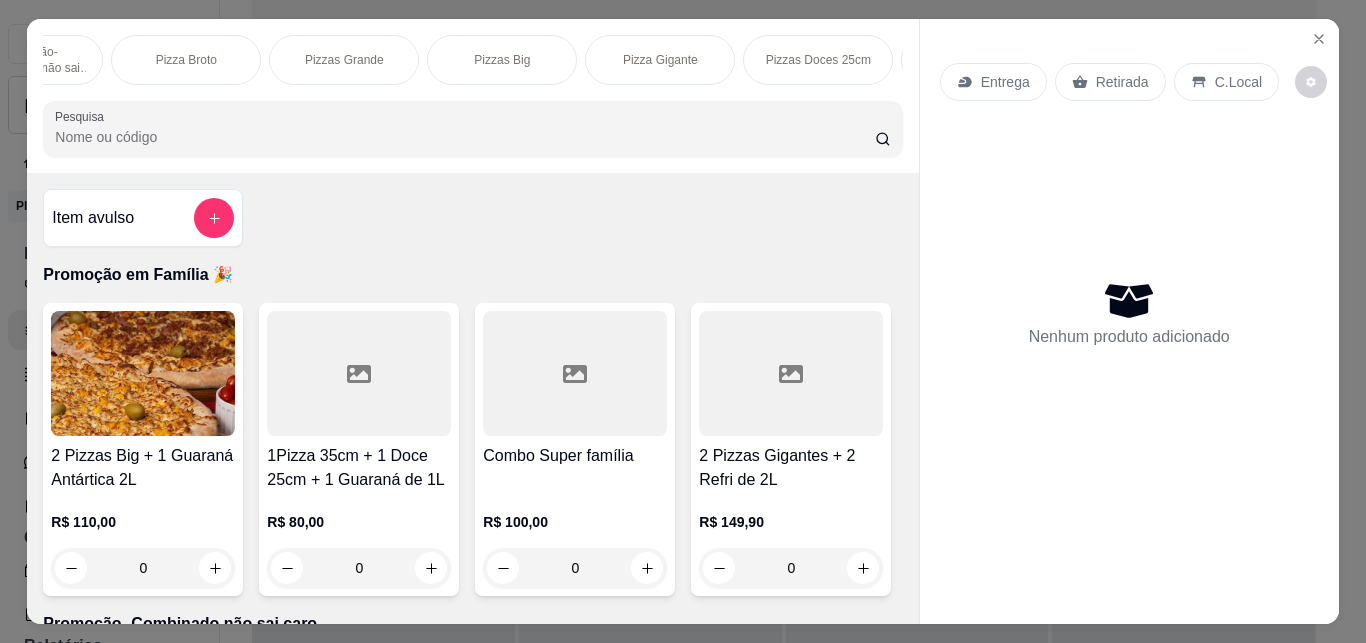 scroll, scrollTop: 0, scrollLeft: 275, axis: horizontal 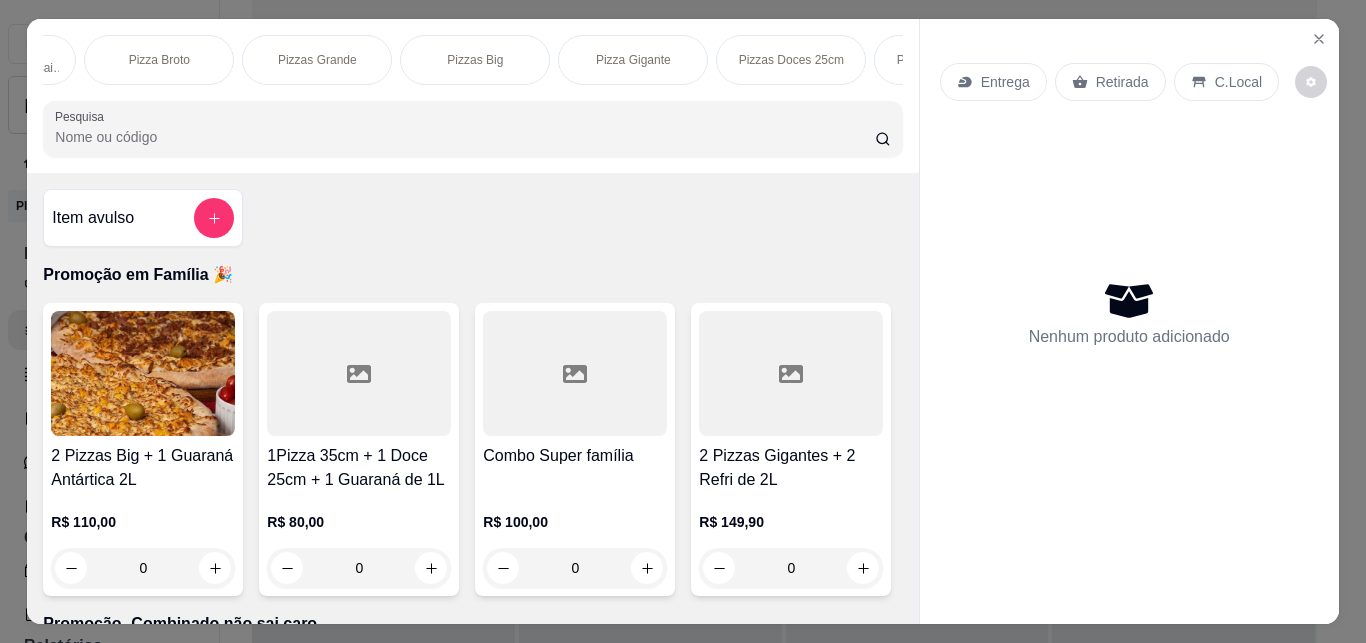 click on "Pizzas Big" at bounding box center [475, 60] 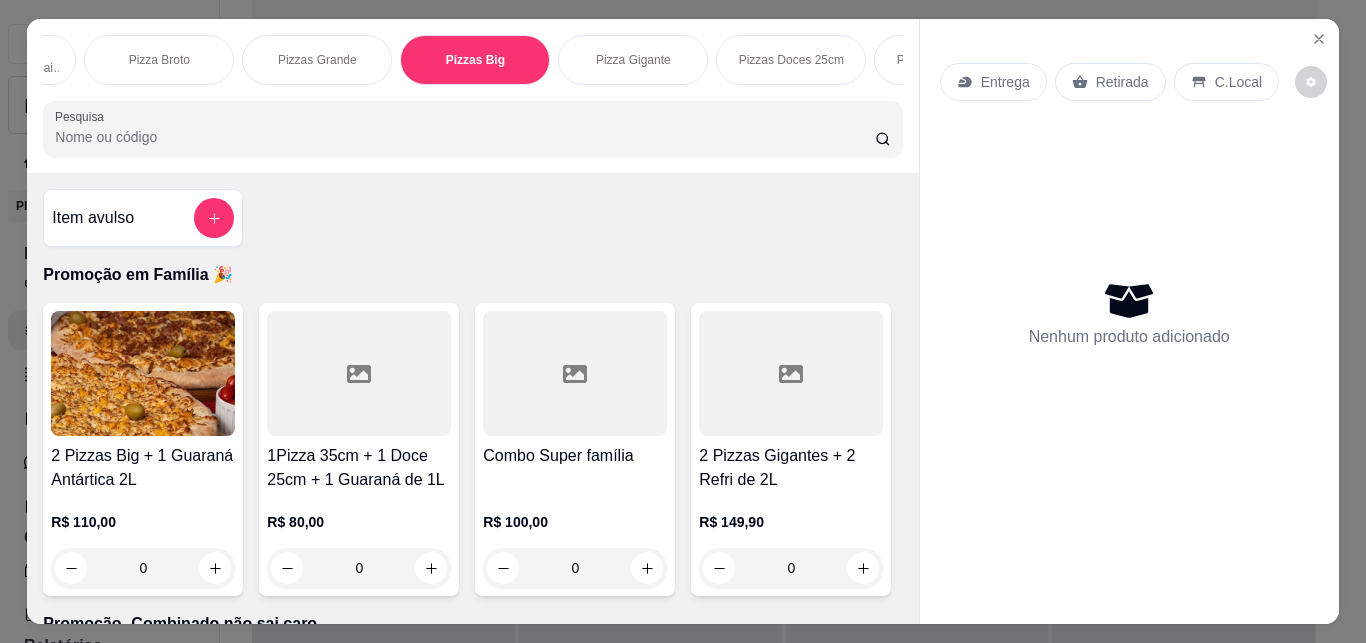 scroll, scrollTop: 1699, scrollLeft: 0, axis: vertical 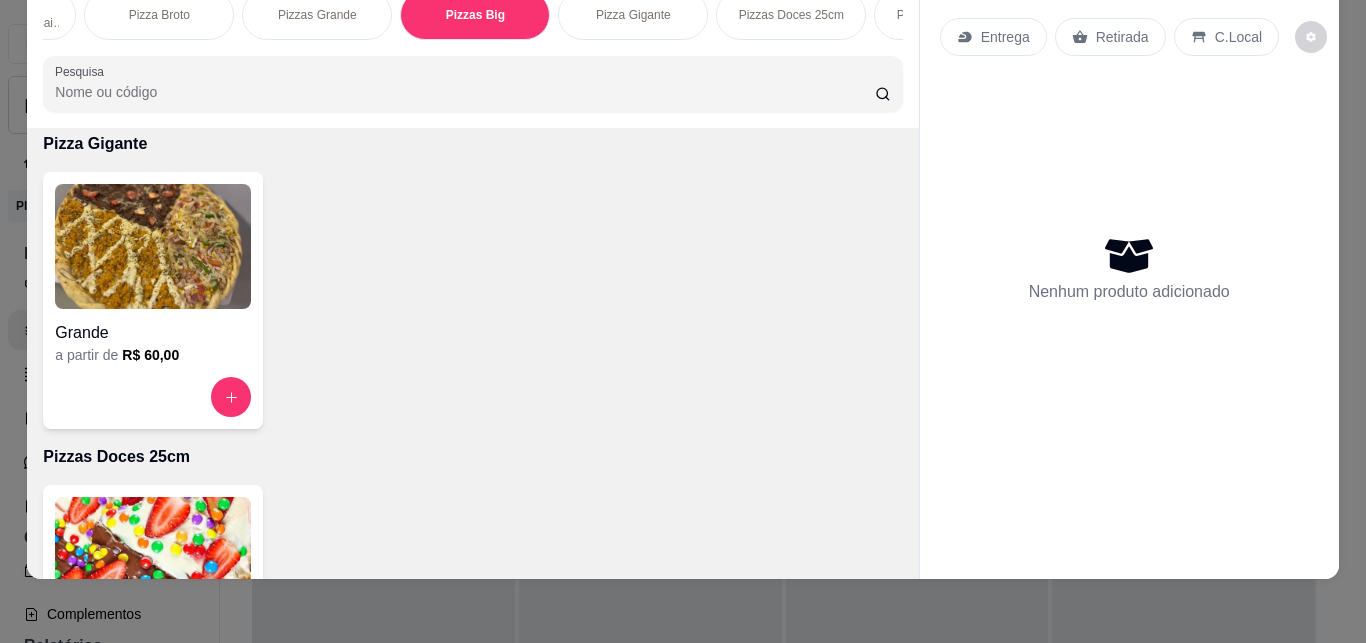 click at bounding box center [153, -67] 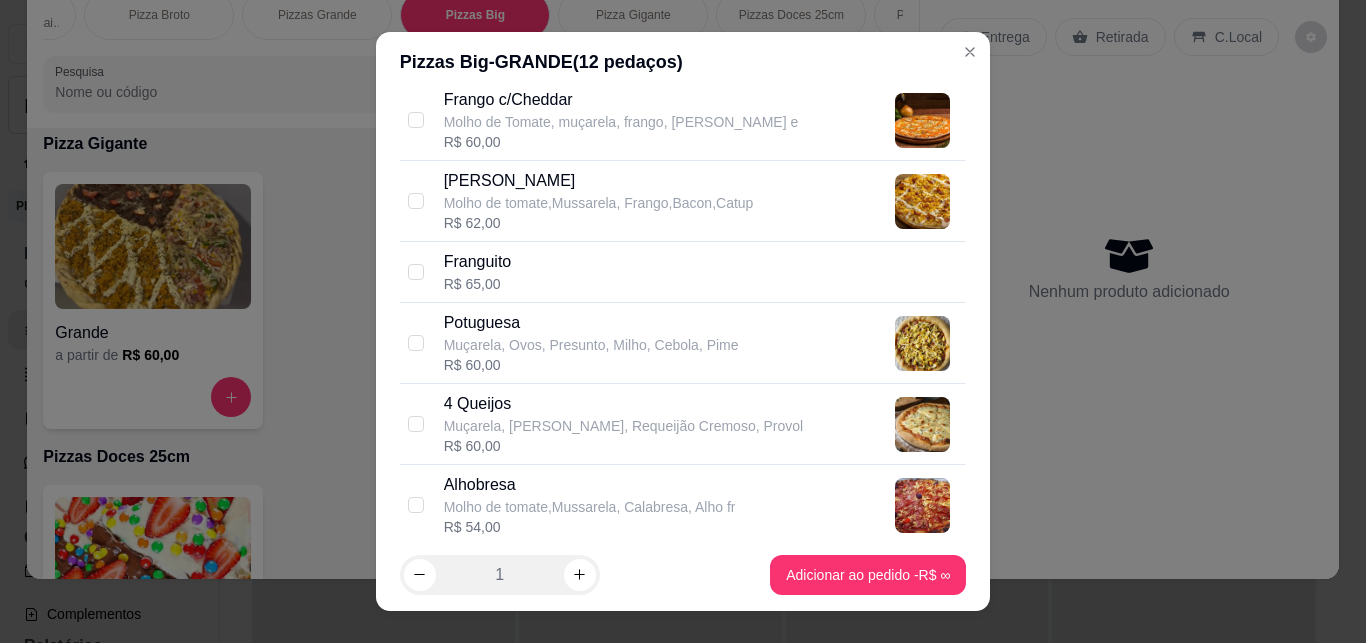 click on "Potuguesa" at bounding box center [591, 323] 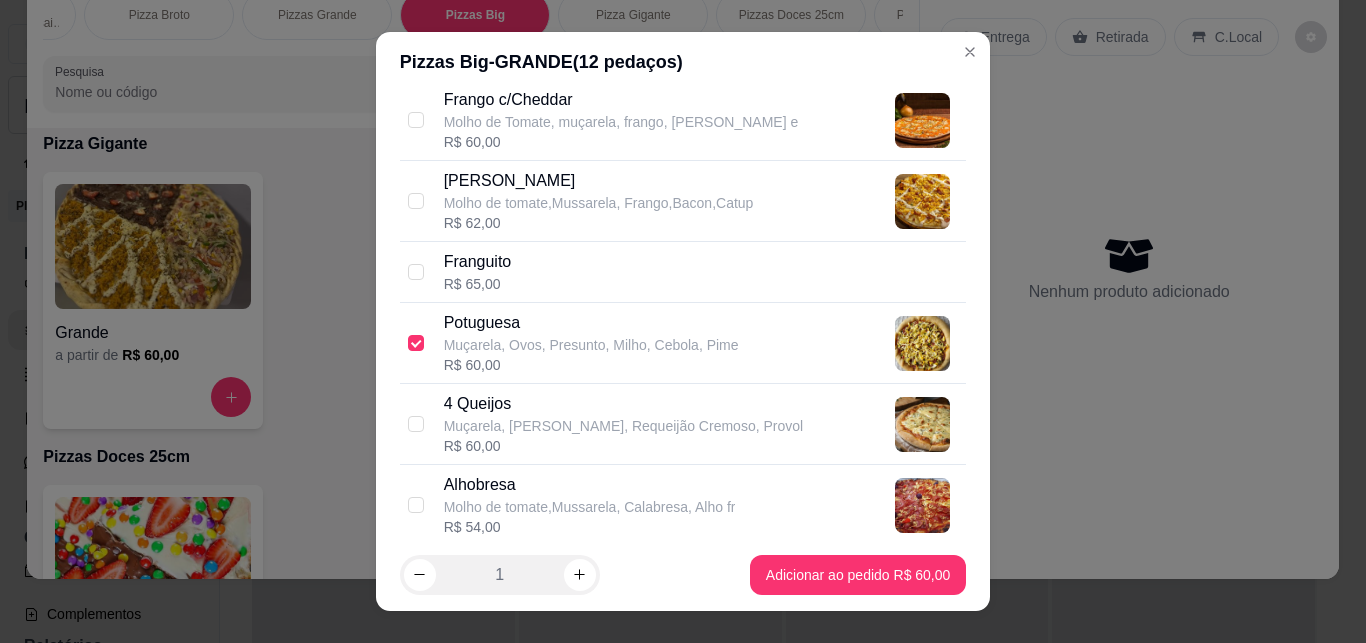 checkbox on "true" 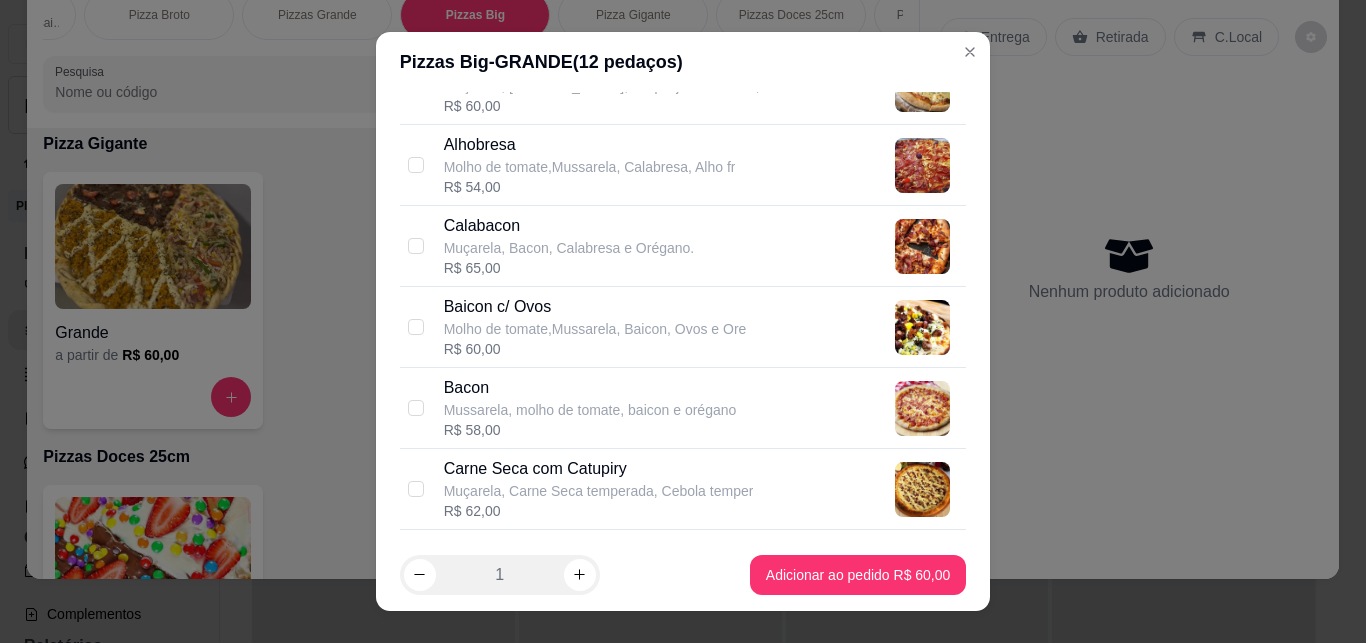 click on "Molho de tomate,Mussarela, Baicon, Ovos e Ore" at bounding box center [595, 329] 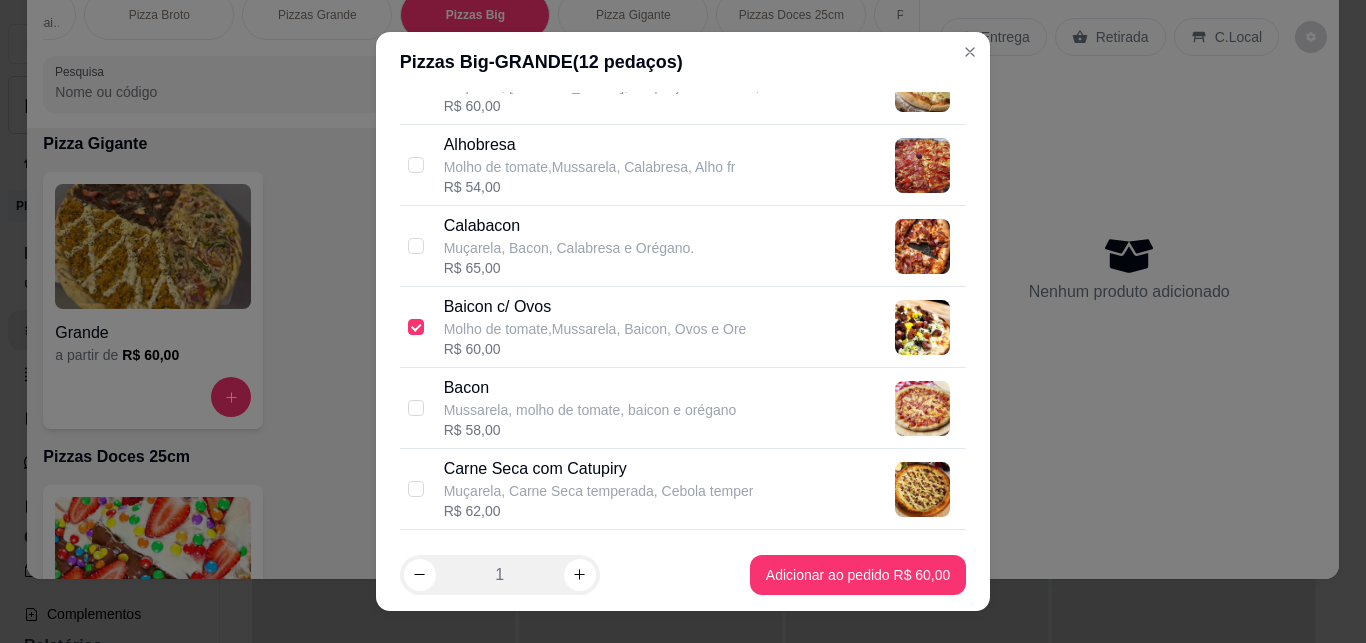 checkbox on "true" 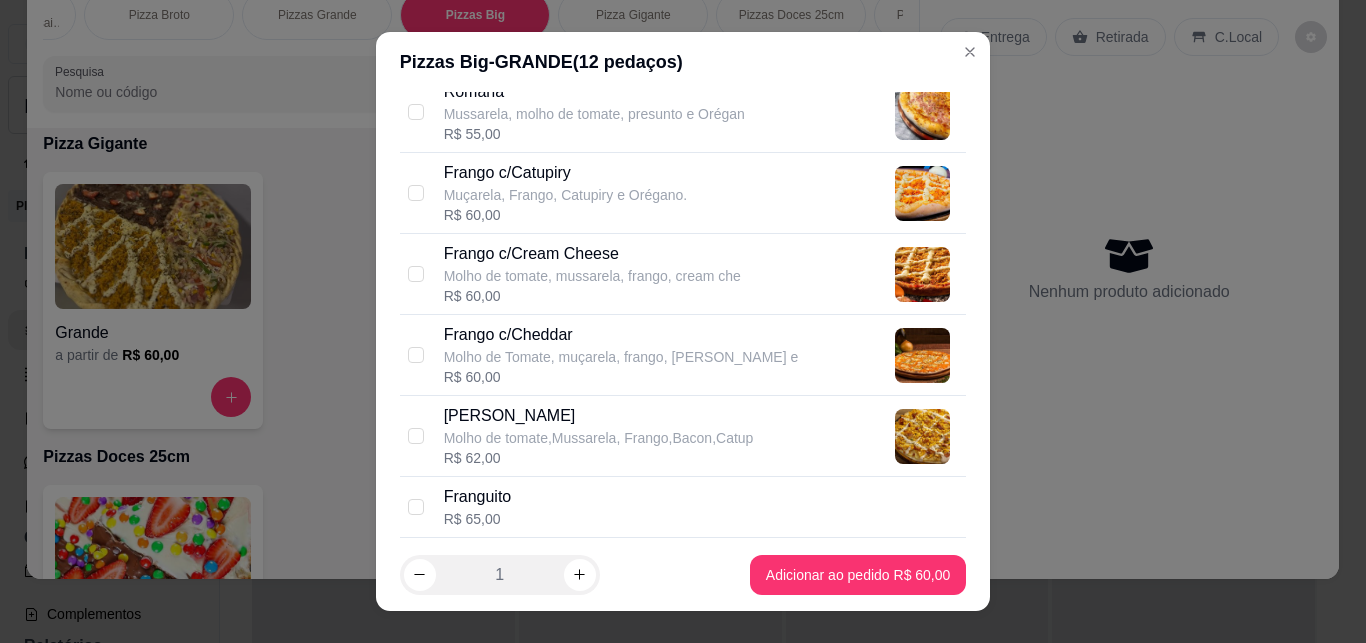 scroll, scrollTop: 714, scrollLeft: 0, axis: vertical 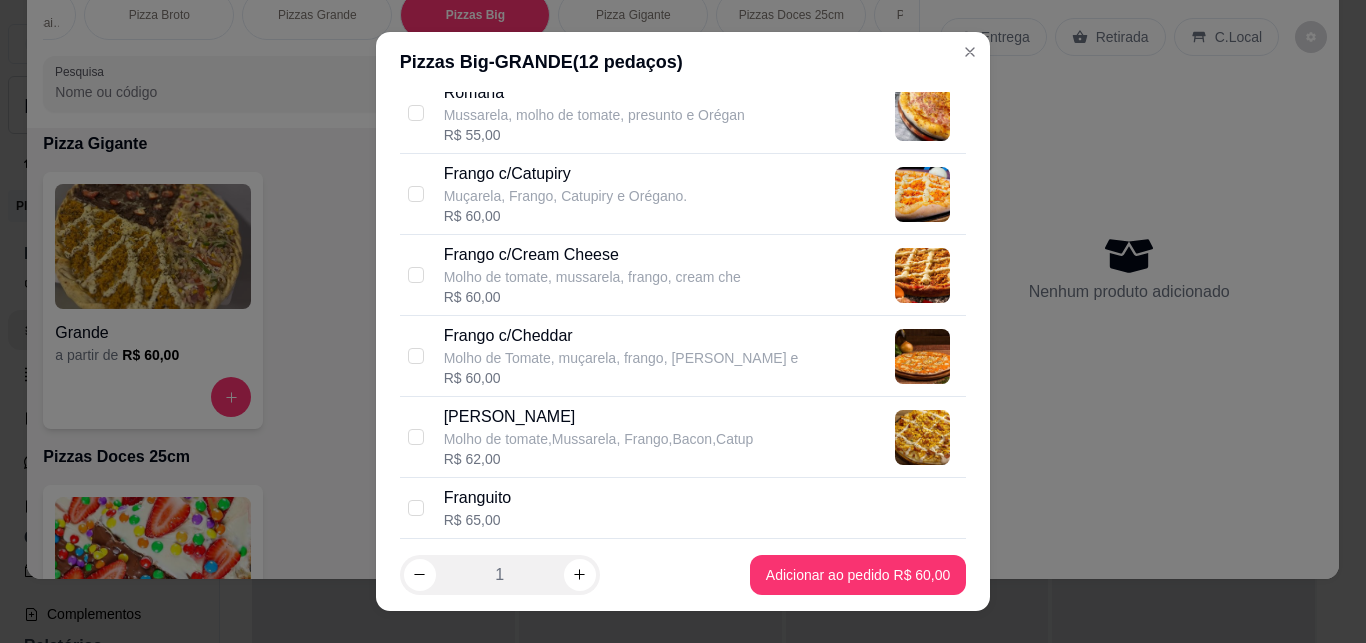 click on "Frango c/Cheddar Molho de Tomate, muçarela, frango, [PERSON_NAME] e  R$ 60,00" at bounding box center [701, 356] 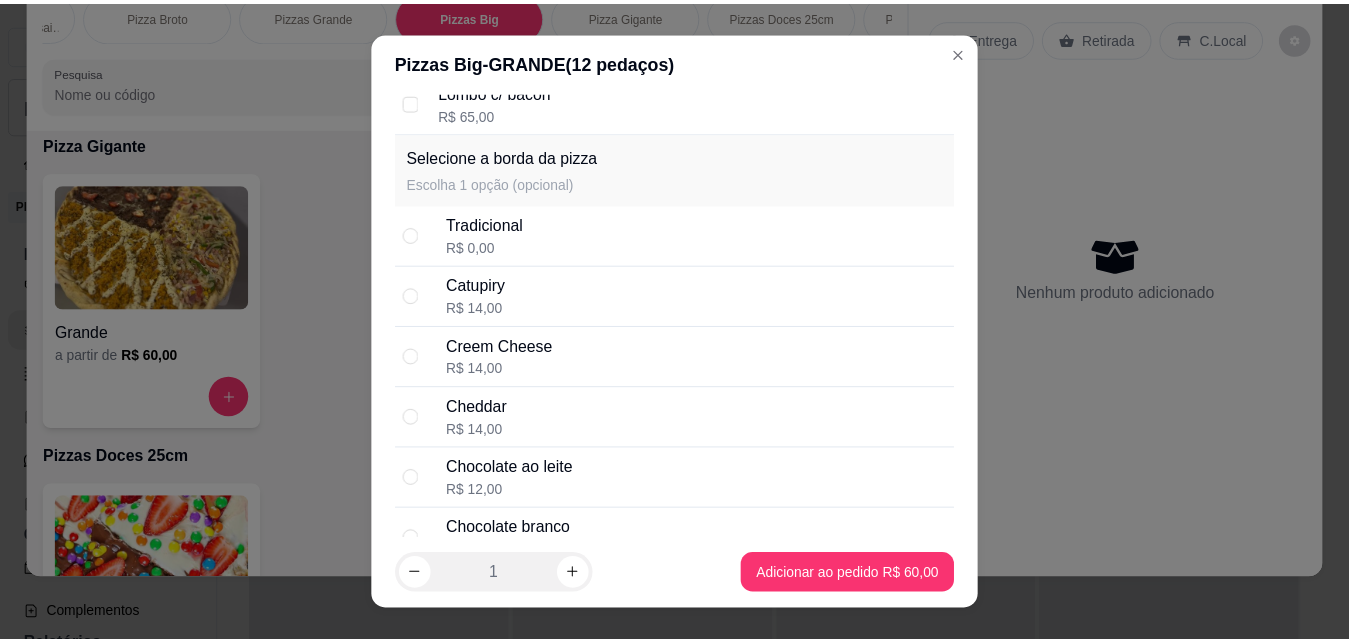 scroll, scrollTop: 2195, scrollLeft: 0, axis: vertical 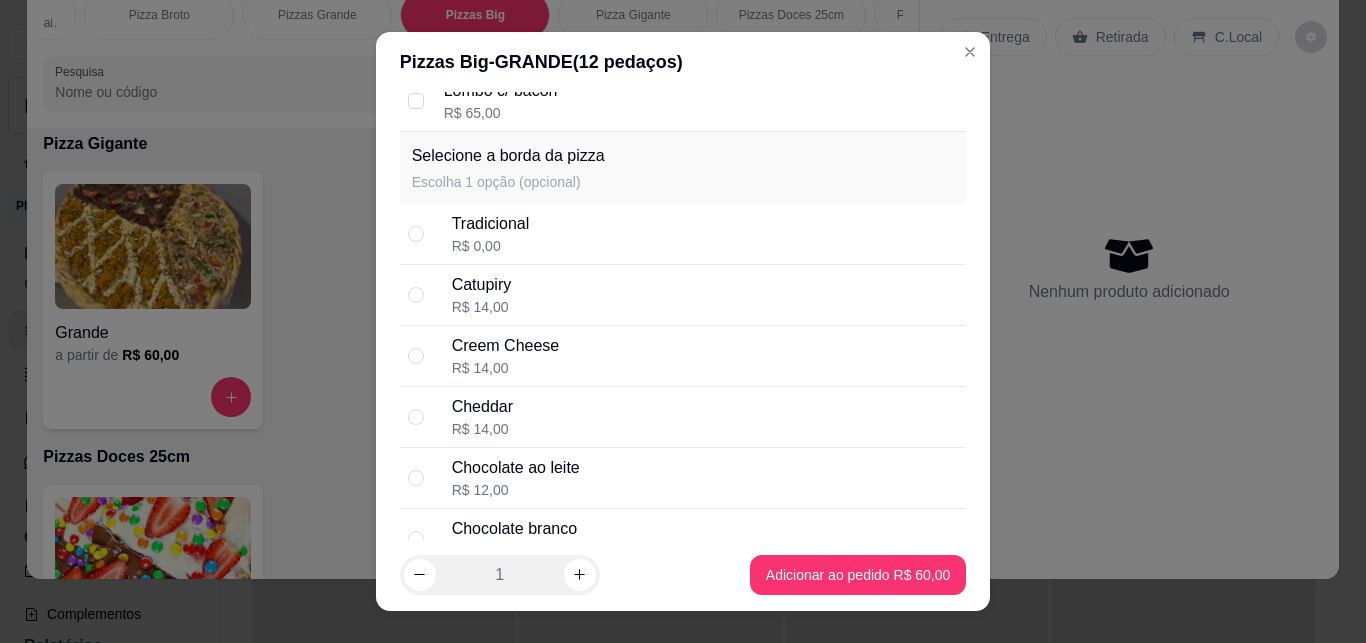 click on "Creem Cheese  R$ 14,00" at bounding box center [705, 356] 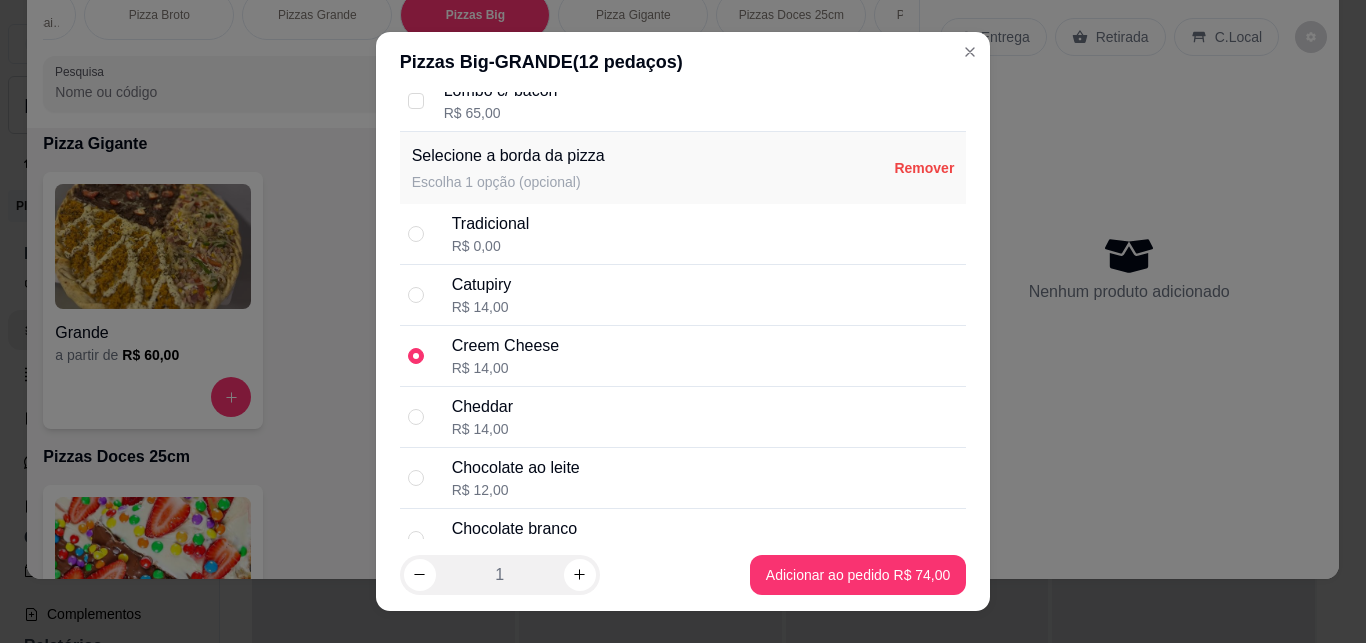 click on "Adicionar ao pedido   R$ 74,00" at bounding box center [858, 575] 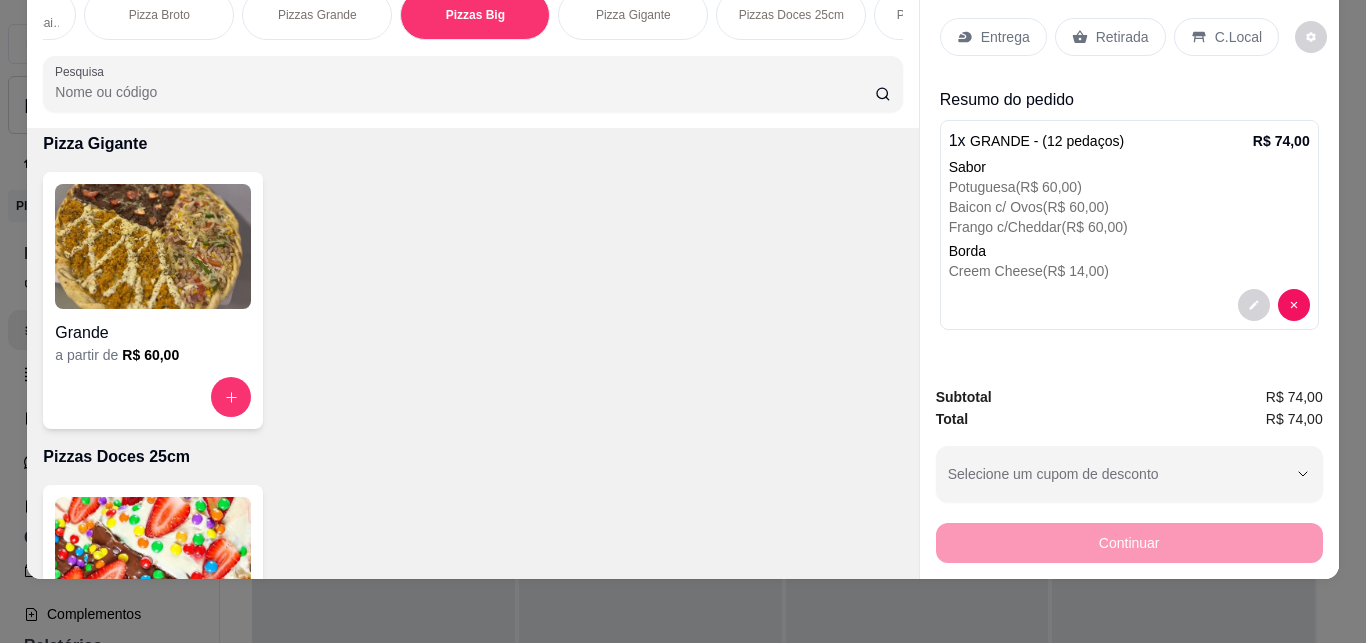 click on "C.Local" at bounding box center [1238, 37] 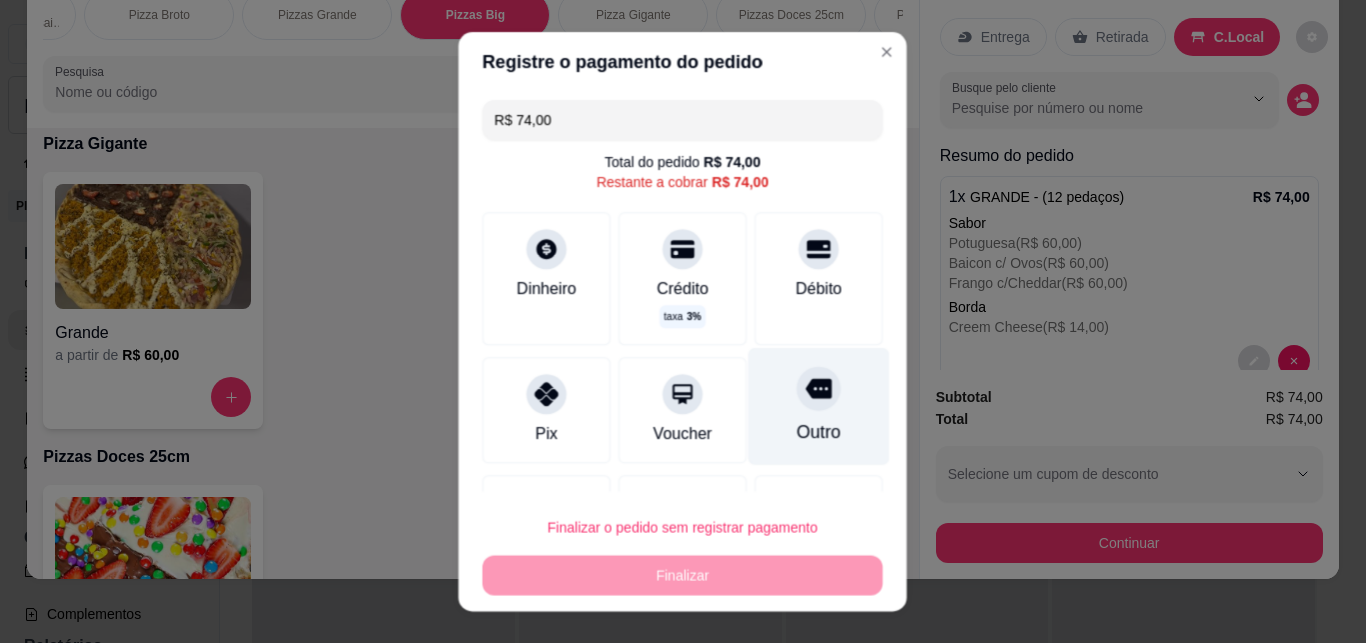 click at bounding box center (819, 389) 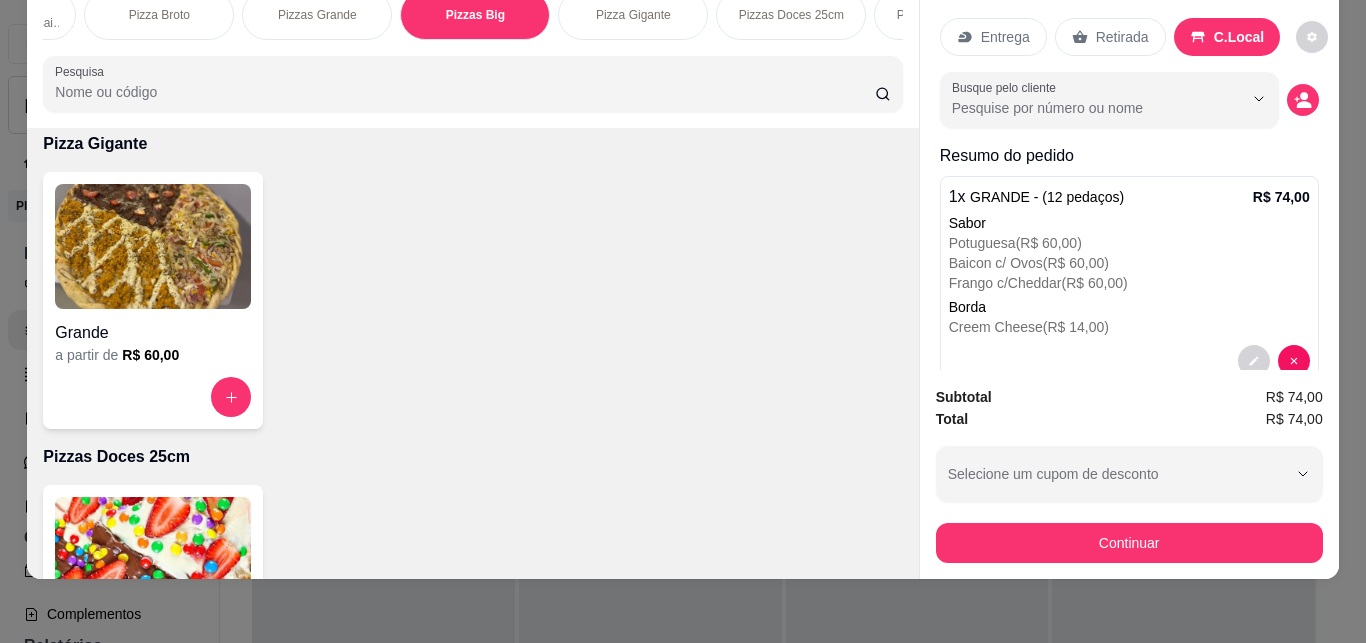 type on "R$ 0,00" 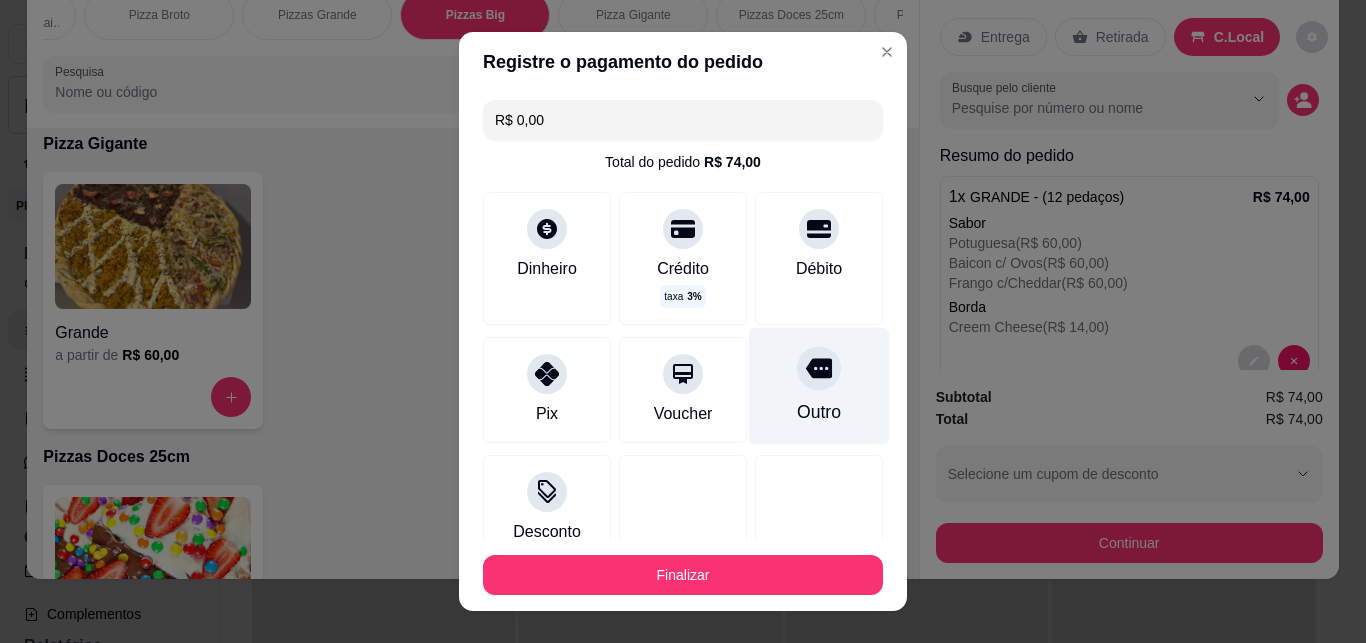 click on "Finalizar" at bounding box center [683, 575] 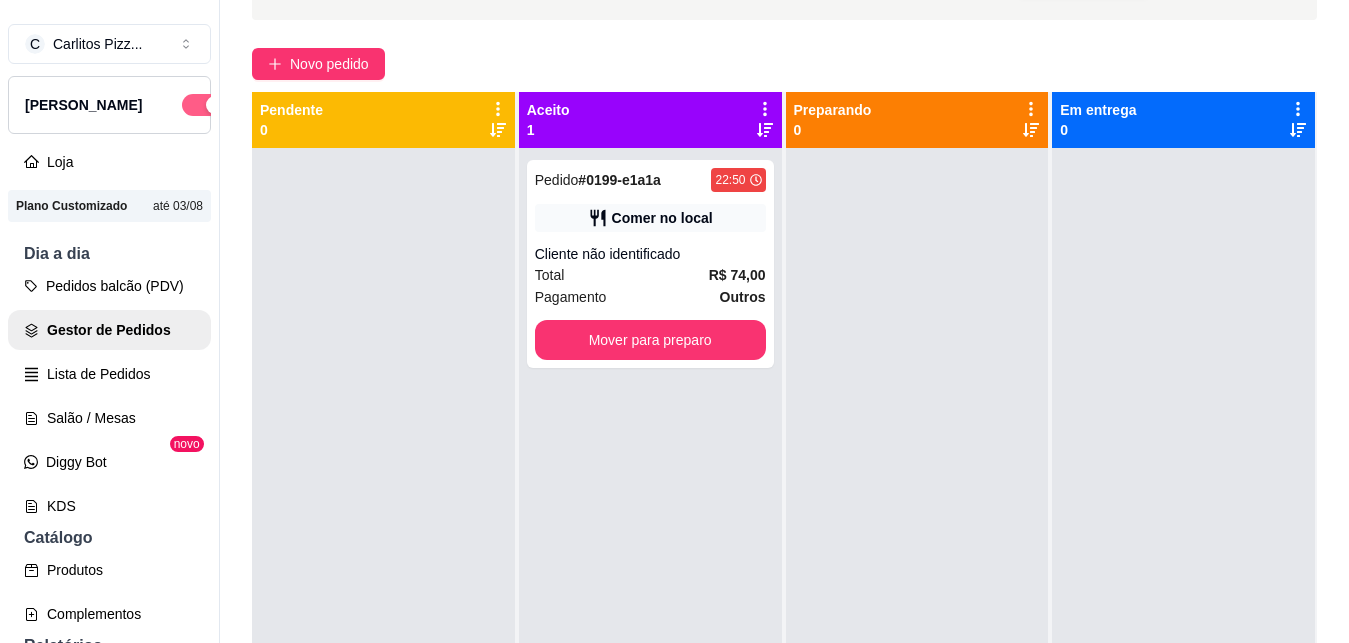 click at bounding box center (215, 105) 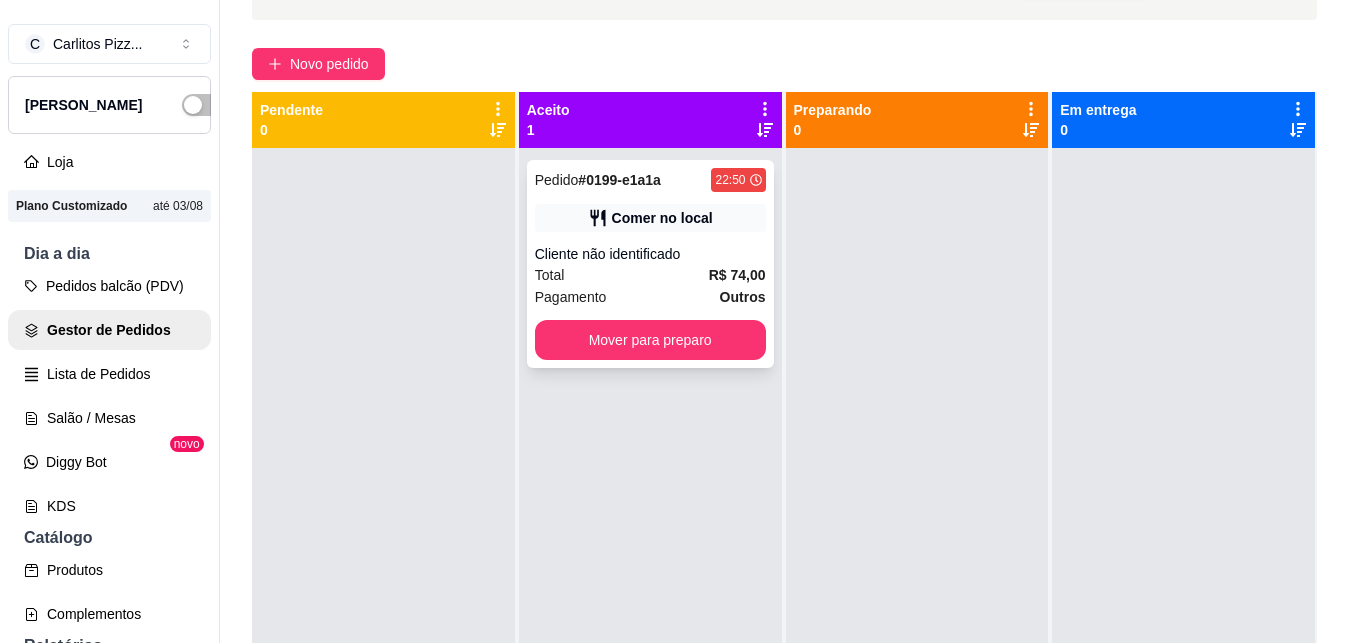 click on "Comer no local" at bounding box center (662, 218) 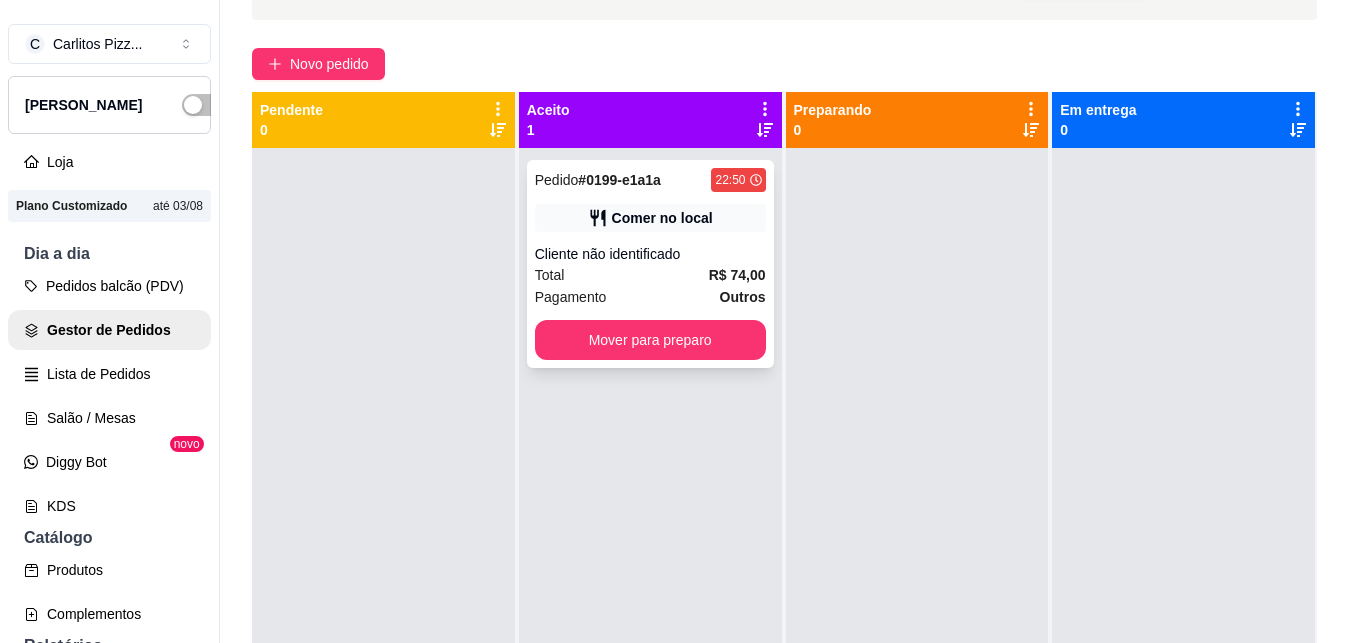 click at bounding box center (1183, 469) 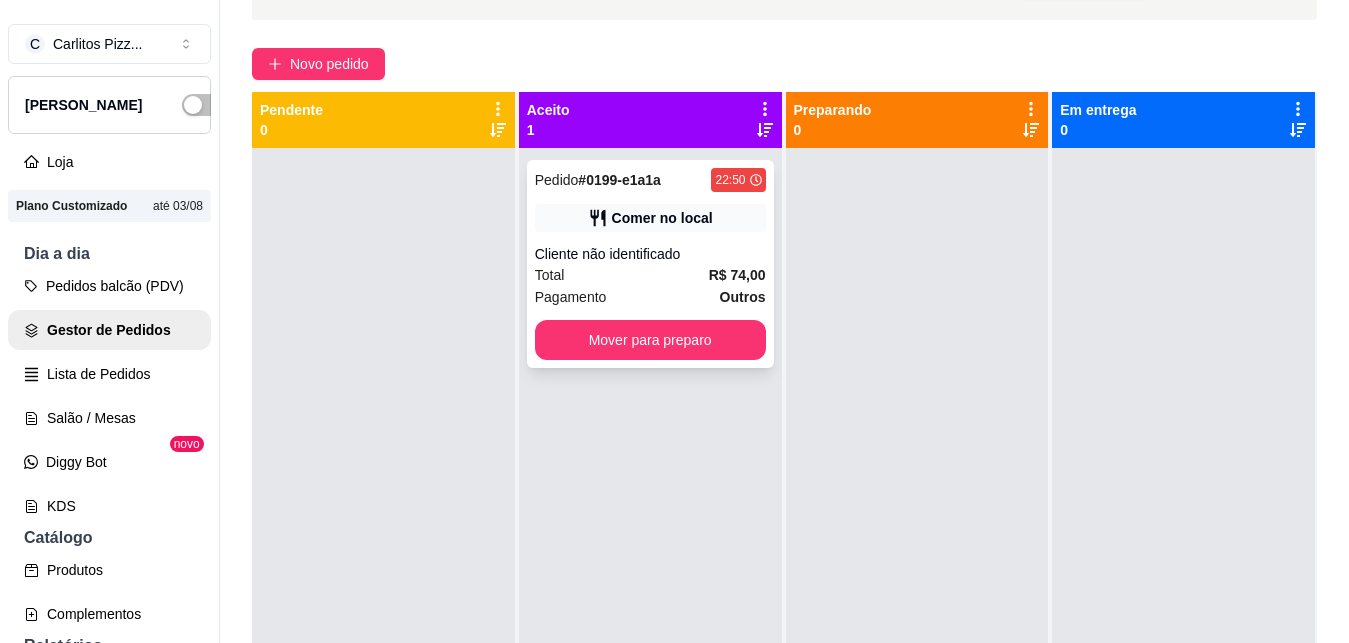 scroll, scrollTop: 129, scrollLeft: 0, axis: vertical 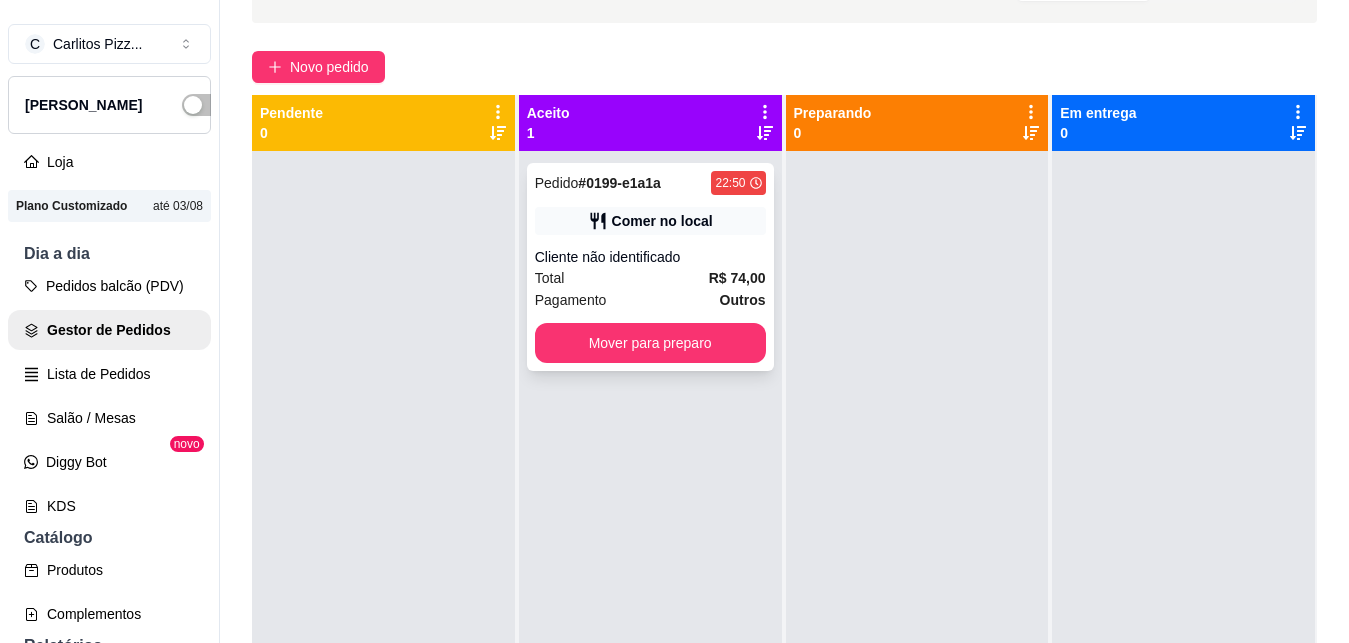click on "Pedido  # 0199-e1a1a 22:50 Comer no local Cliente não identificado Total R$ 74,00 Pagamento Outros Mover para preparo" at bounding box center (650, 267) 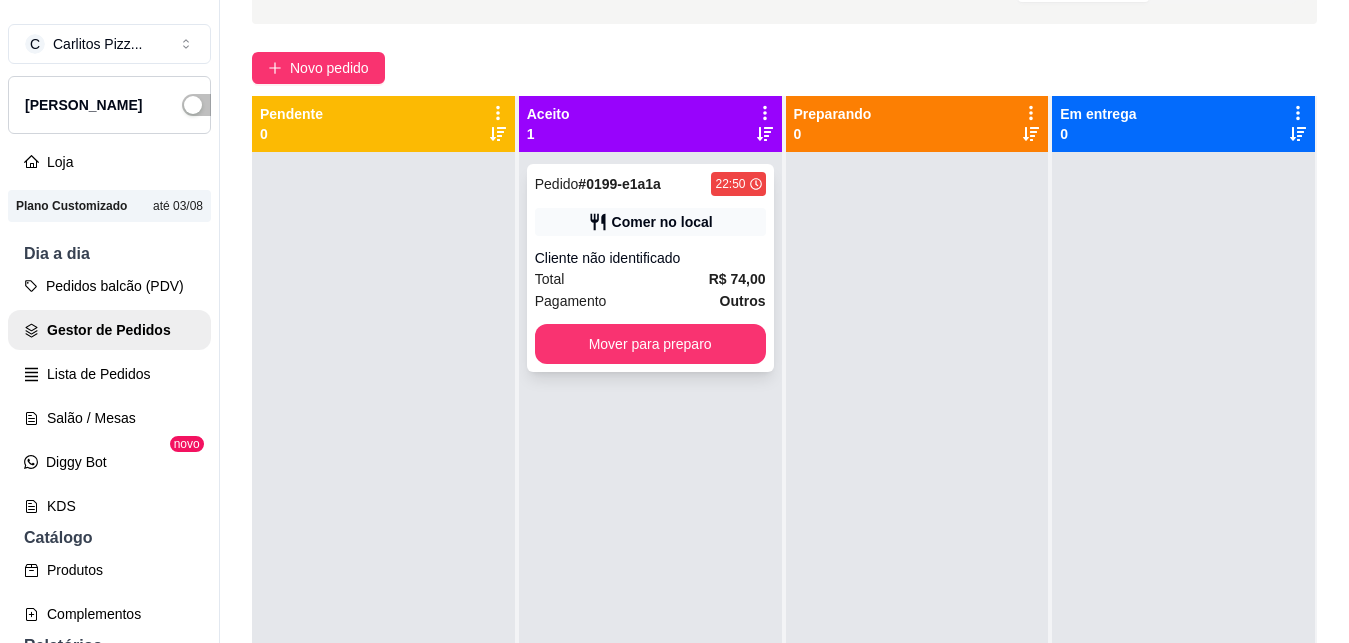 scroll, scrollTop: 120, scrollLeft: 0, axis: vertical 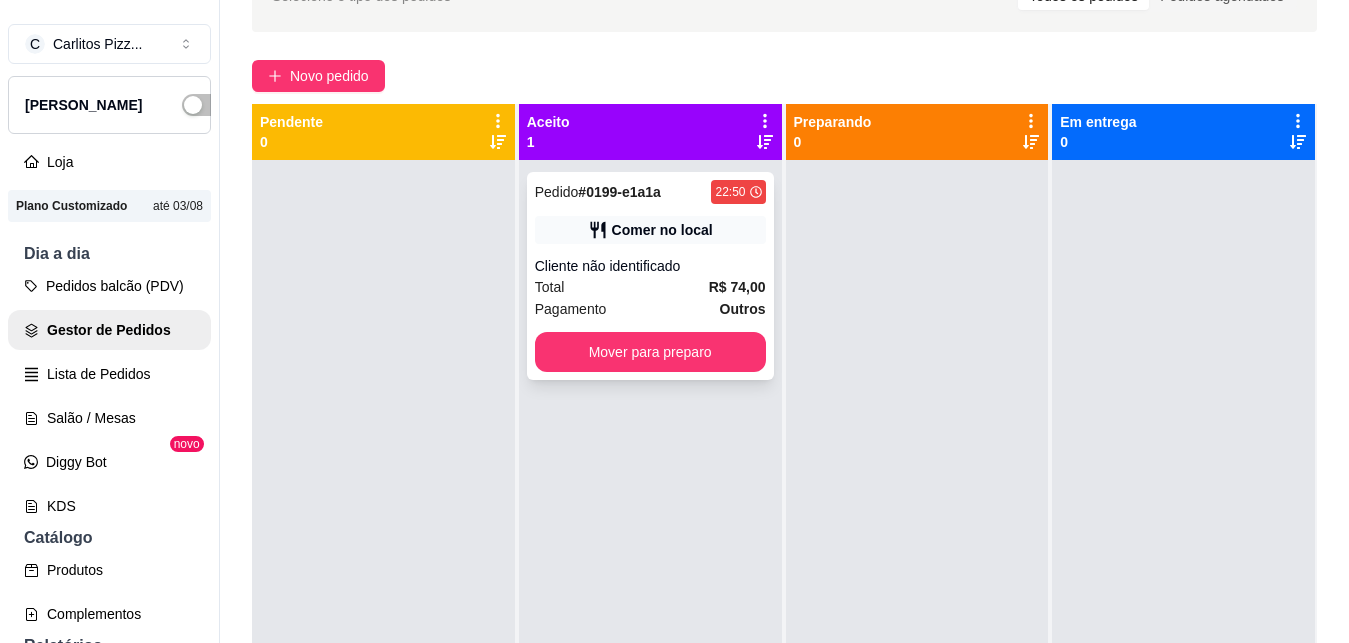 click on "Pedido  # 0199-e1a1a 22:50 Comer no local Cliente não identificado Total R$ 74,00 Pagamento Outros Mover para preparo" at bounding box center (650, 276) 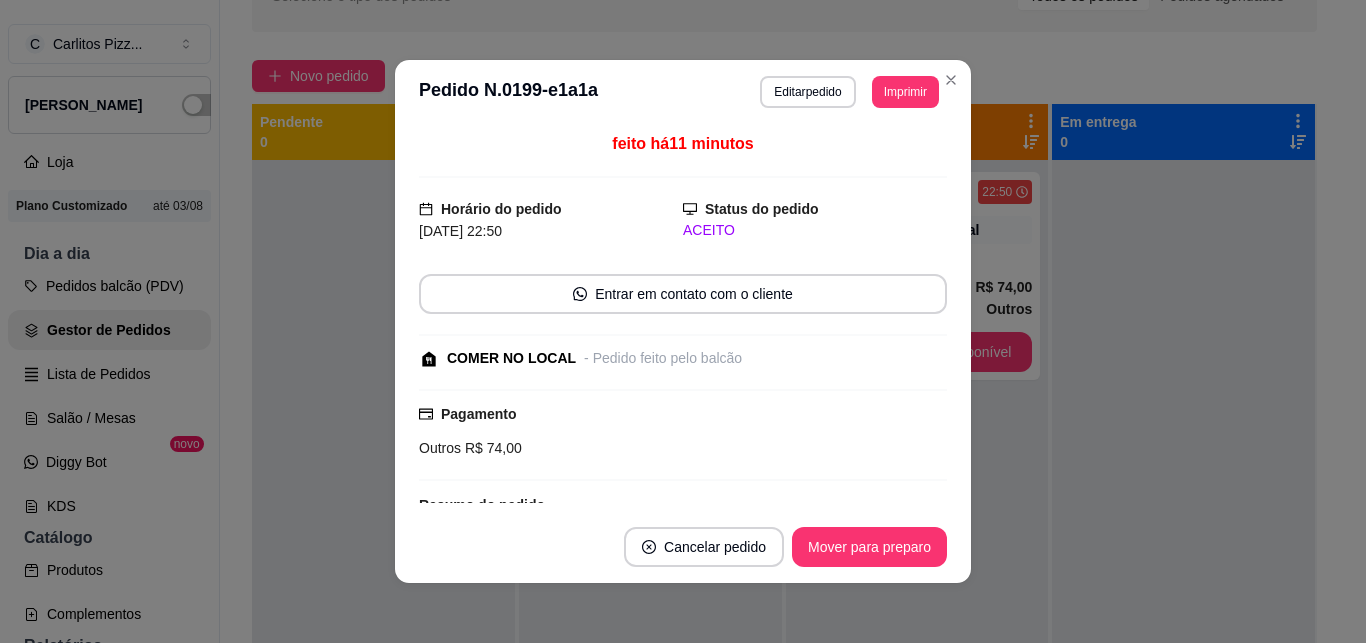 scroll, scrollTop: 0, scrollLeft: 0, axis: both 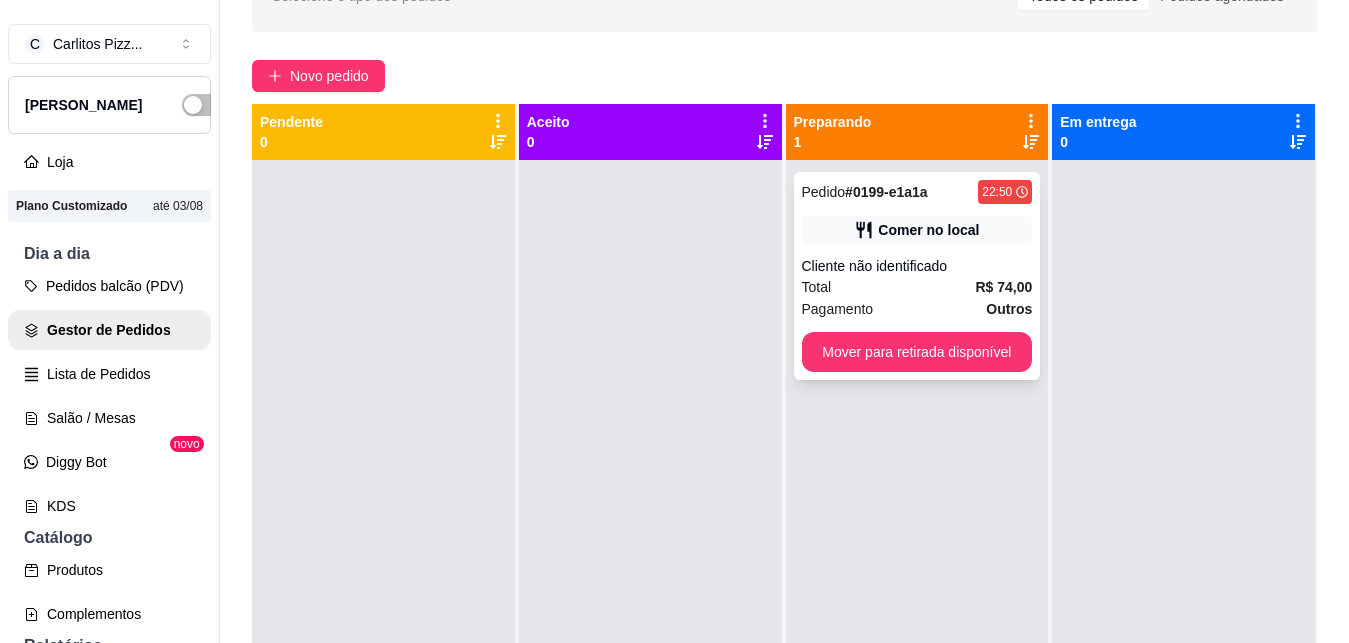 click on "Cliente não identificado" at bounding box center [917, 266] 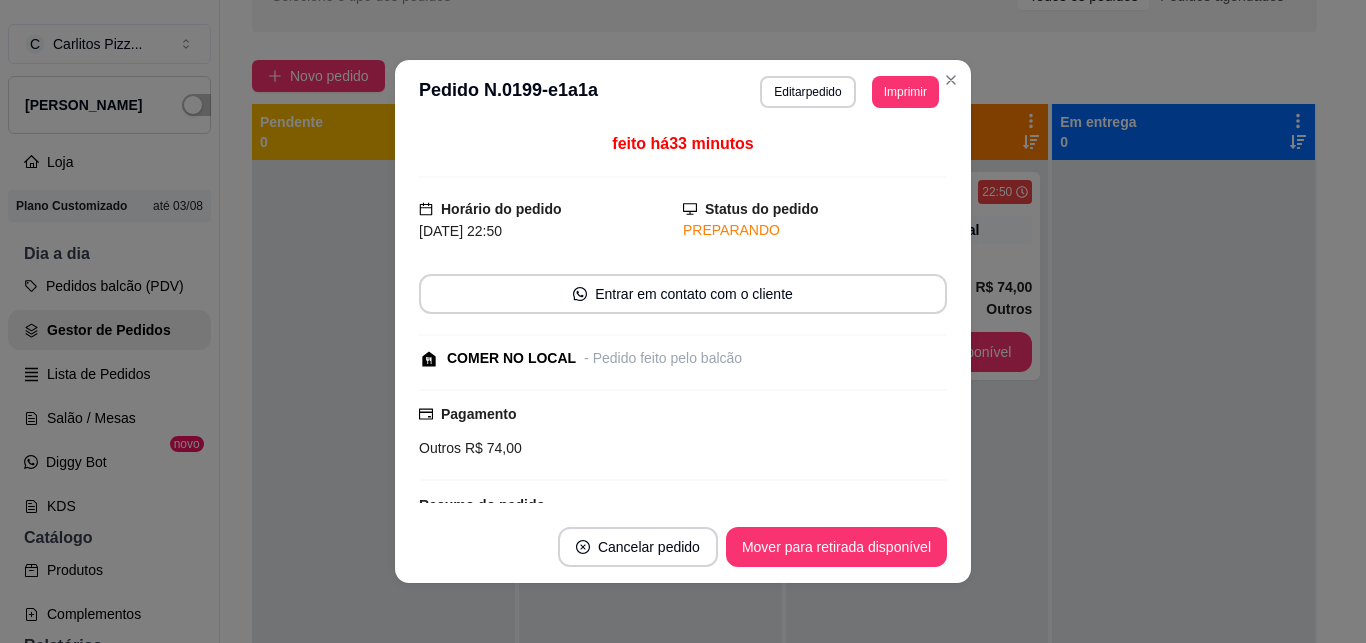 click on "**********" at bounding box center [683, 92] 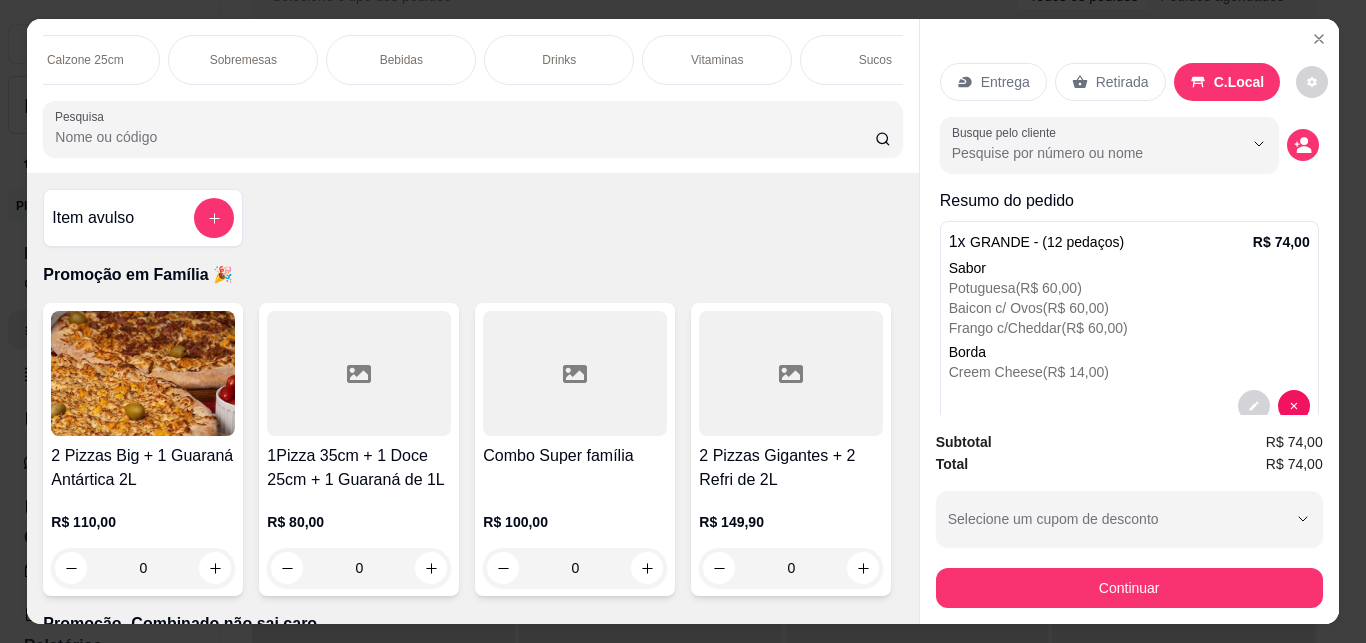 scroll, scrollTop: 0, scrollLeft: 1819, axis: horizontal 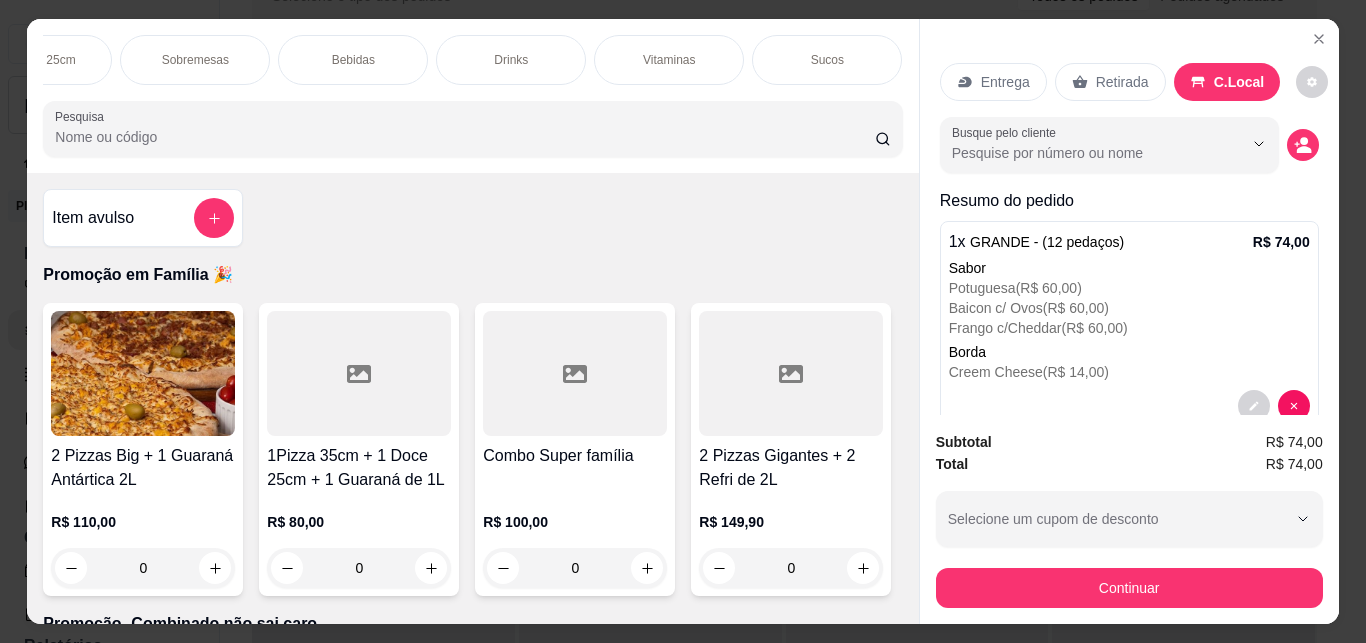 click on "Bebidas" at bounding box center (353, 60) 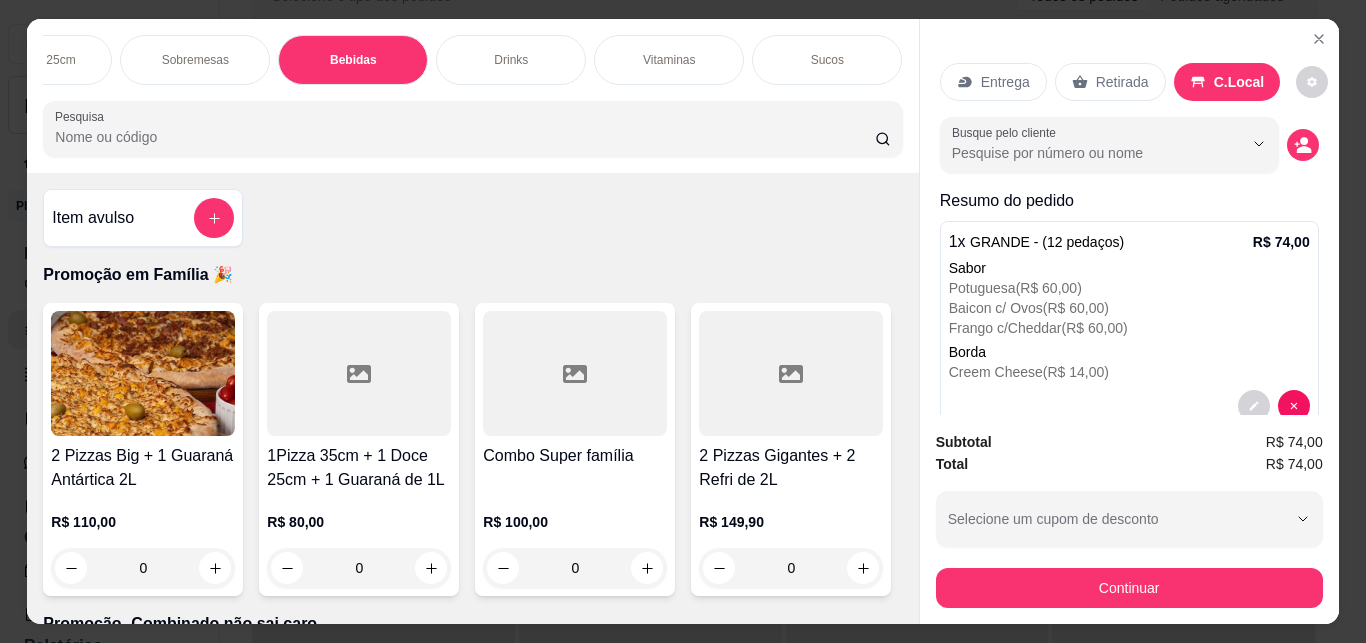 scroll, scrollTop: 7225, scrollLeft: 0, axis: vertical 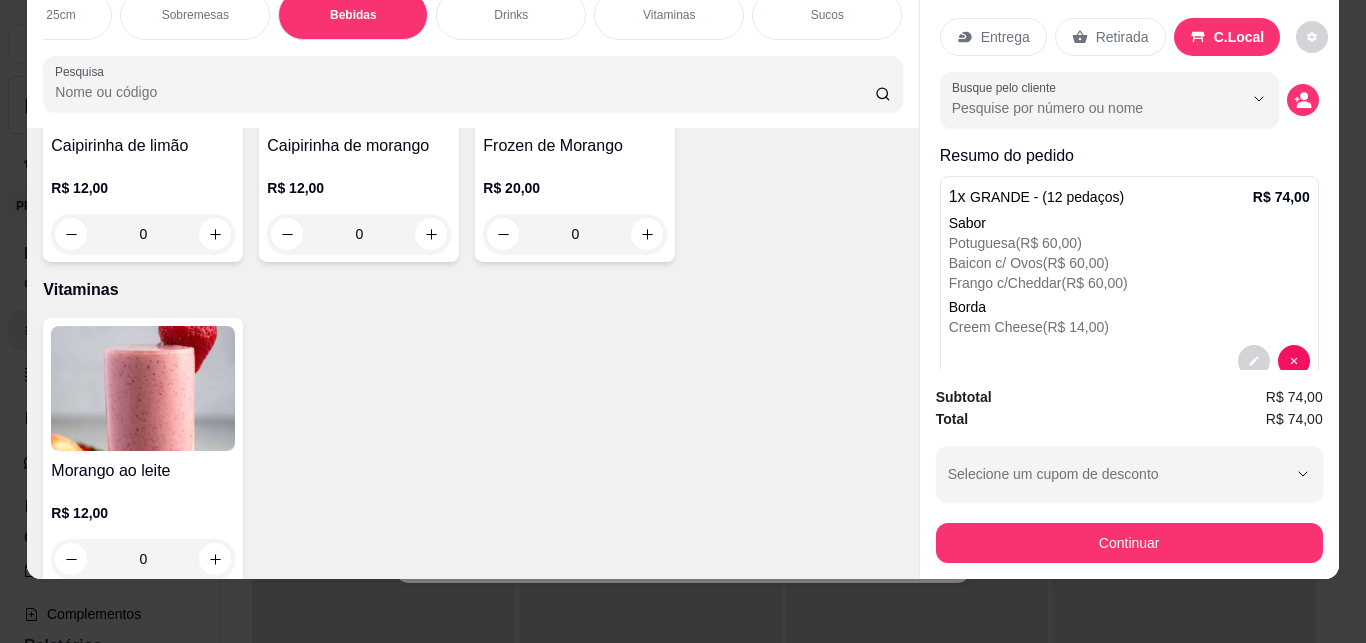 click at bounding box center (863, -994) 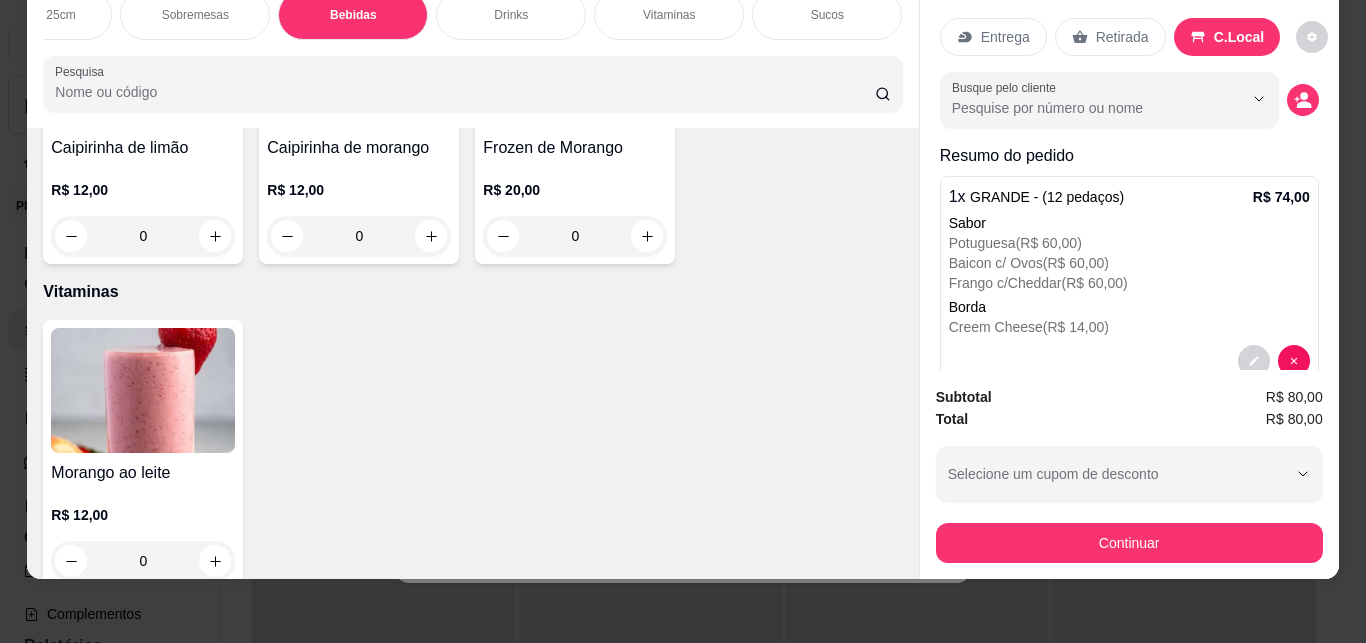 type on "1" 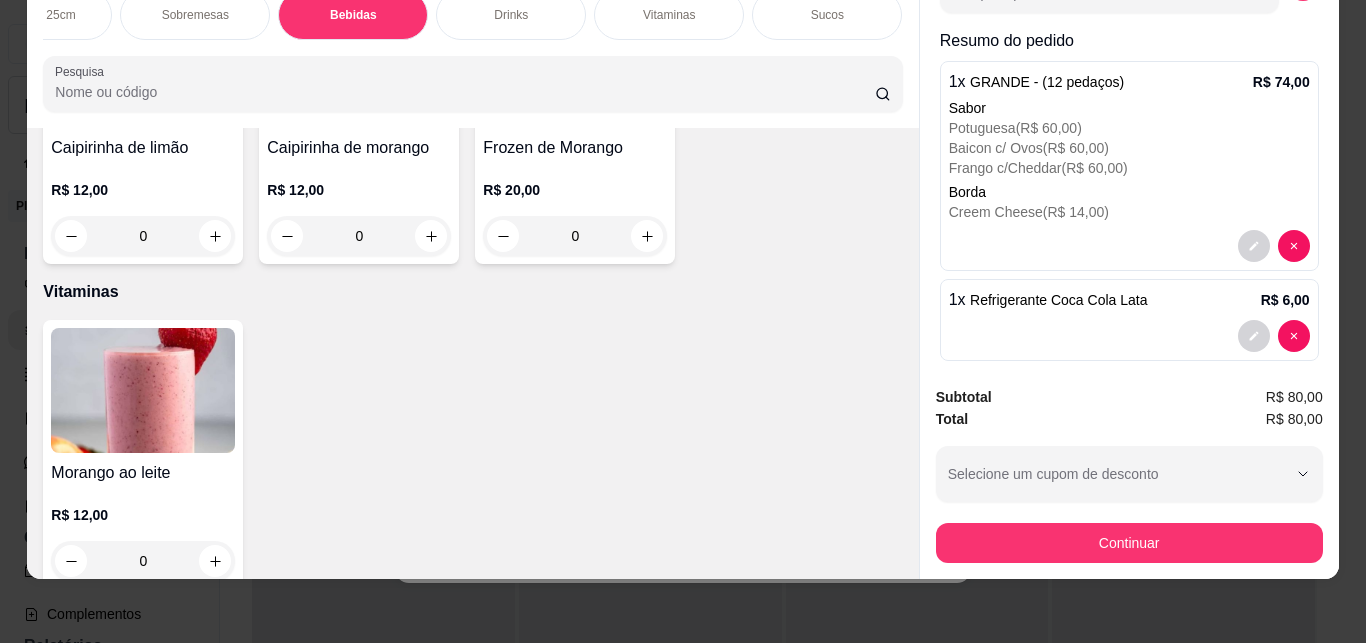 scroll, scrollTop: 126, scrollLeft: 0, axis: vertical 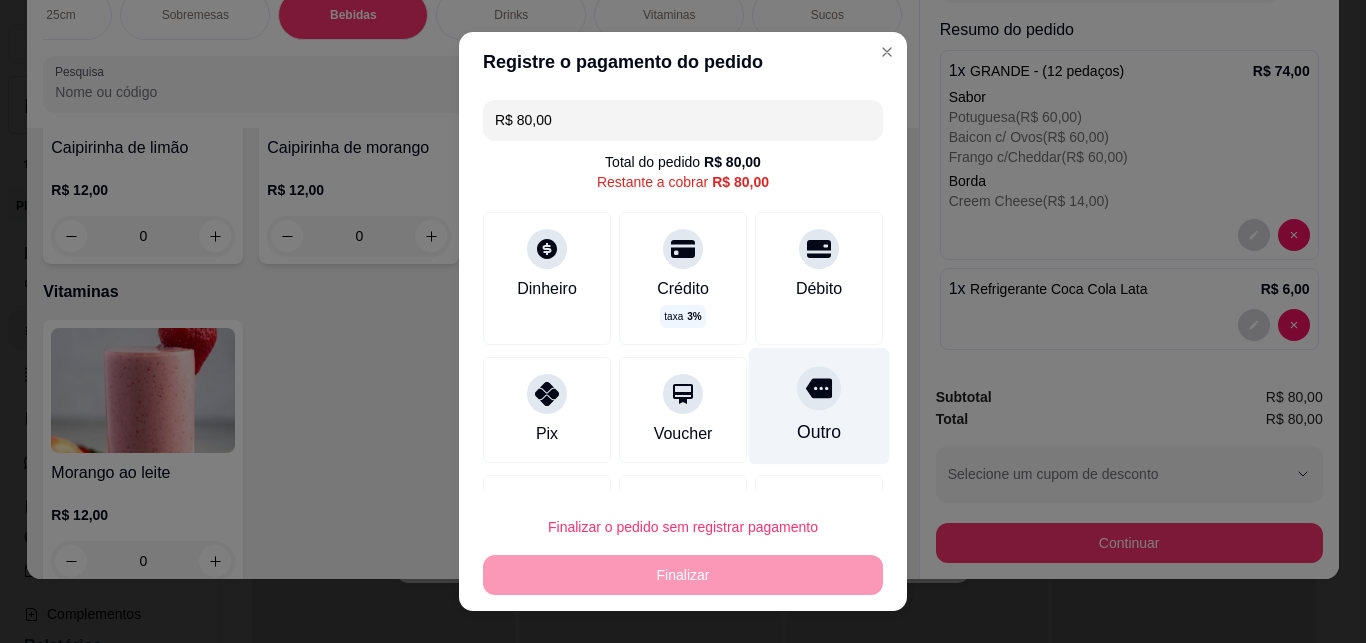 click on "Outro" at bounding box center (819, 406) 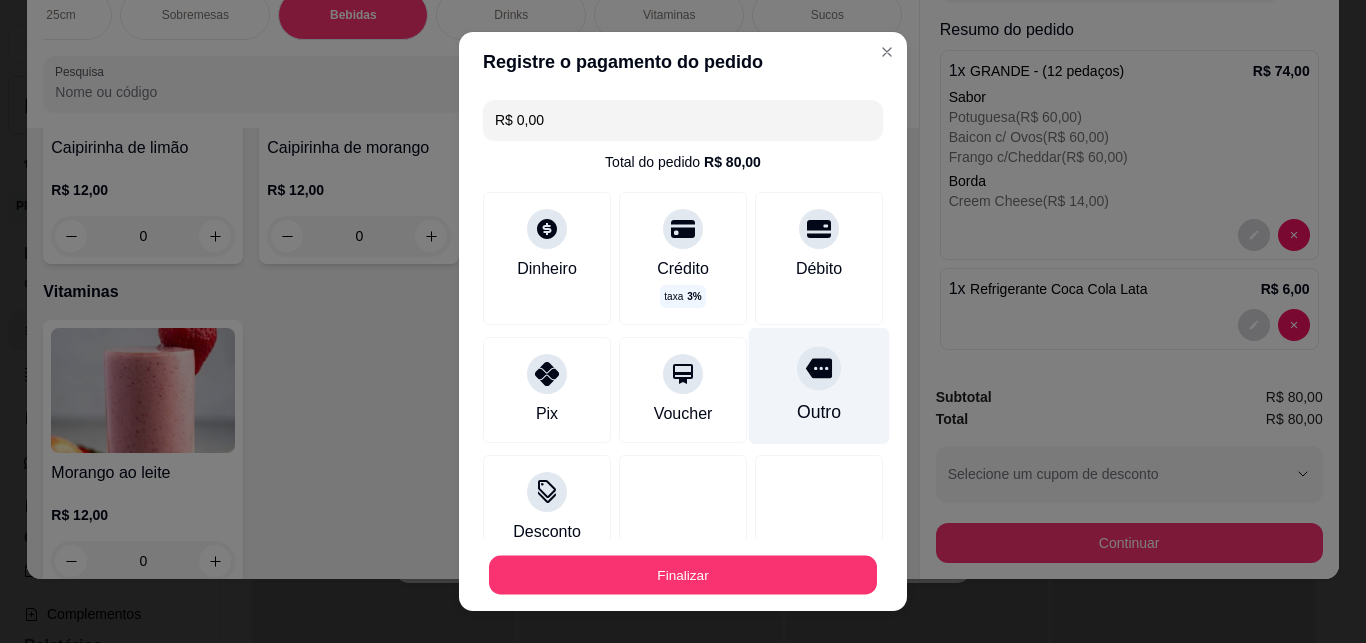 click on "Finalizar" at bounding box center [683, 574] 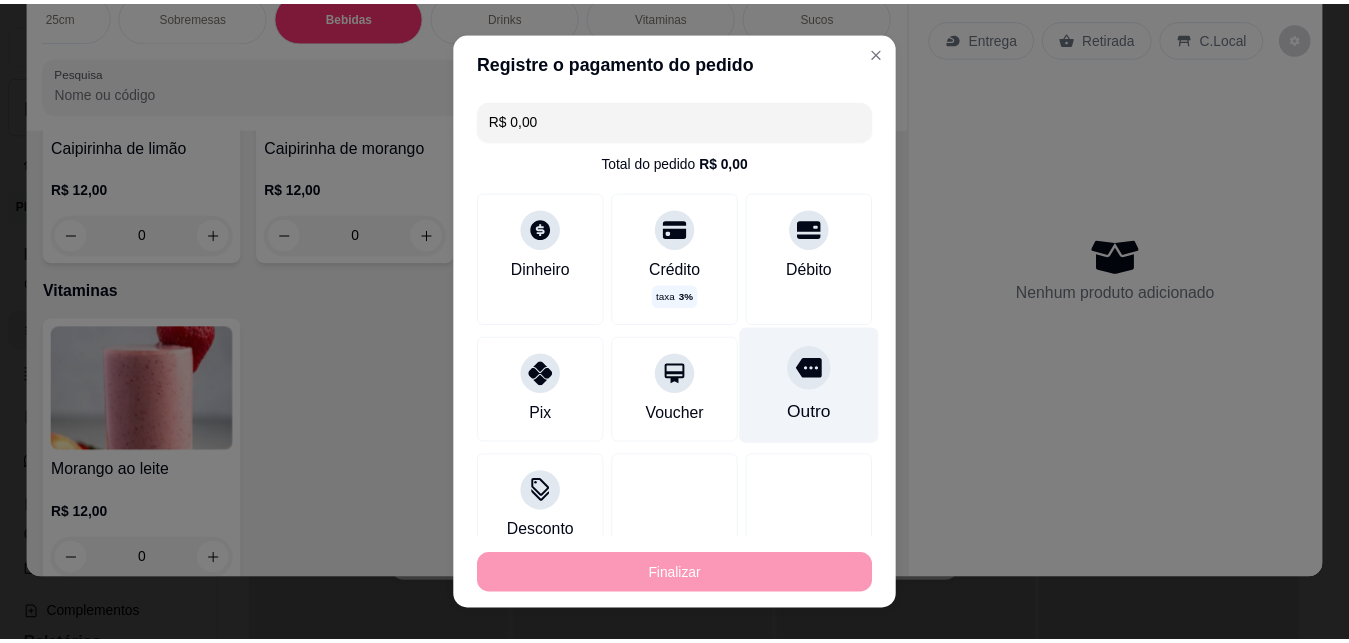 scroll, scrollTop: 0, scrollLeft: 0, axis: both 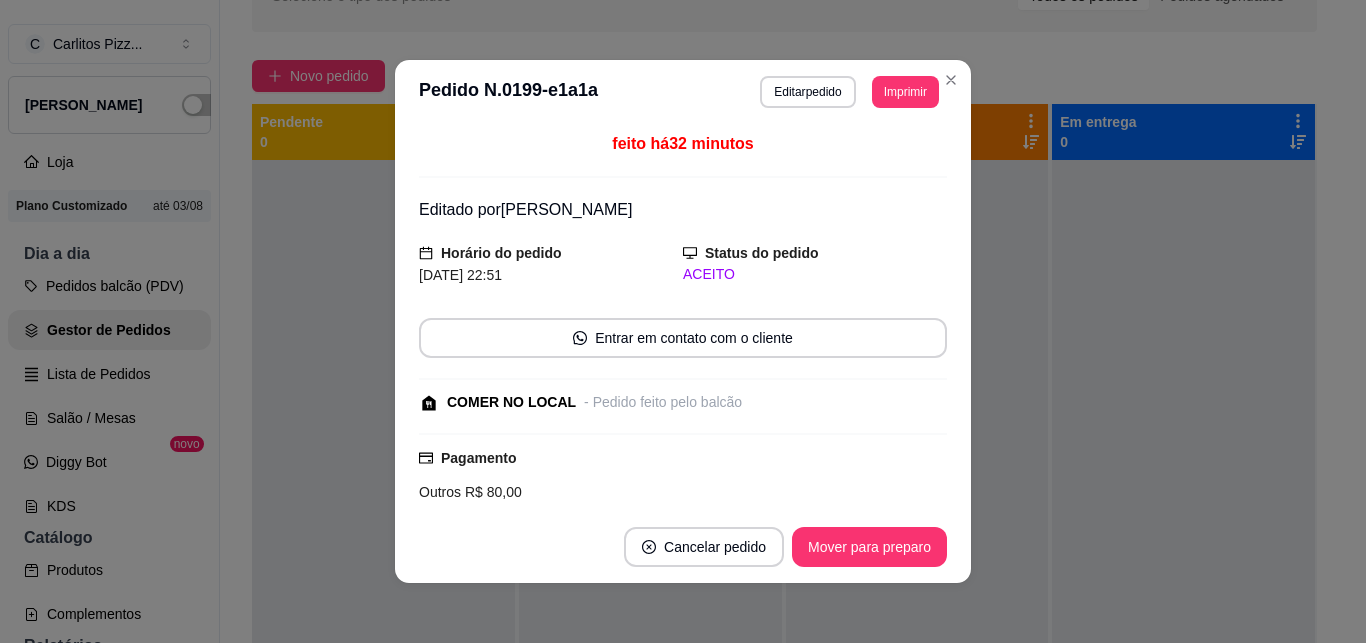 click at bounding box center (1183, 481) 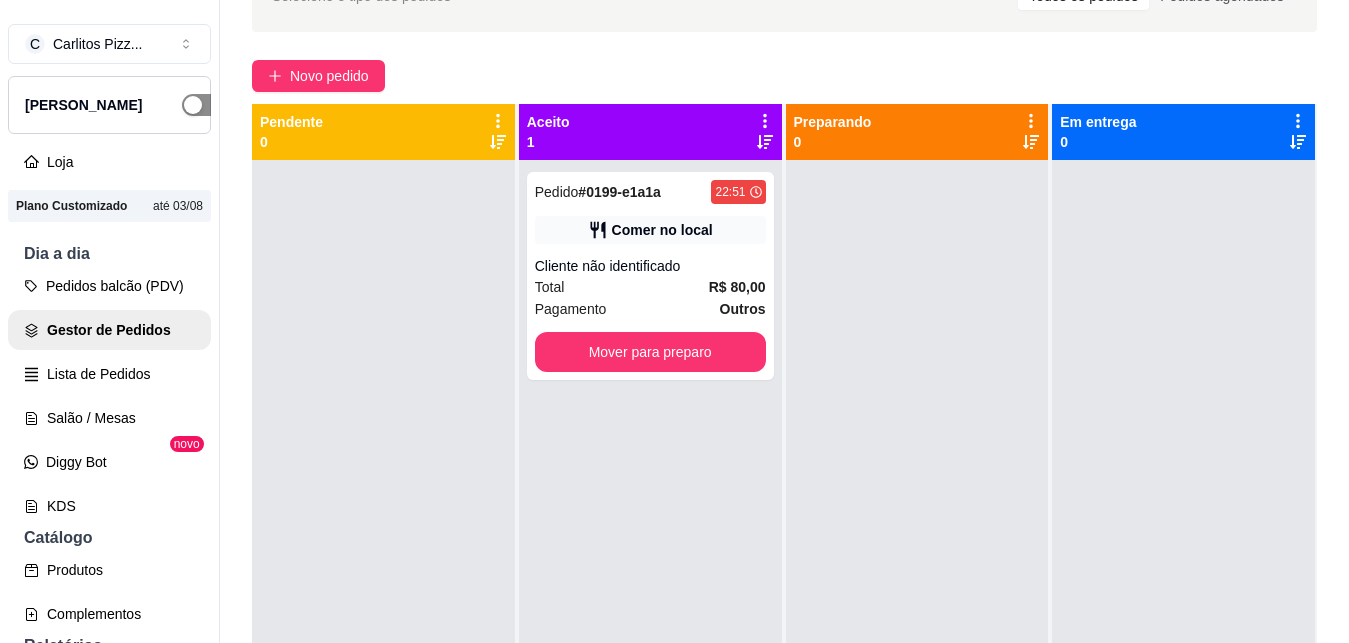 click at bounding box center [204, 105] 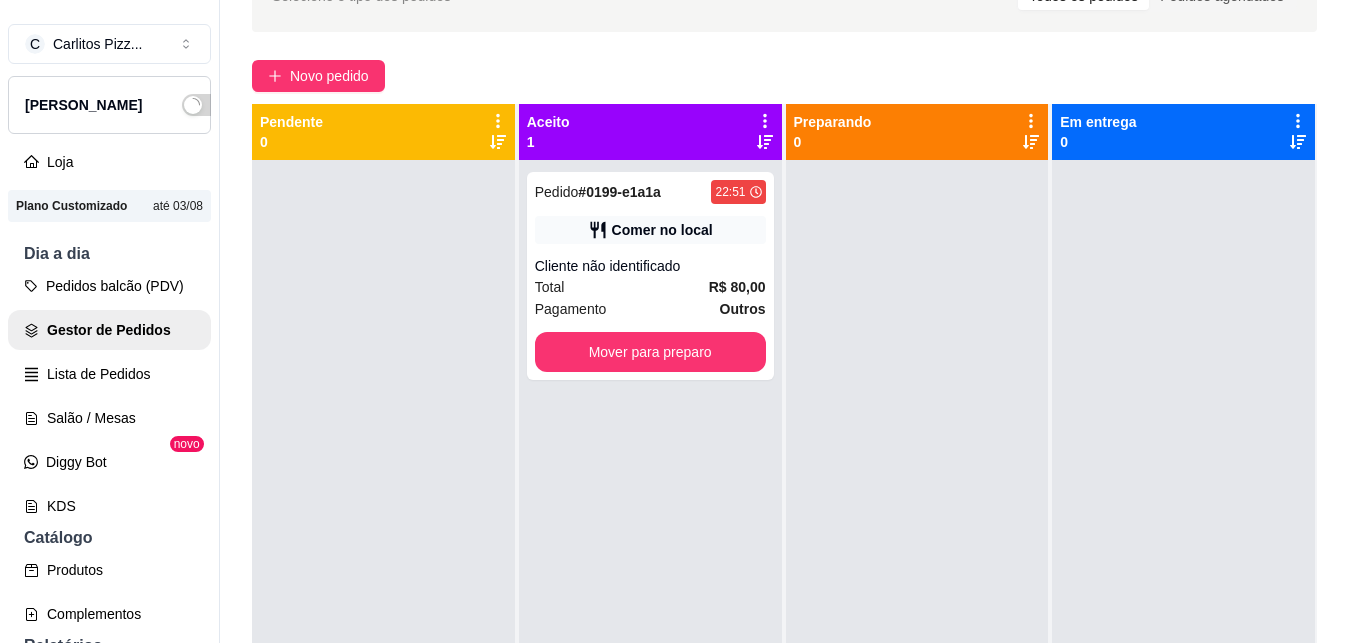 click on "Mover para preparo" at bounding box center (650, 352) 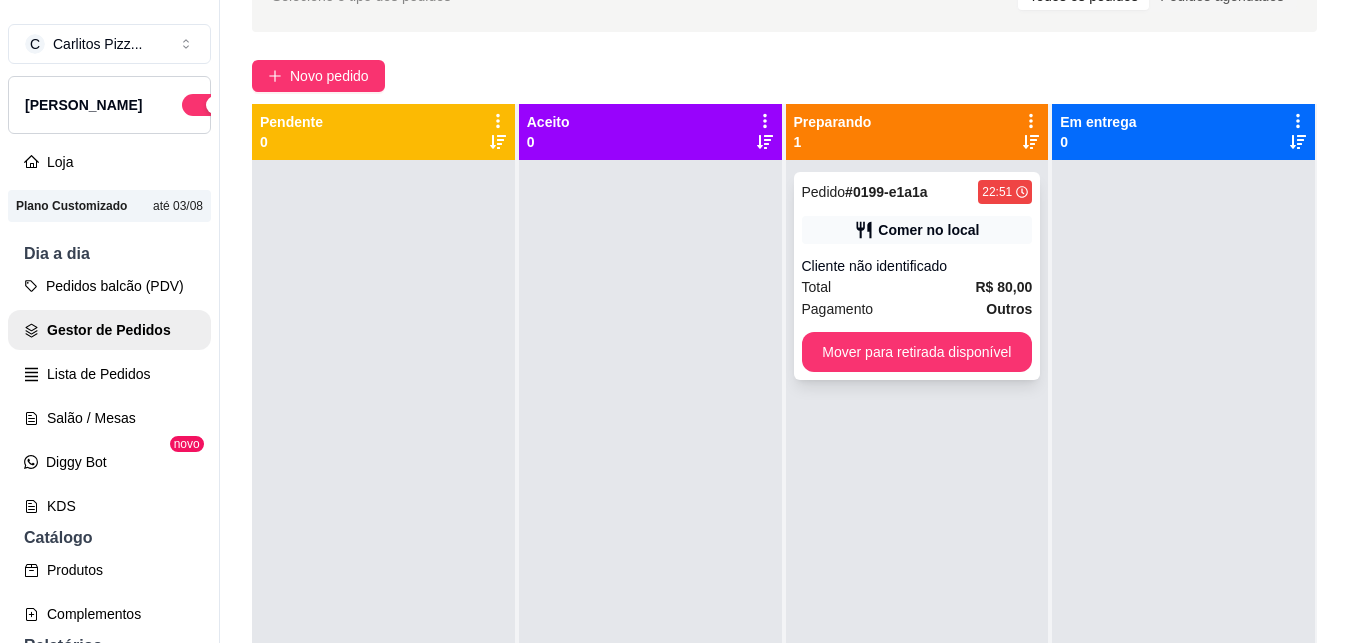 click on "Mover para retirada disponível" at bounding box center [917, 352] 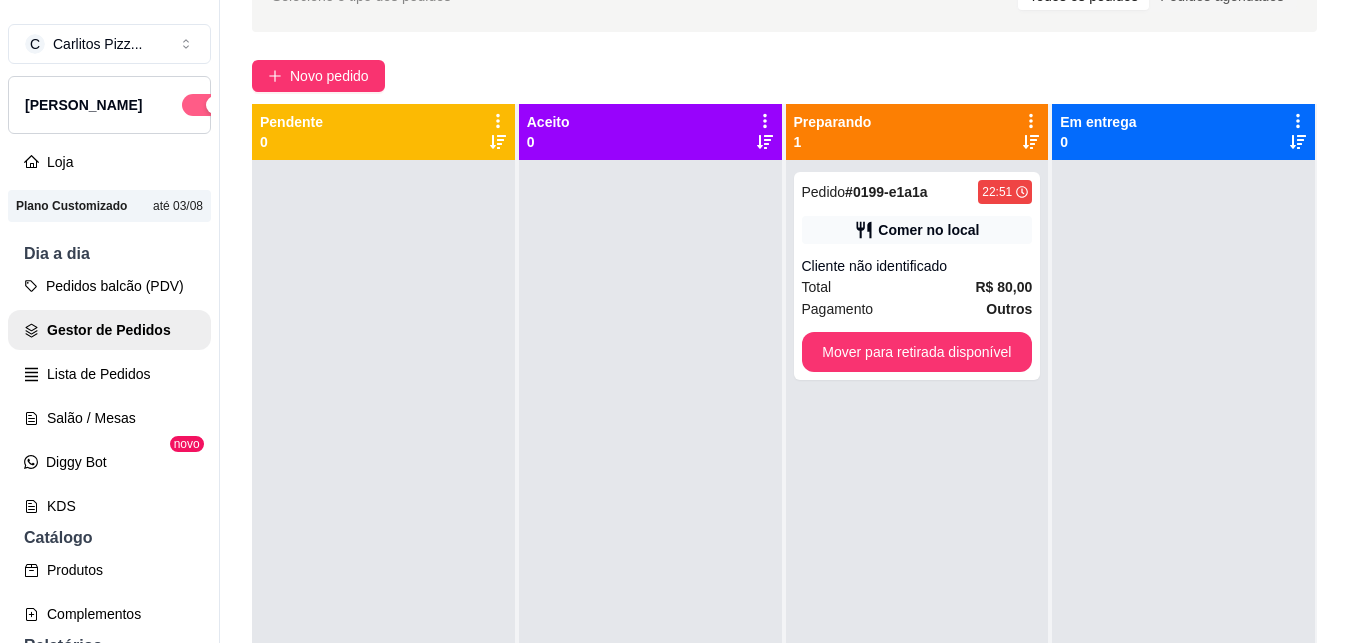 click at bounding box center [215, 105] 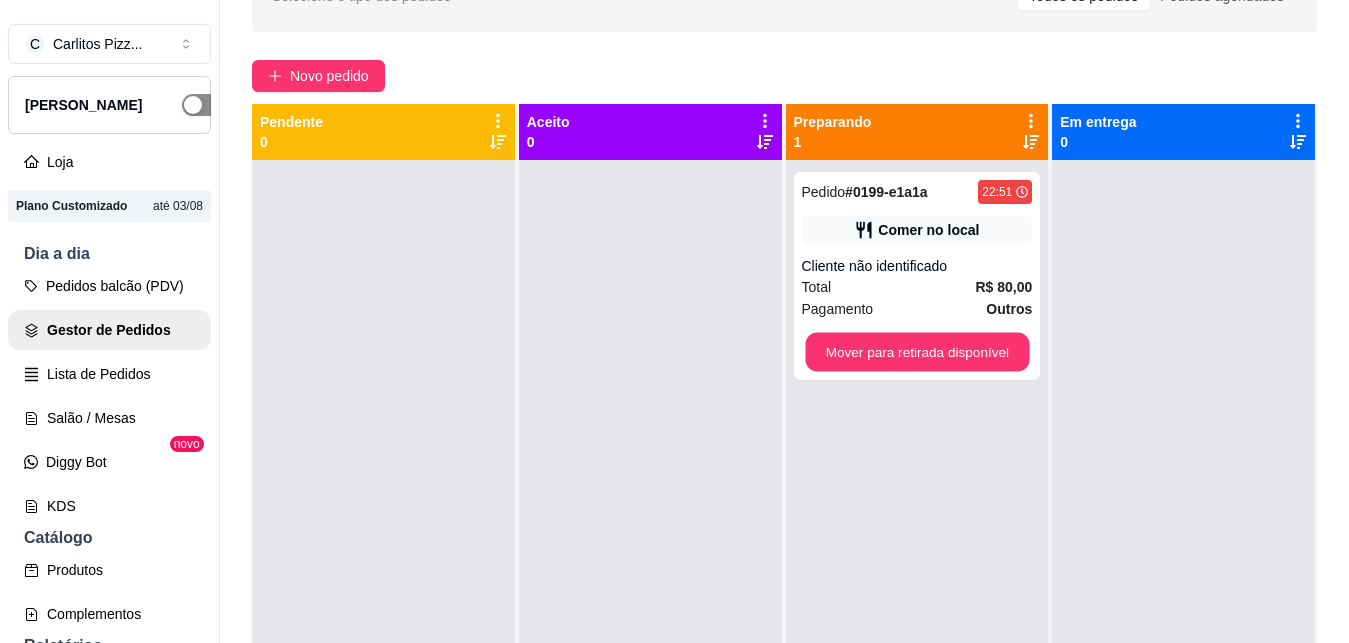 click on "Mover para retirada disponível" at bounding box center (917, 352) 